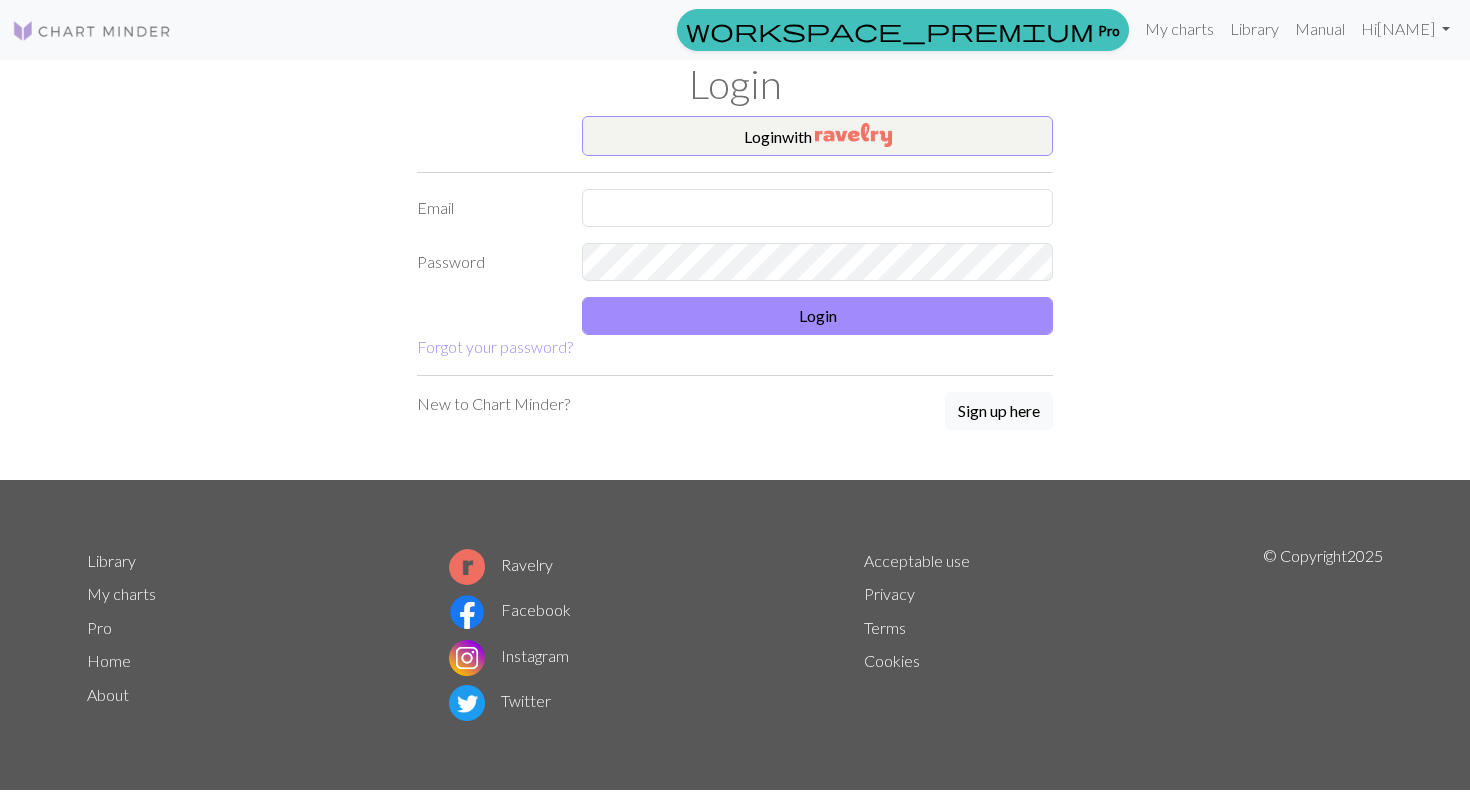 scroll, scrollTop: 0, scrollLeft: 0, axis: both 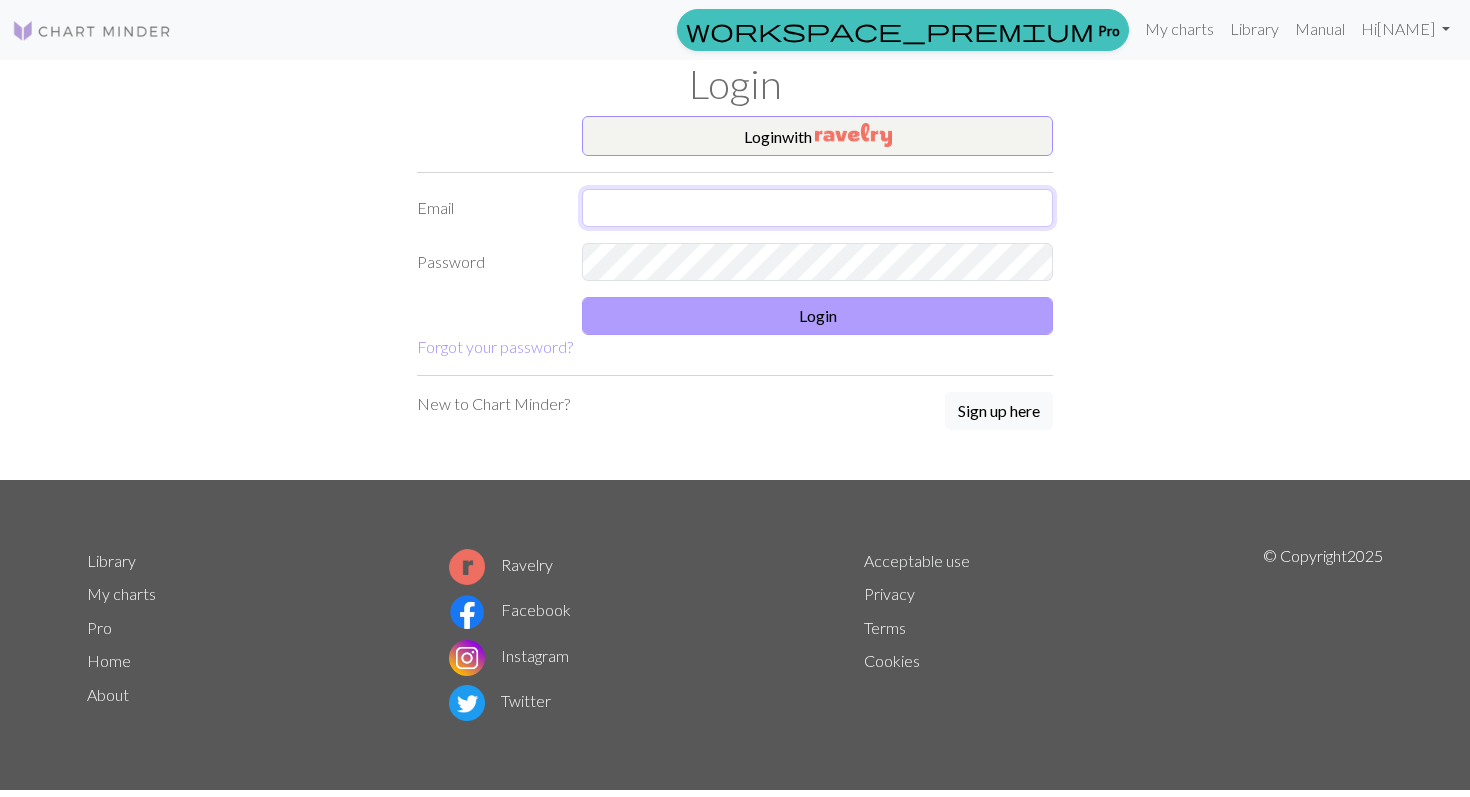 type on "stephanellie@example.com" 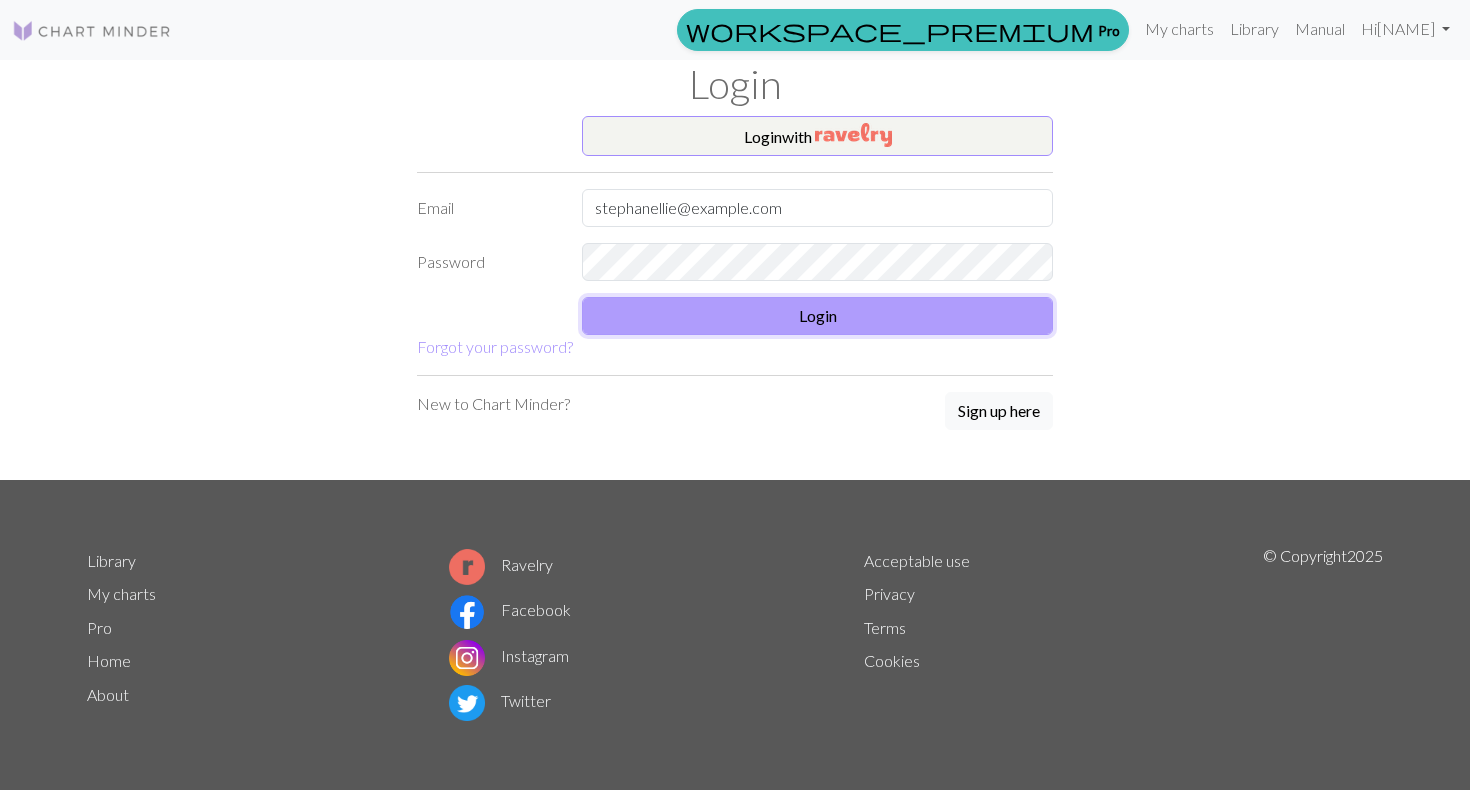 click on "Login" at bounding box center (817, 316) 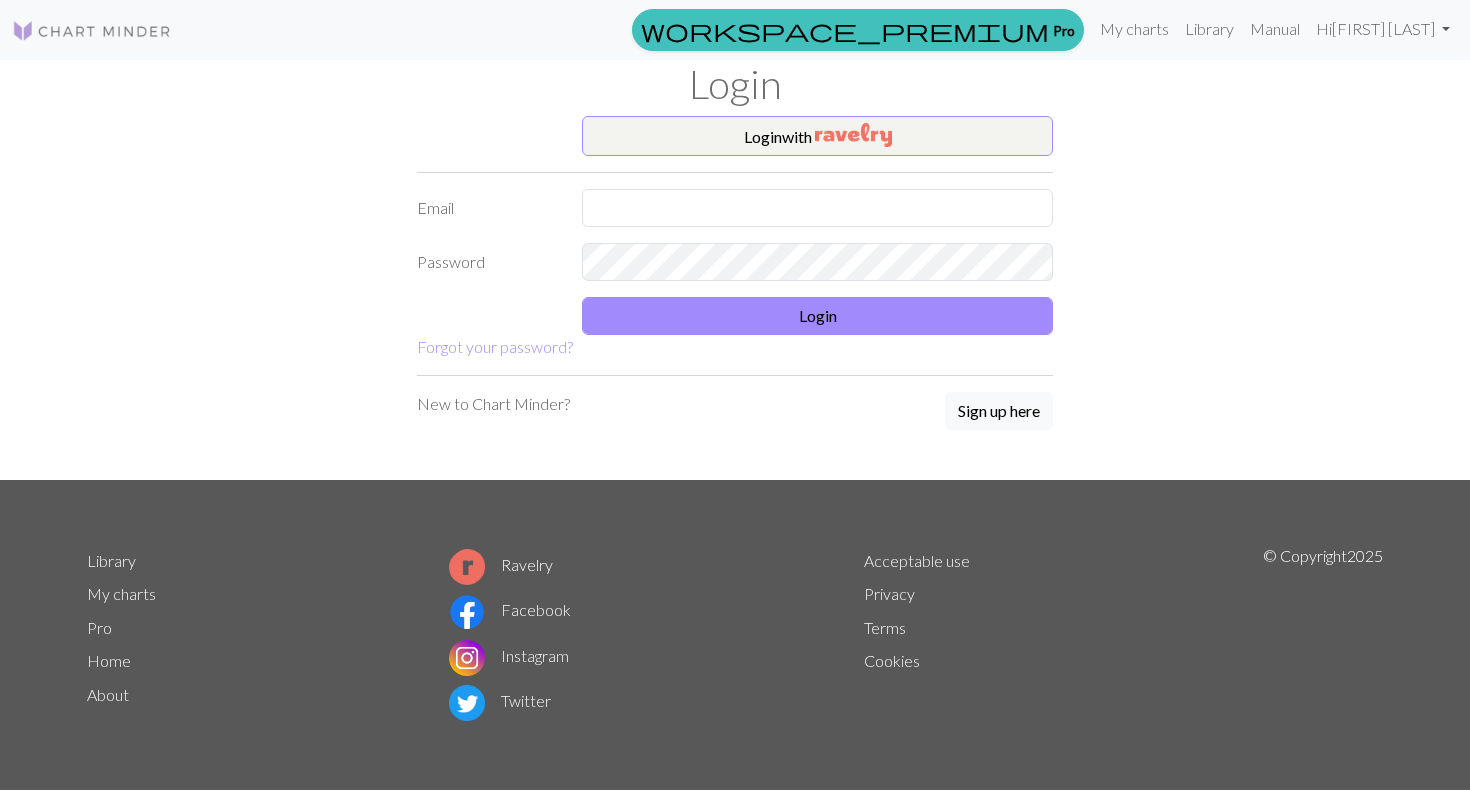 scroll, scrollTop: 0, scrollLeft: 0, axis: both 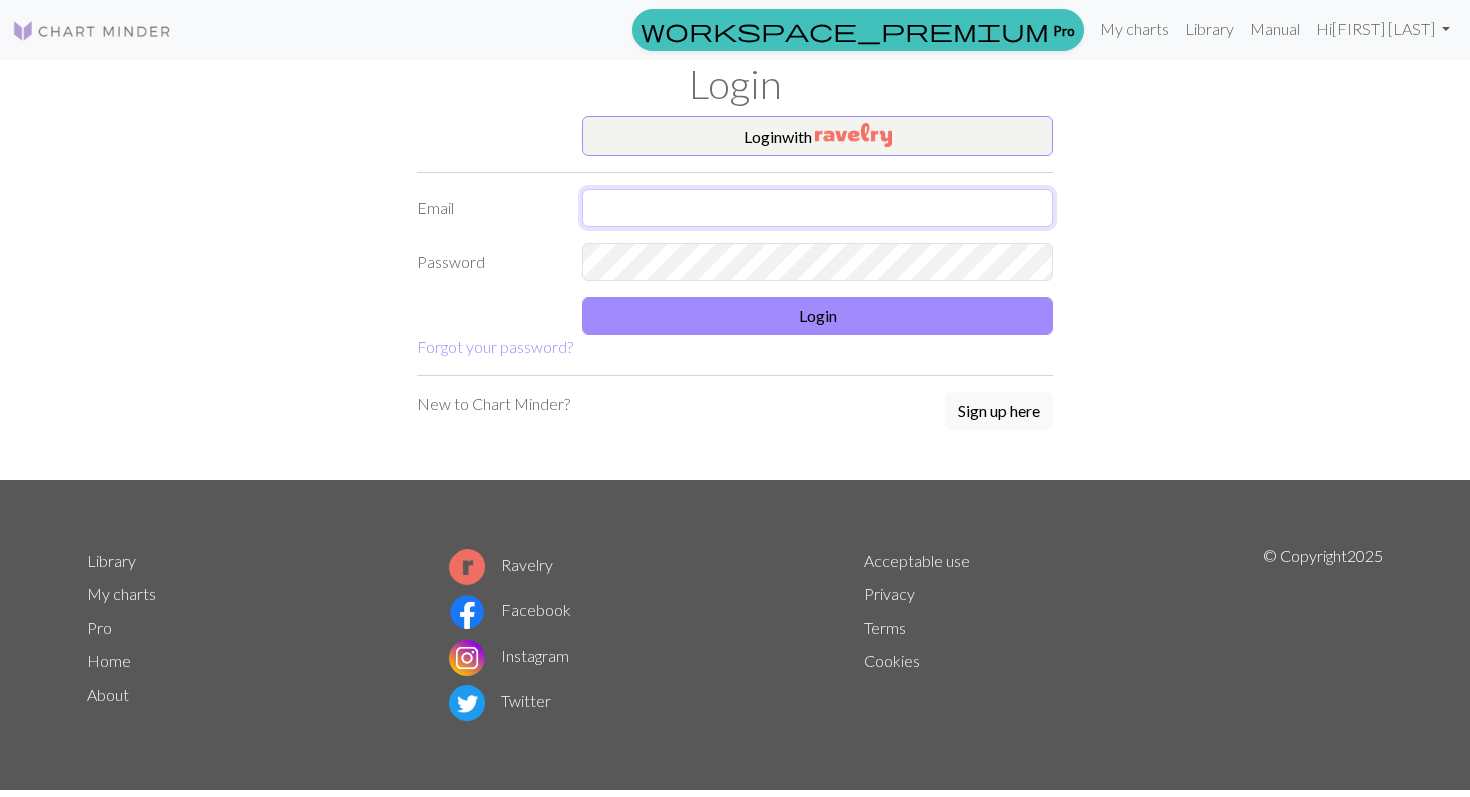 type on "[EMAIL]" 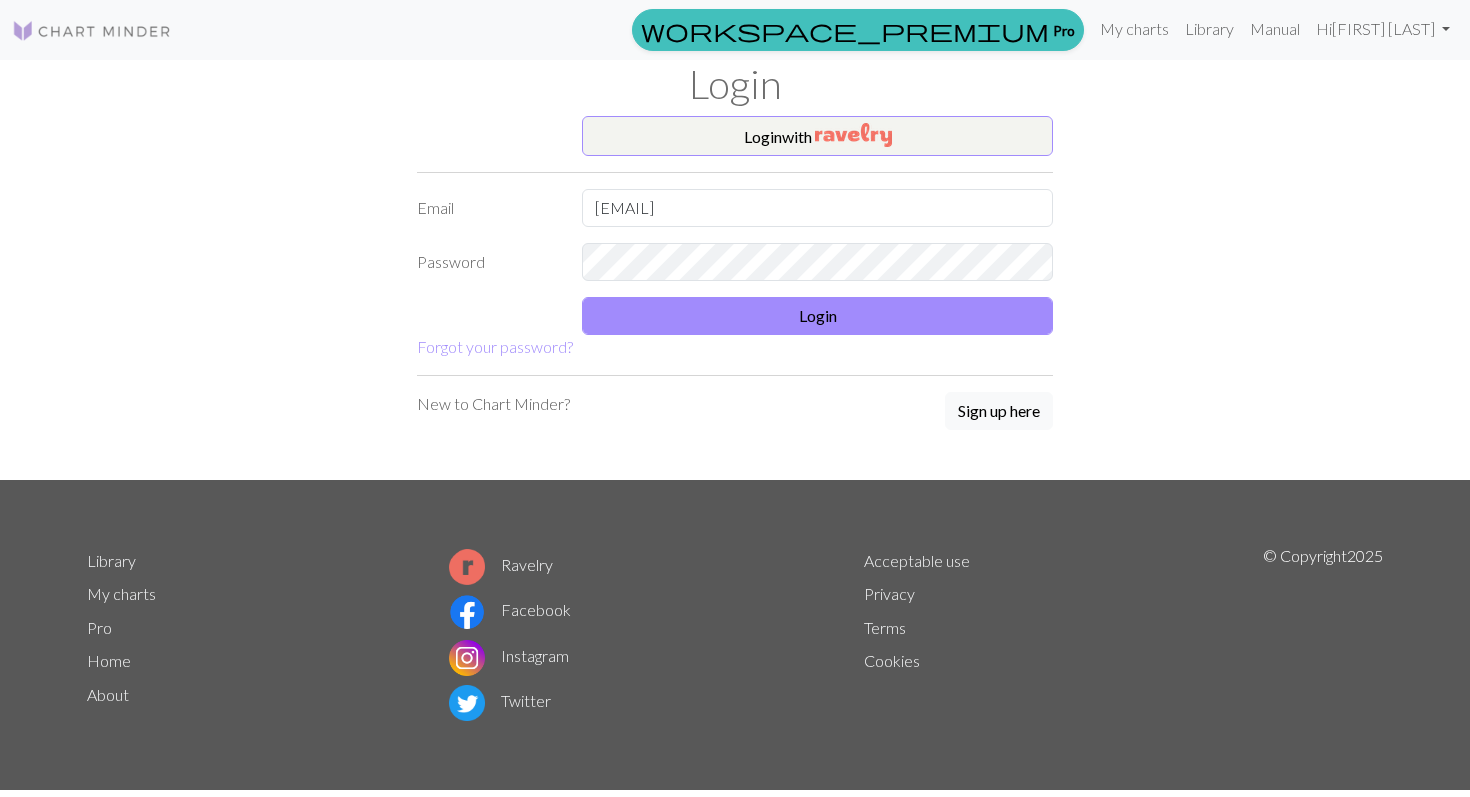 click on "Login  with   Email [EMAIL] Password Login Forgot your password?" at bounding box center [735, 237] 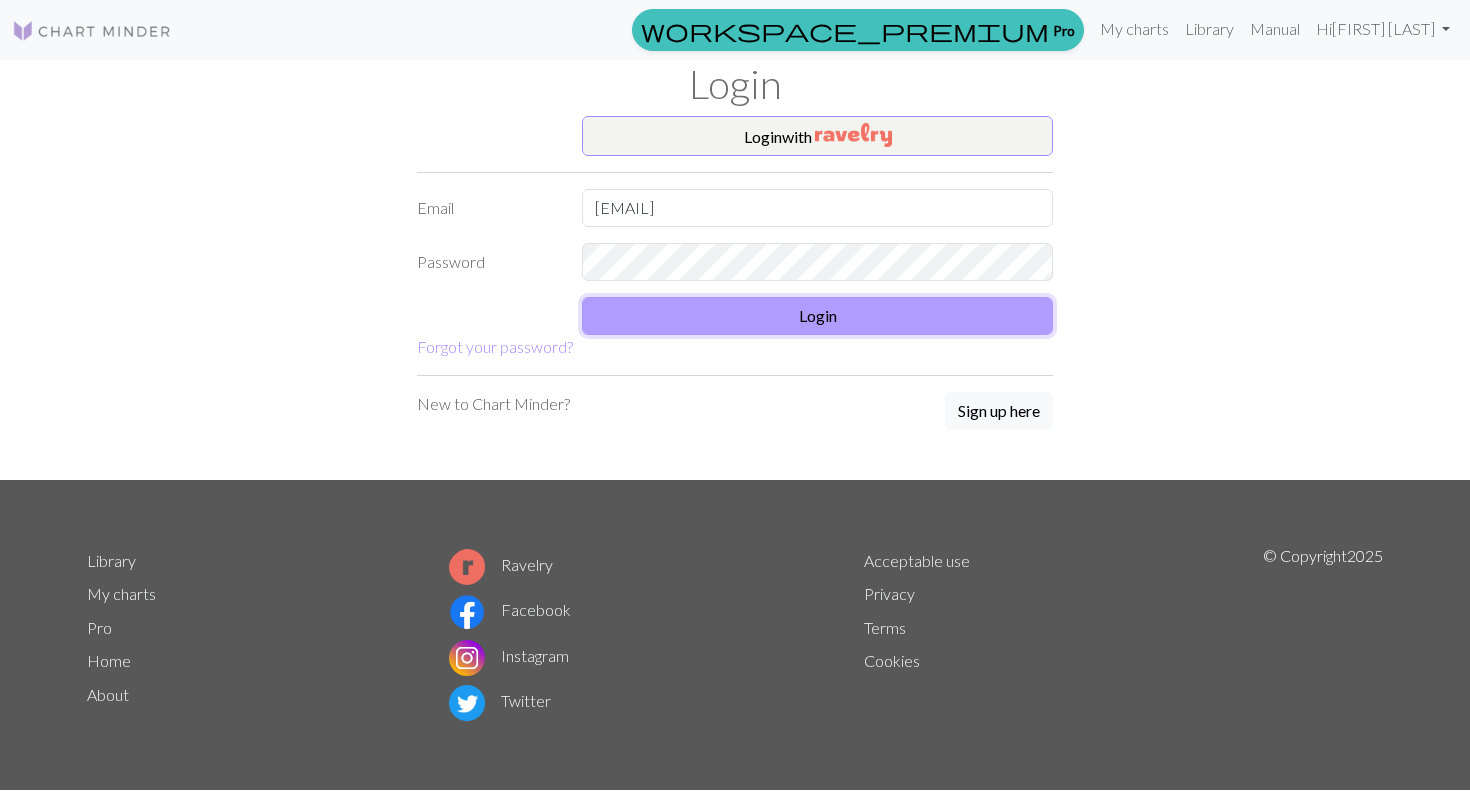 click on "Login" at bounding box center (817, 316) 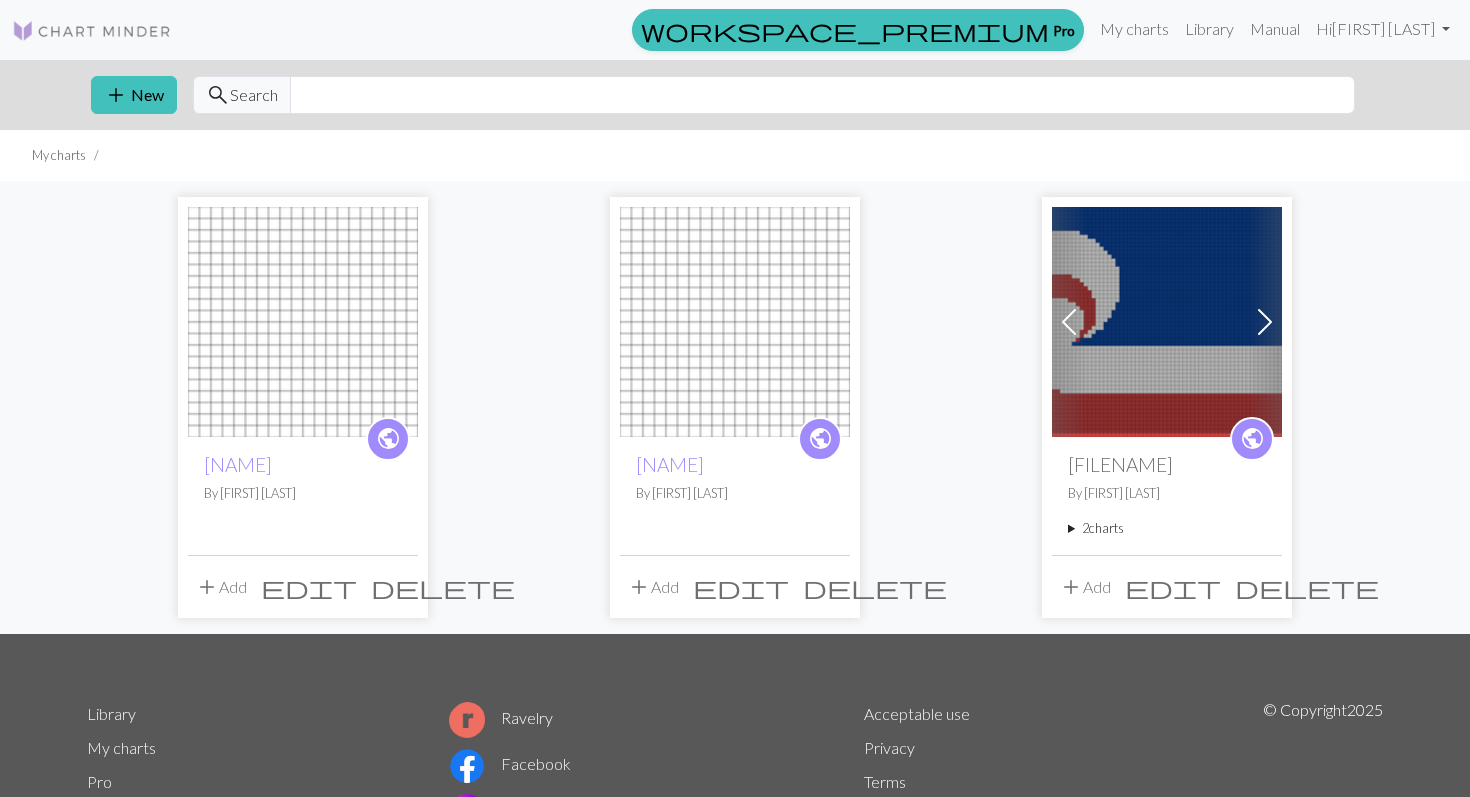 scroll, scrollTop: 0, scrollLeft: 0, axis: both 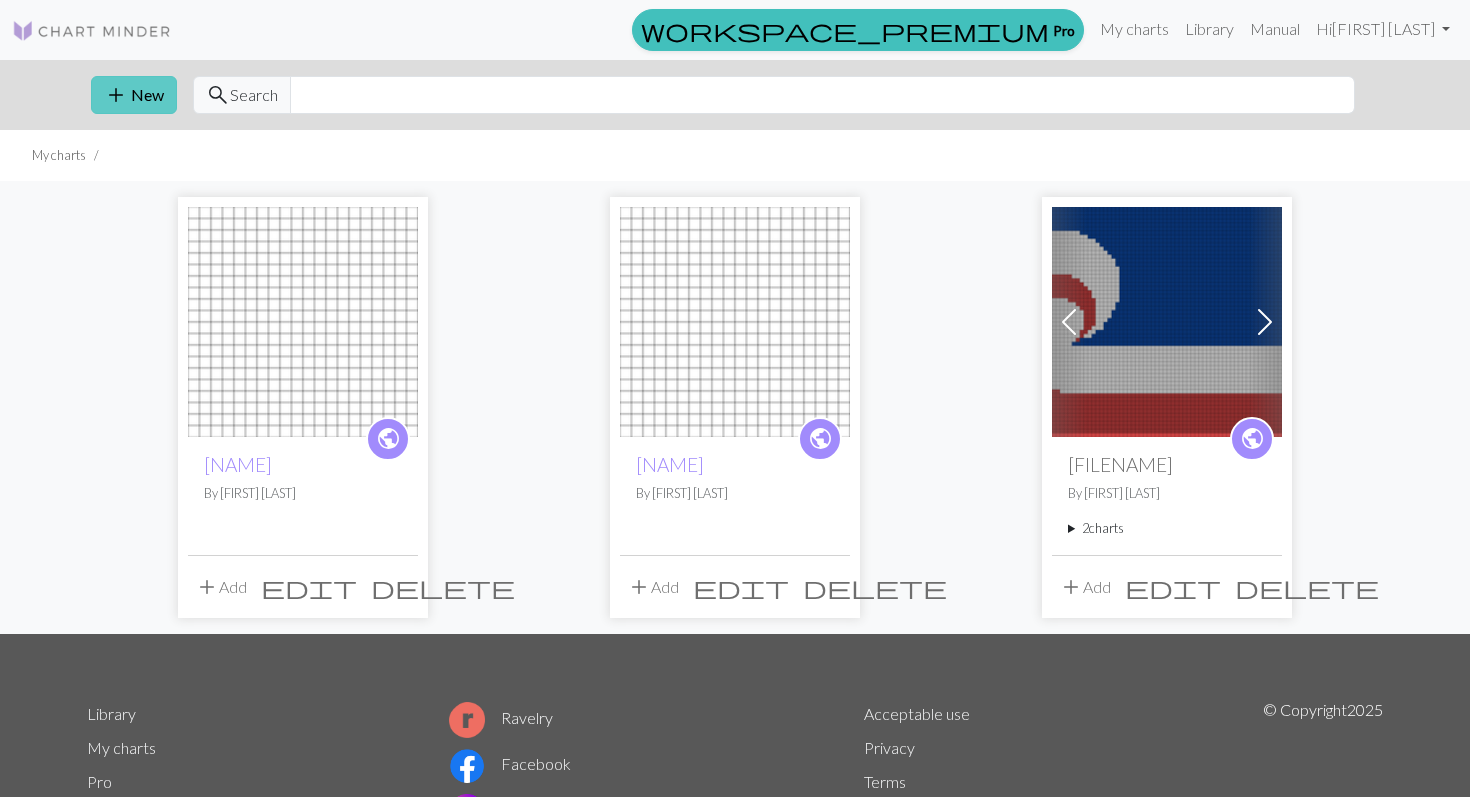 click on "add   New" at bounding box center [134, 95] 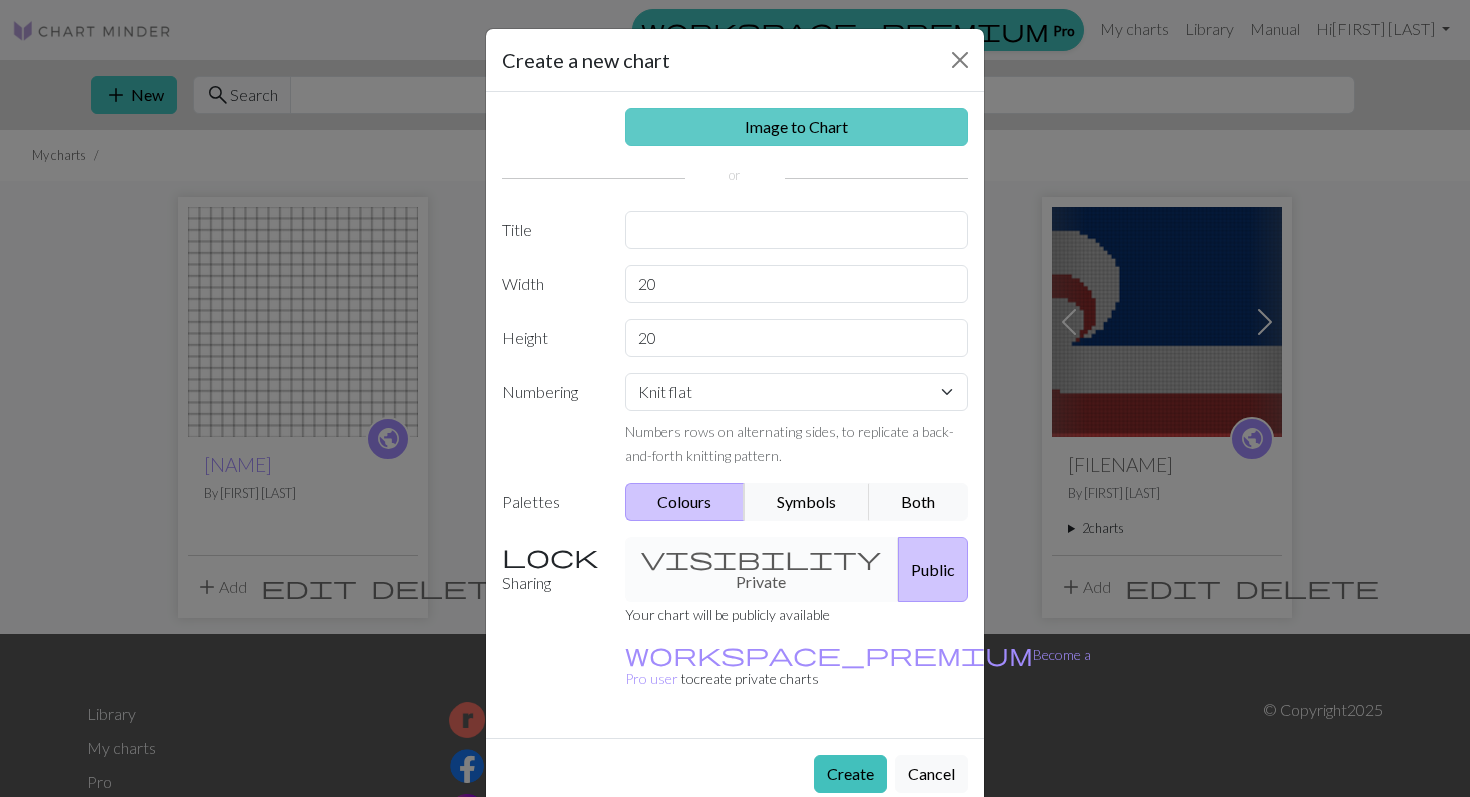 click on "Image to Chart" at bounding box center (797, 127) 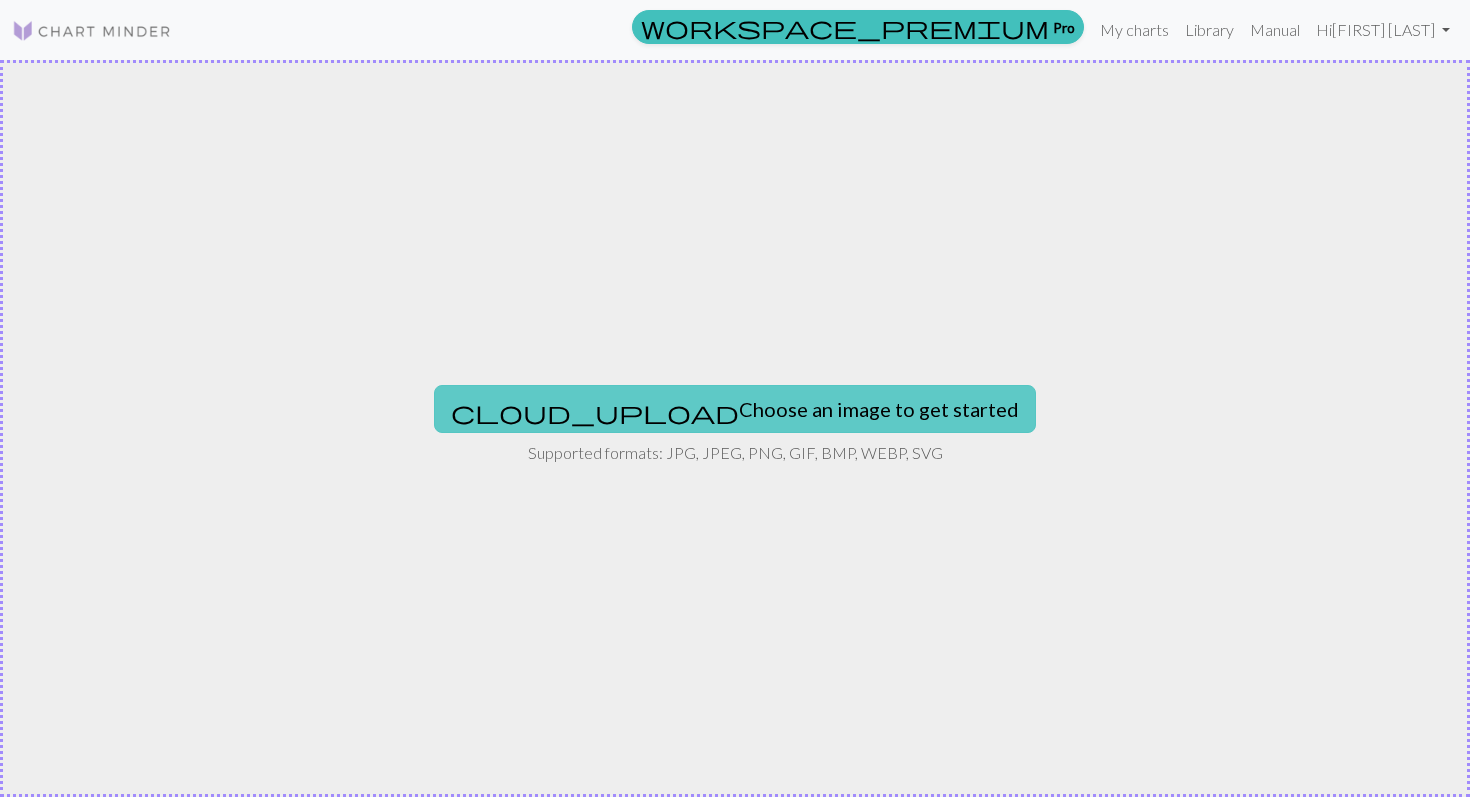 click on "cloud_upload  Choose an image to get started" at bounding box center [735, 409] 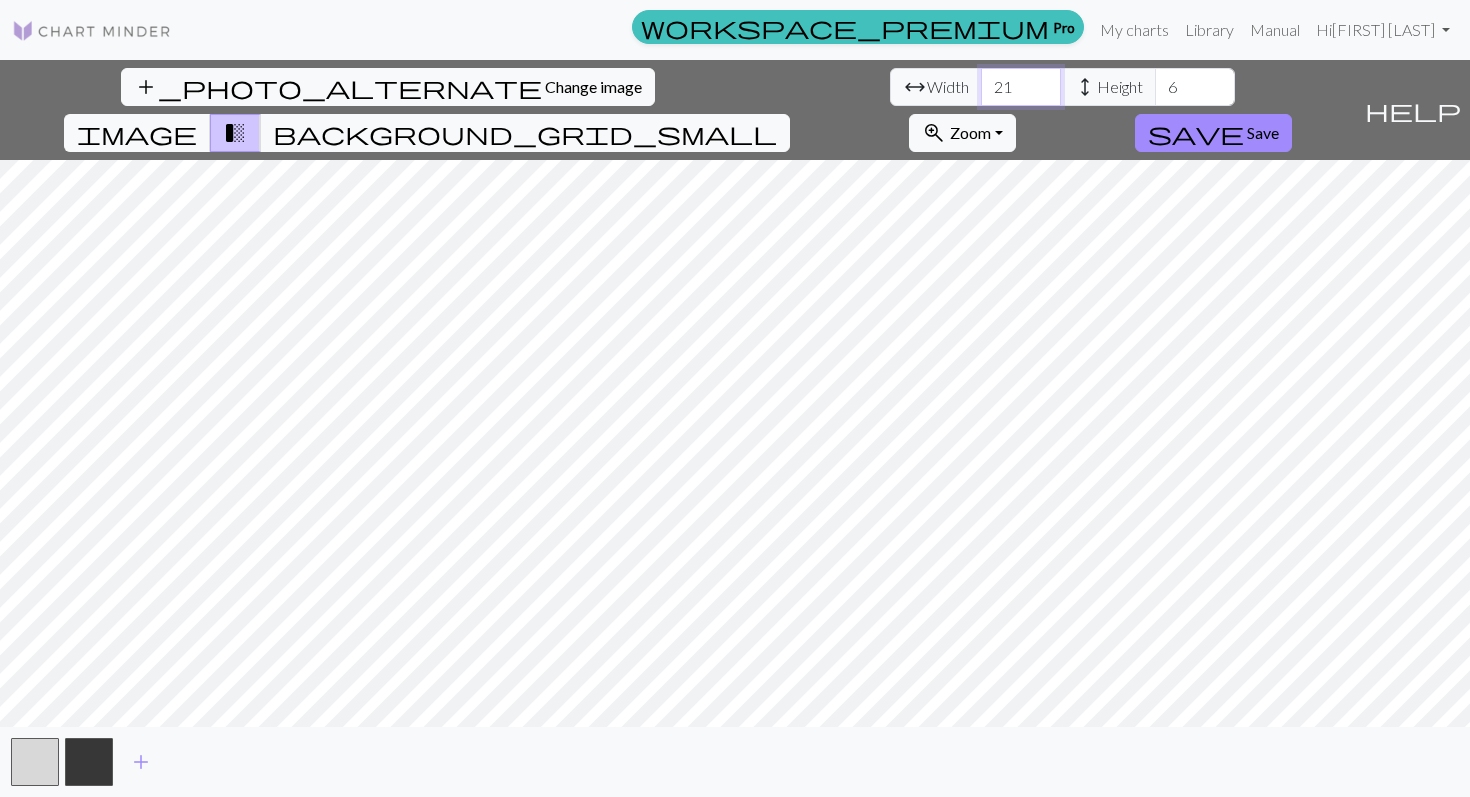 click on "21" at bounding box center (1021, 87) 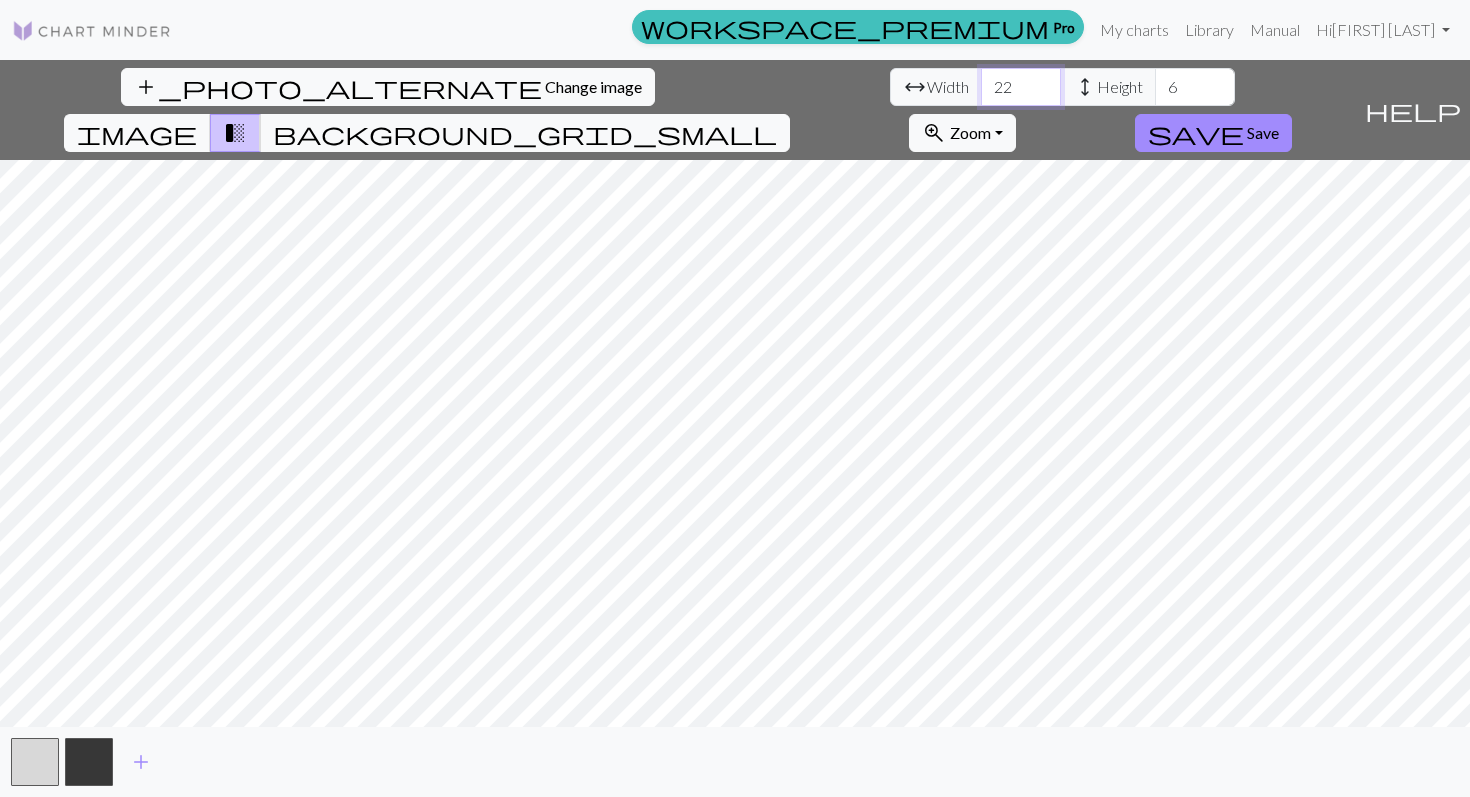 click on "22" at bounding box center (1021, 87) 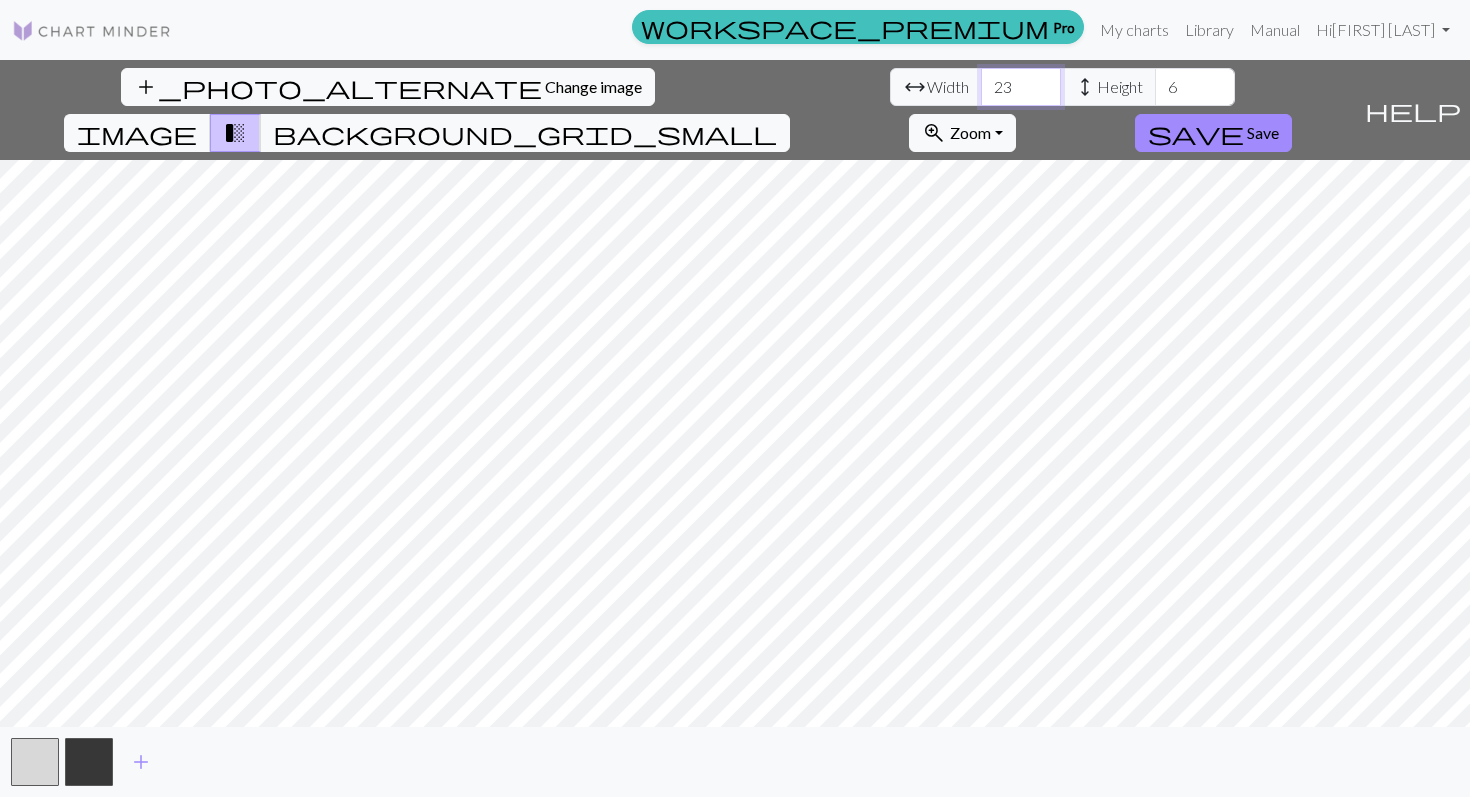 click on "23" at bounding box center [1021, 87] 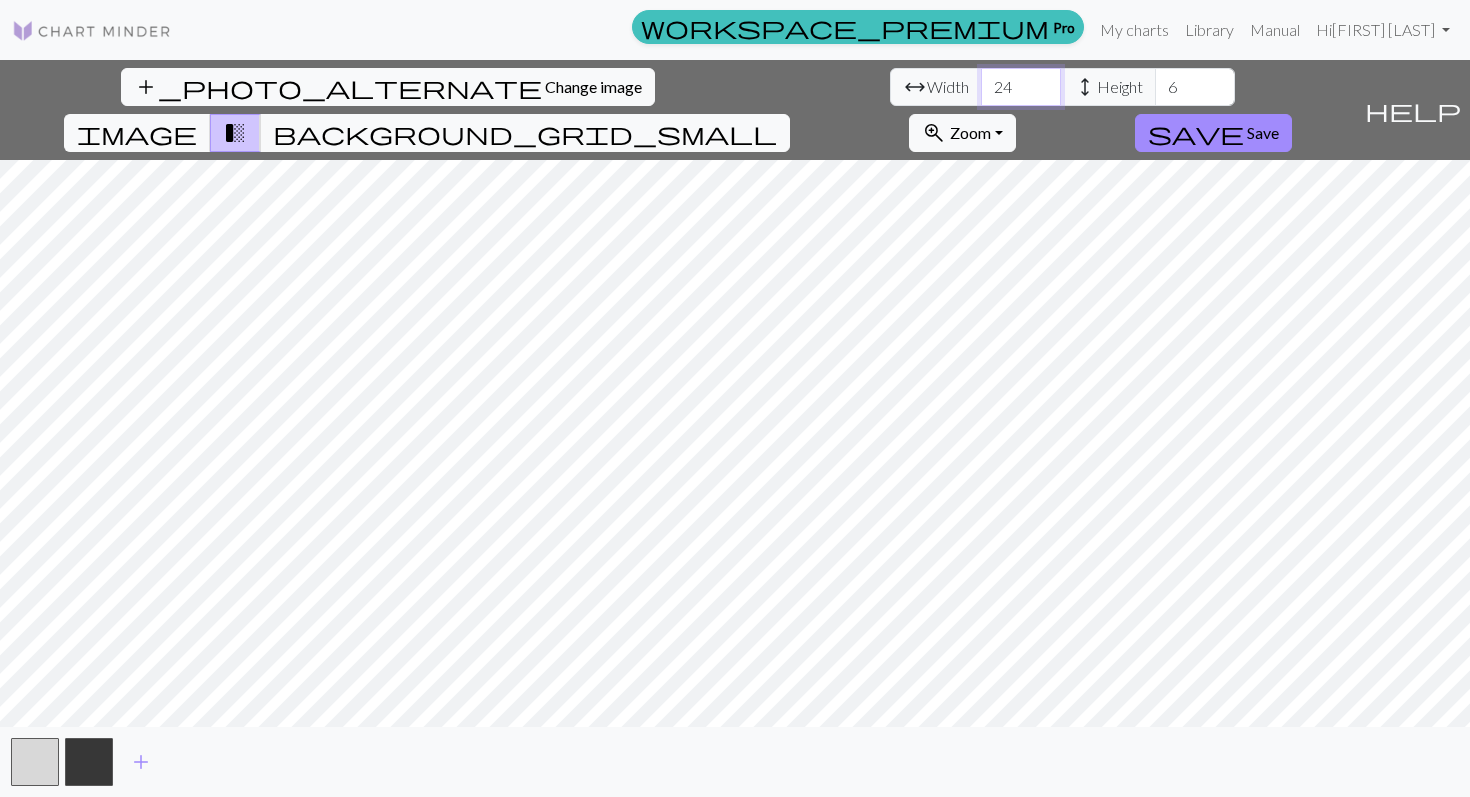 click on "24" at bounding box center (1021, 87) 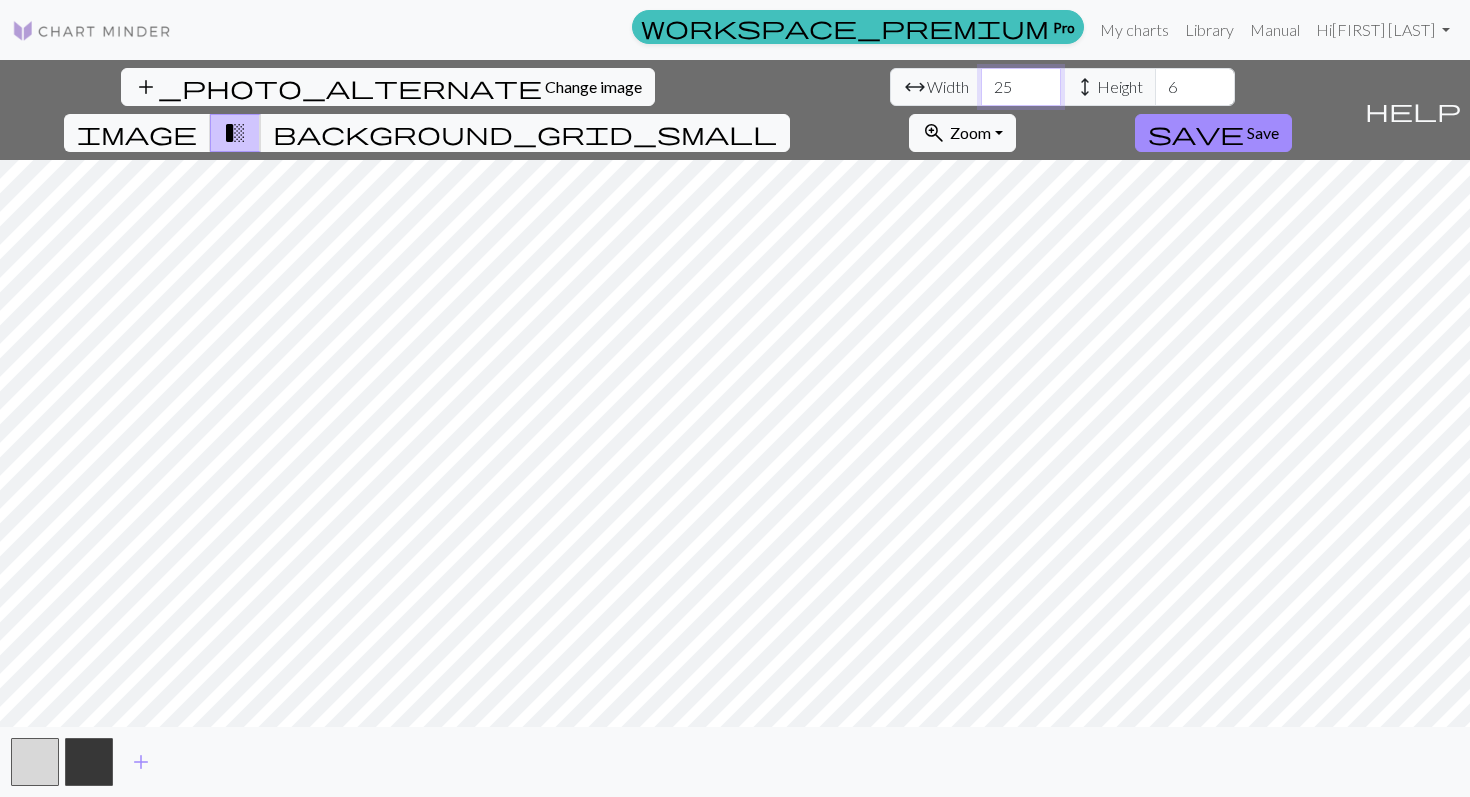 click on "25" at bounding box center [1021, 87] 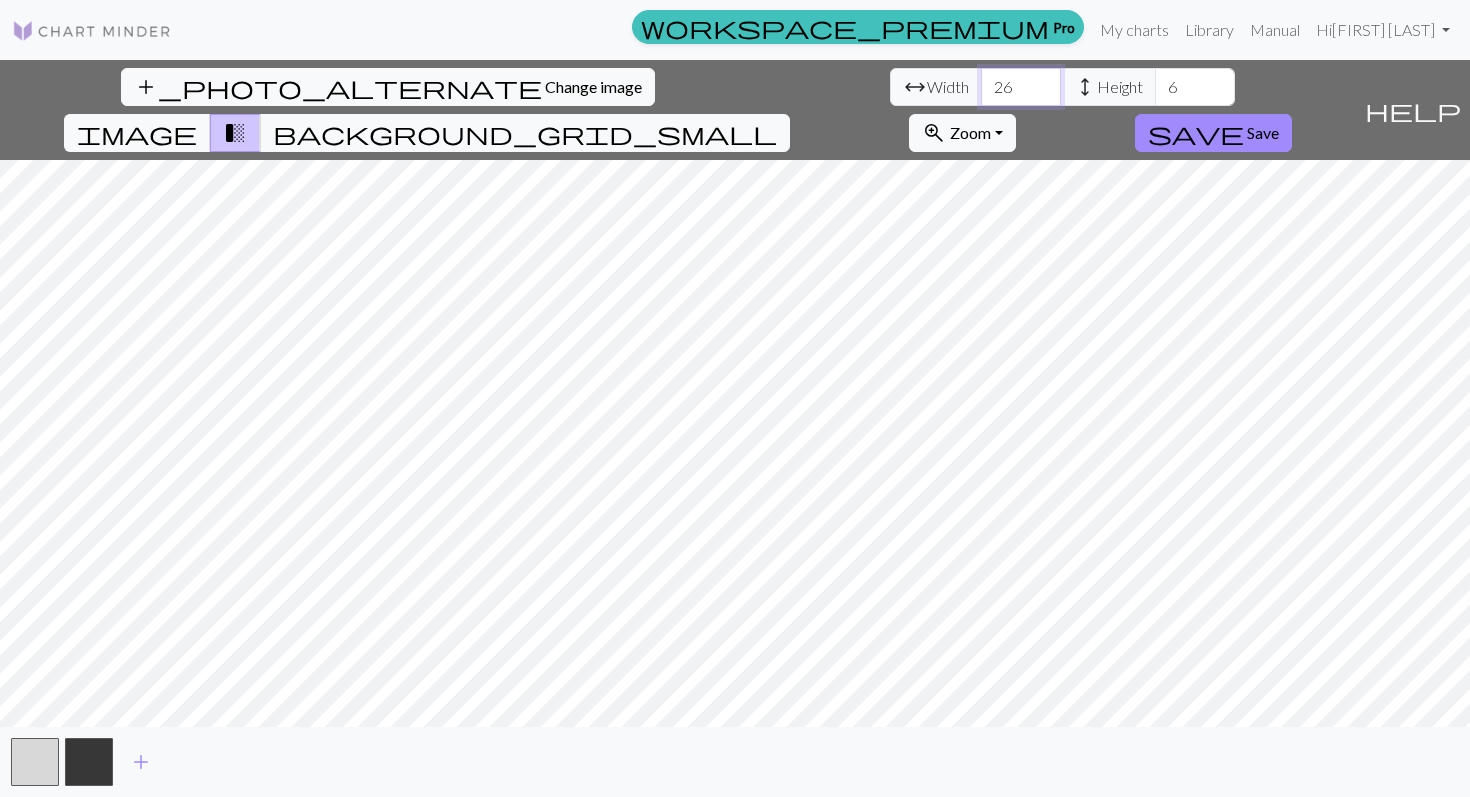 click on "26" at bounding box center (1021, 87) 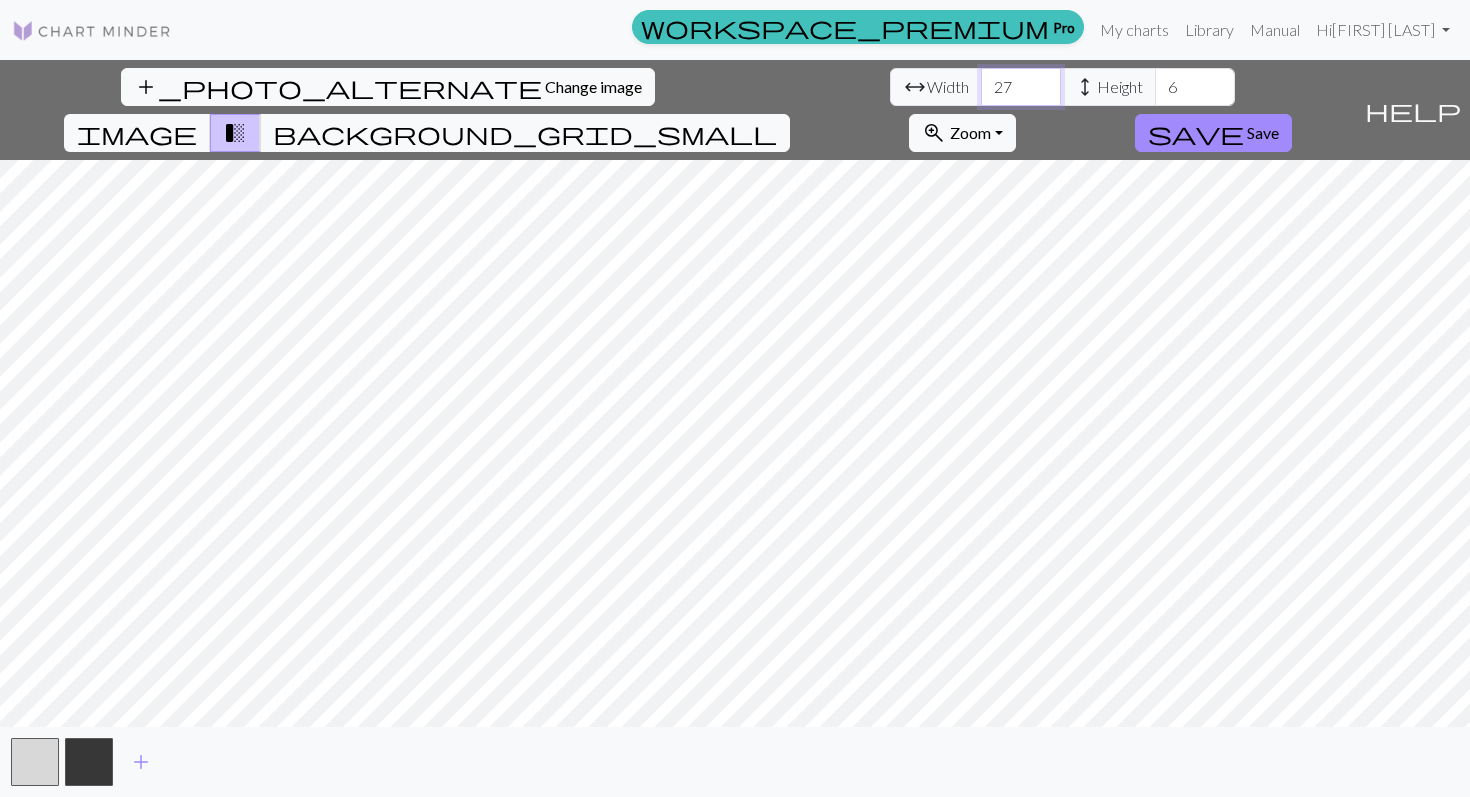 click on "27" at bounding box center [1021, 87] 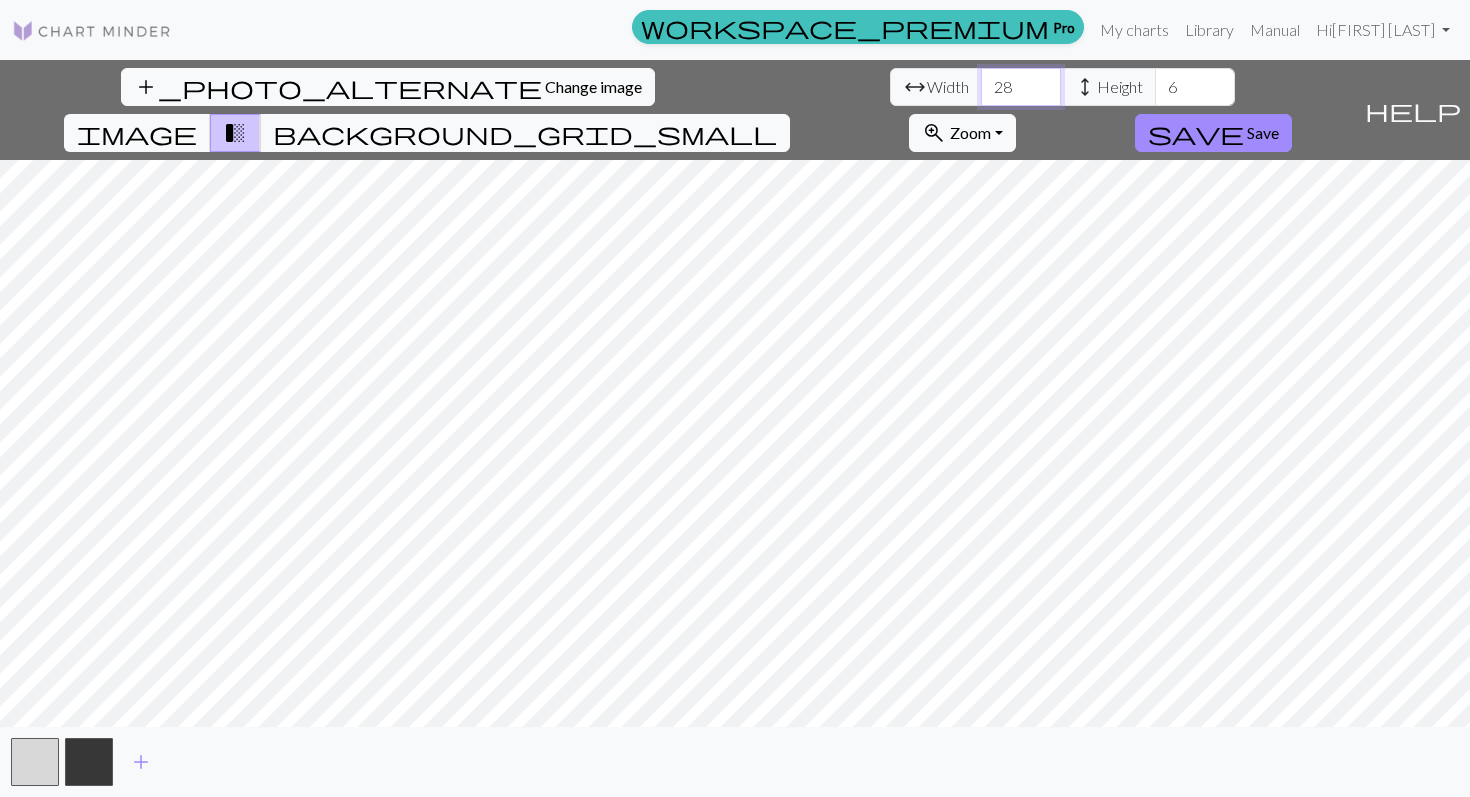 click on "28" at bounding box center [1021, 87] 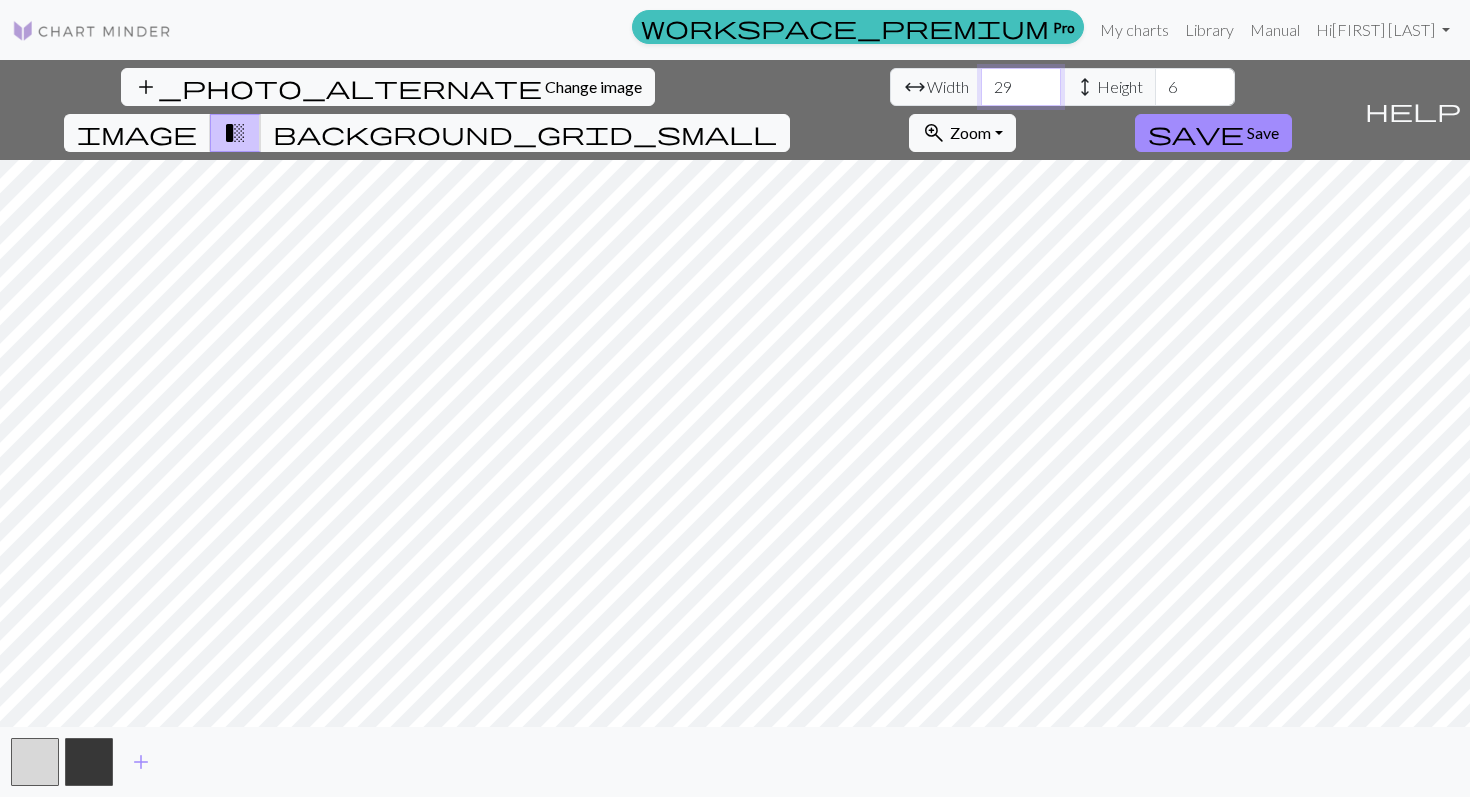 click on "29" at bounding box center (1021, 87) 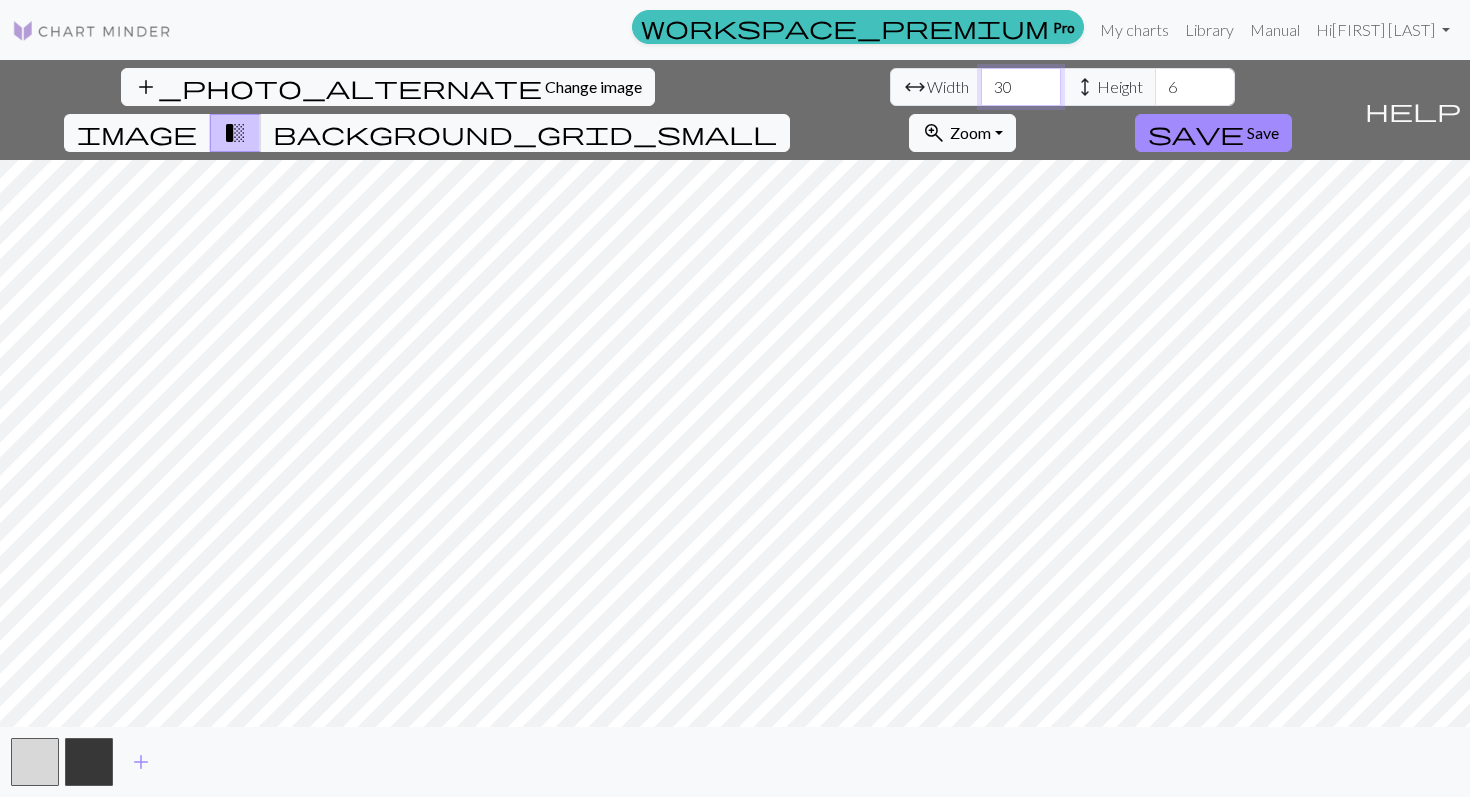 click on "30" at bounding box center [1021, 87] 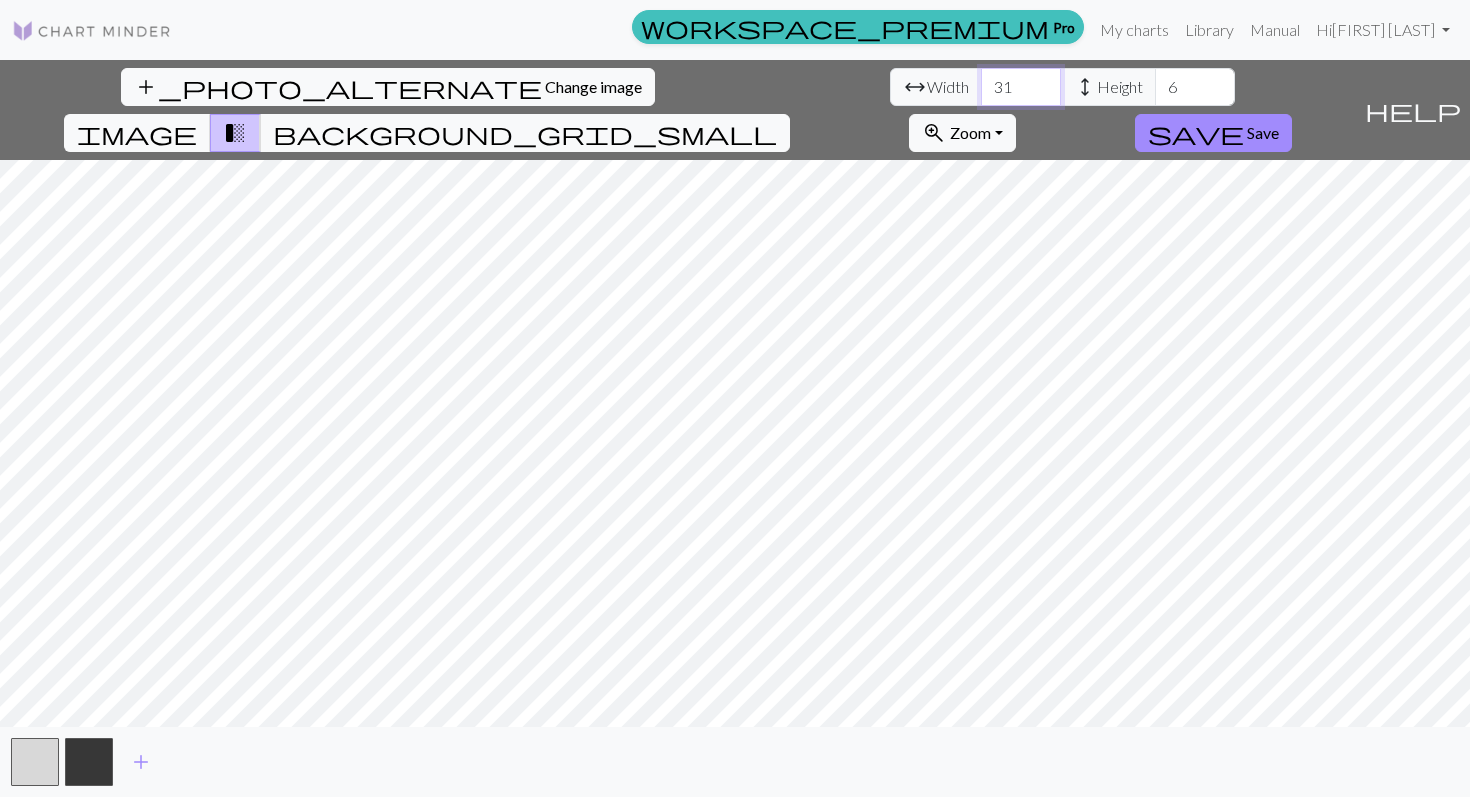 click on "31" at bounding box center (1021, 87) 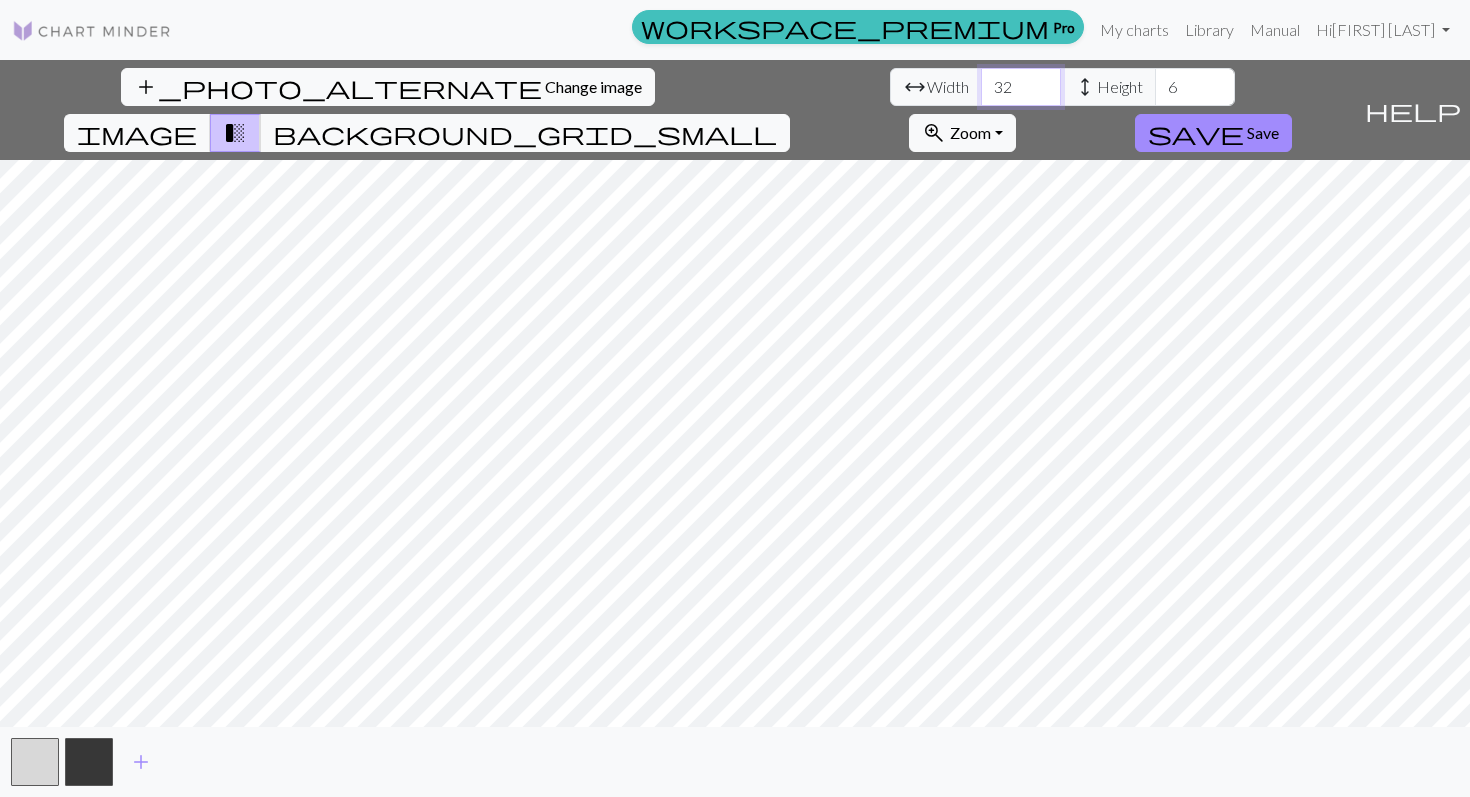 click on "32" at bounding box center (1021, 87) 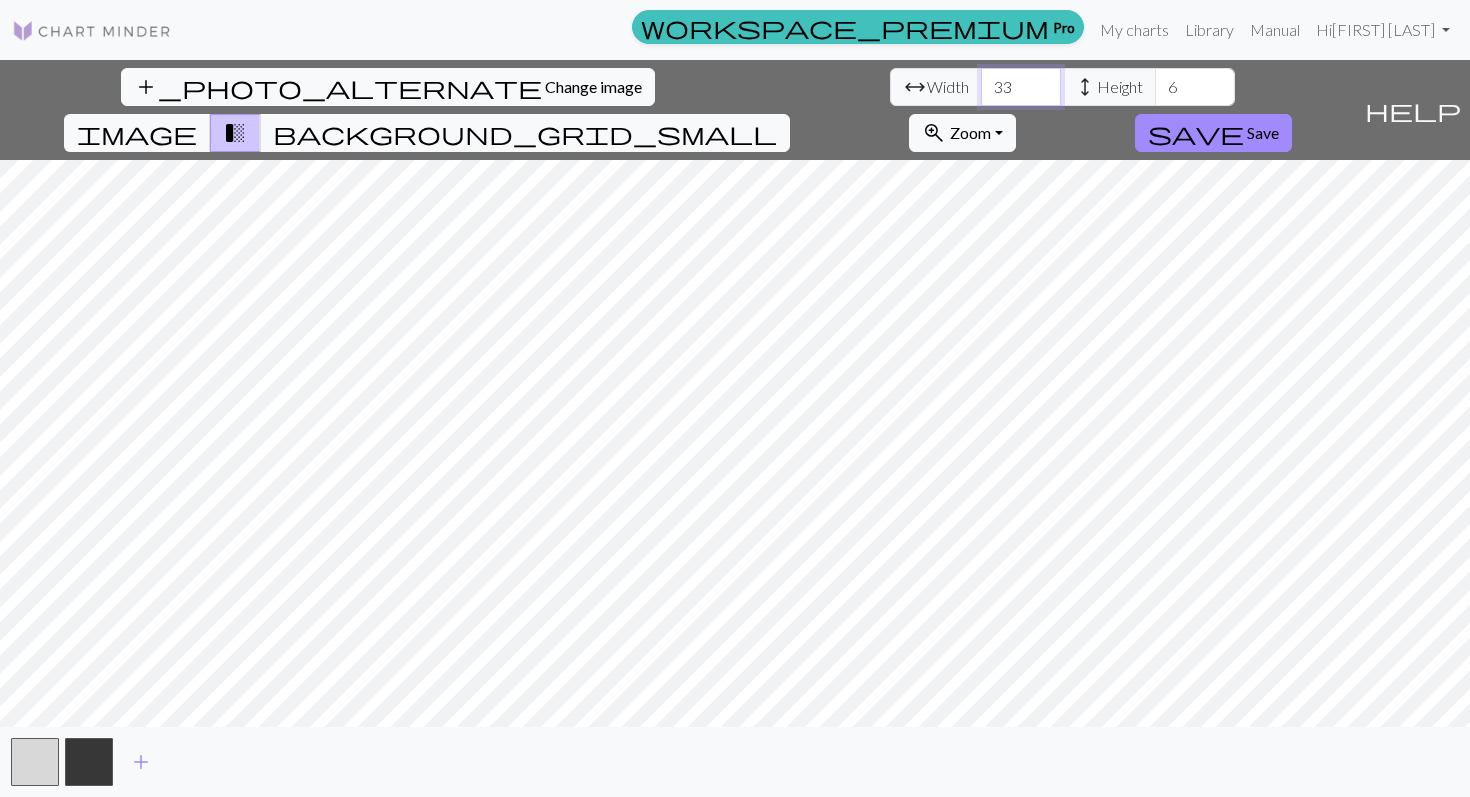click on "33" at bounding box center [1021, 87] 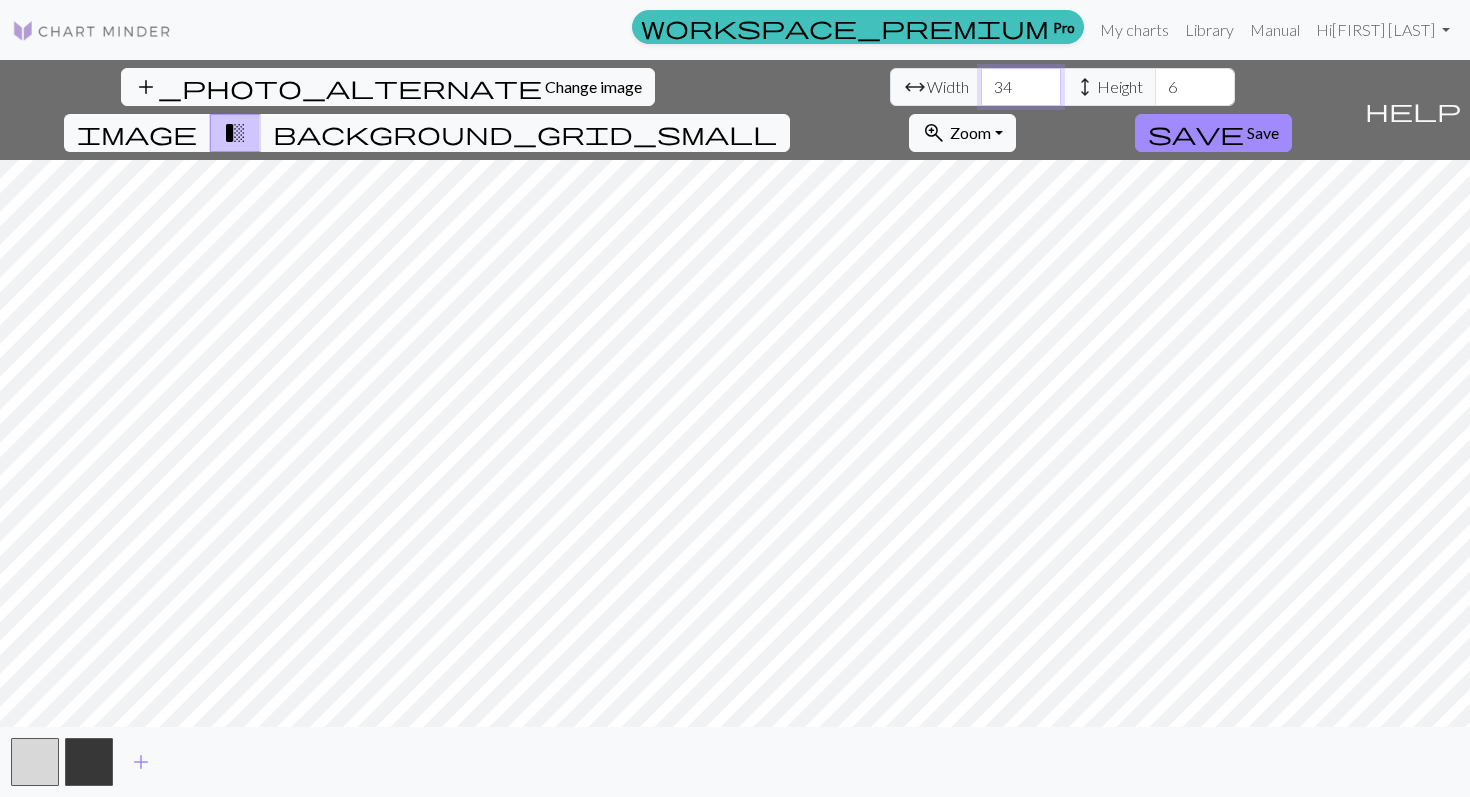 click on "34" at bounding box center [1021, 87] 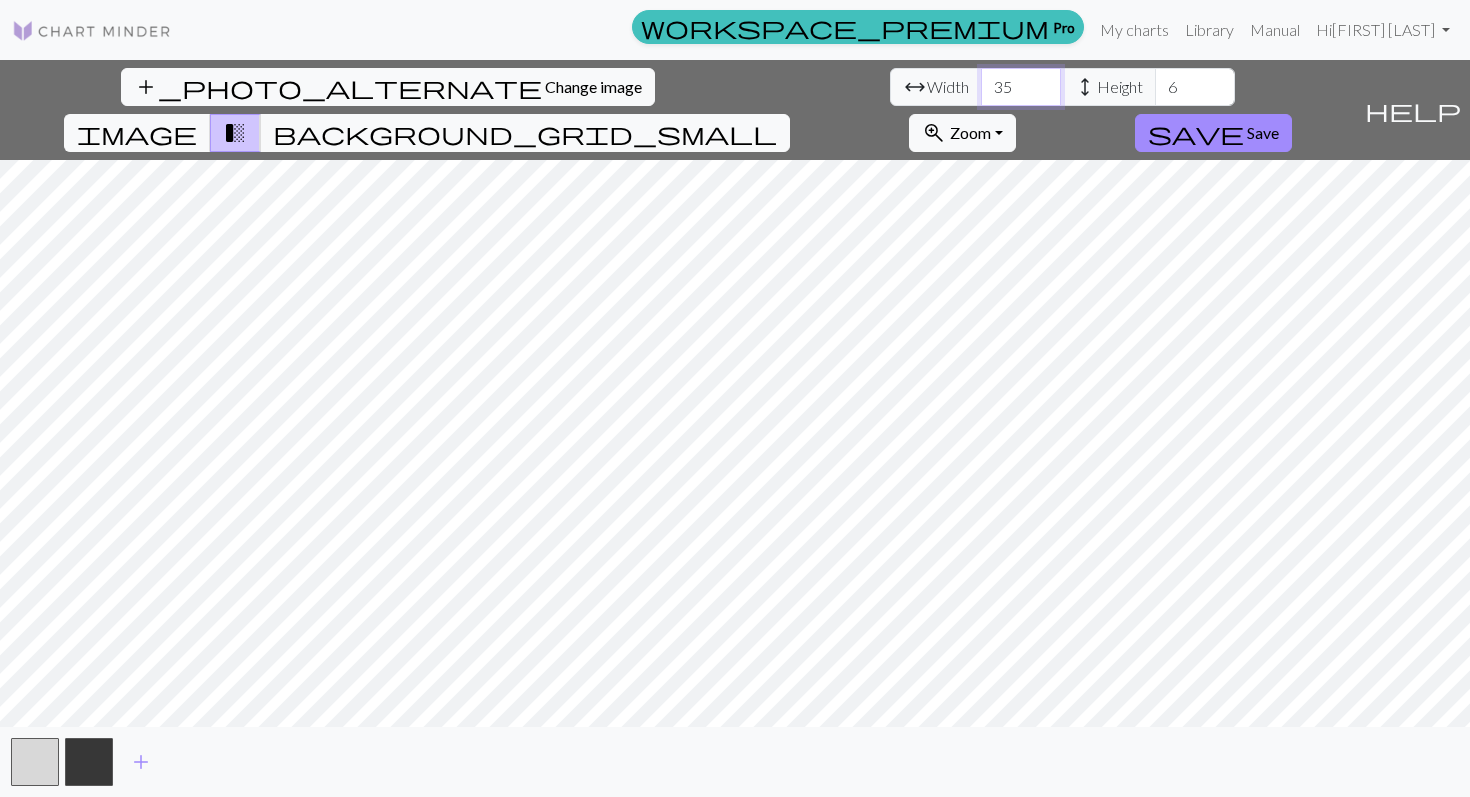 click on "35" at bounding box center (1021, 87) 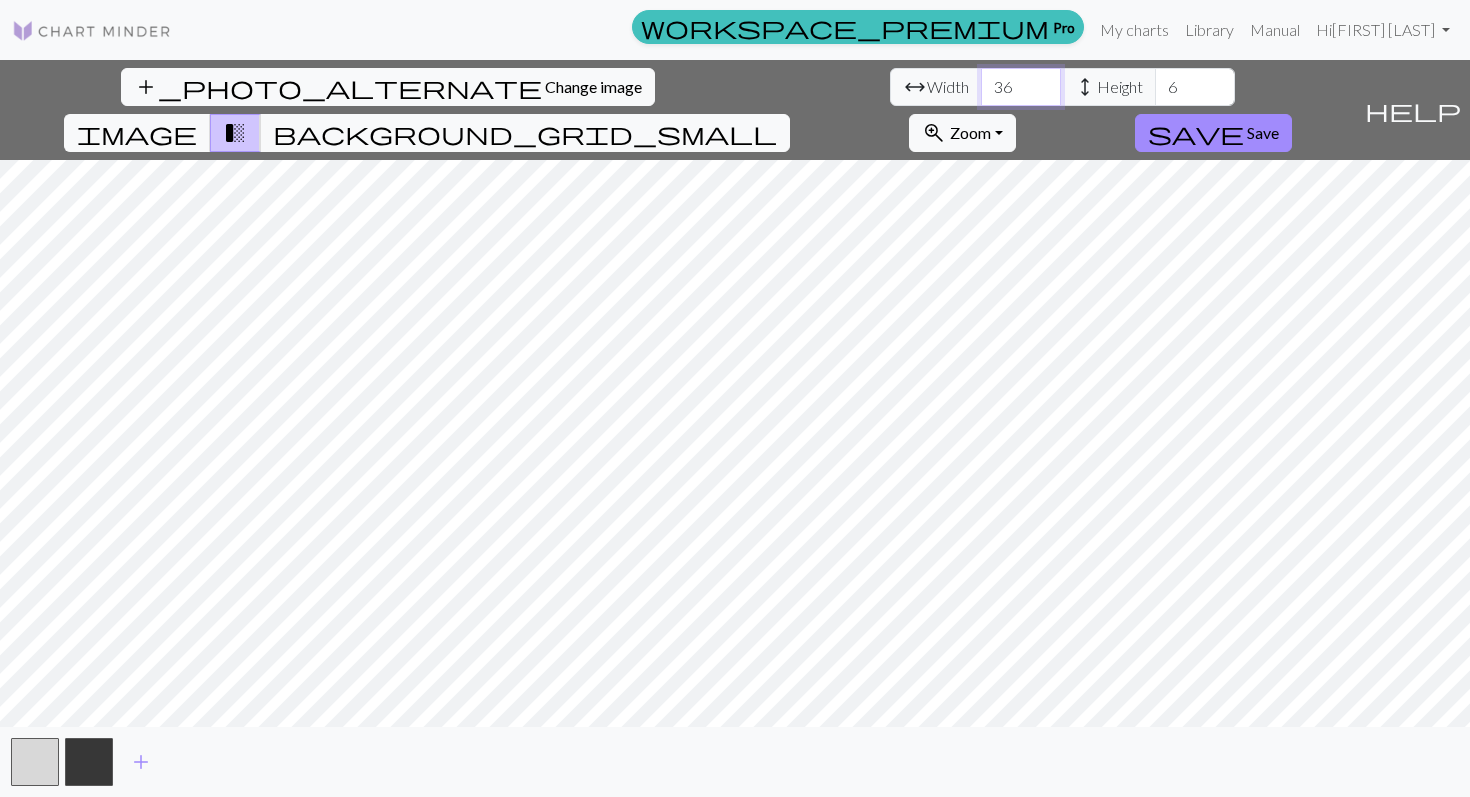 click on "36" at bounding box center [1021, 87] 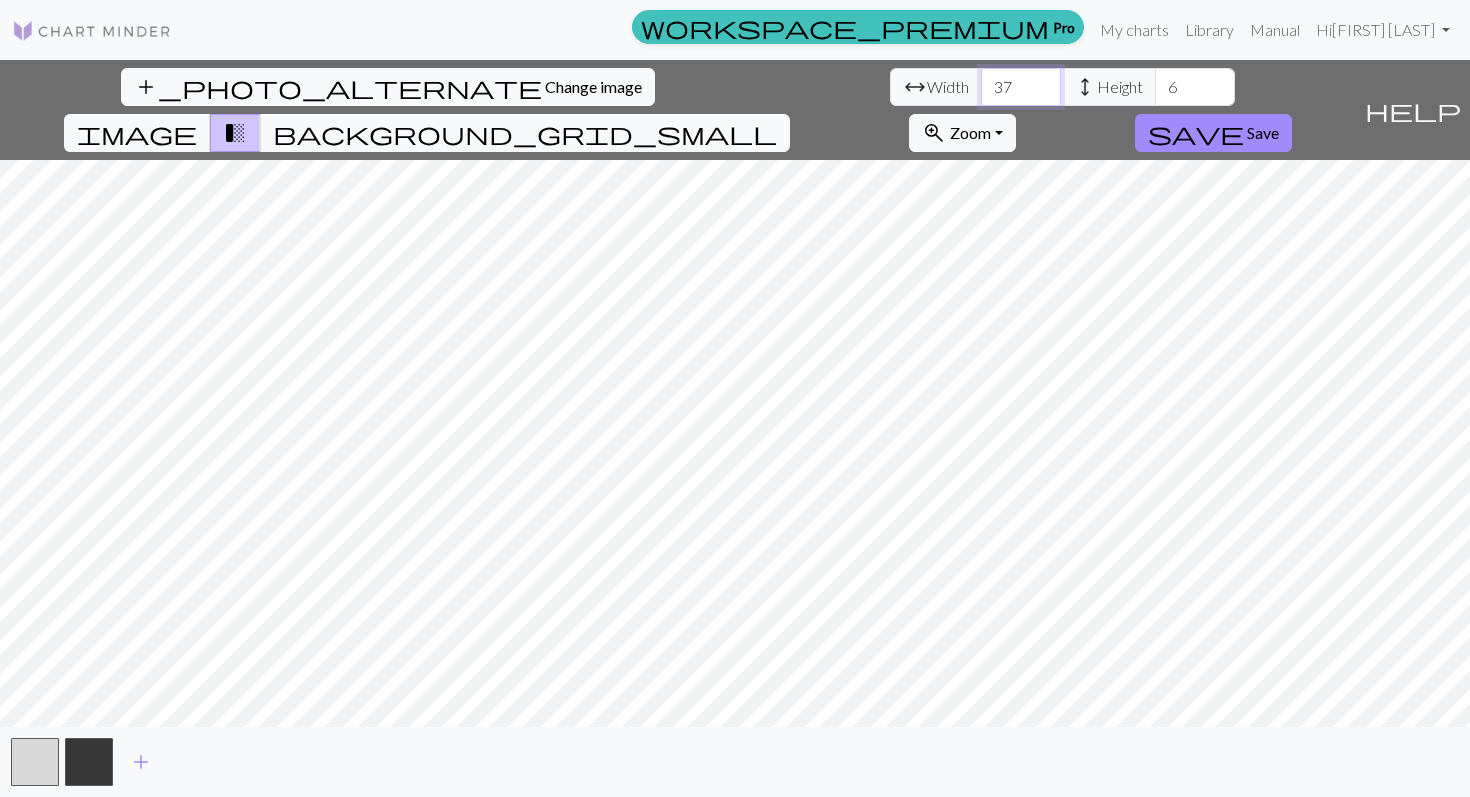 click on "37" at bounding box center (1021, 87) 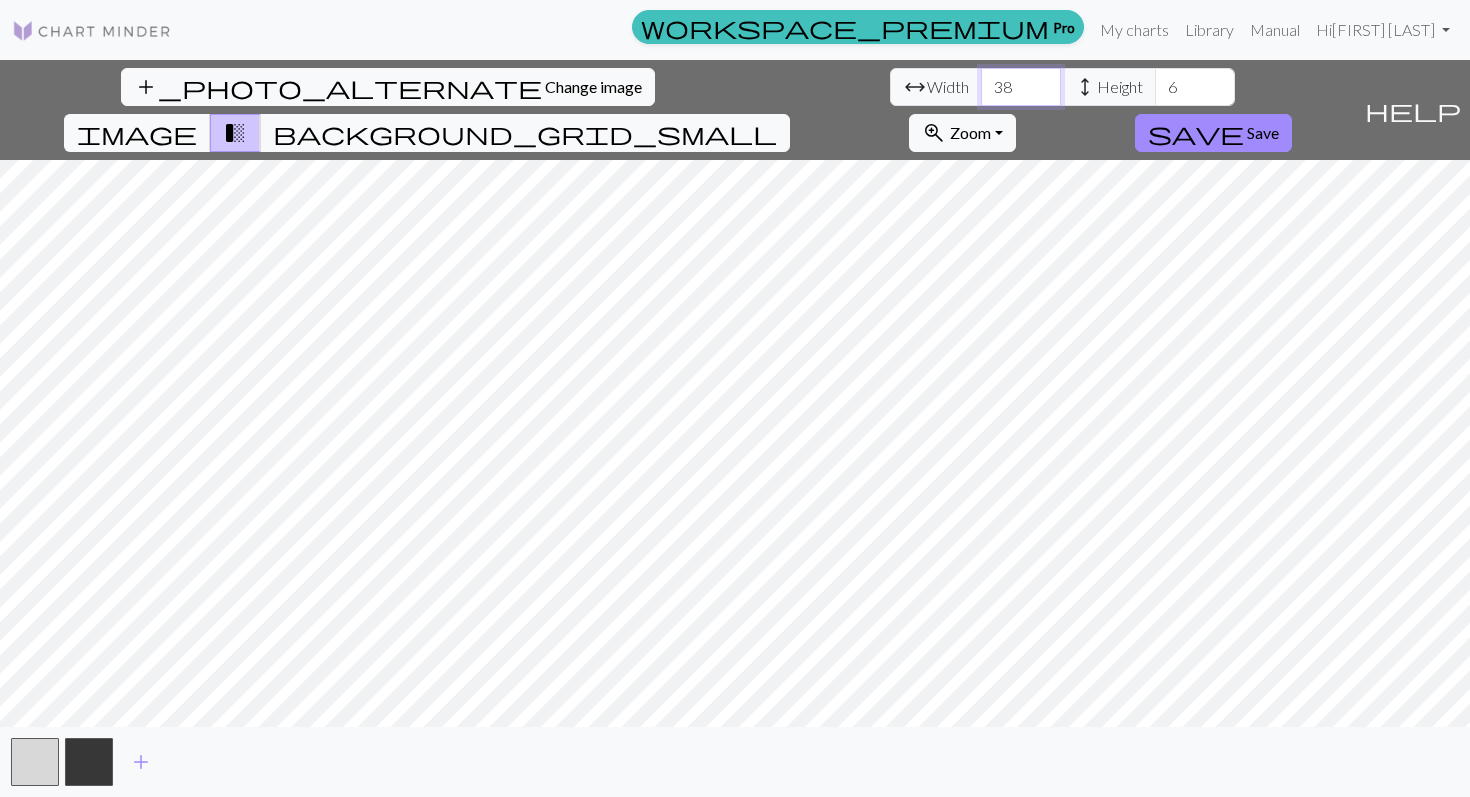 click on "38" at bounding box center [1021, 87] 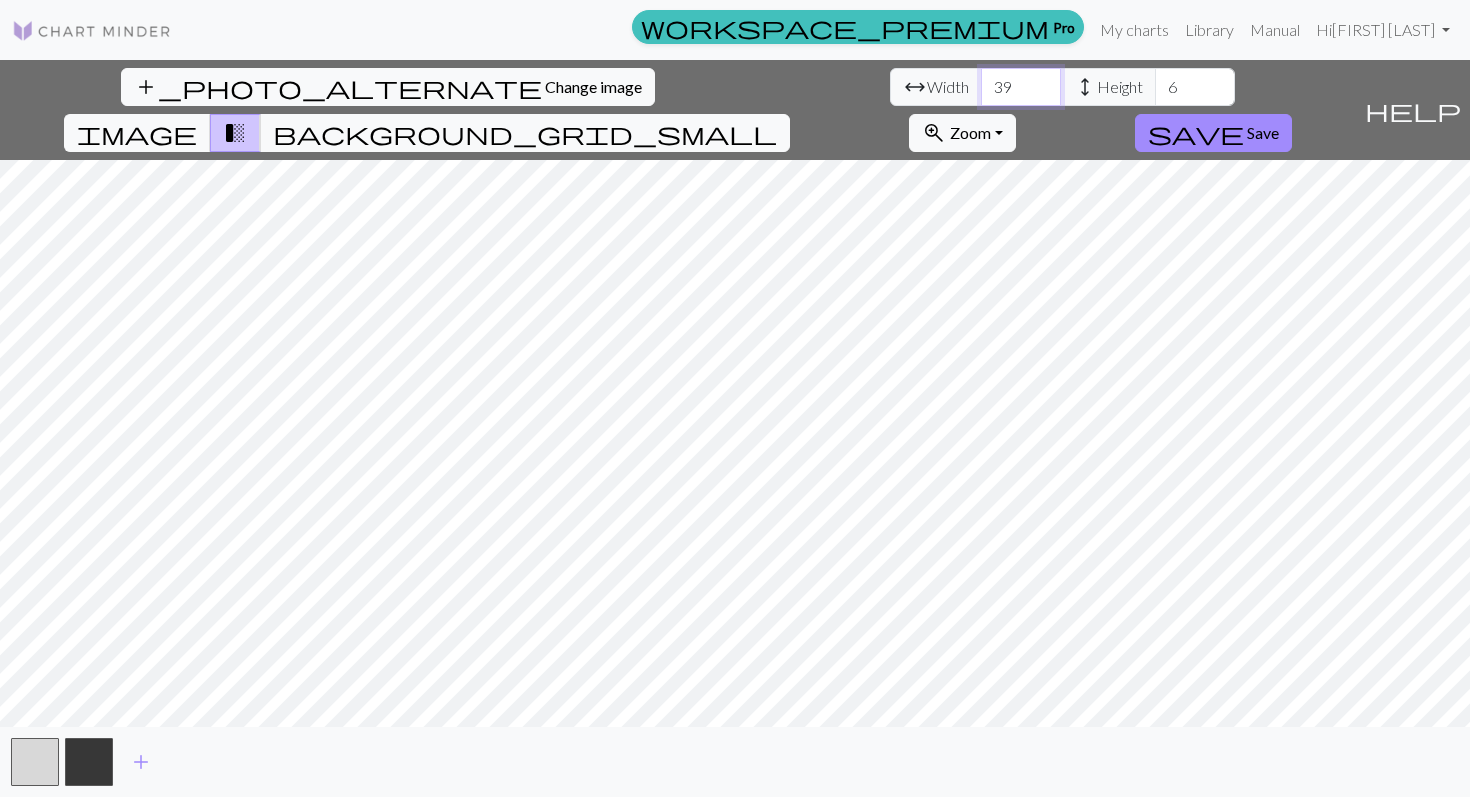 click on "39" at bounding box center [1021, 87] 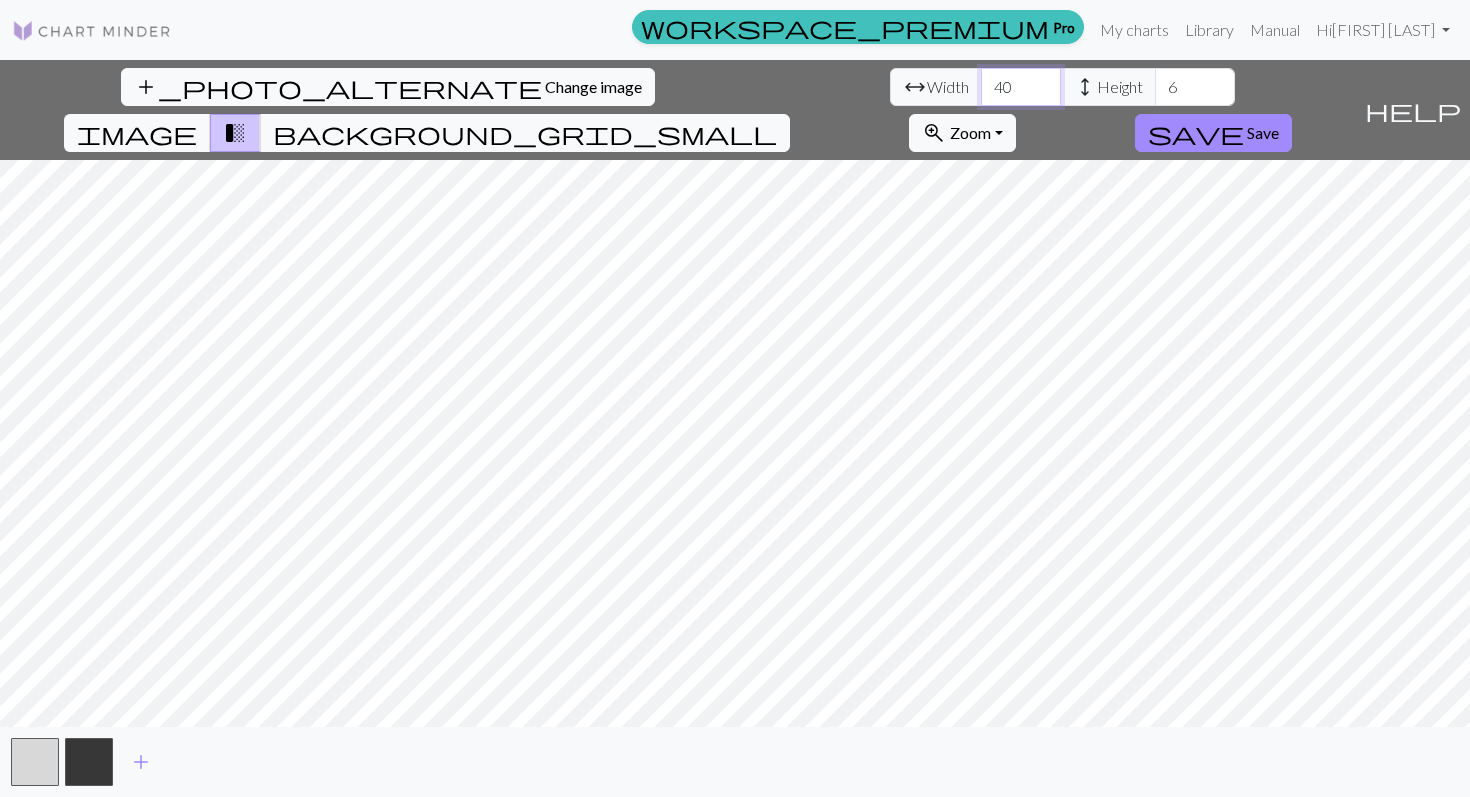 click on "40" at bounding box center [1021, 87] 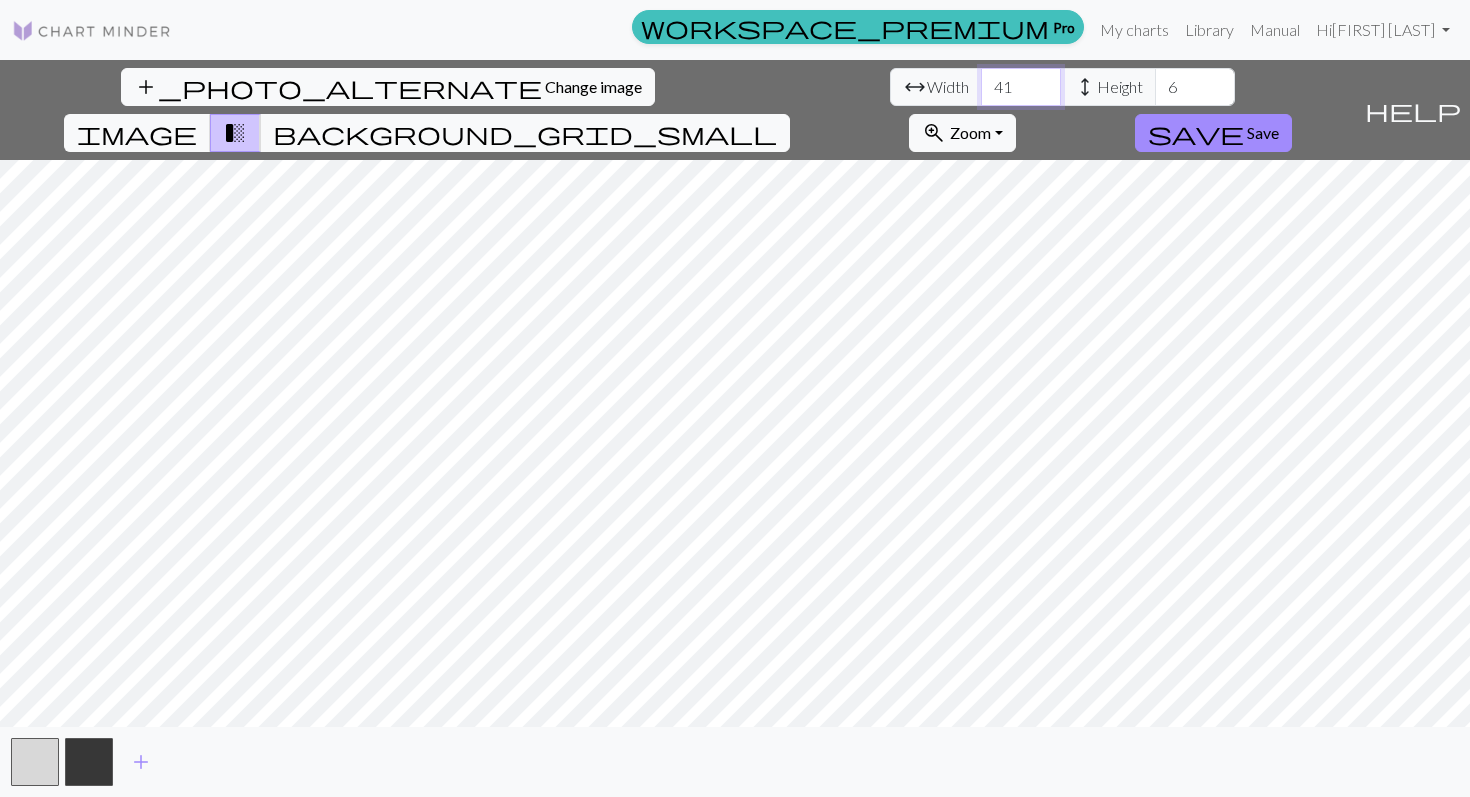 click on "41" at bounding box center (1021, 87) 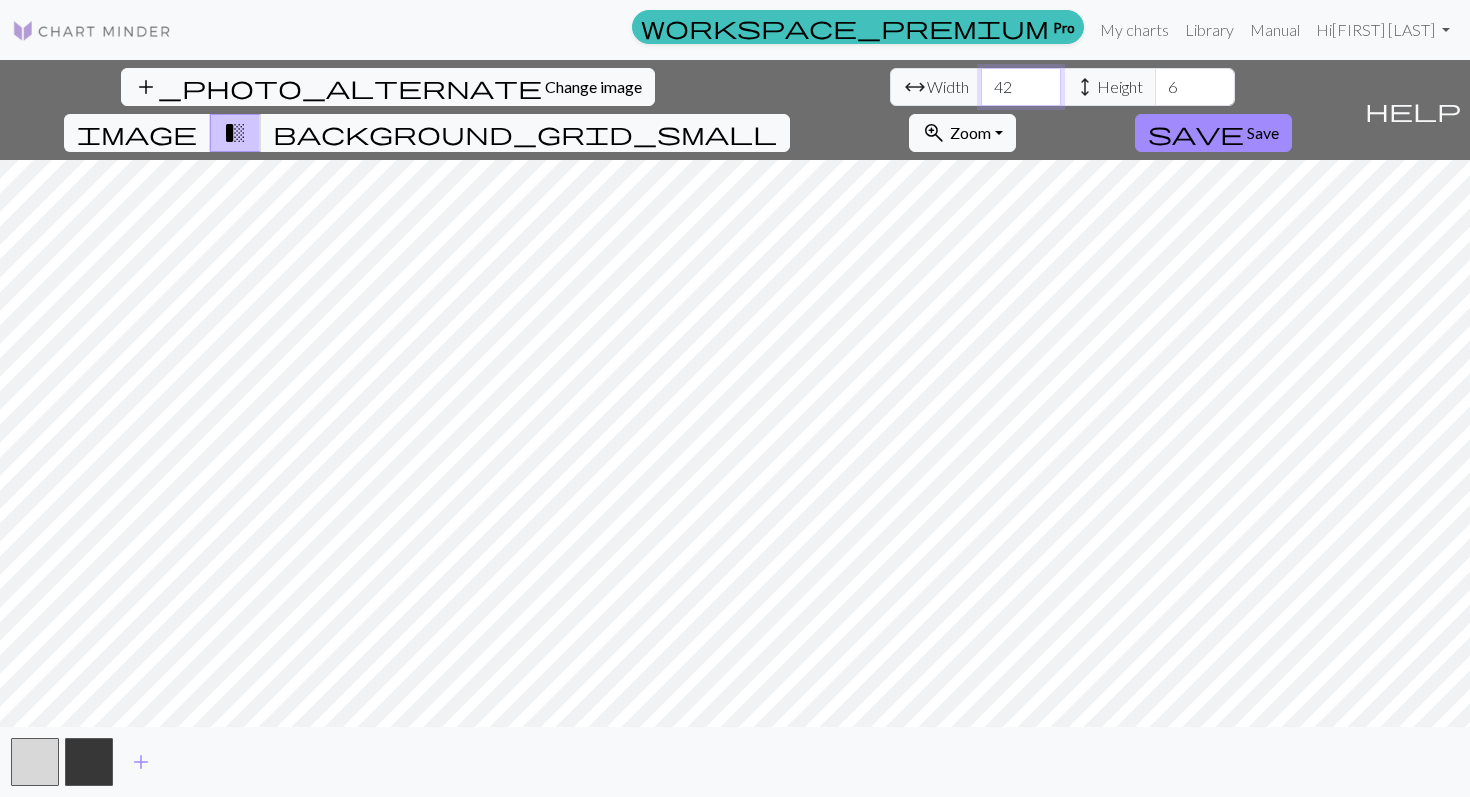 click on "42" at bounding box center (1021, 87) 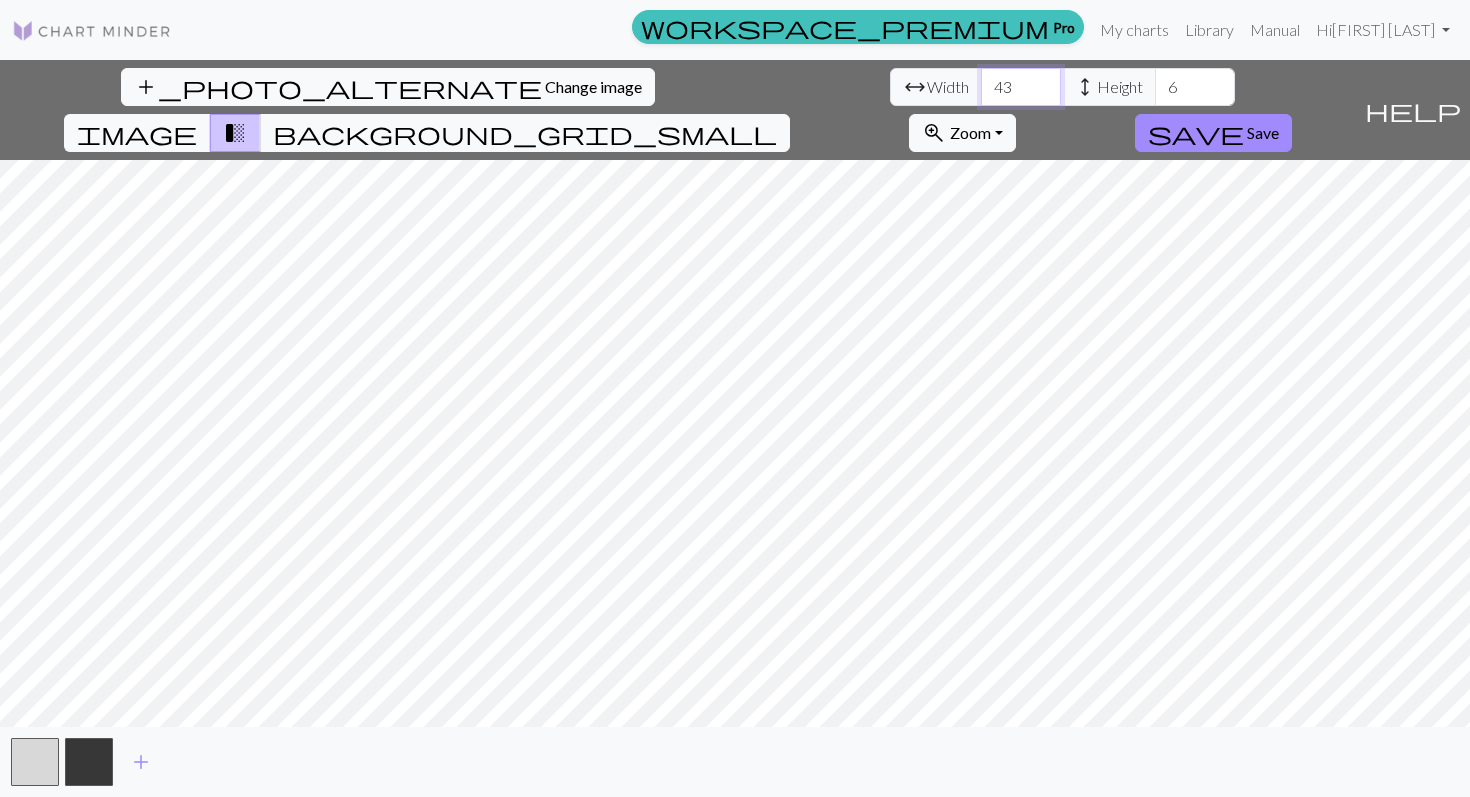 type on "43" 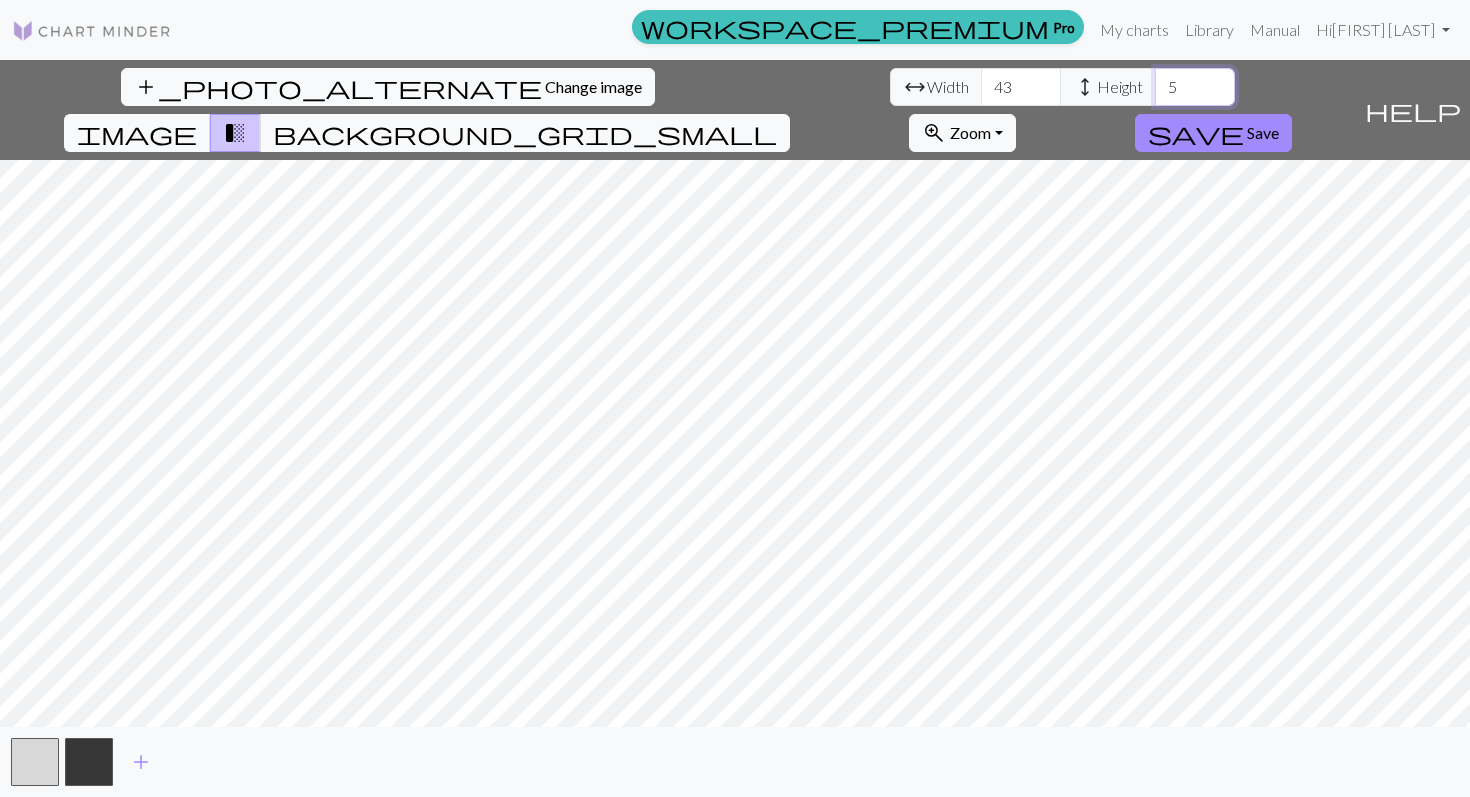 click on "5" at bounding box center [1195, 87] 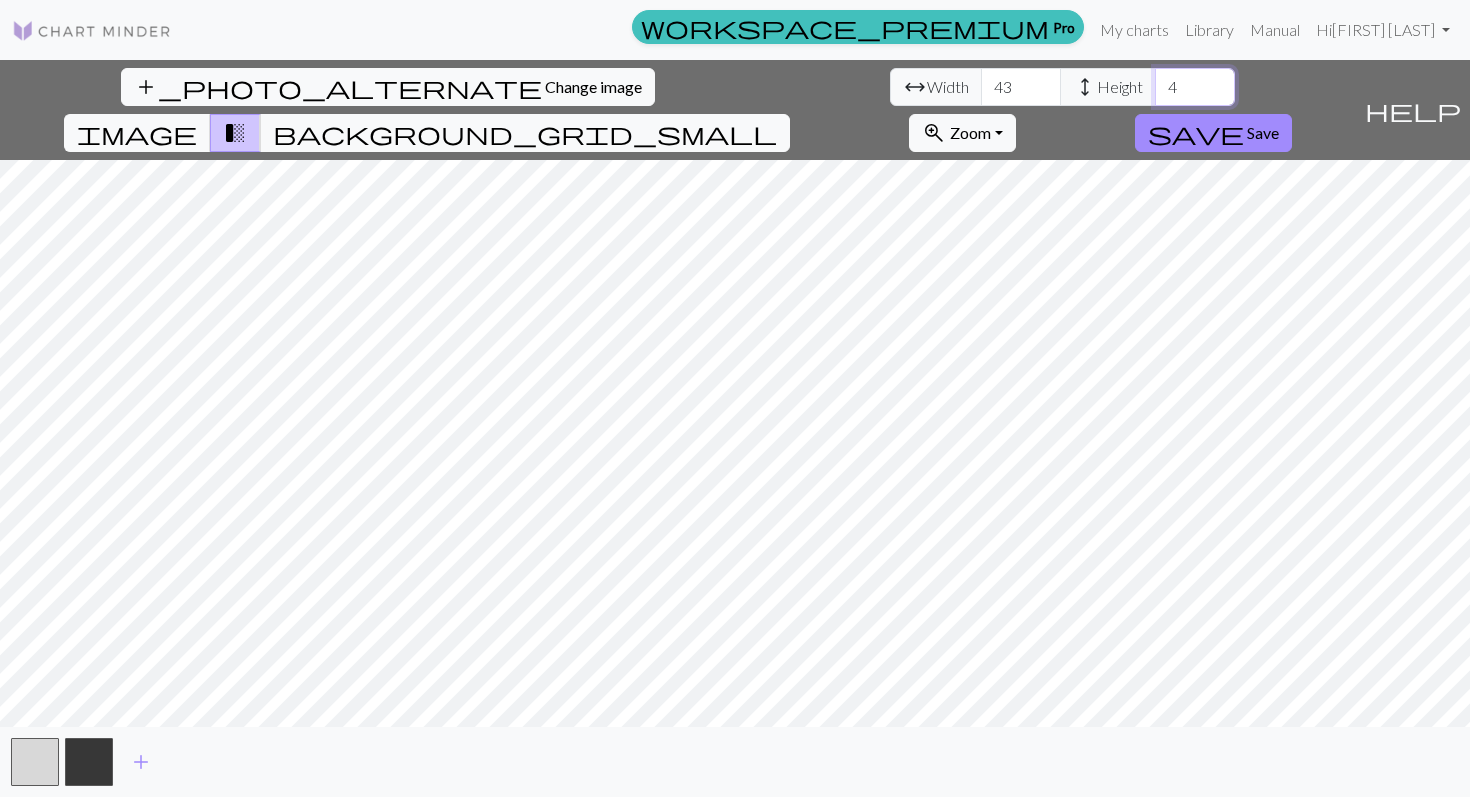 click on "4" at bounding box center [1195, 87] 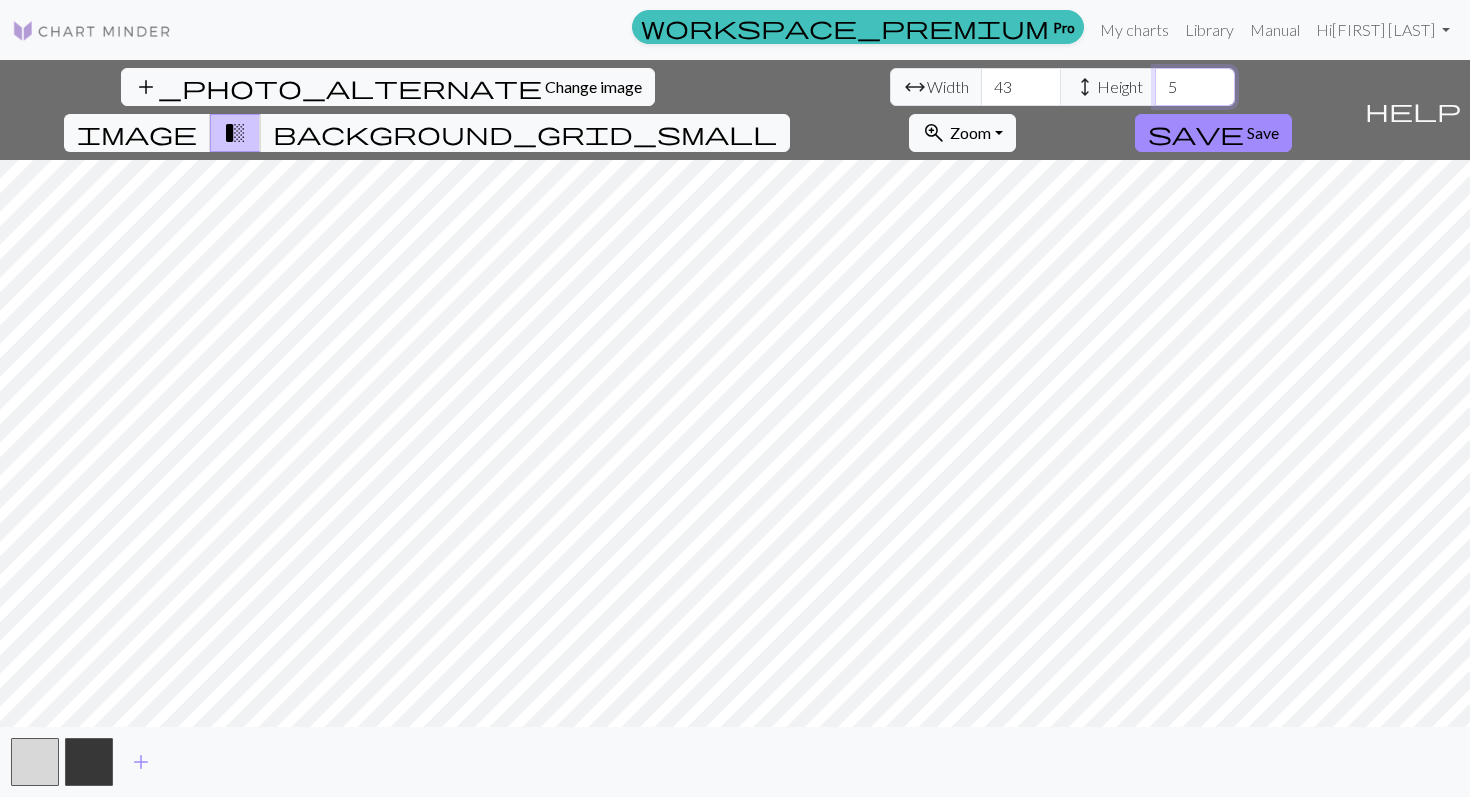 click on "5" at bounding box center [1195, 87] 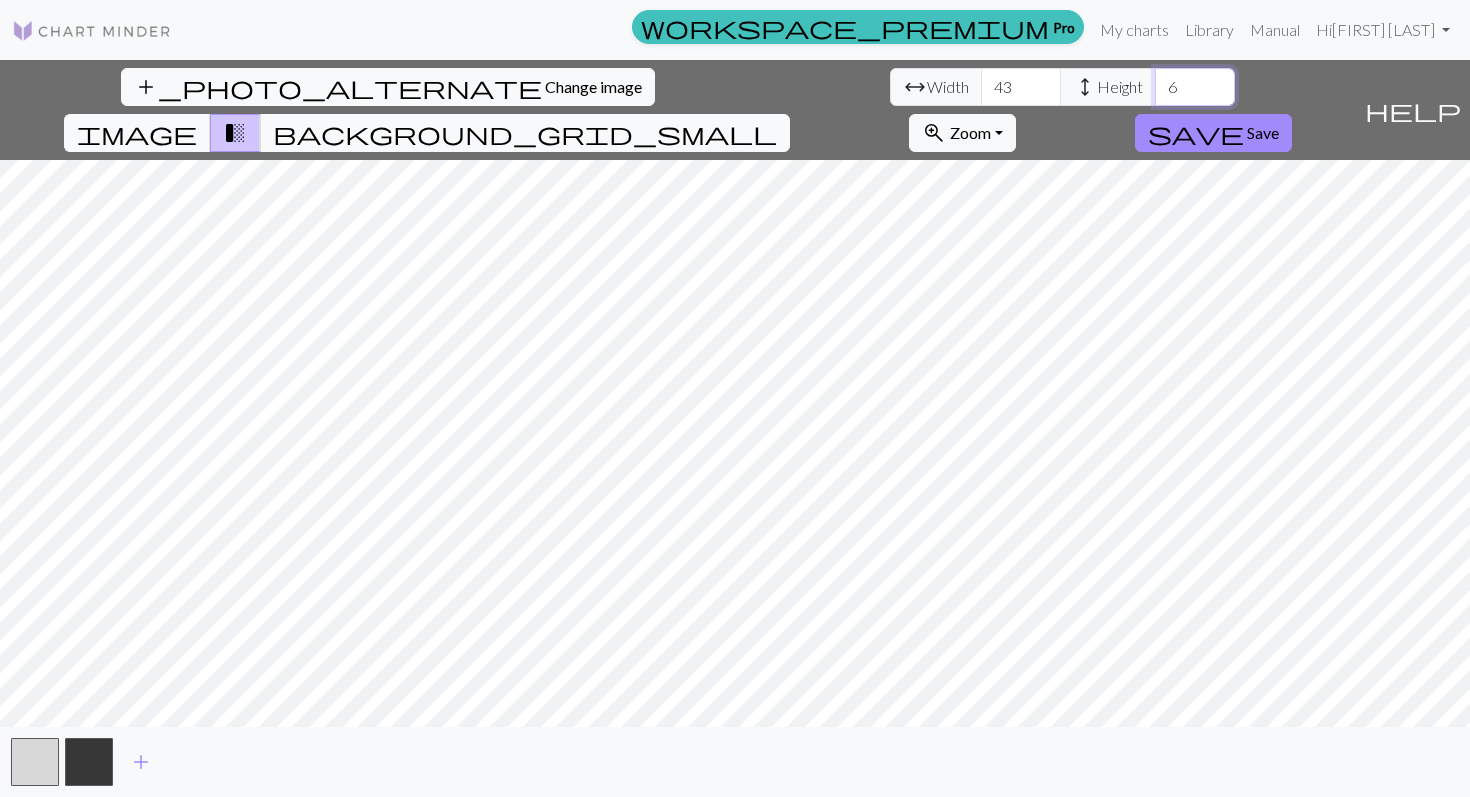 click on "6" at bounding box center (1195, 87) 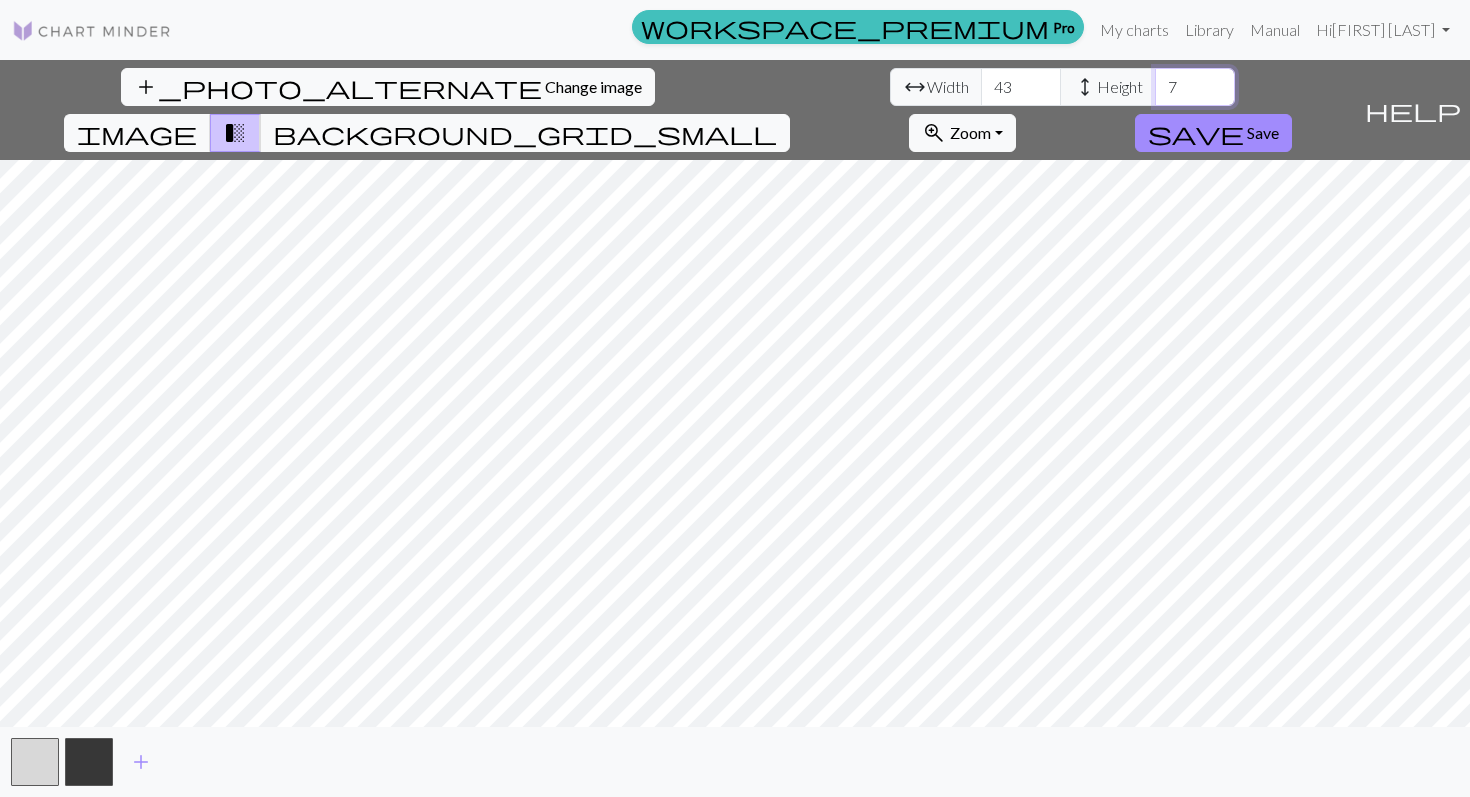 click on "7" at bounding box center (1195, 87) 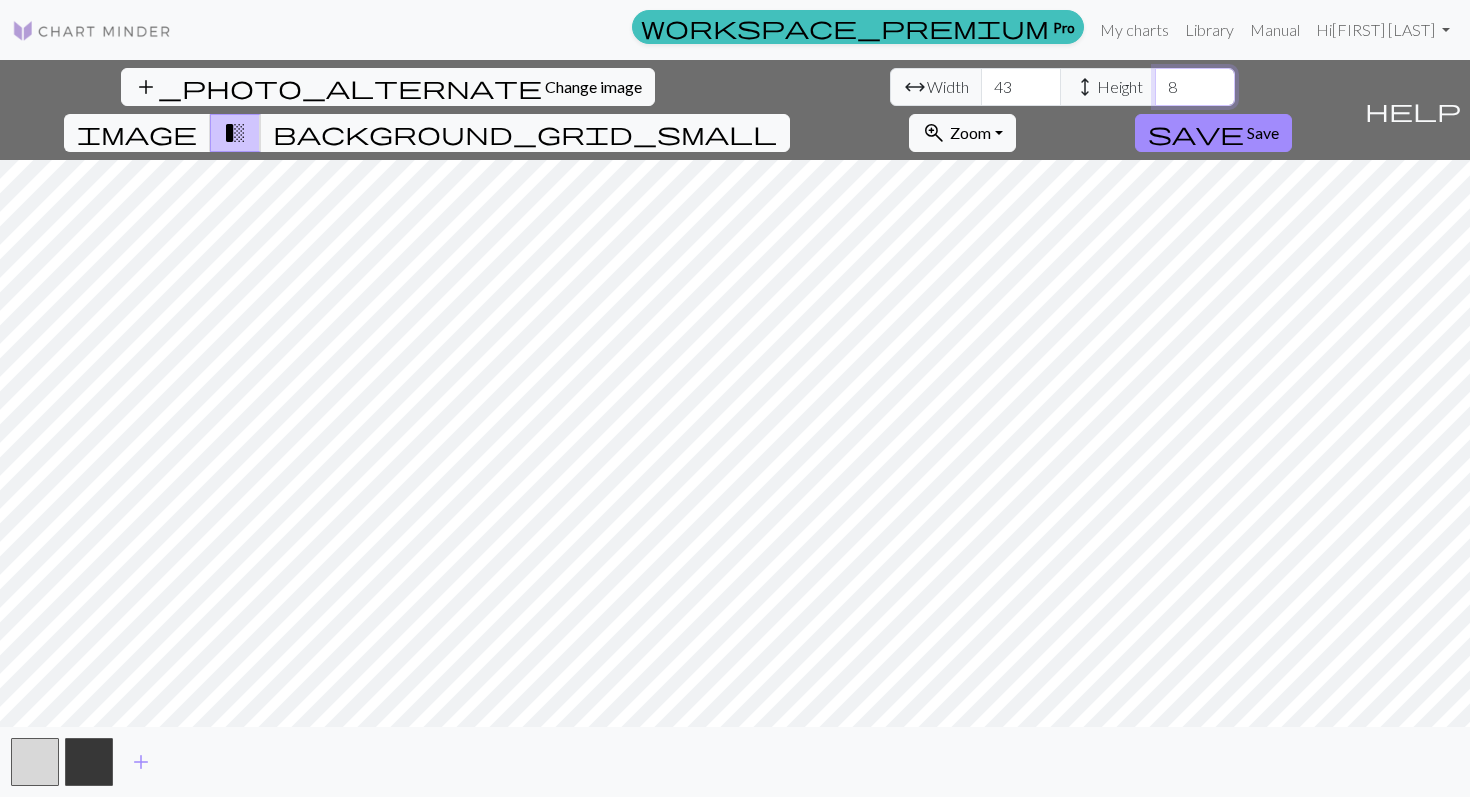 click on "8" at bounding box center [1195, 87] 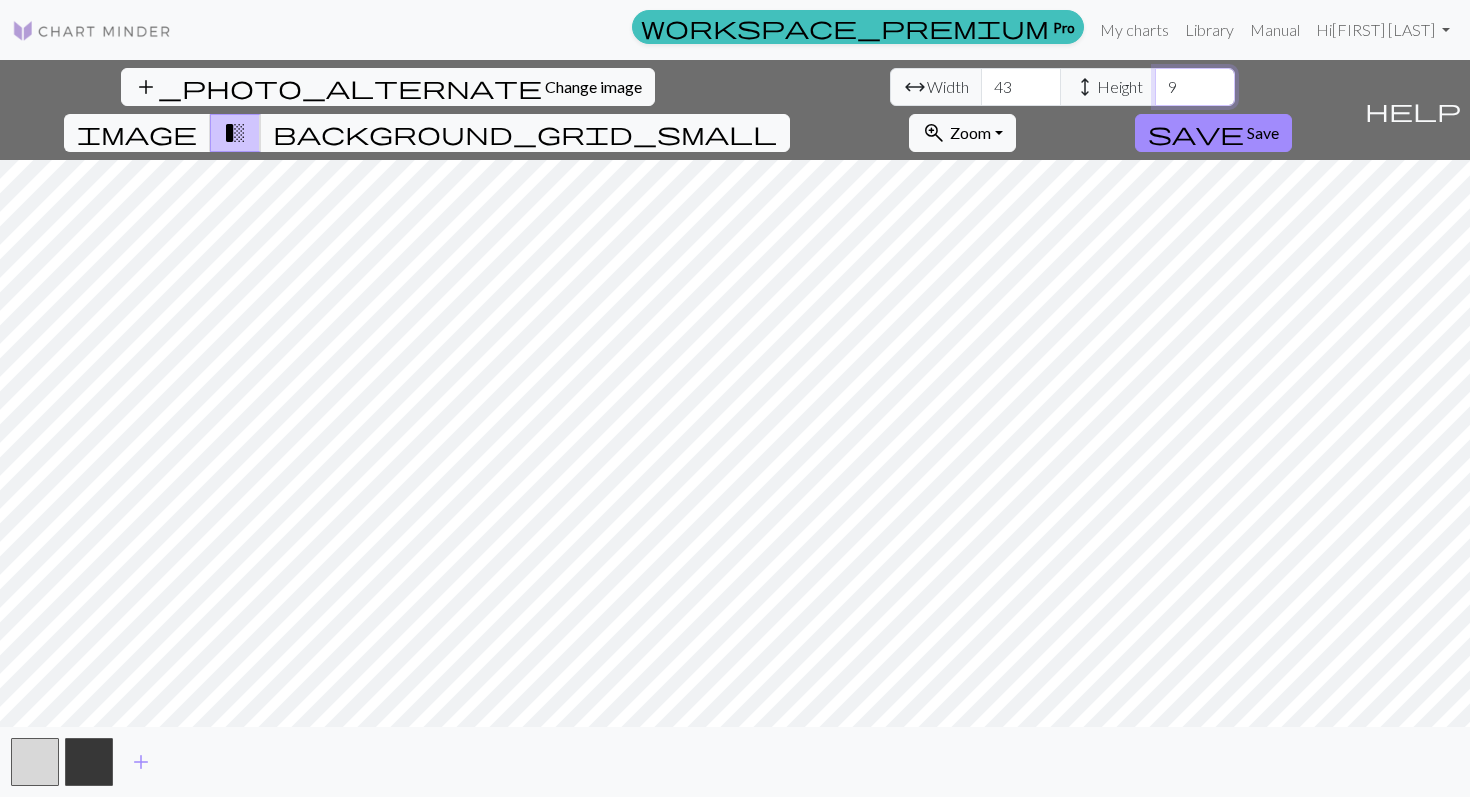 click on "9" at bounding box center (1195, 87) 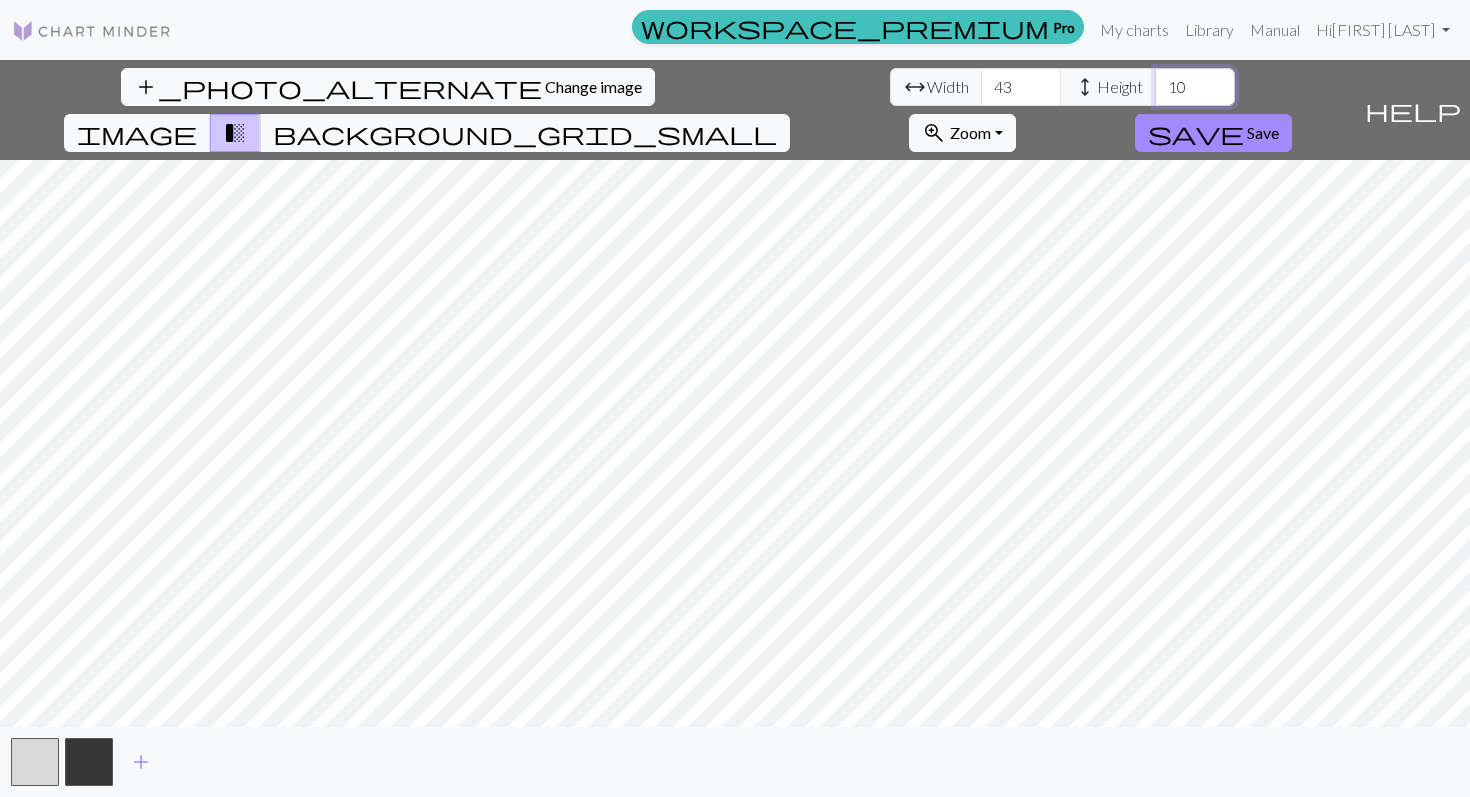 click on "10" at bounding box center (1195, 87) 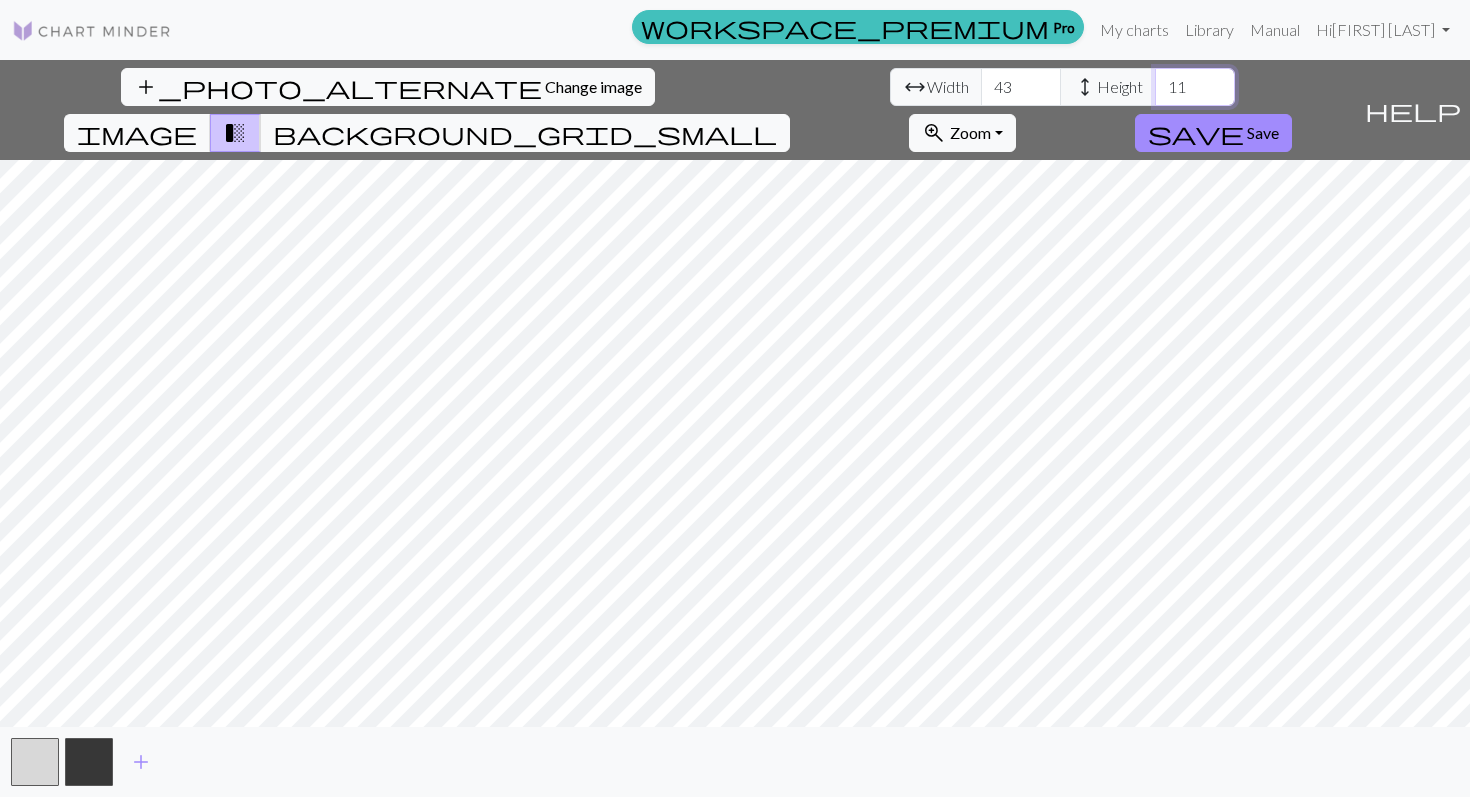 click on "11" at bounding box center [1195, 87] 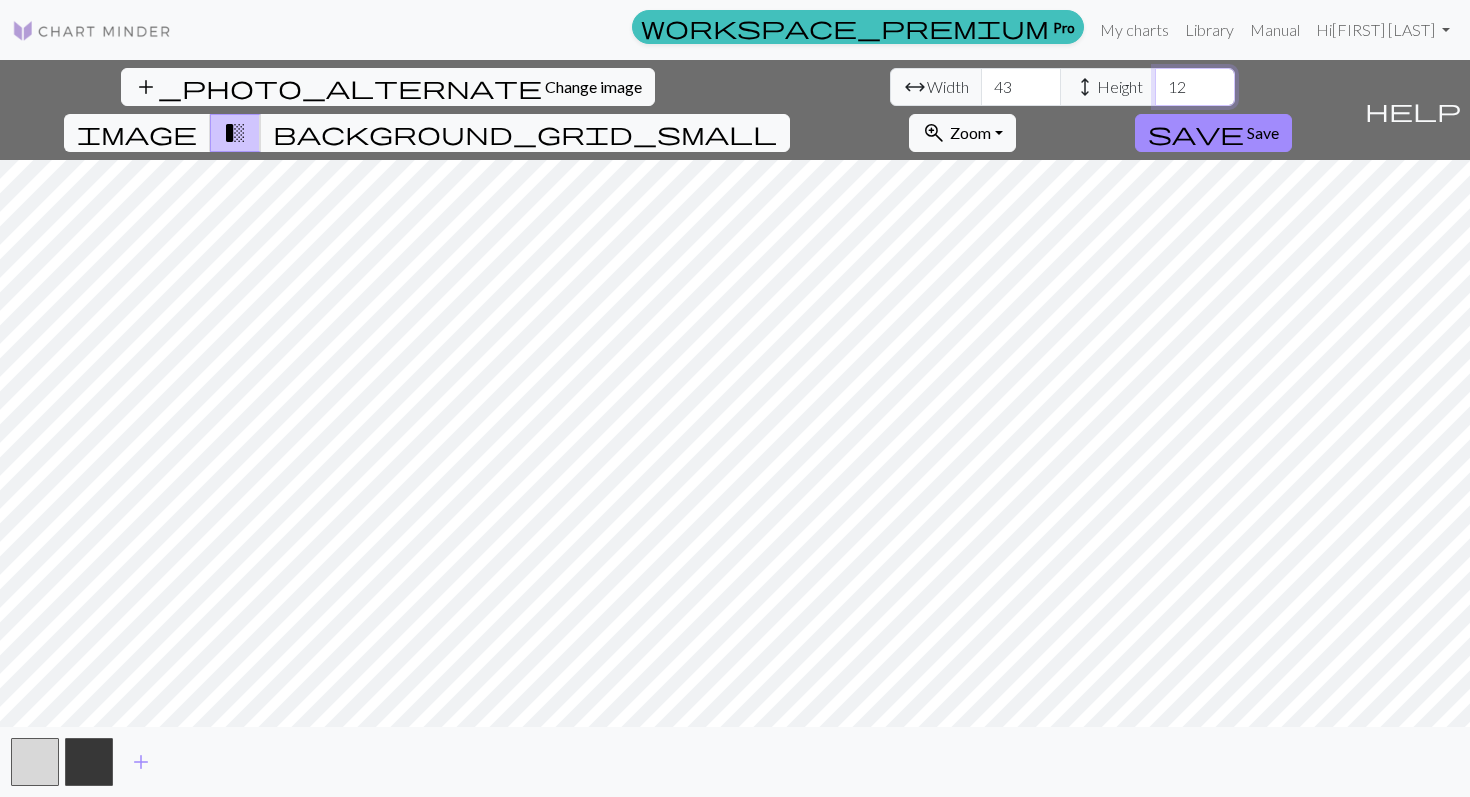 click on "12" at bounding box center [1195, 87] 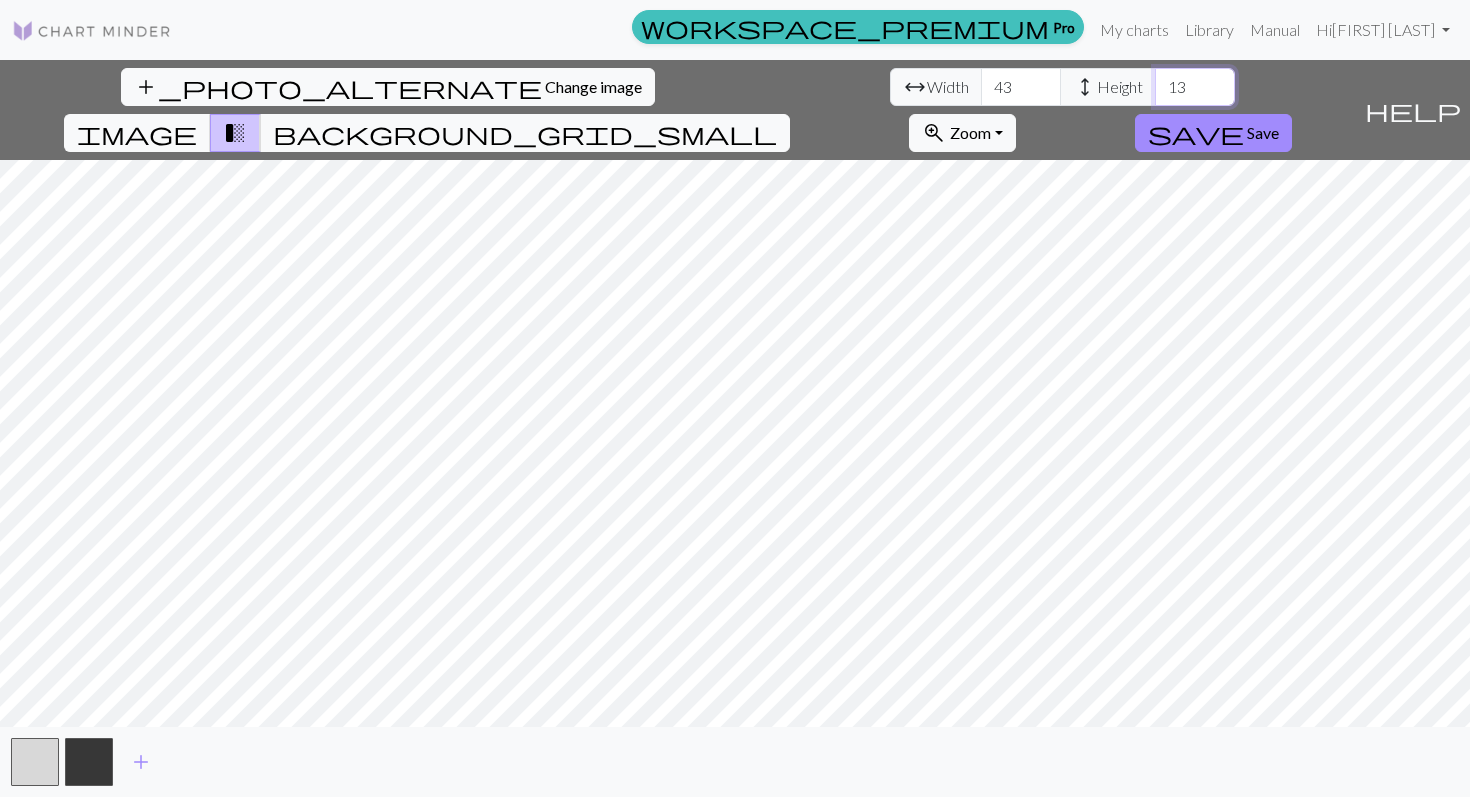 click on "13" at bounding box center (1195, 87) 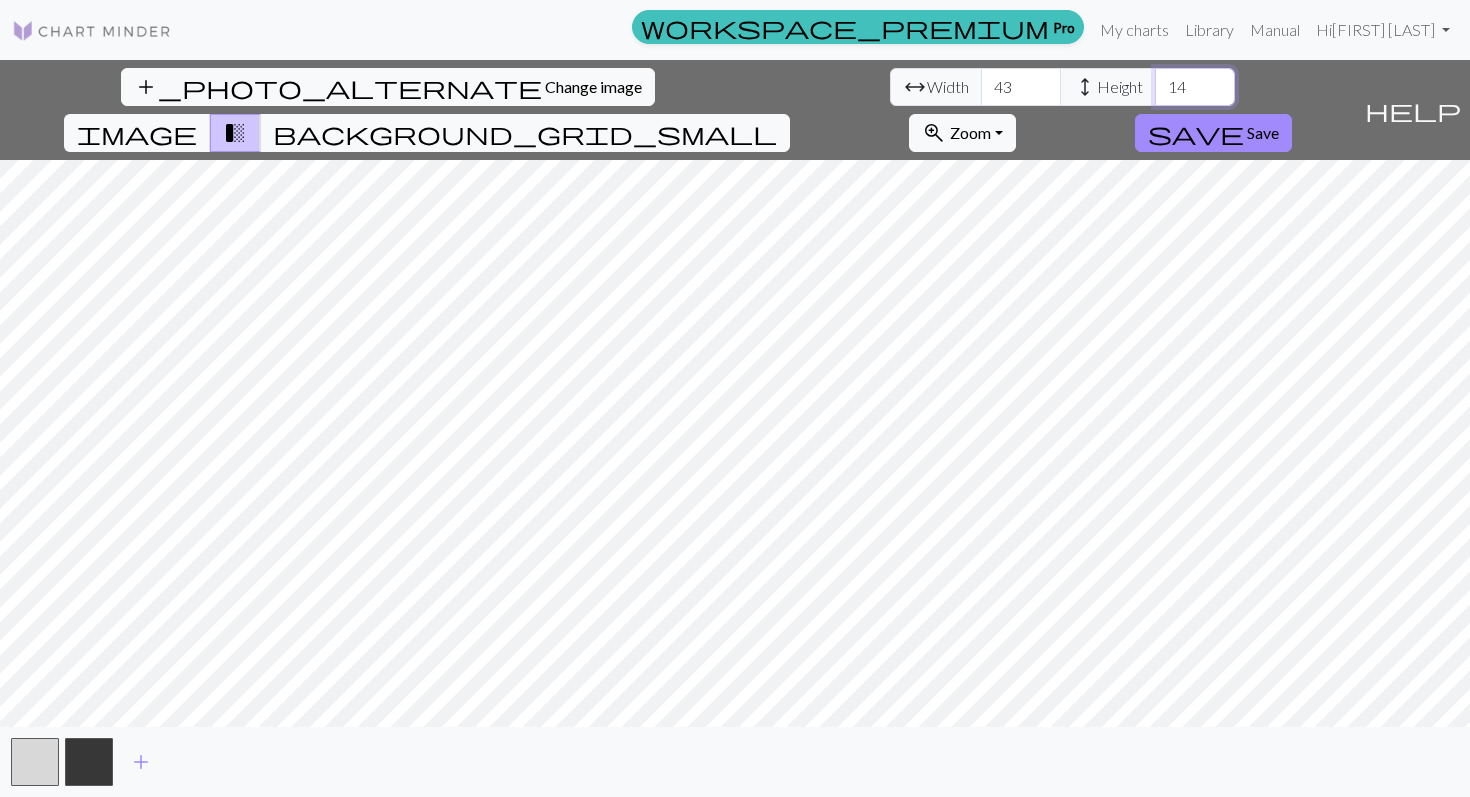 click on "14" at bounding box center (1195, 87) 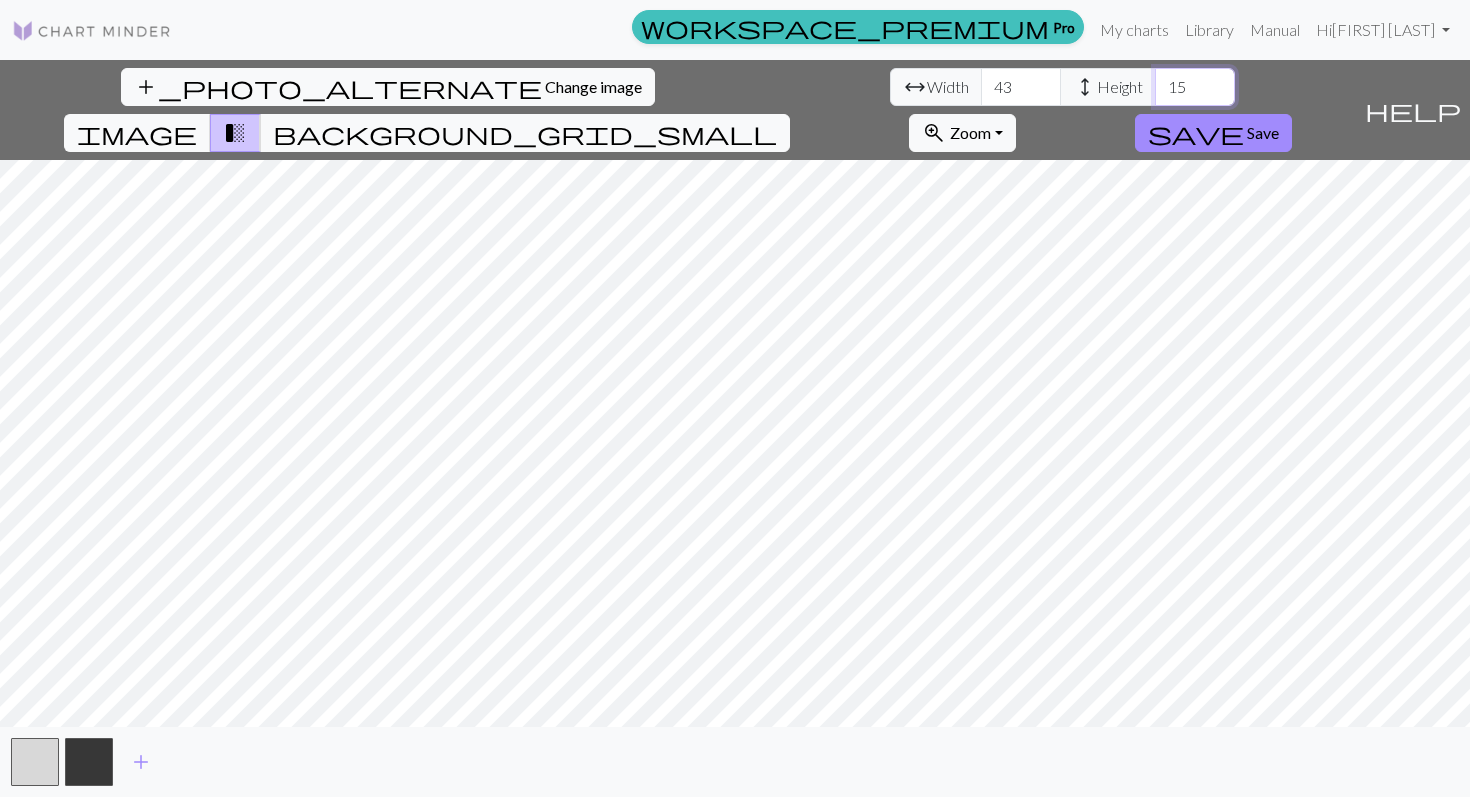 click on "15" at bounding box center (1195, 87) 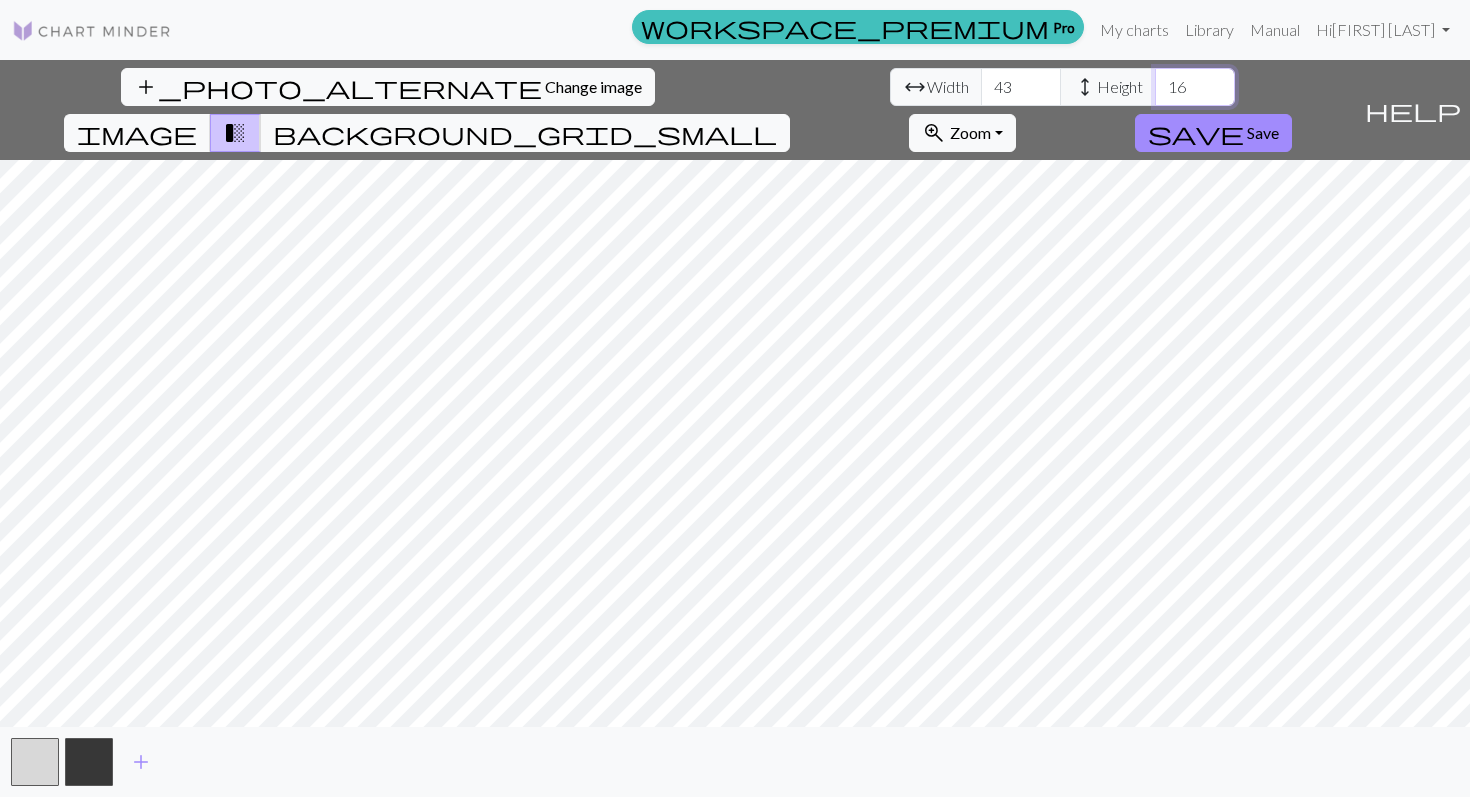 click on "16" at bounding box center [1195, 87] 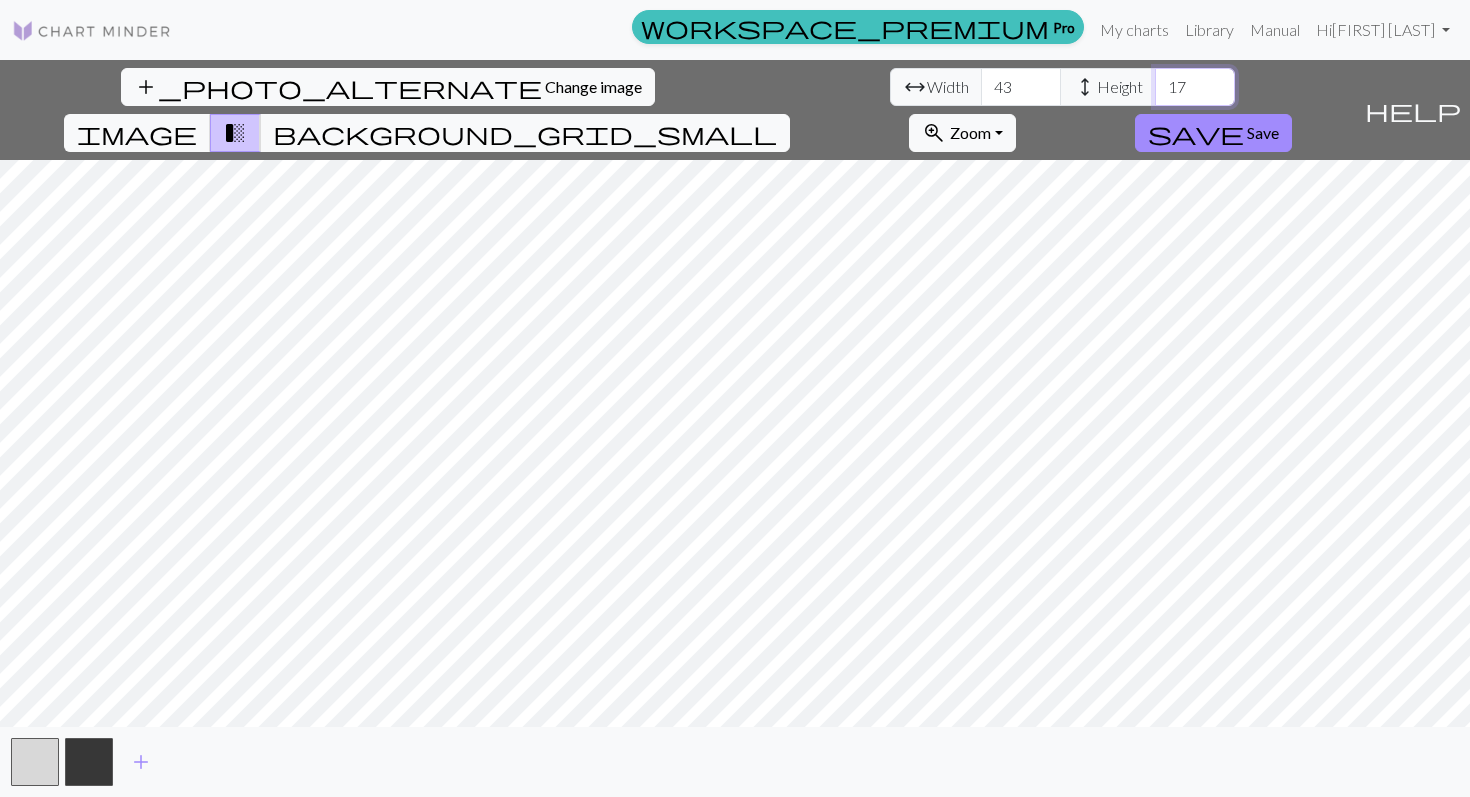 click on "17" at bounding box center [1195, 87] 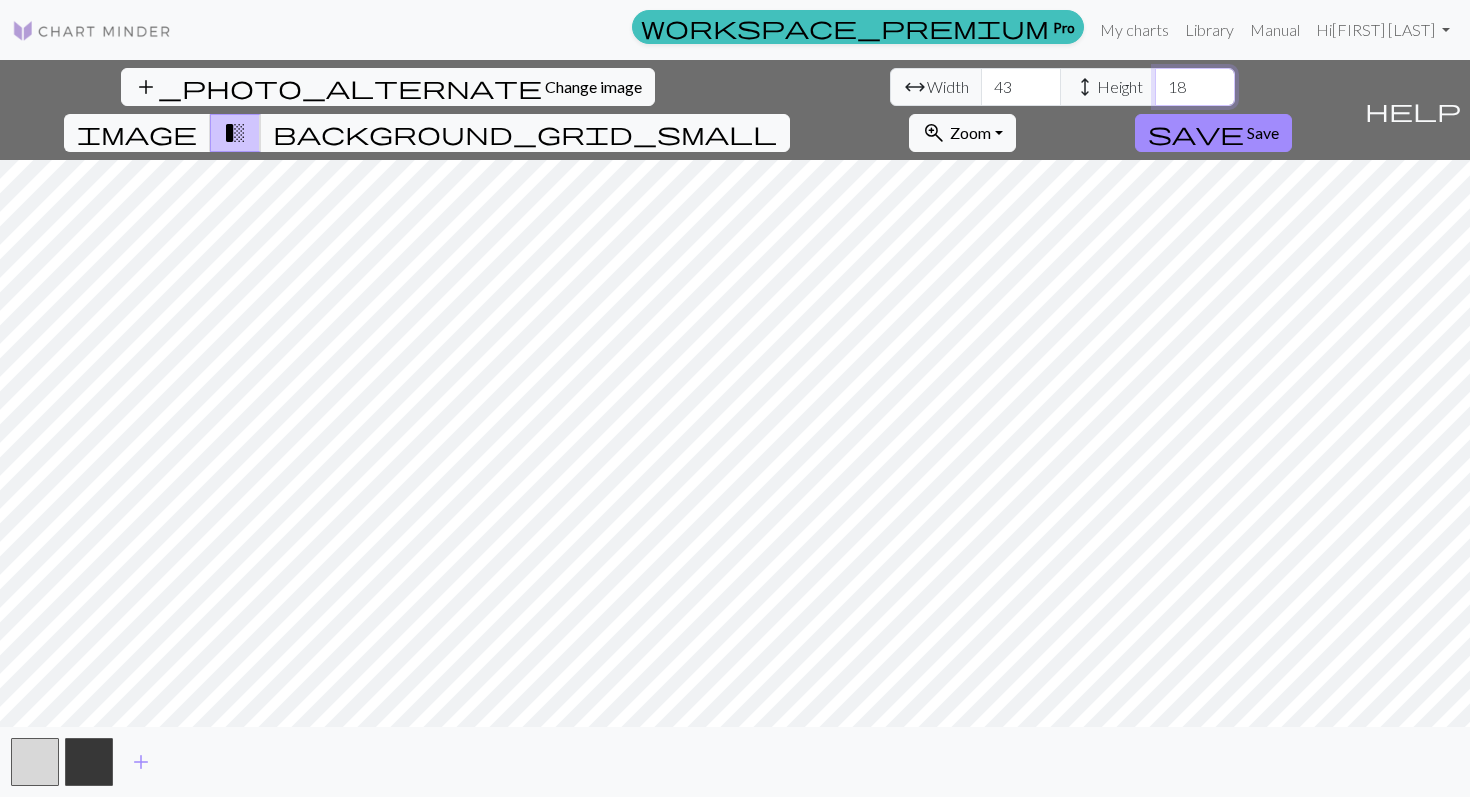 click on "18" at bounding box center [1195, 87] 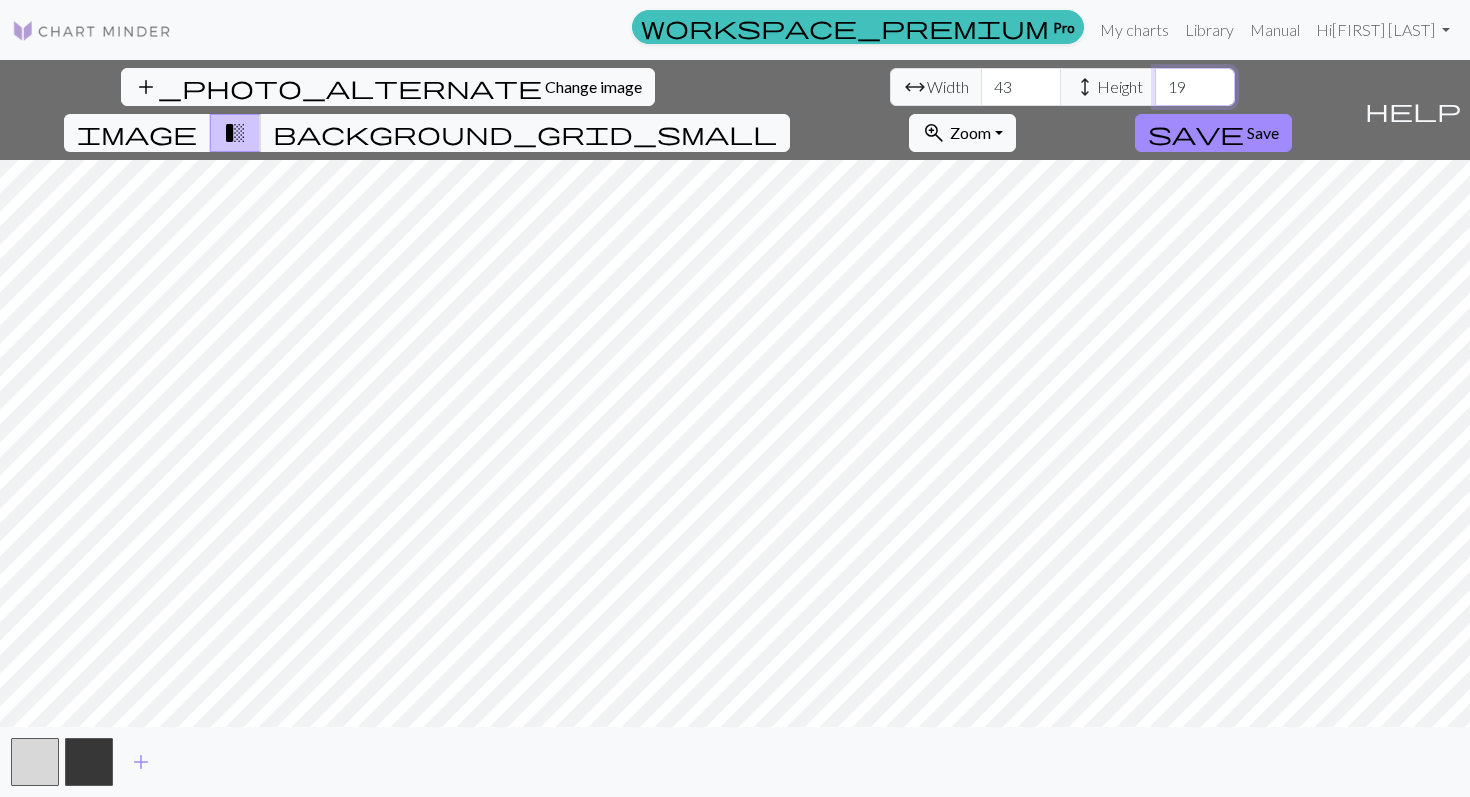 click on "19" at bounding box center (1195, 87) 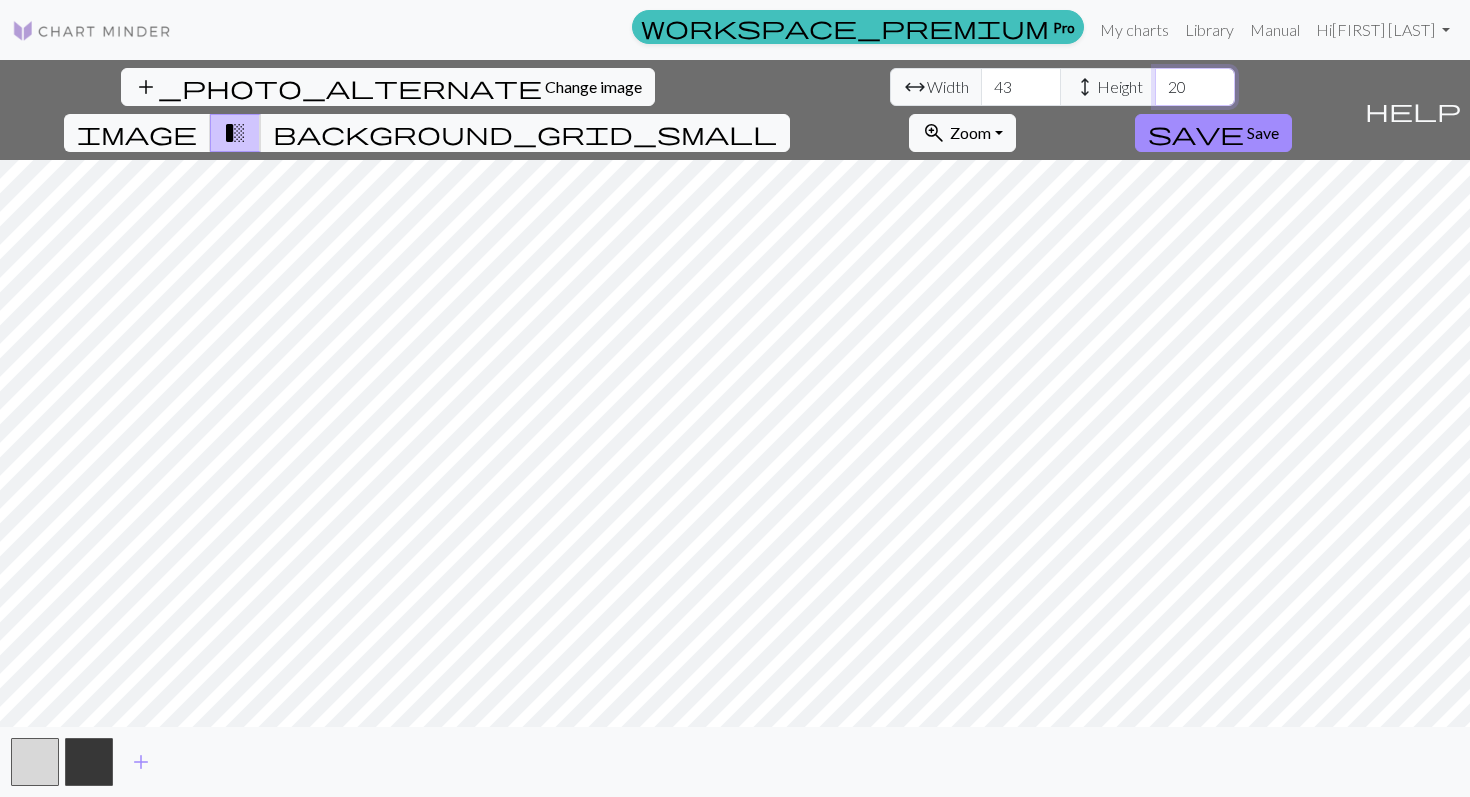 click on "20" at bounding box center [1195, 87] 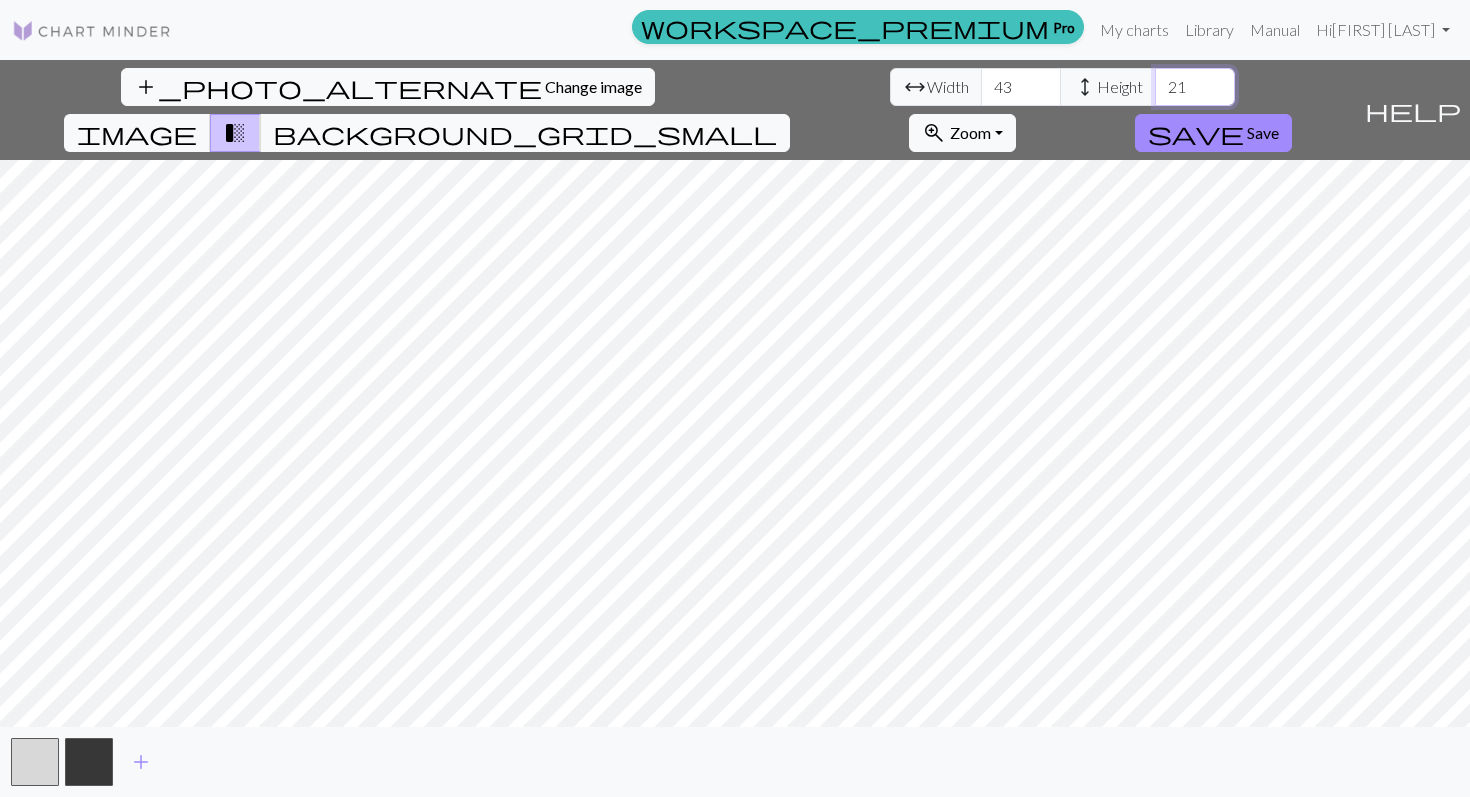 click on "21" at bounding box center [1195, 87] 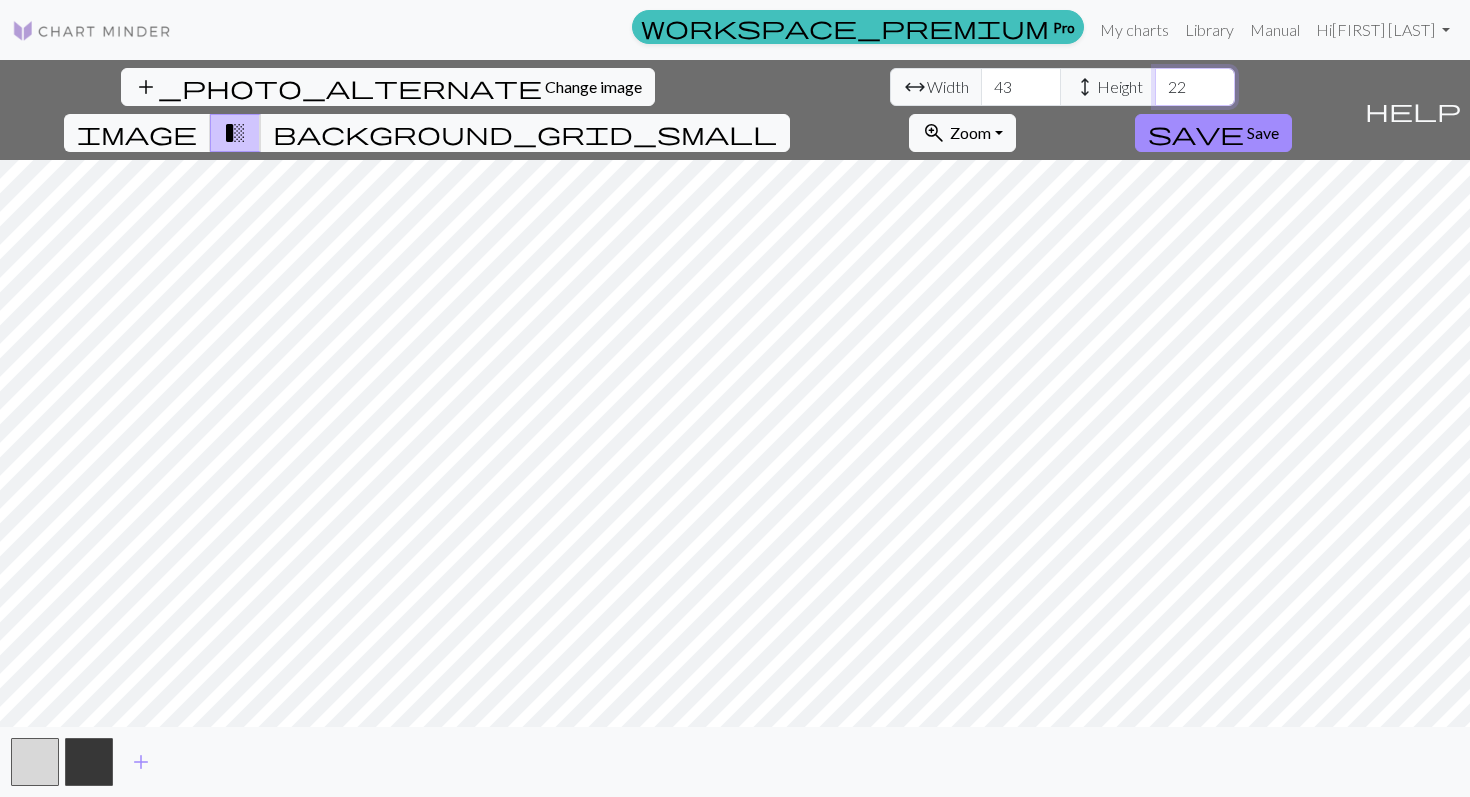click on "22" at bounding box center [1195, 87] 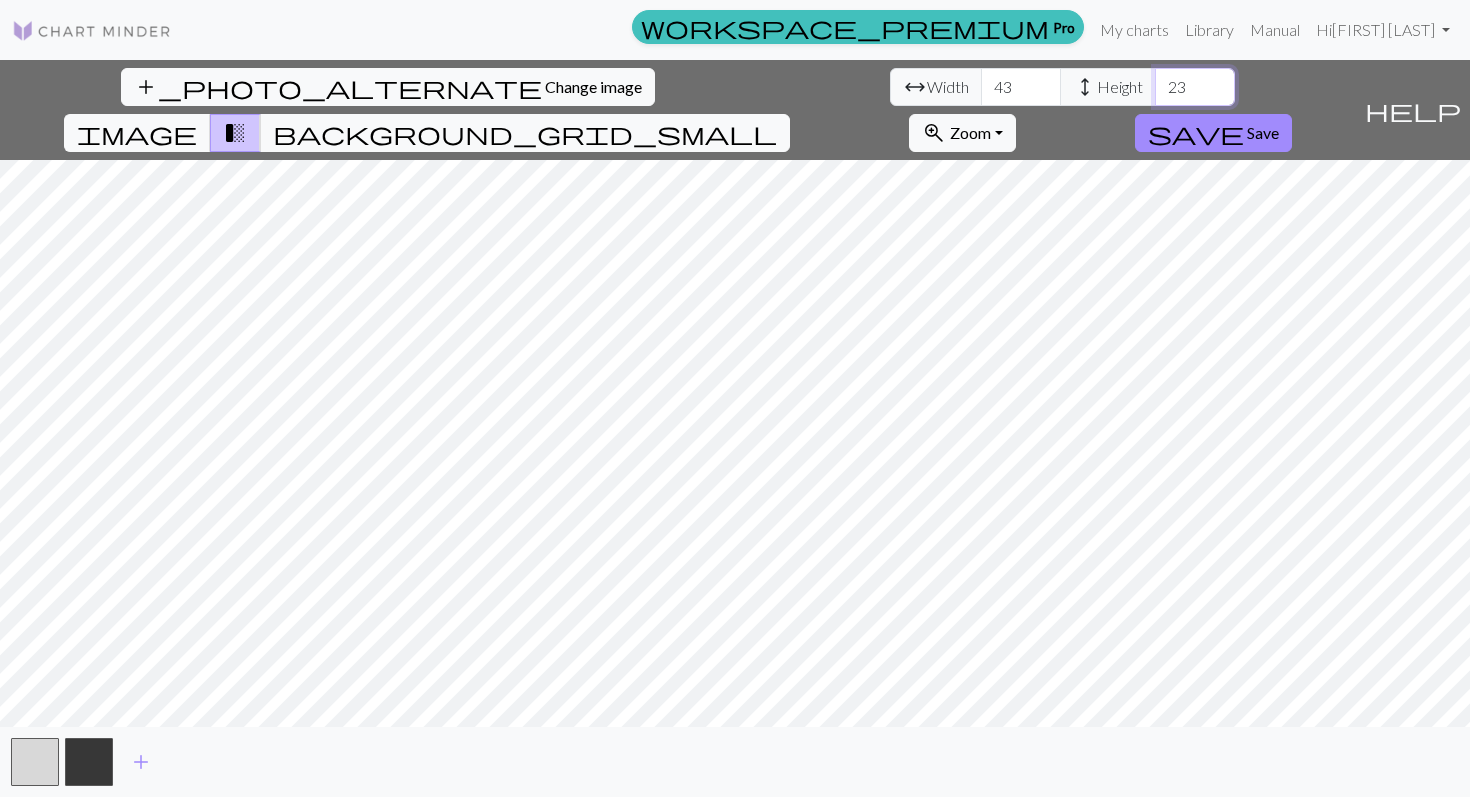 type on "23" 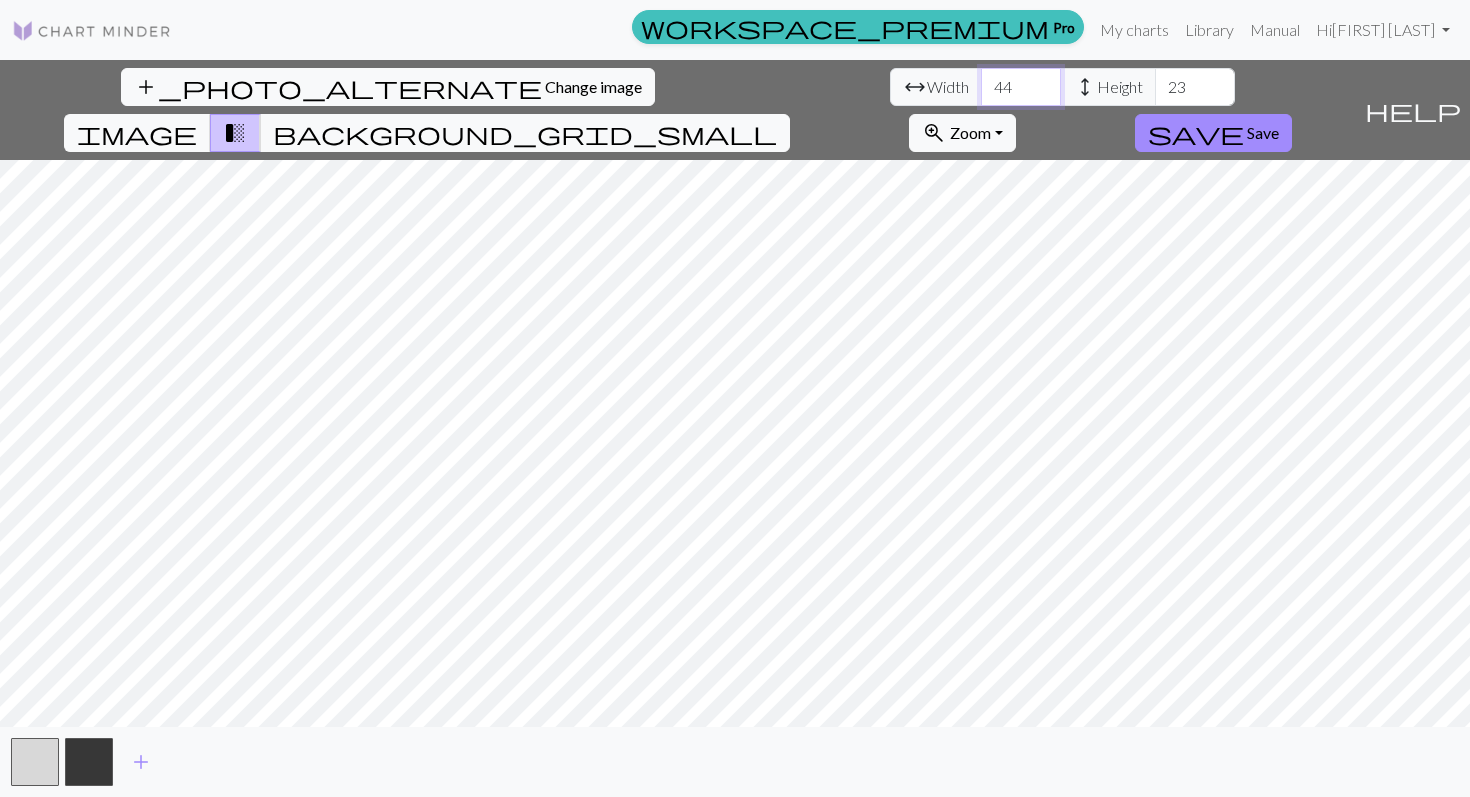click on "44" at bounding box center (1021, 87) 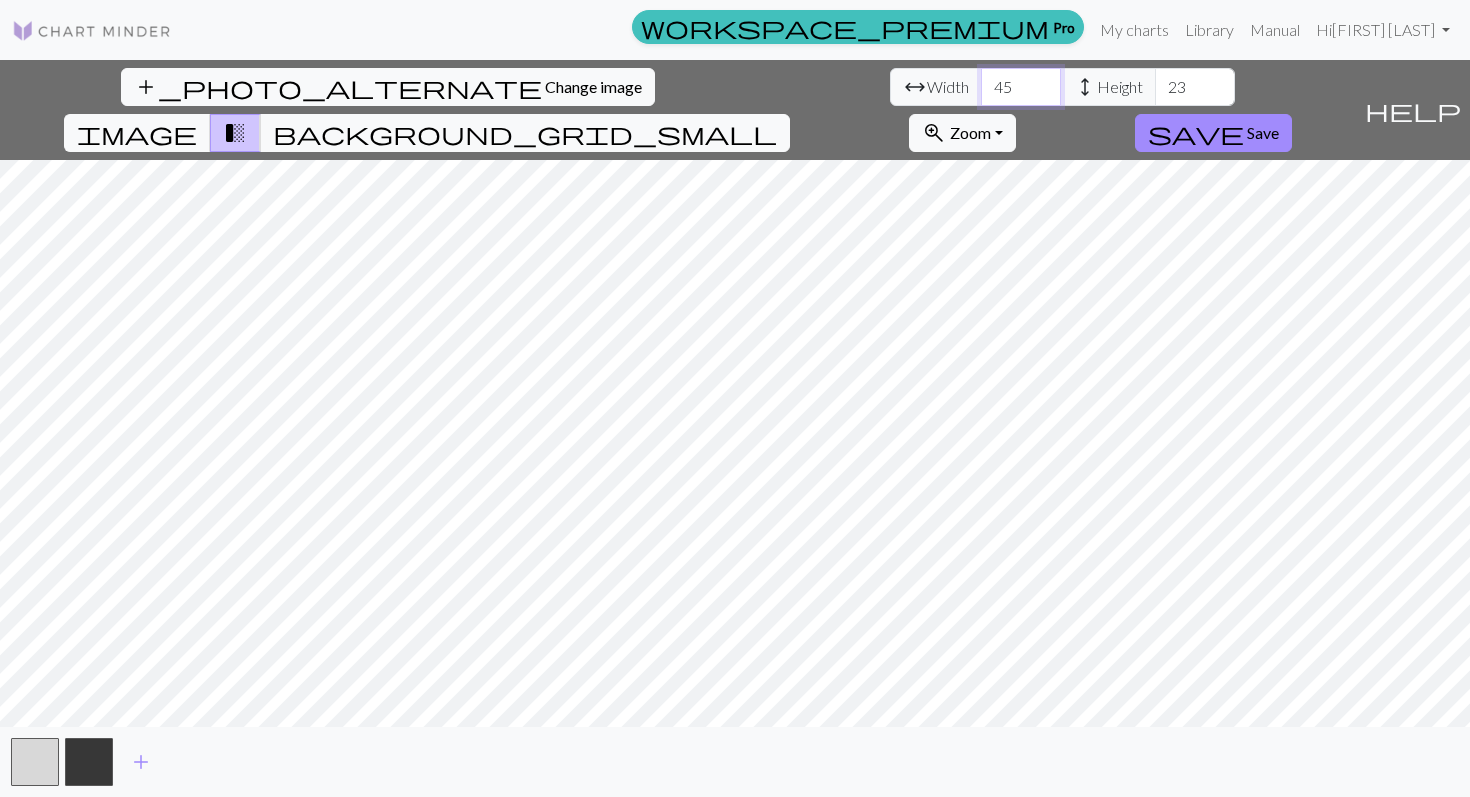 click on "45" at bounding box center [1021, 87] 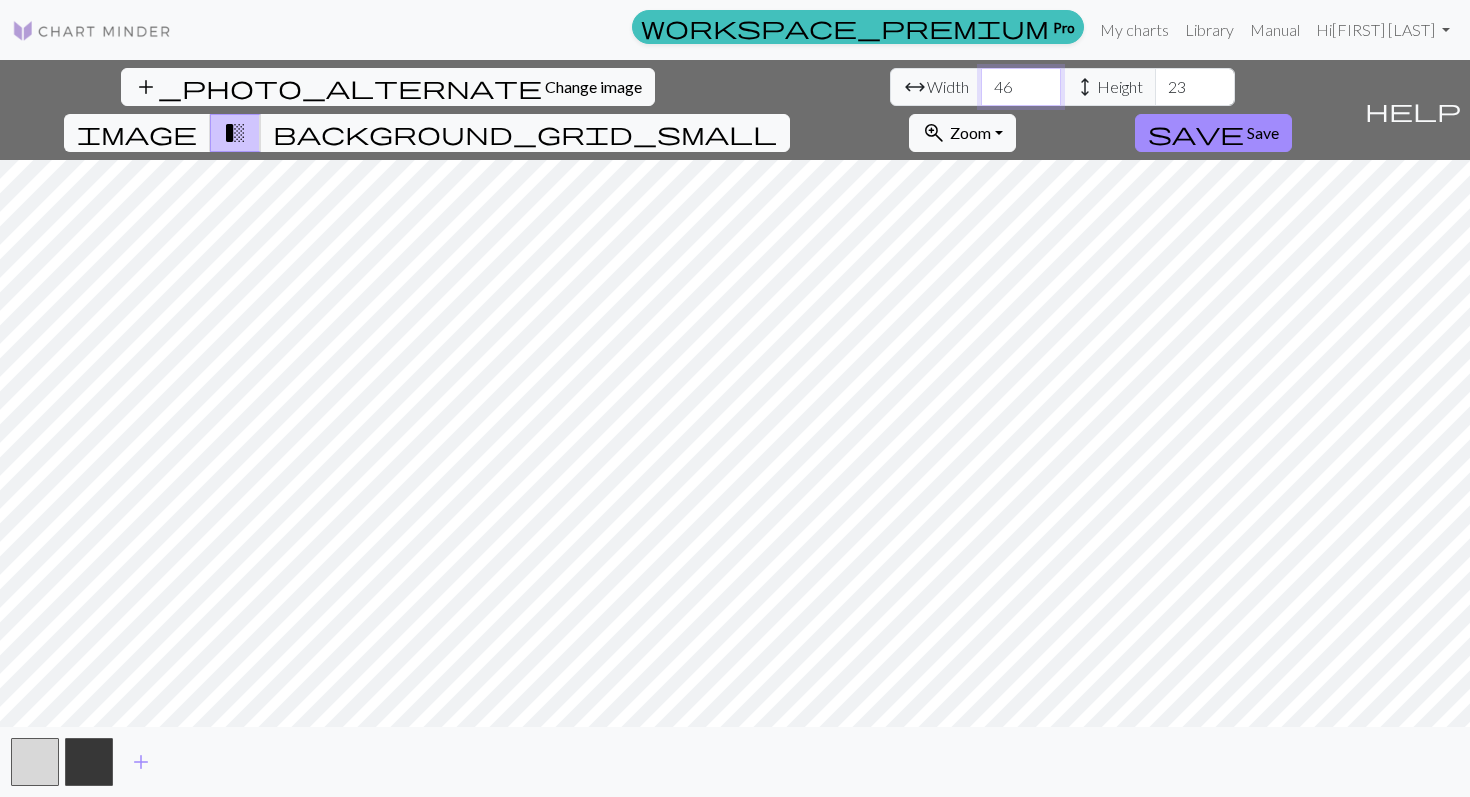 click on "46" at bounding box center [1021, 87] 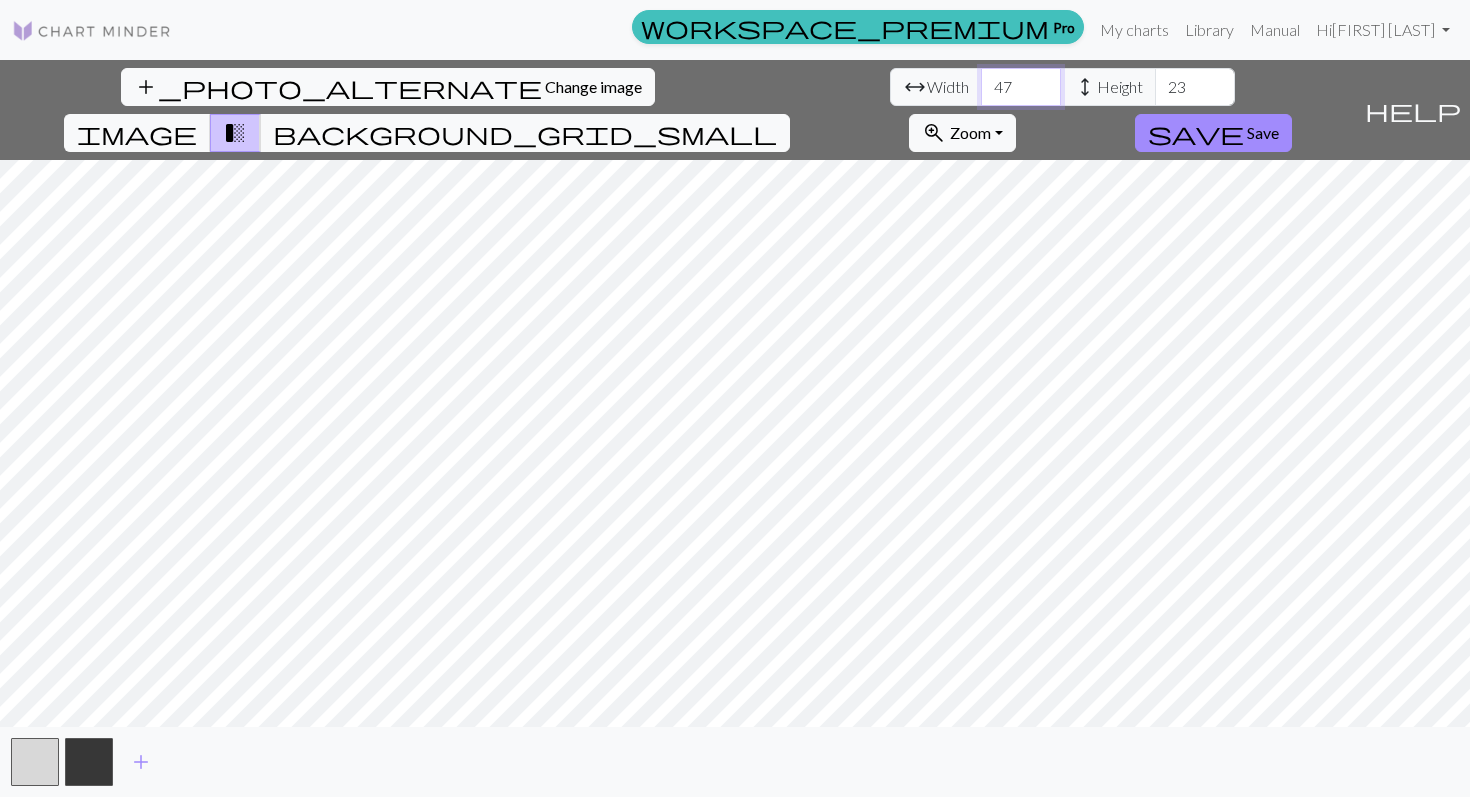 click on "47" at bounding box center (1021, 87) 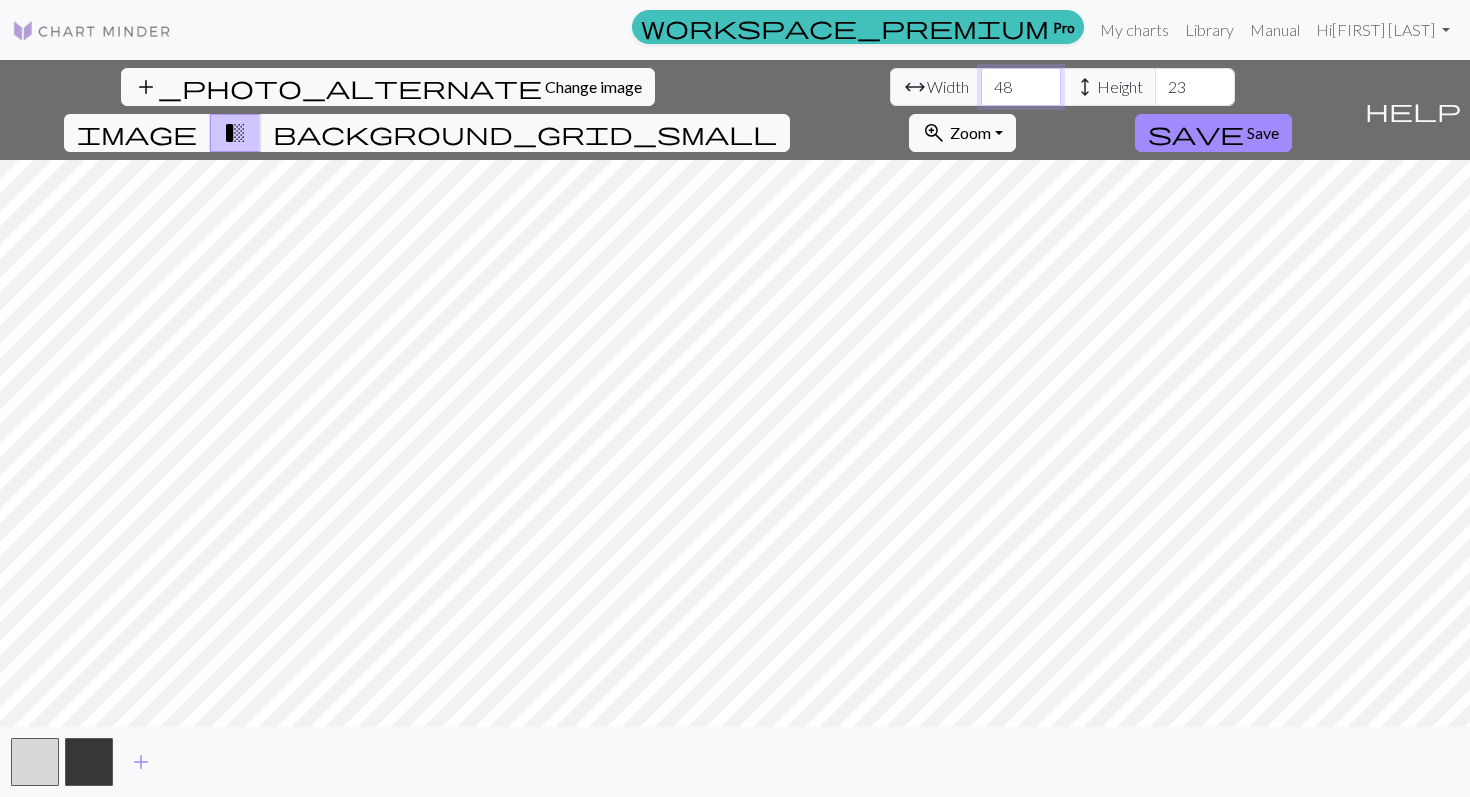 click on "48" at bounding box center (1021, 87) 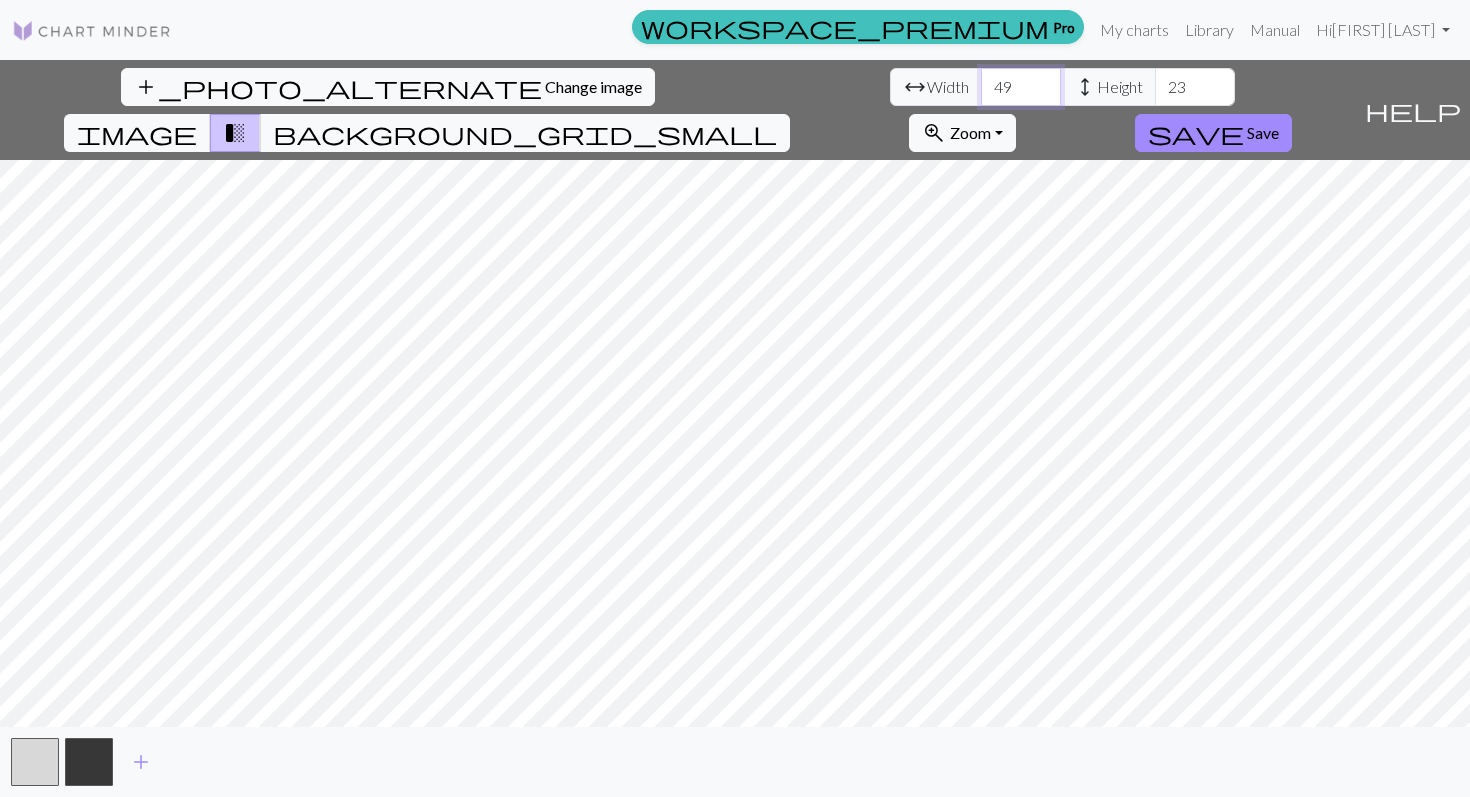 click on "49" at bounding box center [1021, 87] 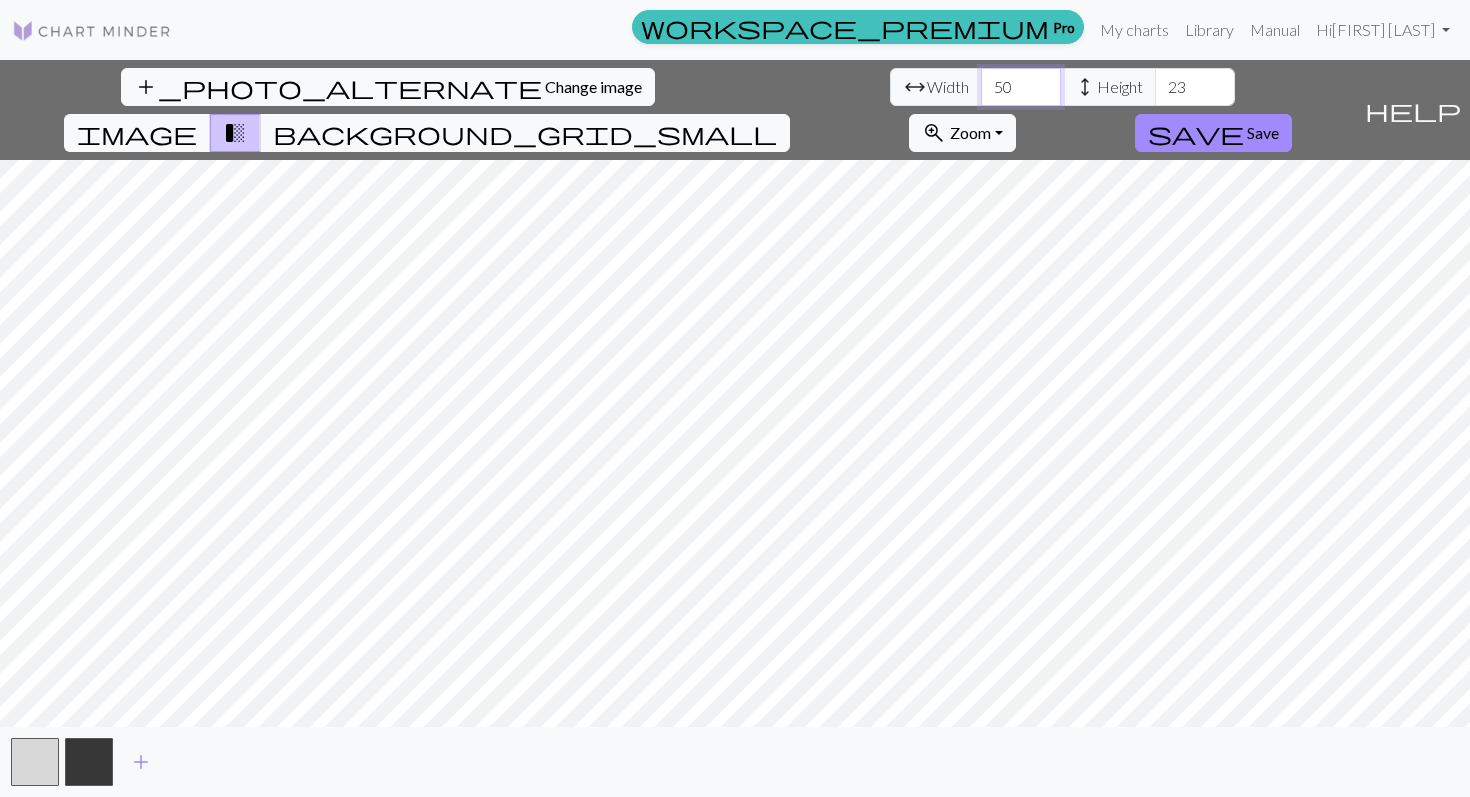 click on "50" at bounding box center (1021, 87) 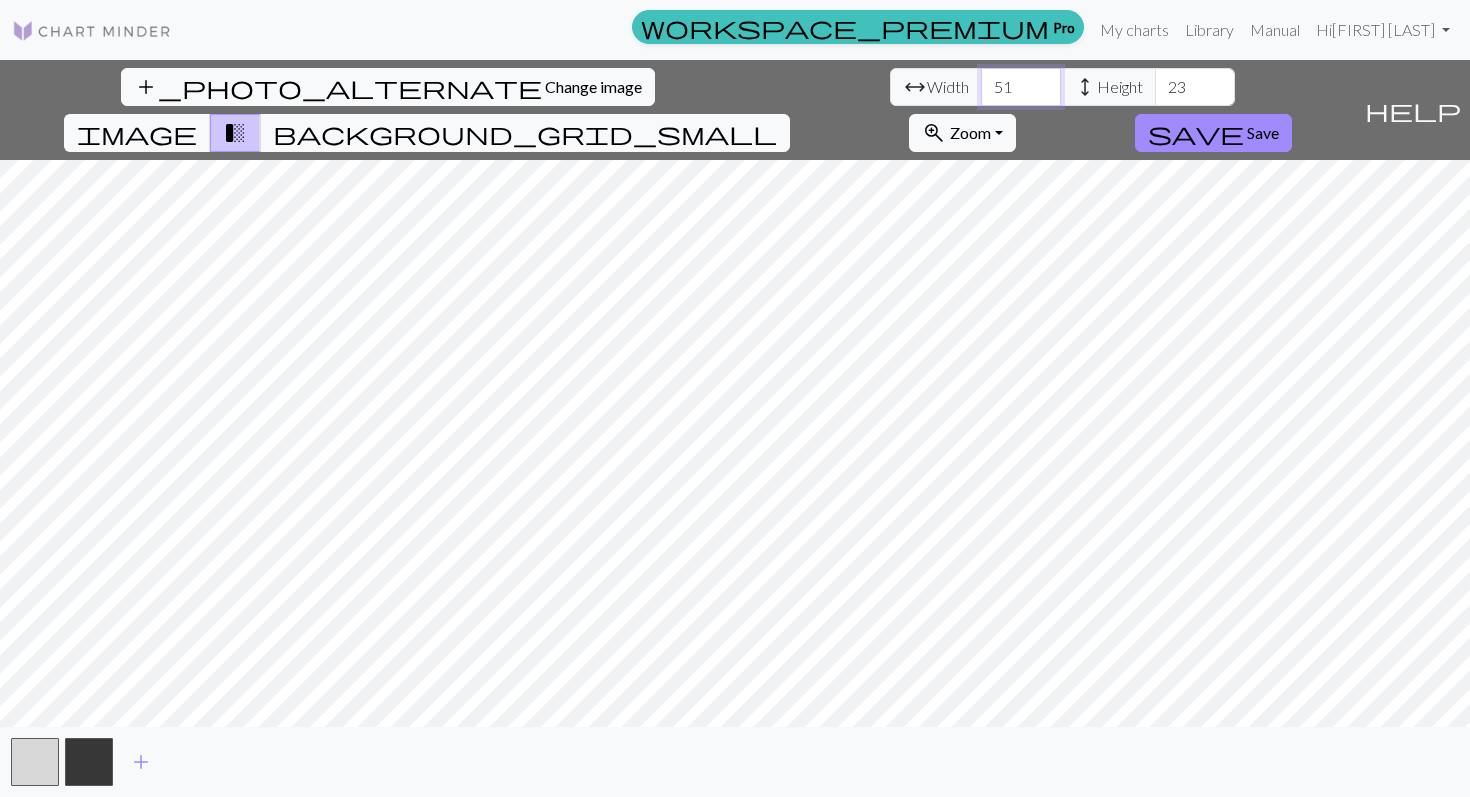 click on "51" at bounding box center (1021, 87) 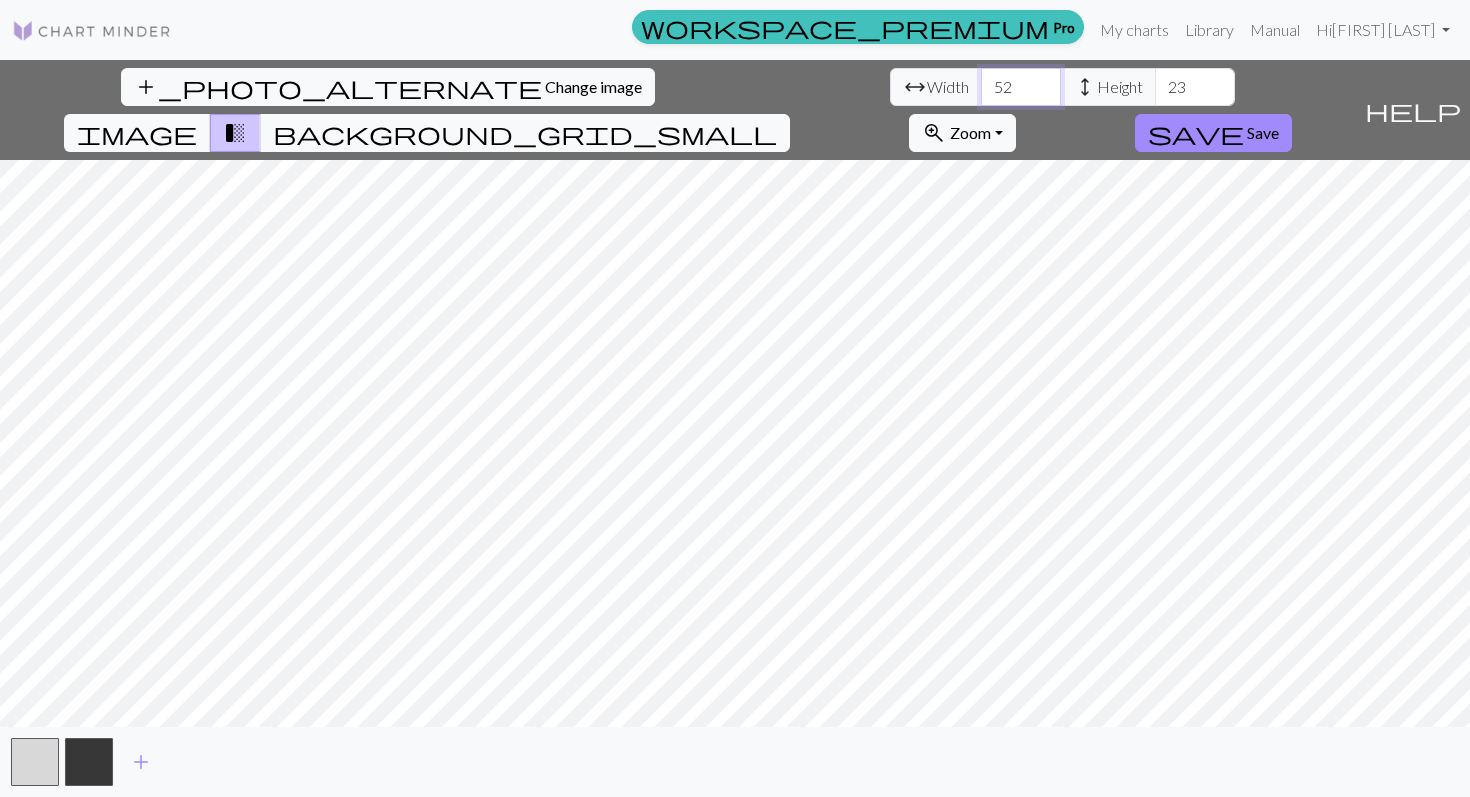 click on "52" at bounding box center (1021, 87) 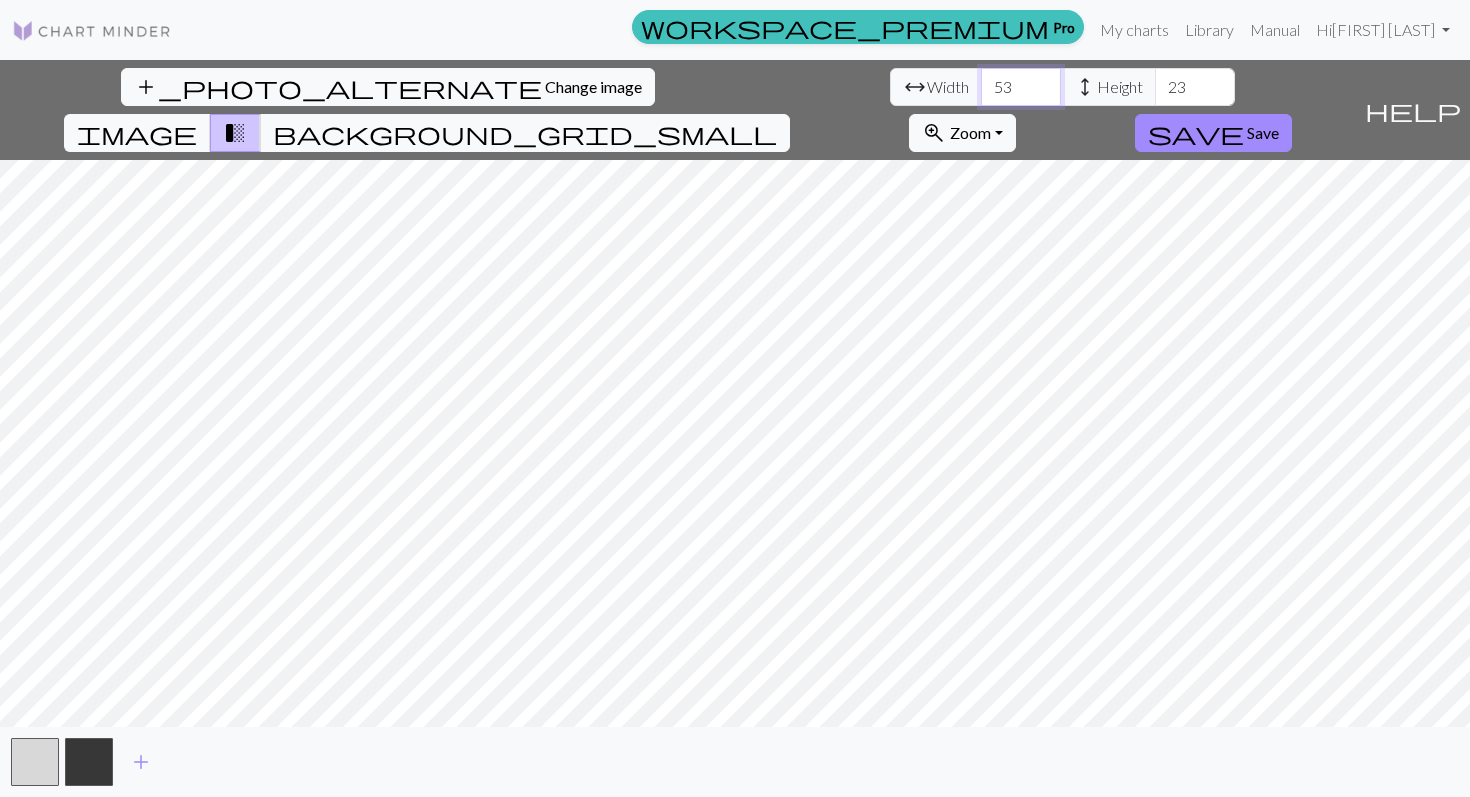click on "53" at bounding box center [1021, 87] 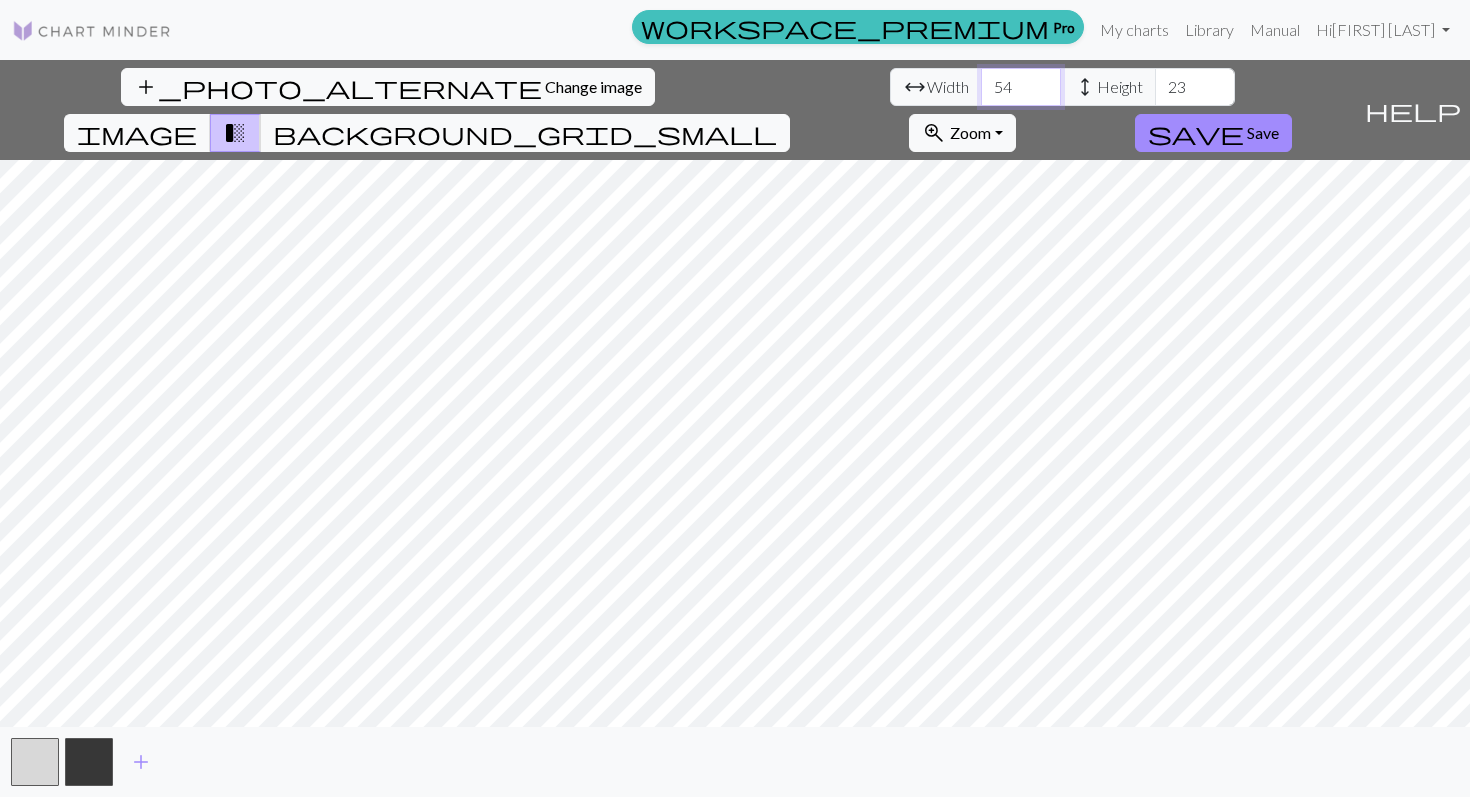 click on "54" at bounding box center (1021, 87) 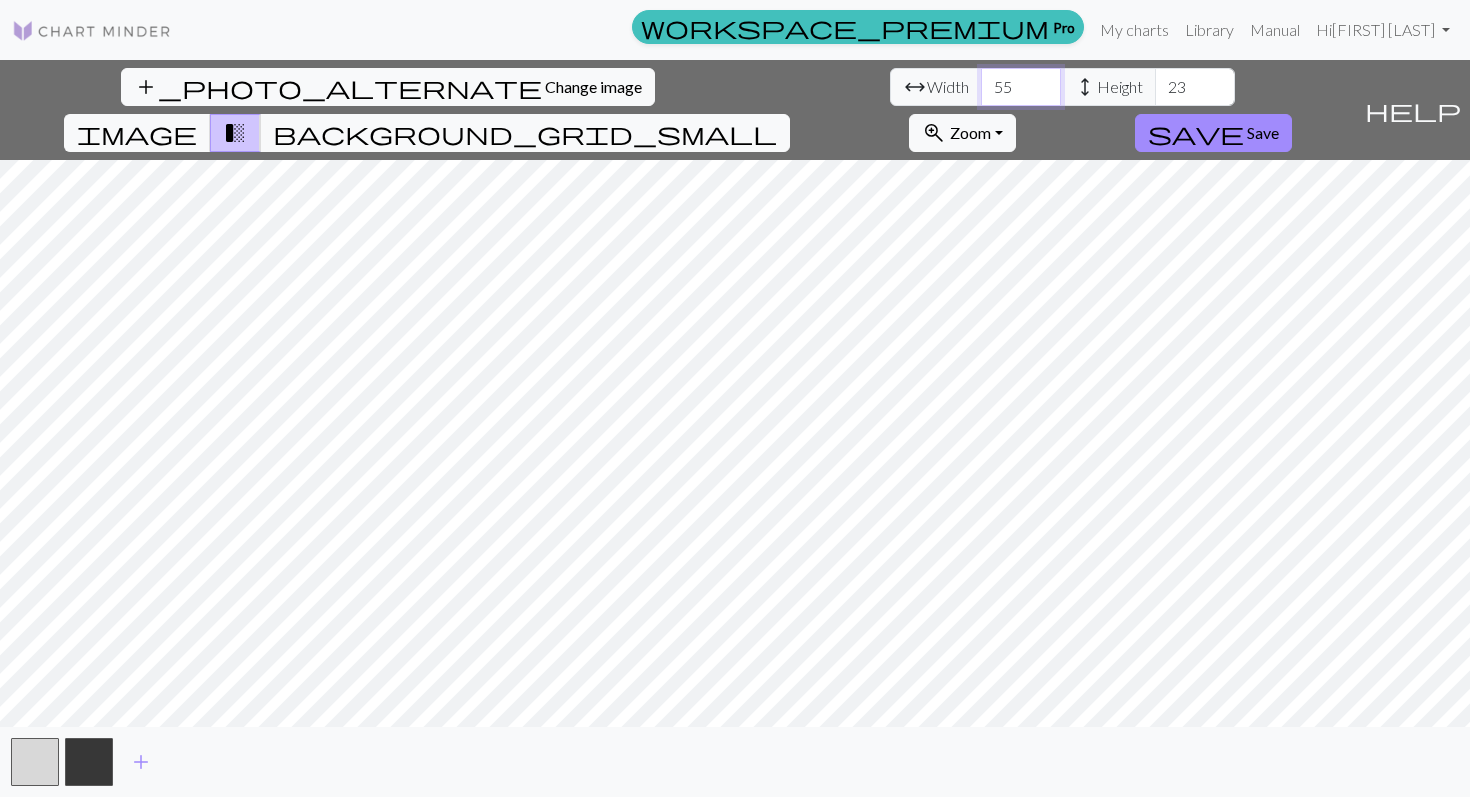 type on "55" 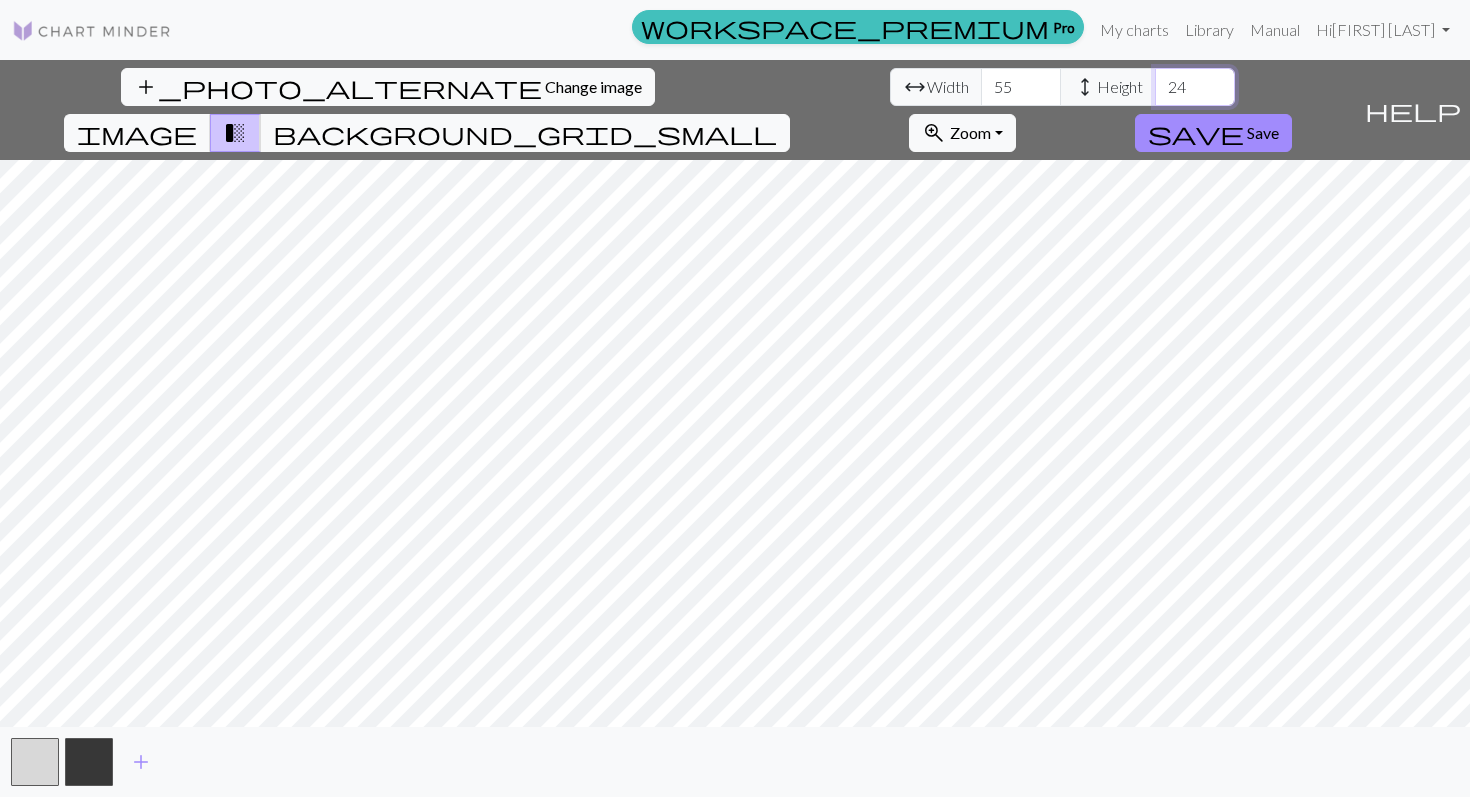 click on "24" at bounding box center [1195, 87] 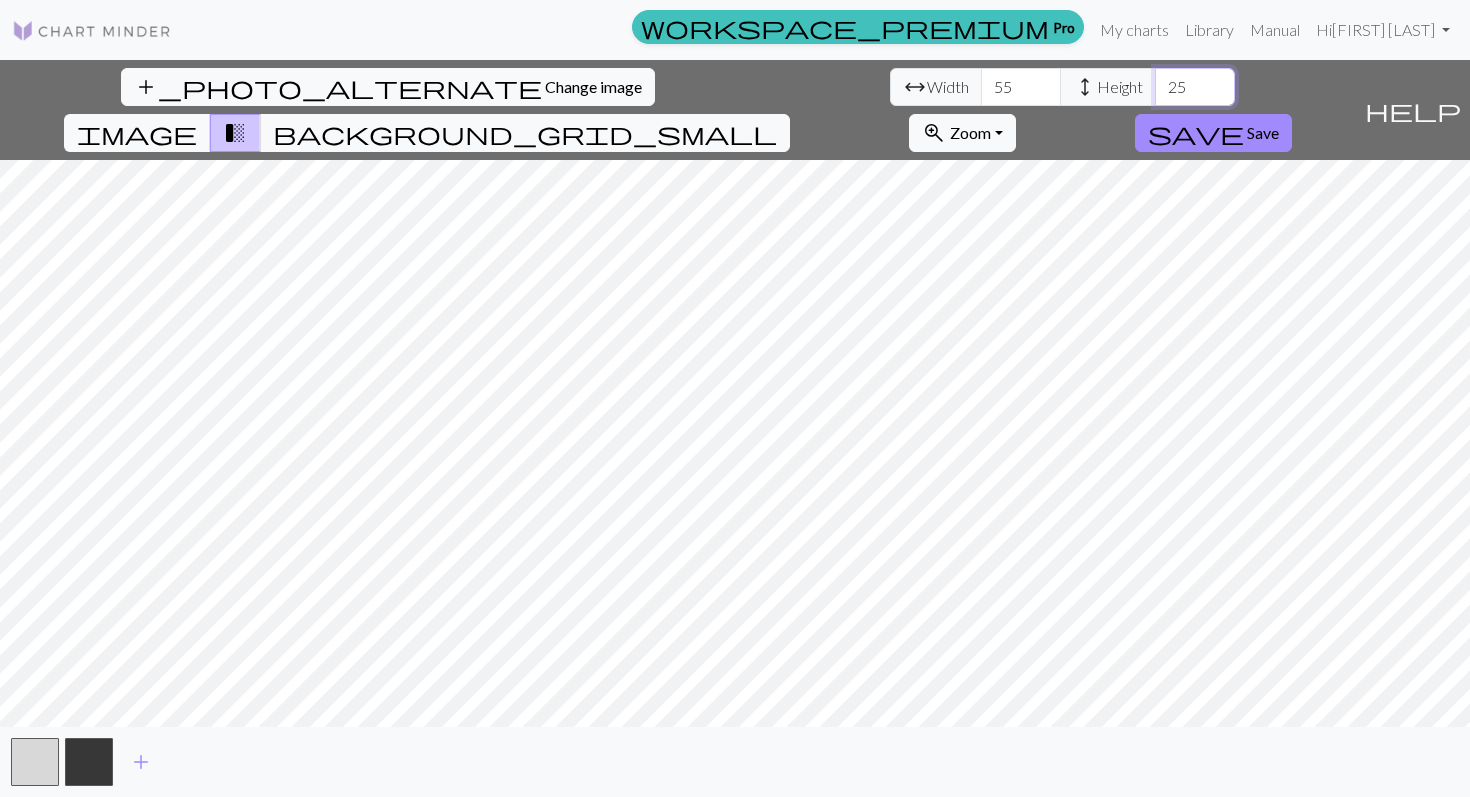 click on "25" at bounding box center [1195, 87] 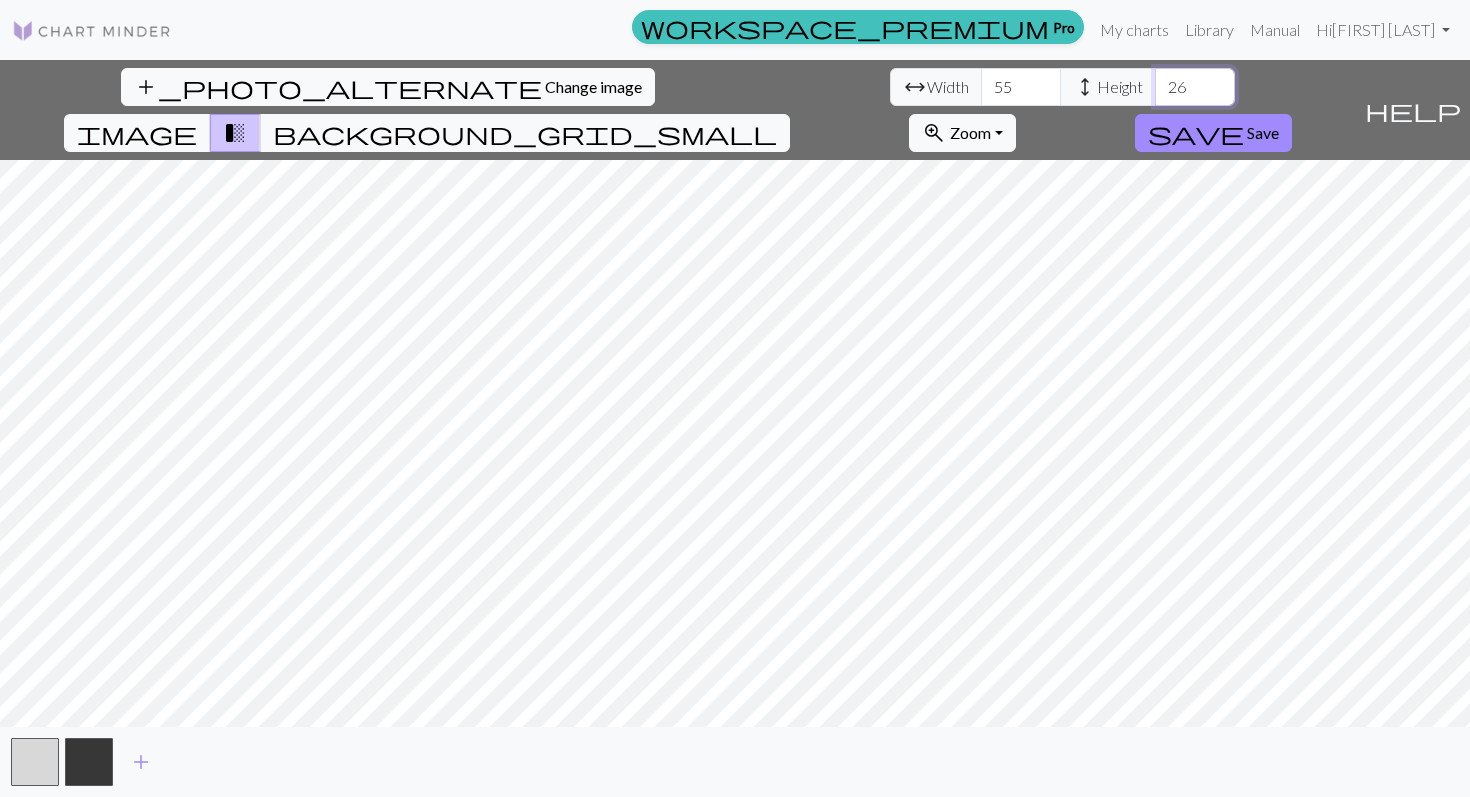 click on "26" at bounding box center (1195, 87) 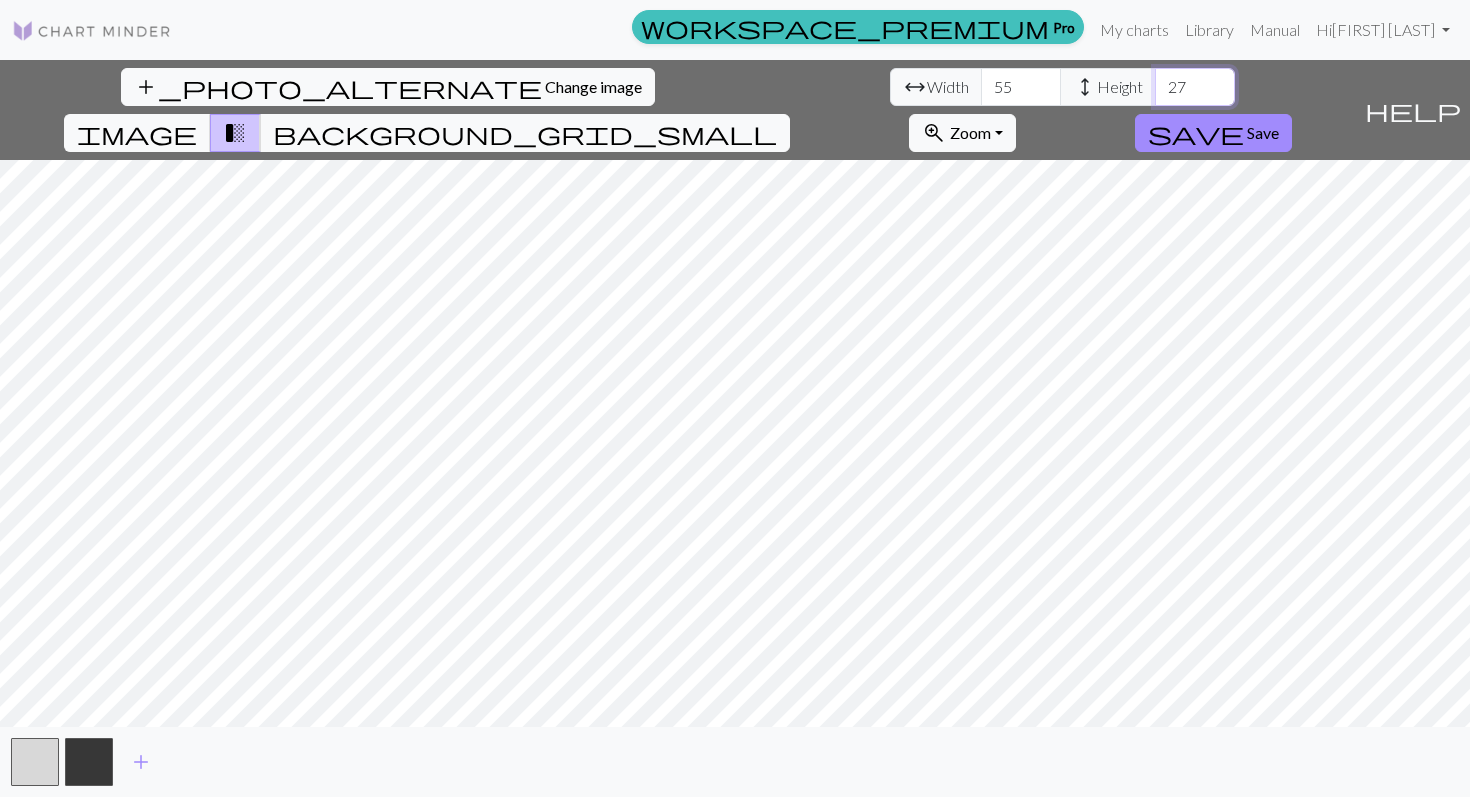 click on "27" at bounding box center (1195, 87) 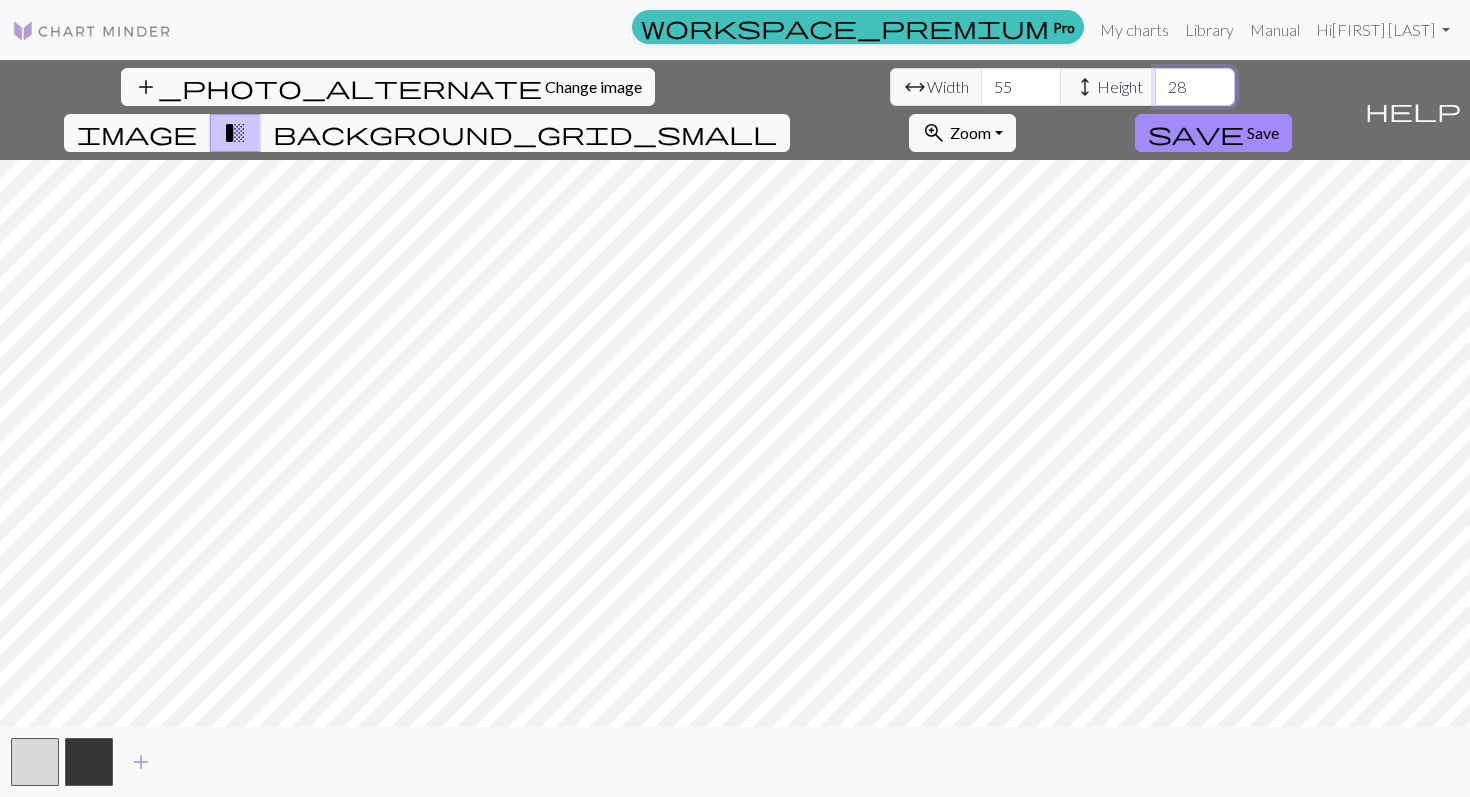 click on "28" at bounding box center (1195, 87) 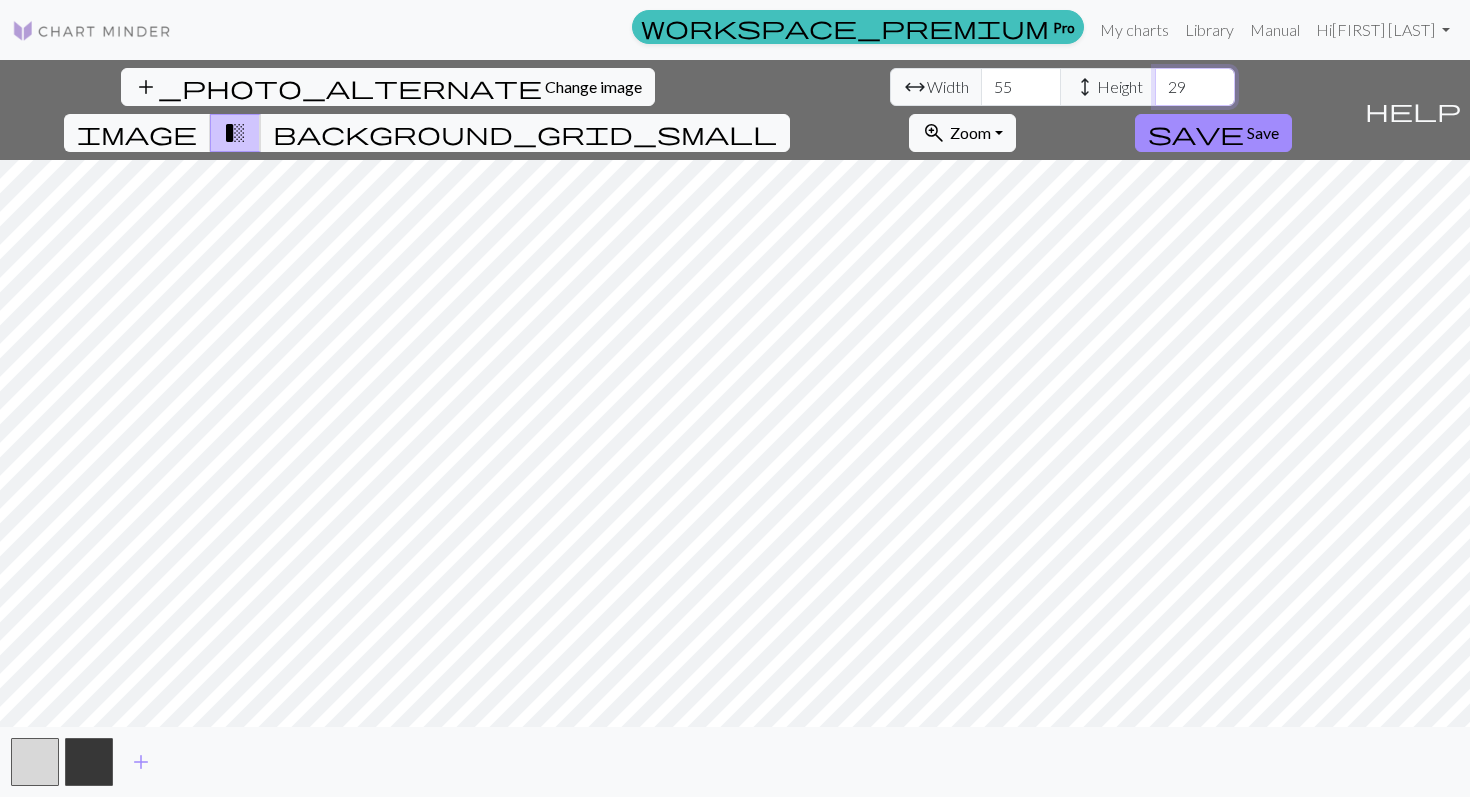 click on "29" at bounding box center [1195, 87] 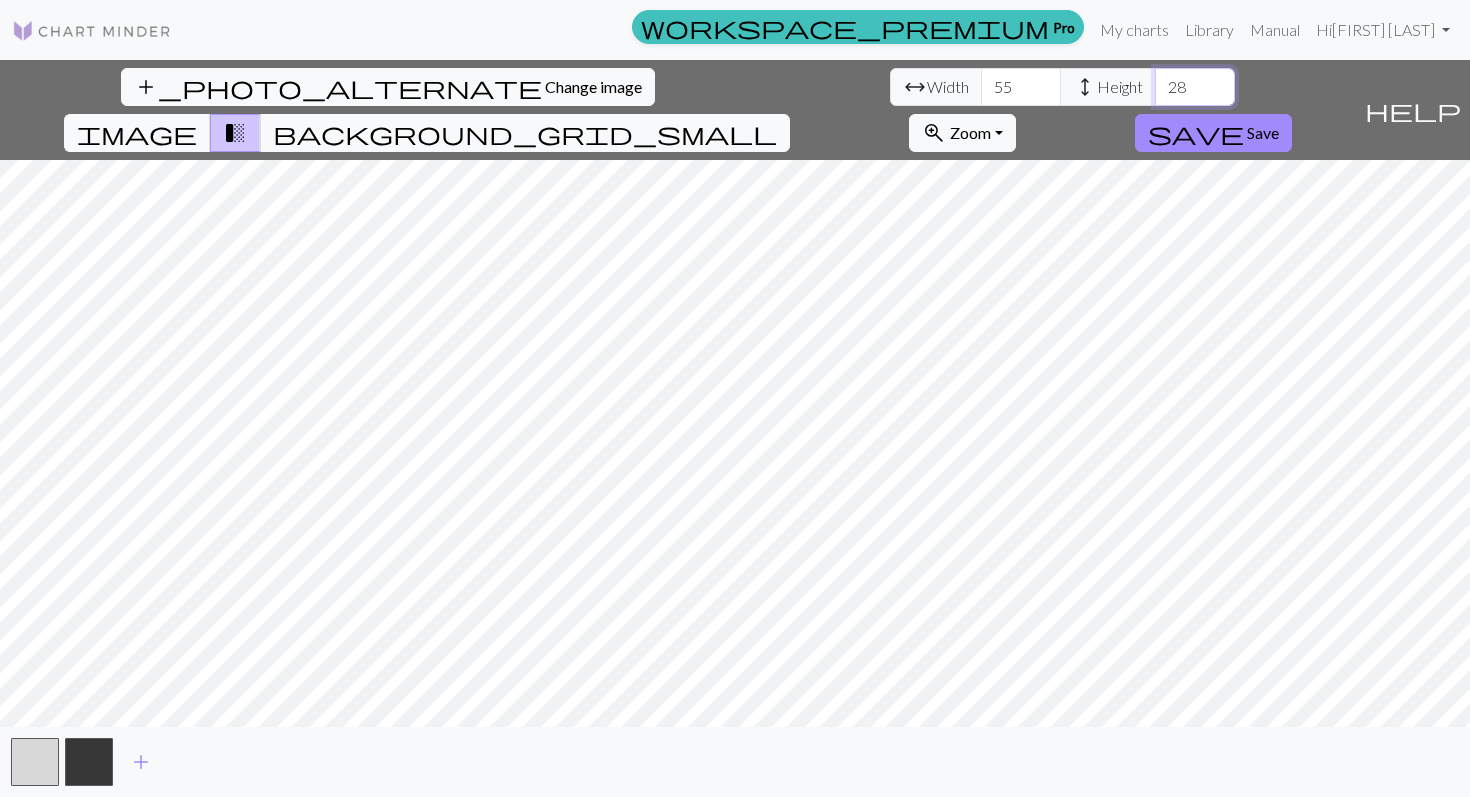 click on "28" at bounding box center [1195, 87] 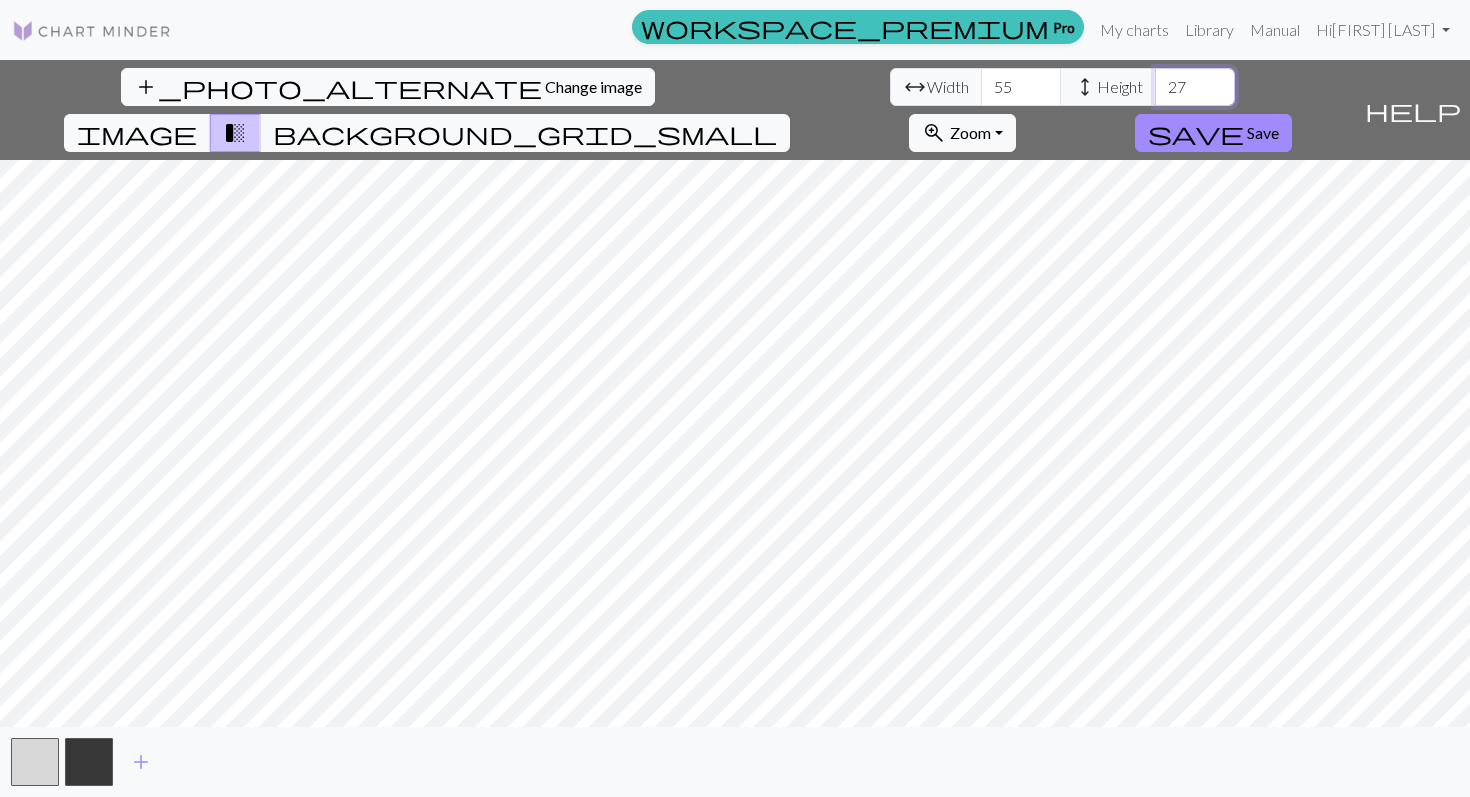 click on "27" at bounding box center (1195, 87) 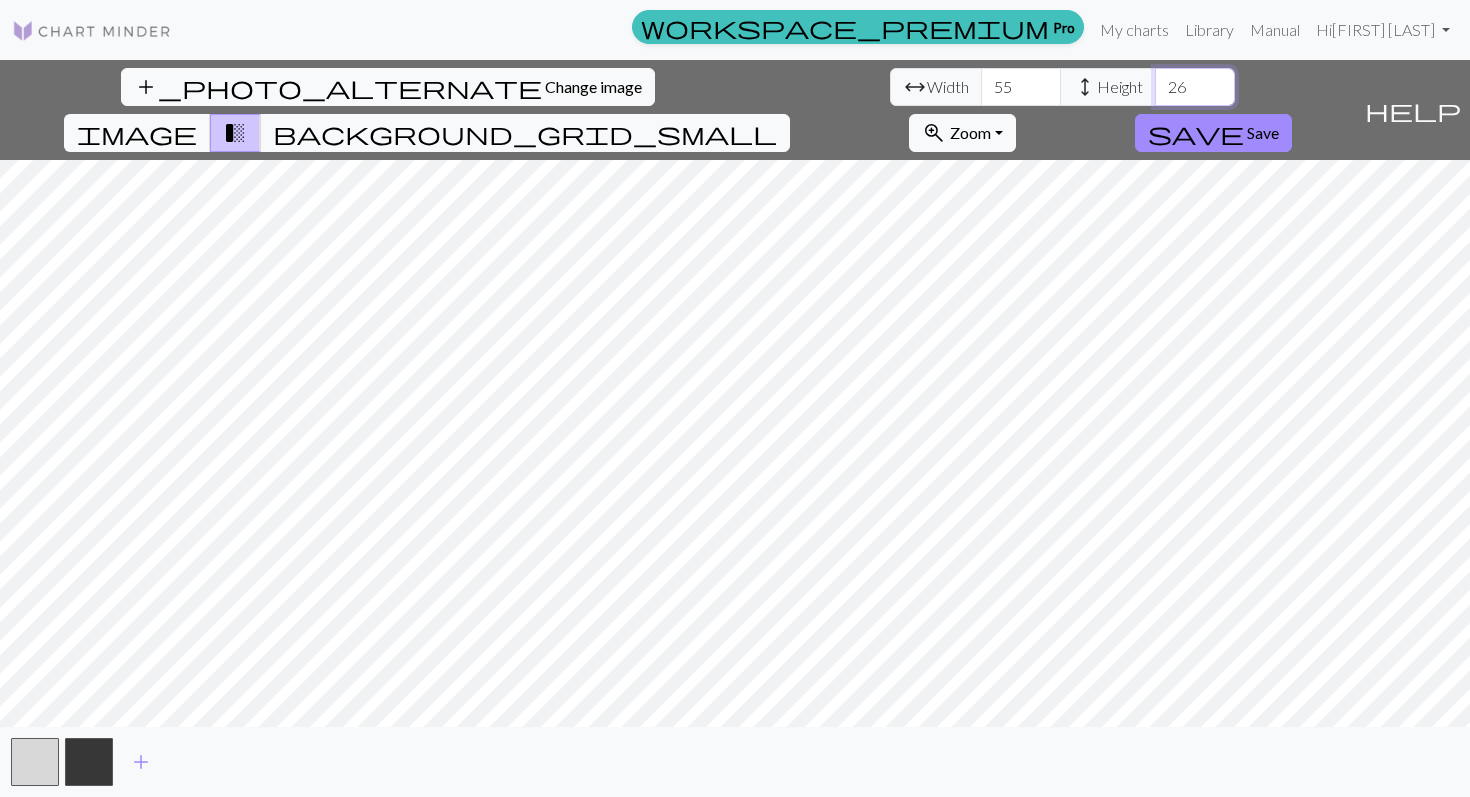 click on "26" at bounding box center (1195, 87) 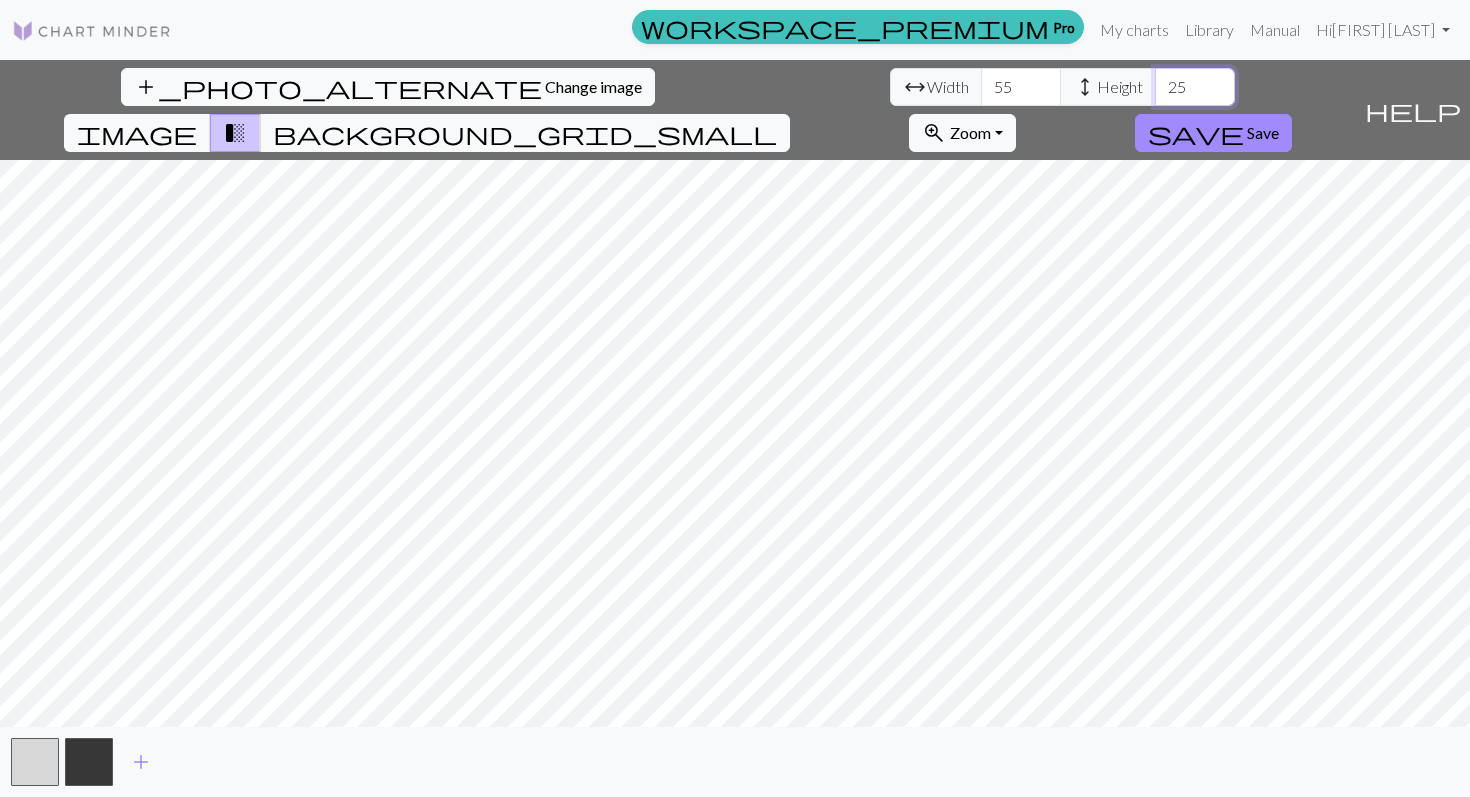 click on "25" at bounding box center [1195, 87] 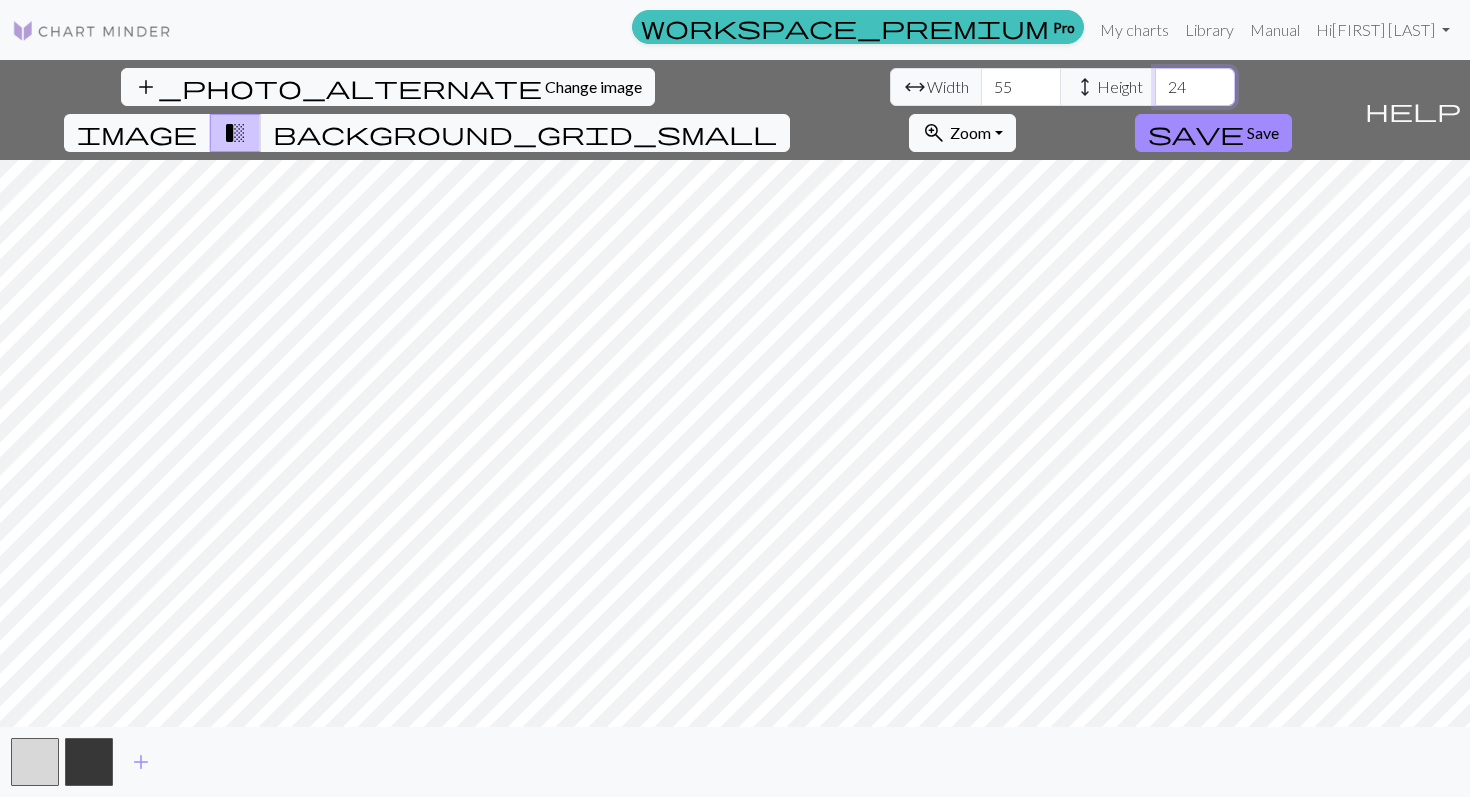 click on "24" at bounding box center [1195, 87] 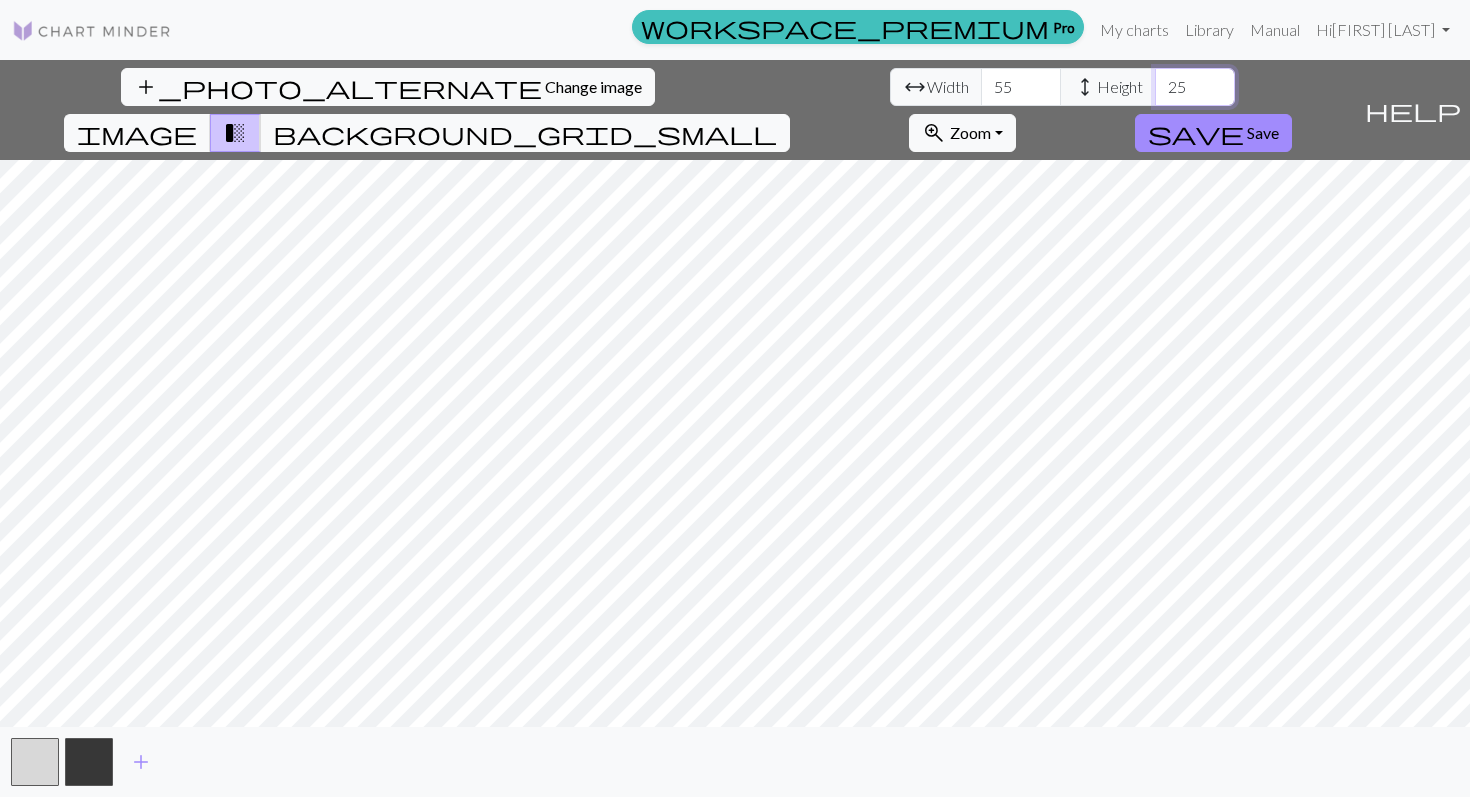 click on "25" at bounding box center (1195, 87) 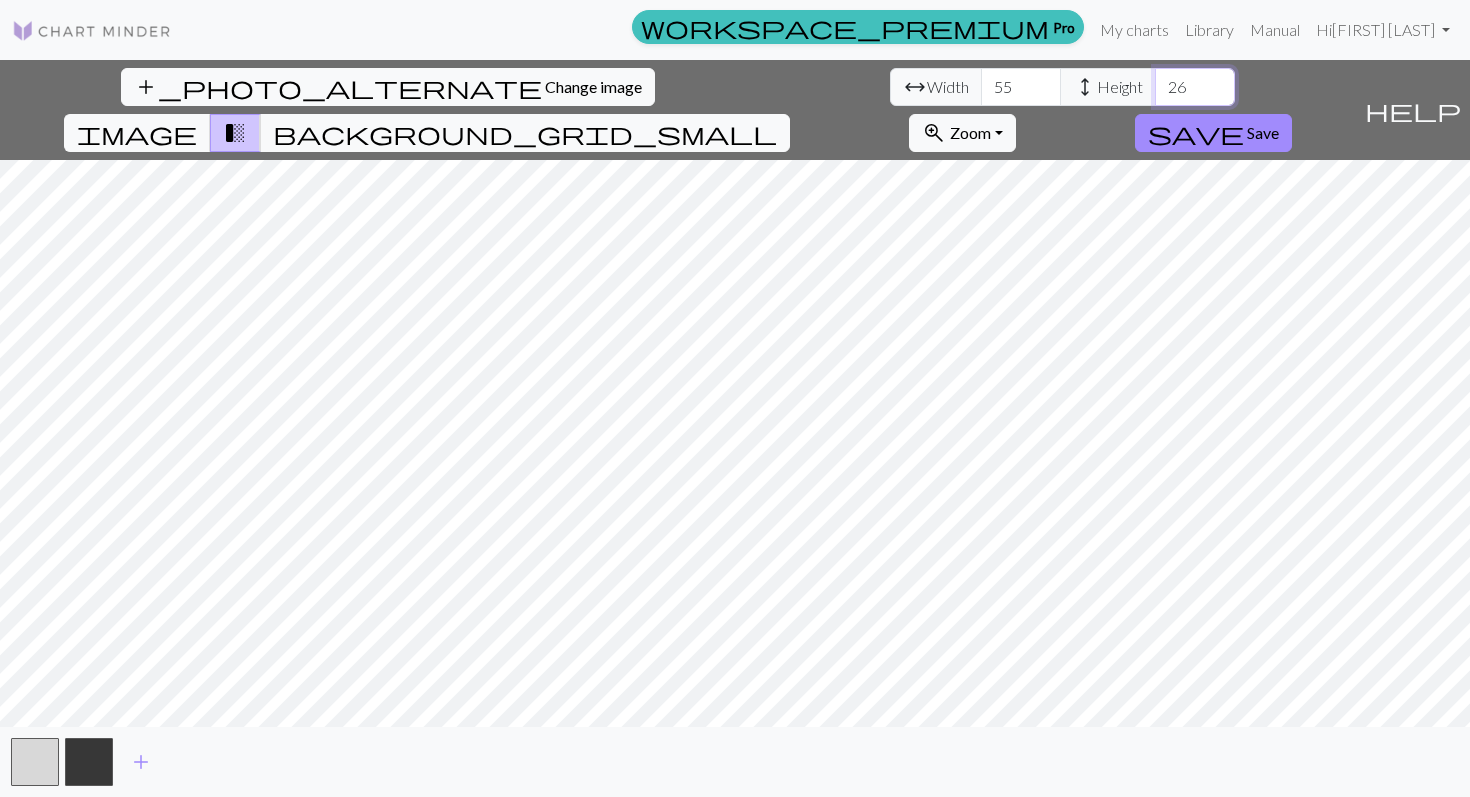 click on "26" at bounding box center (1195, 87) 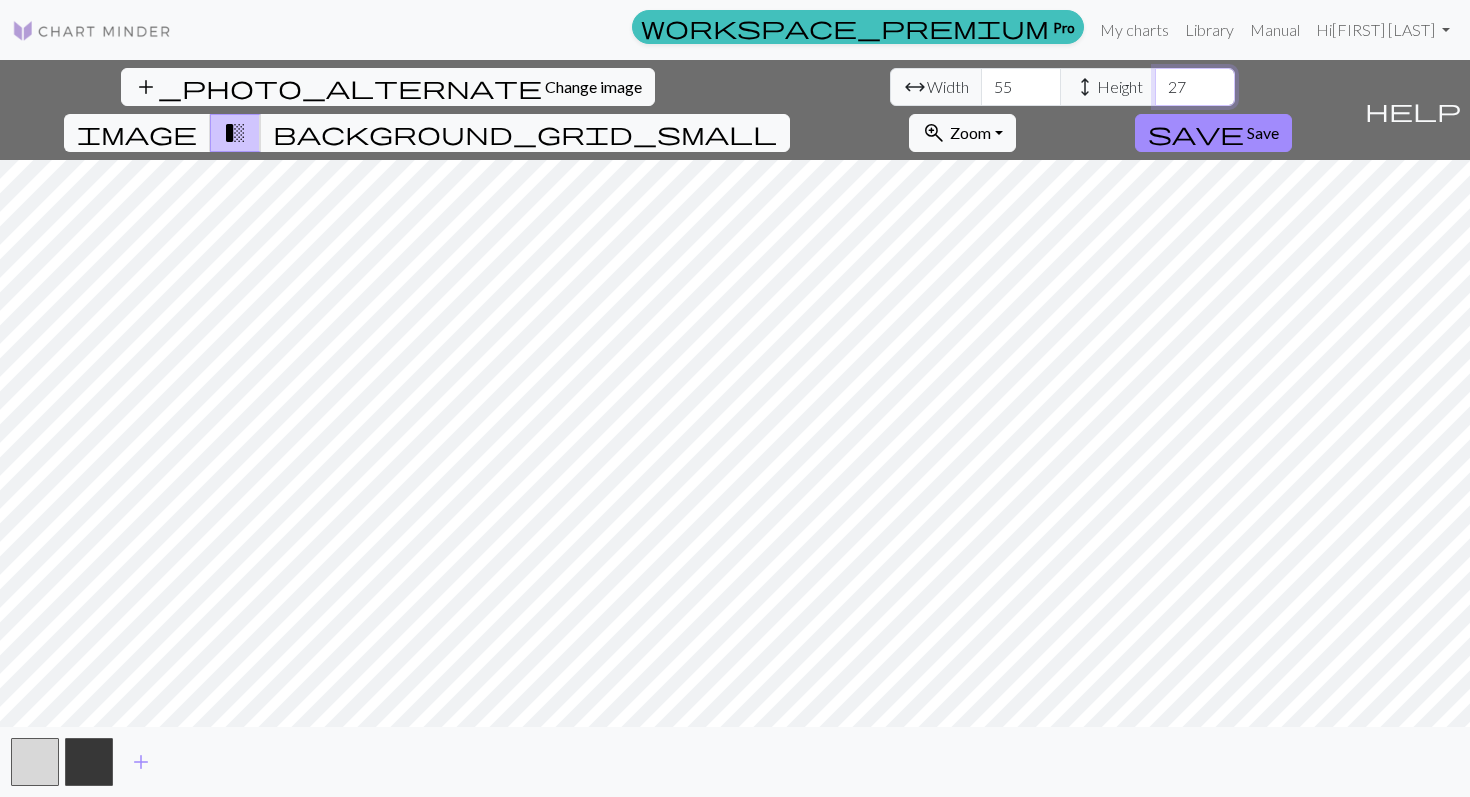 click on "27" at bounding box center [1195, 87] 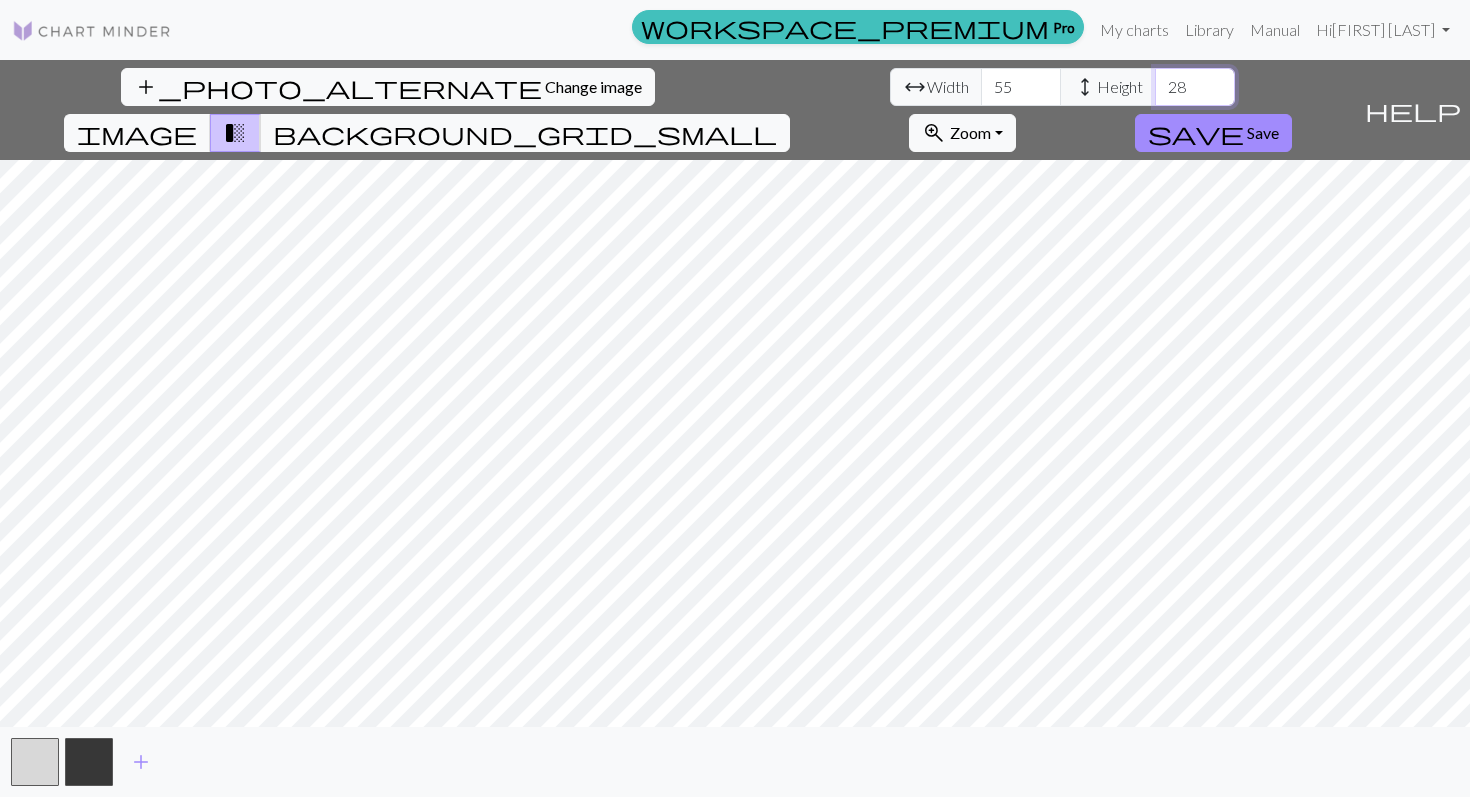 click on "28" at bounding box center (1195, 87) 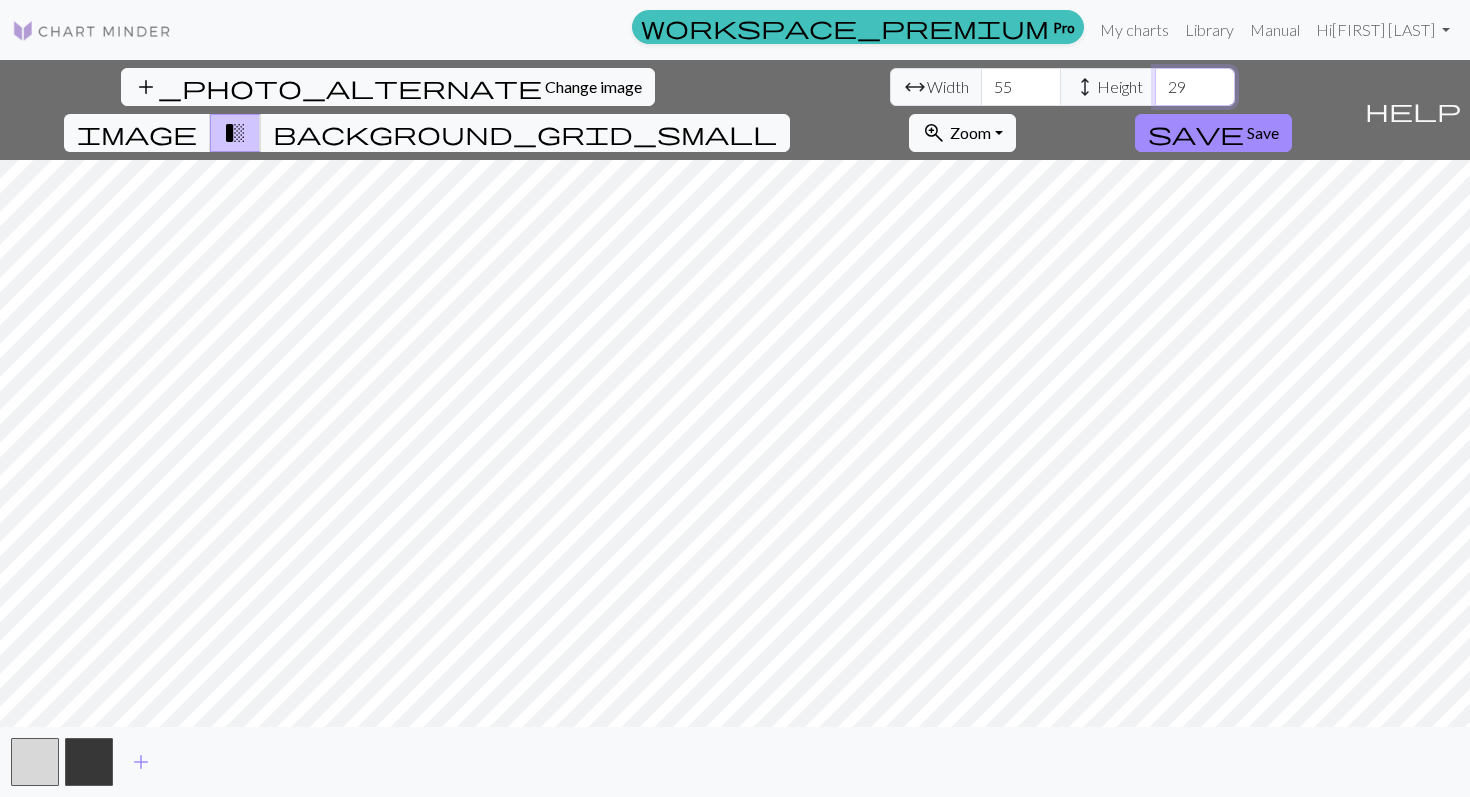 click on "29" at bounding box center [1195, 87] 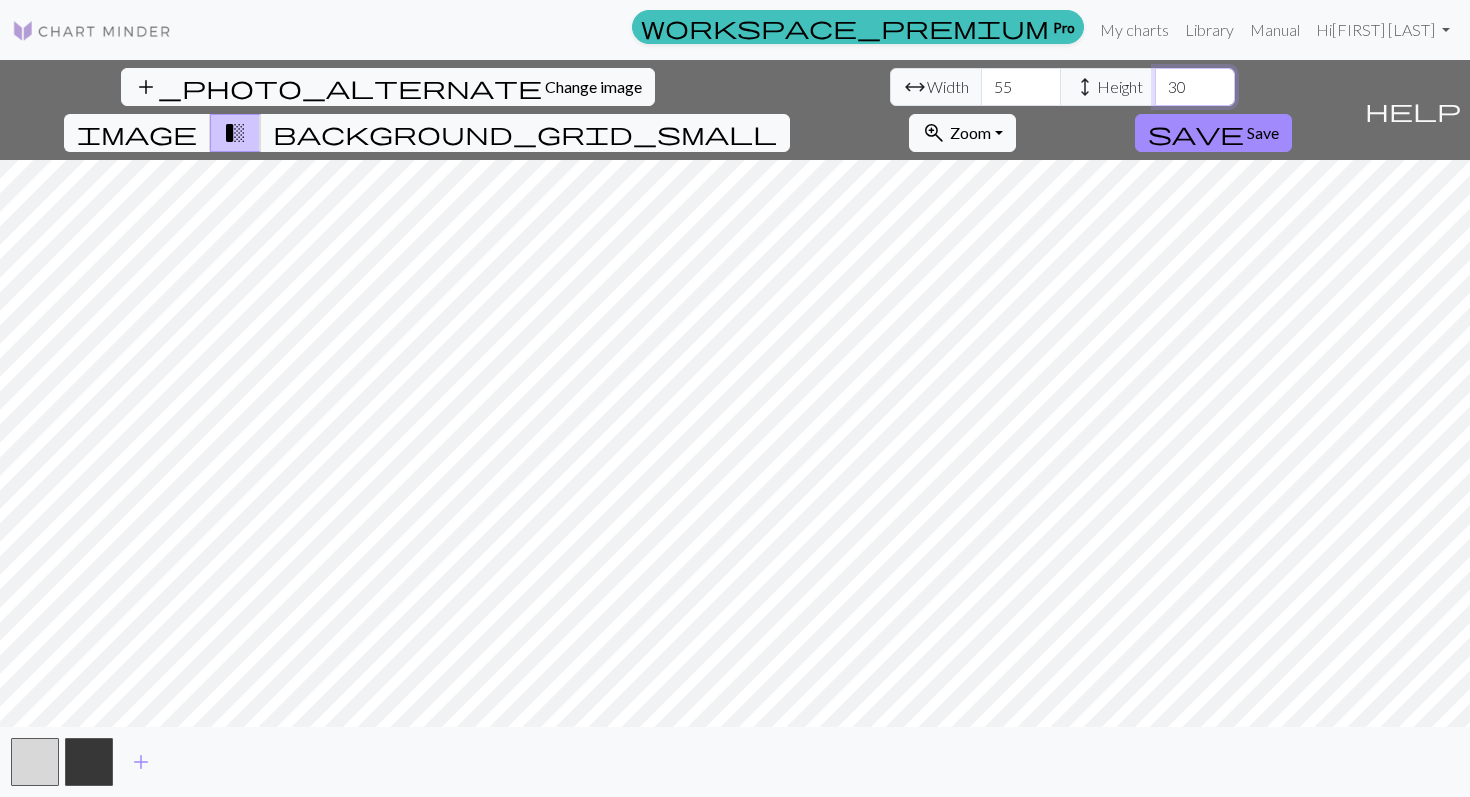 click on "30" at bounding box center [1195, 87] 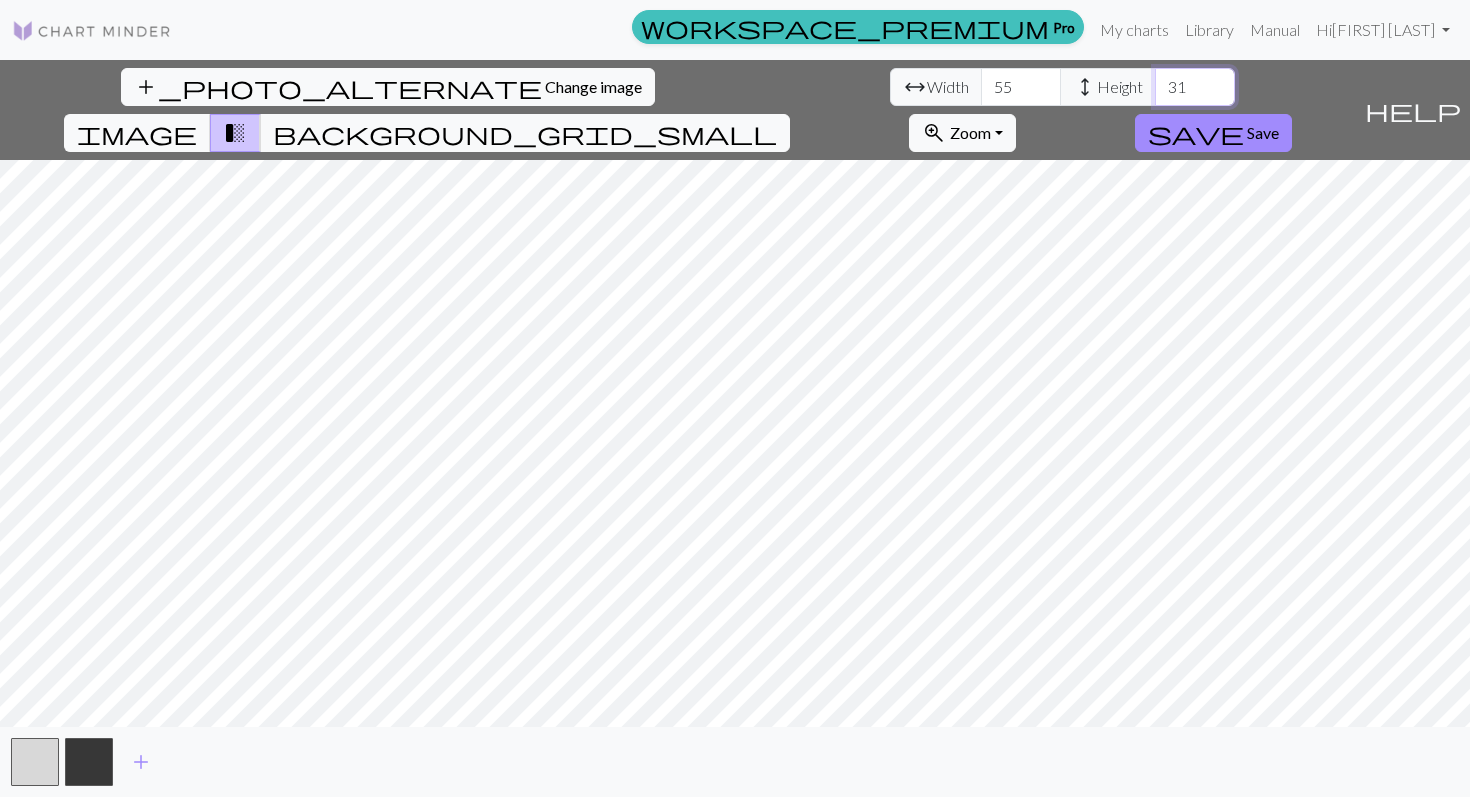 click on "31" at bounding box center (1195, 87) 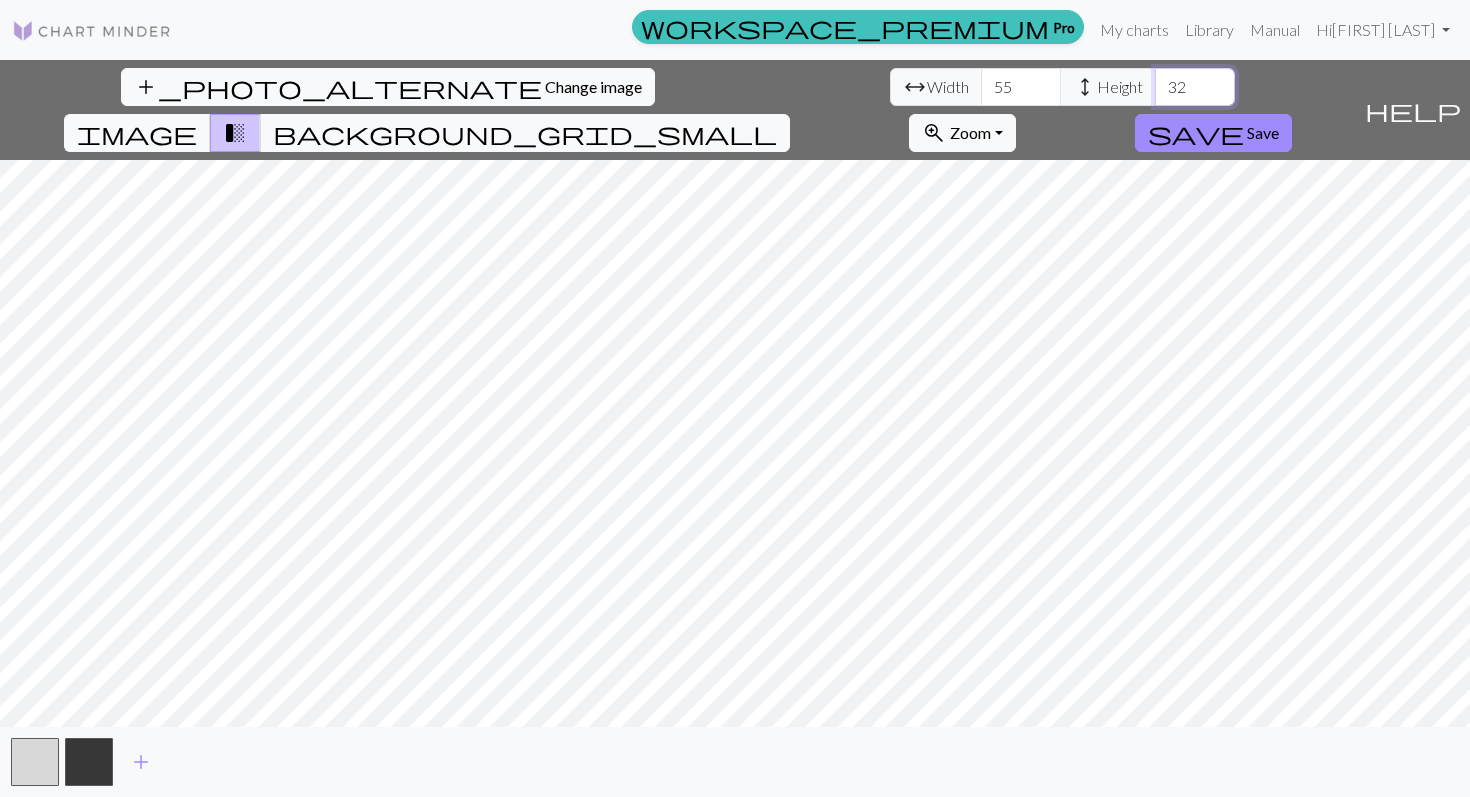 click on "32" at bounding box center [1195, 87] 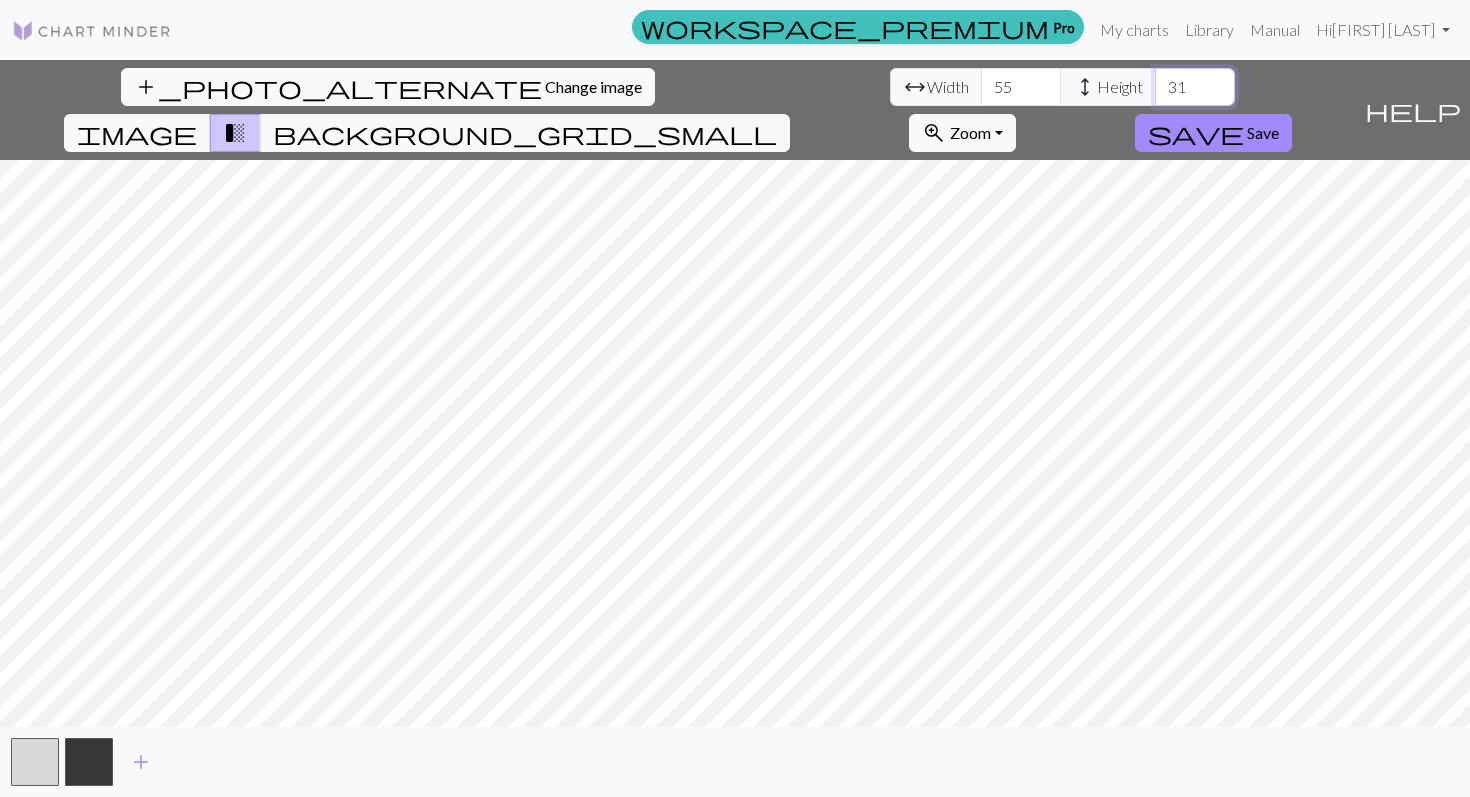 click on "31" at bounding box center (1195, 87) 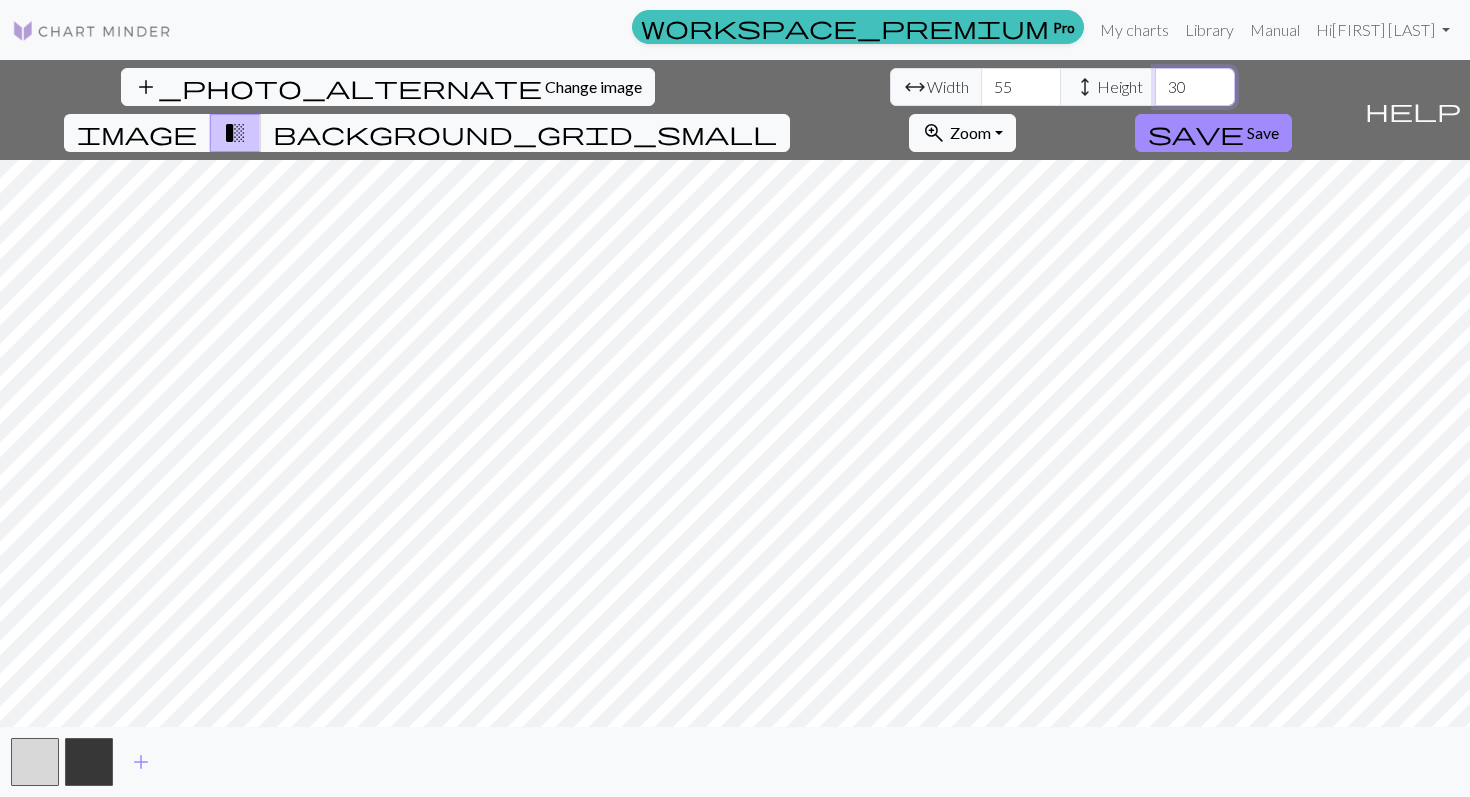 click on "30" at bounding box center (1195, 87) 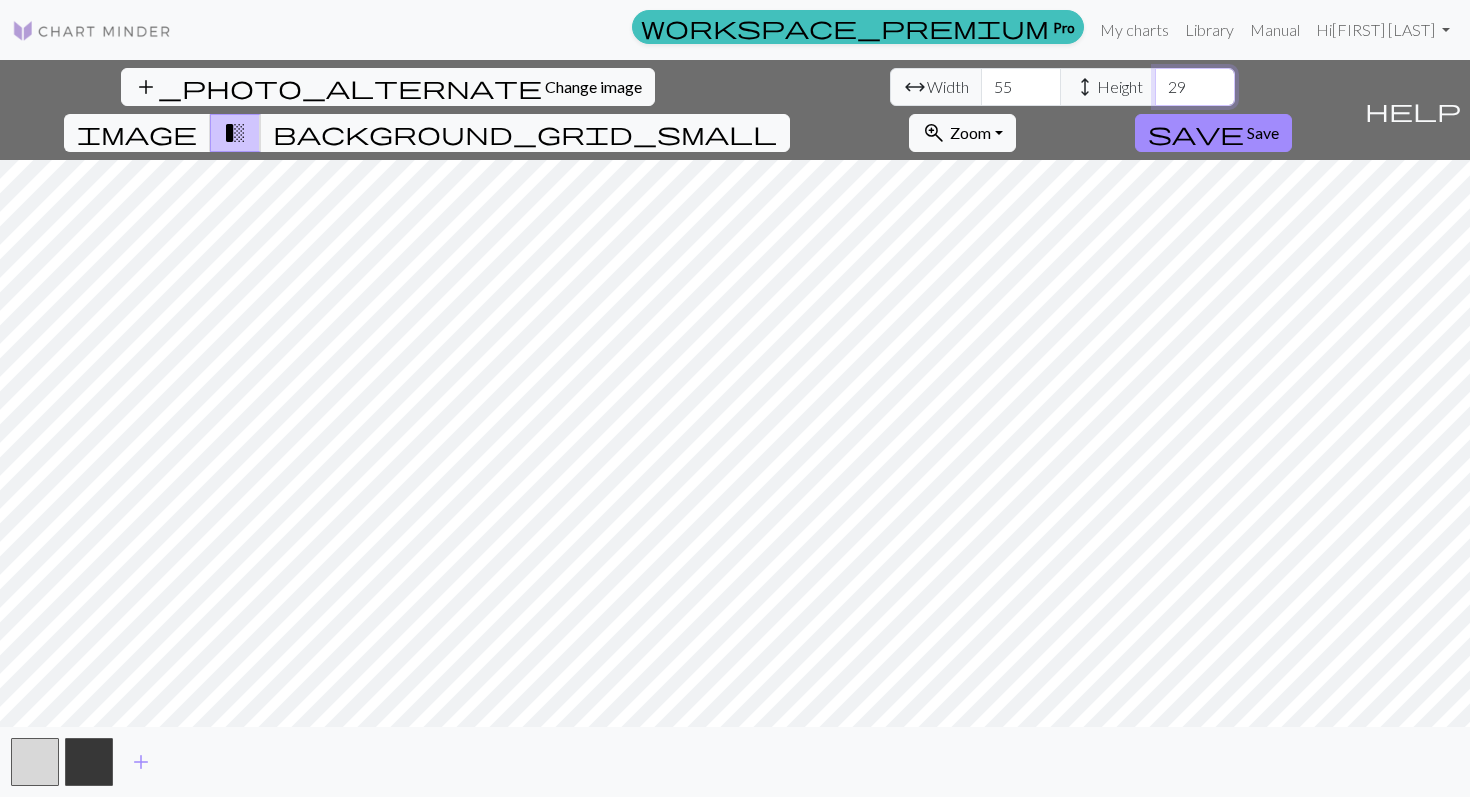 click on "29" at bounding box center (1195, 87) 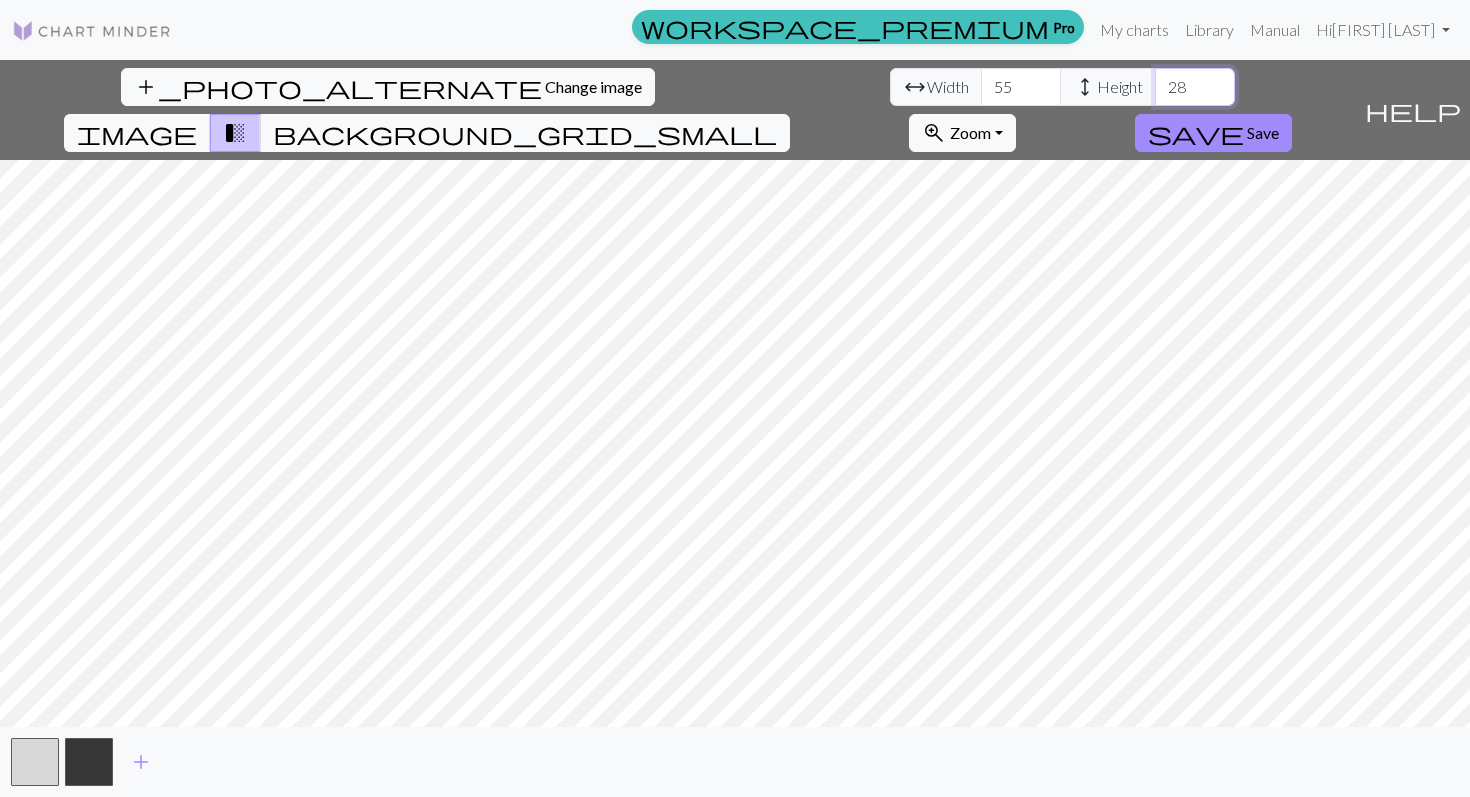 type on "28" 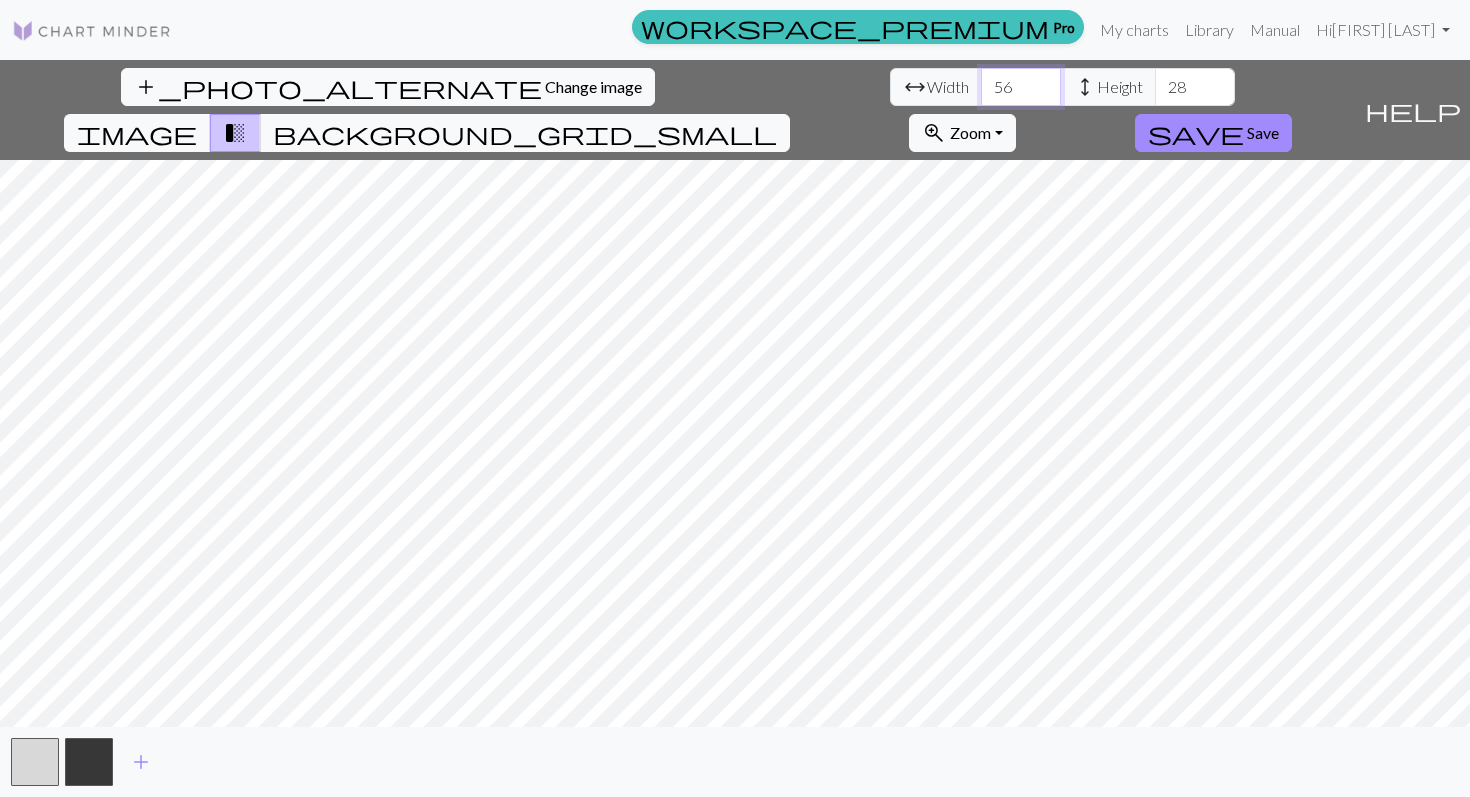click on "56" at bounding box center [1021, 87] 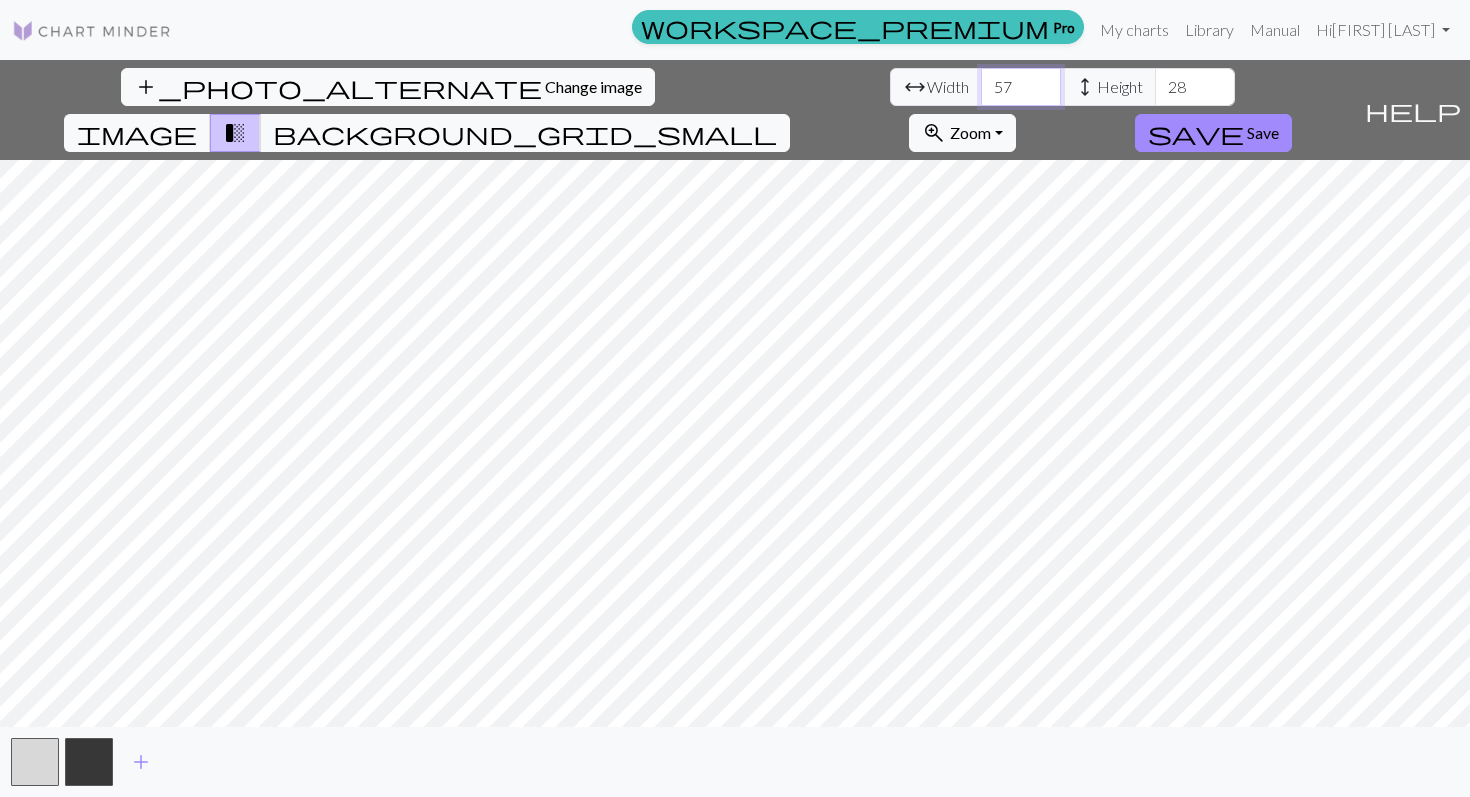 click on "57" at bounding box center [1021, 87] 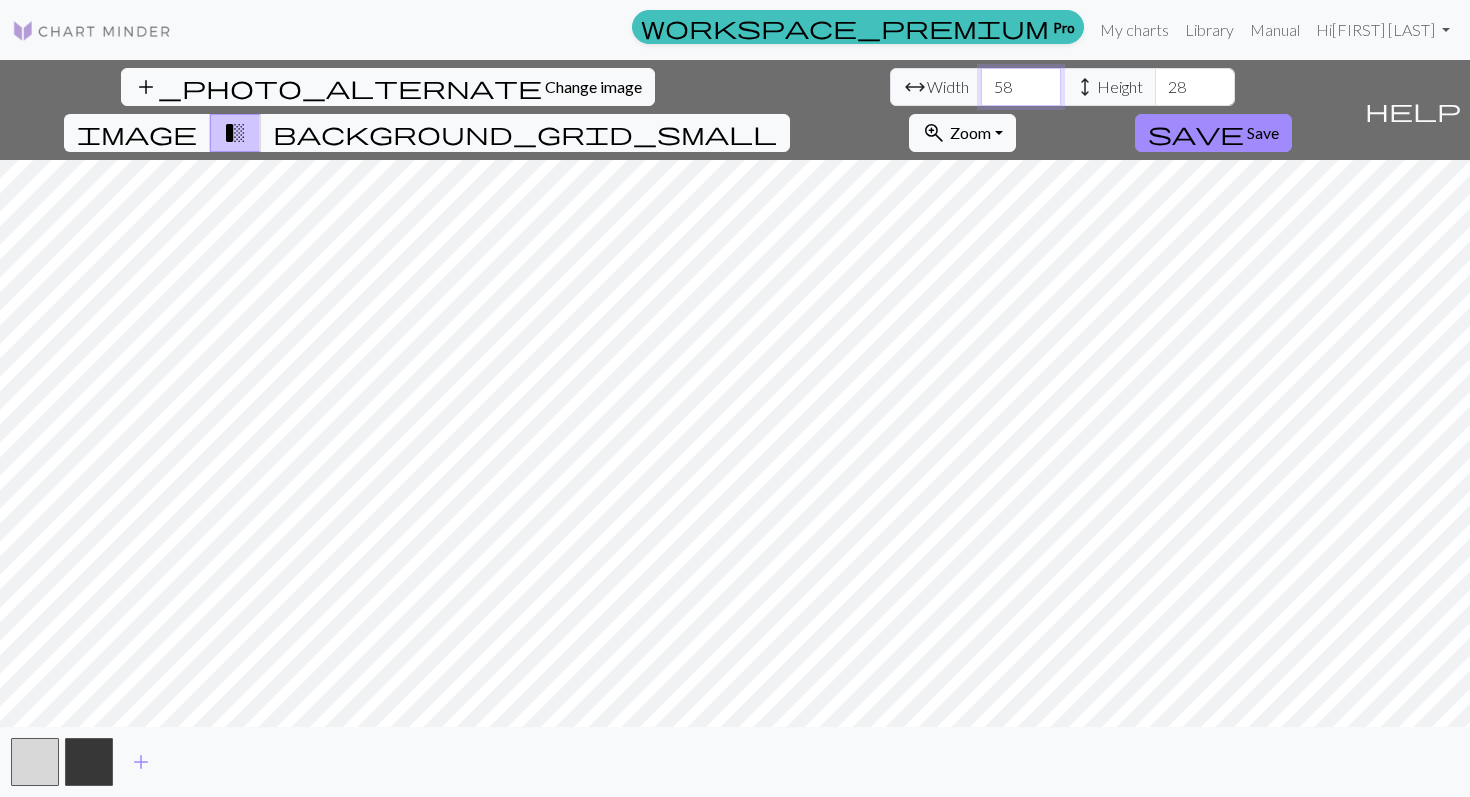 click on "58" at bounding box center [1021, 87] 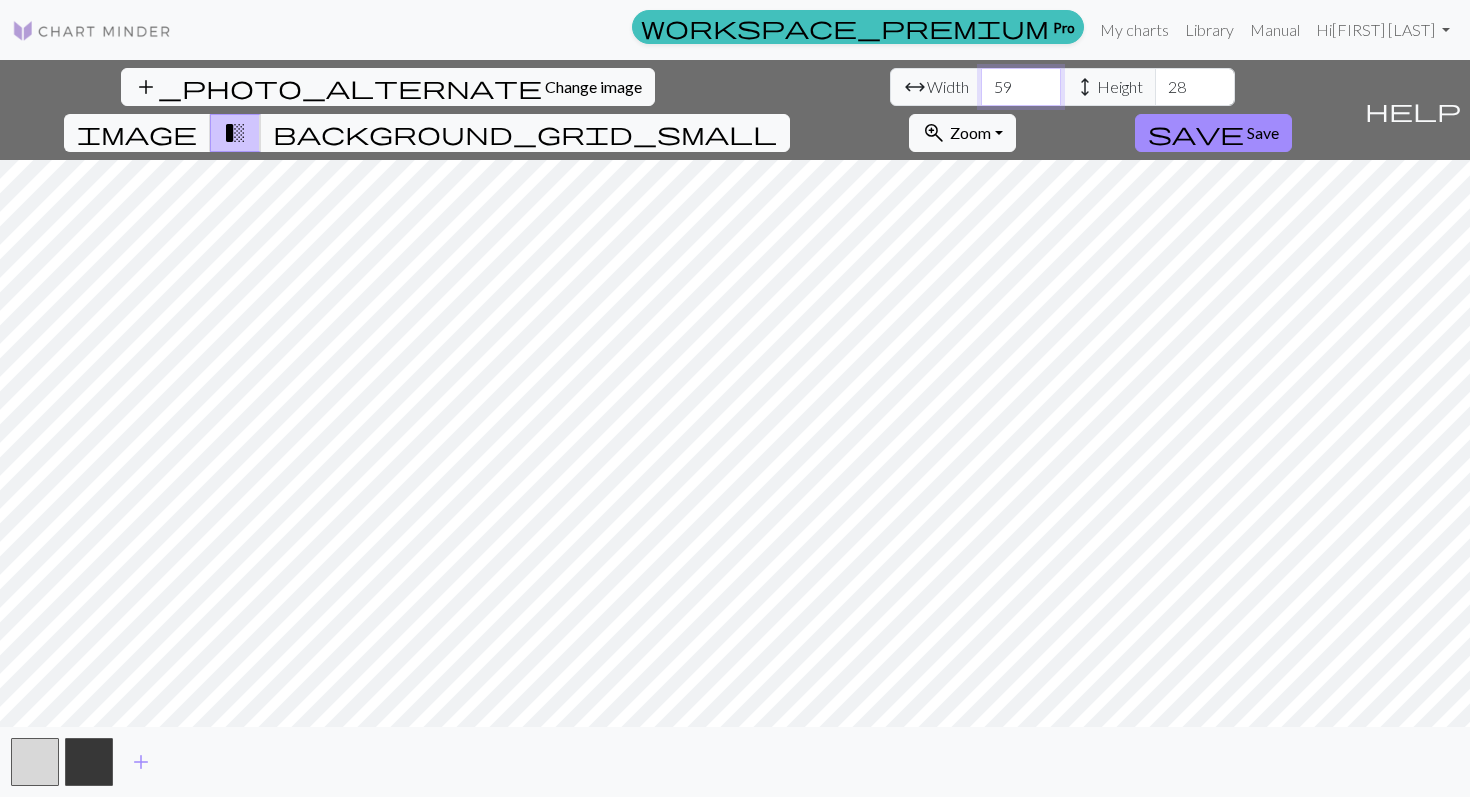 click on "59" at bounding box center [1021, 87] 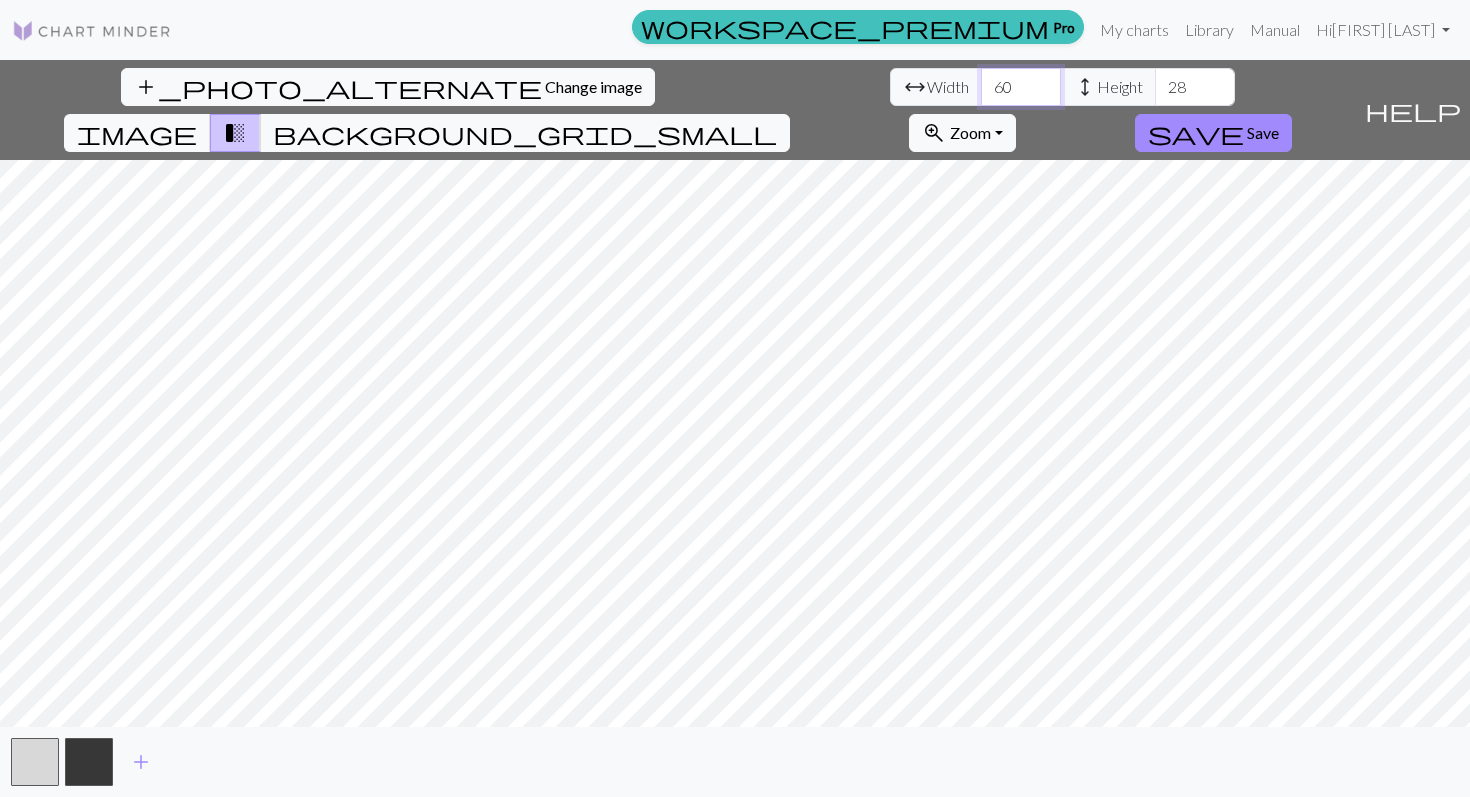 click on "60" at bounding box center [1021, 87] 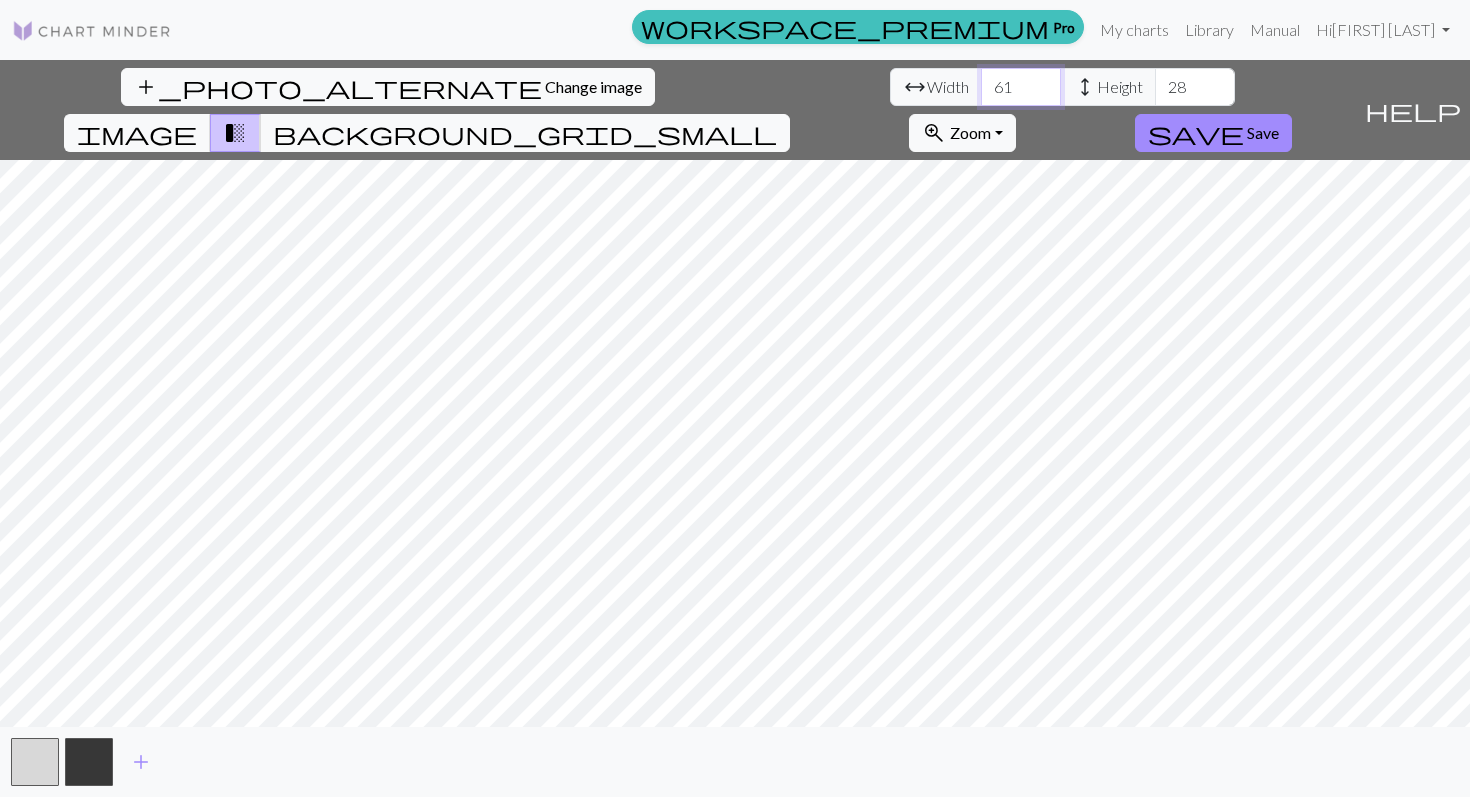 click on "61" at bounding box center [1021, 87] 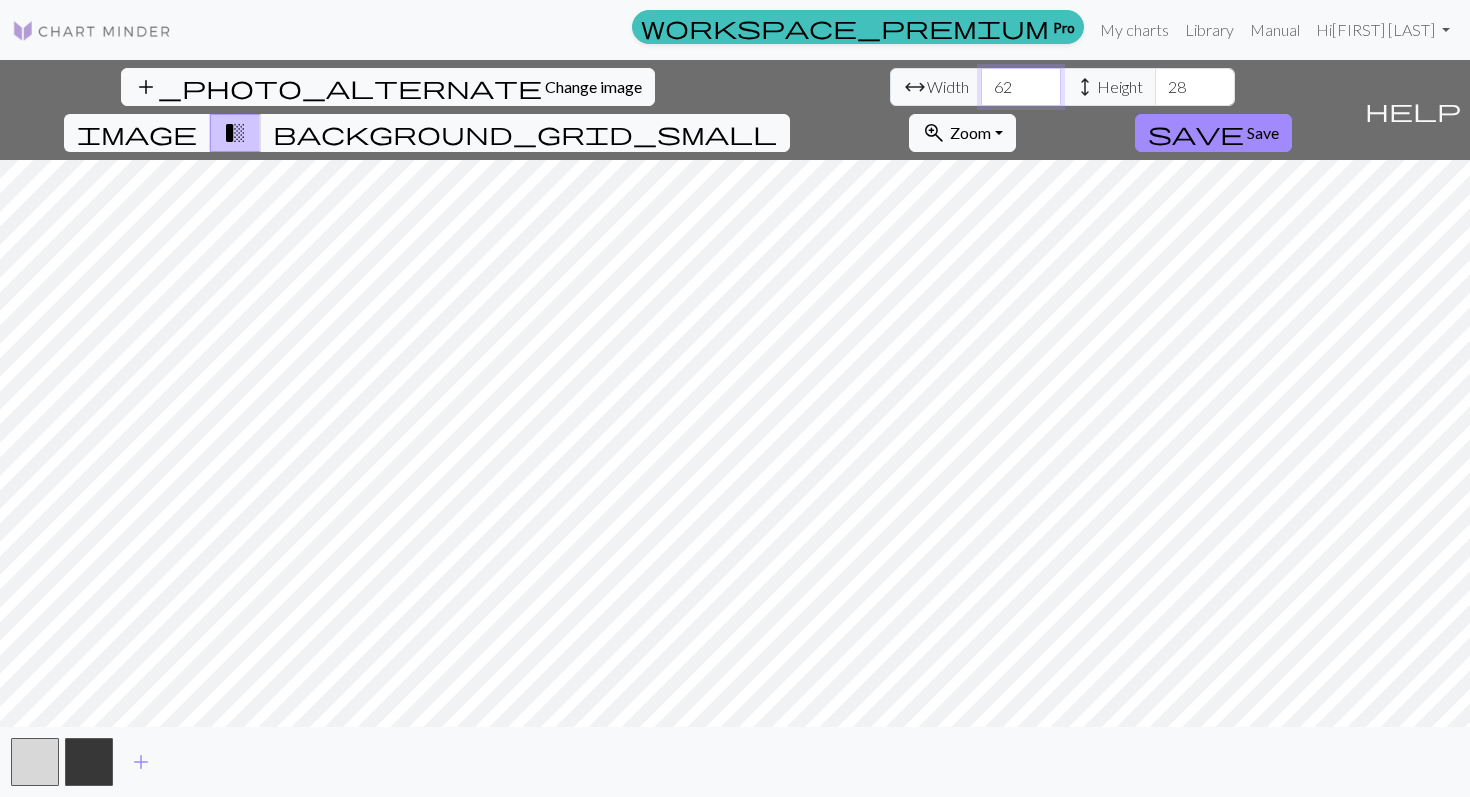 click on "62" at bounding box center [1021, 87] 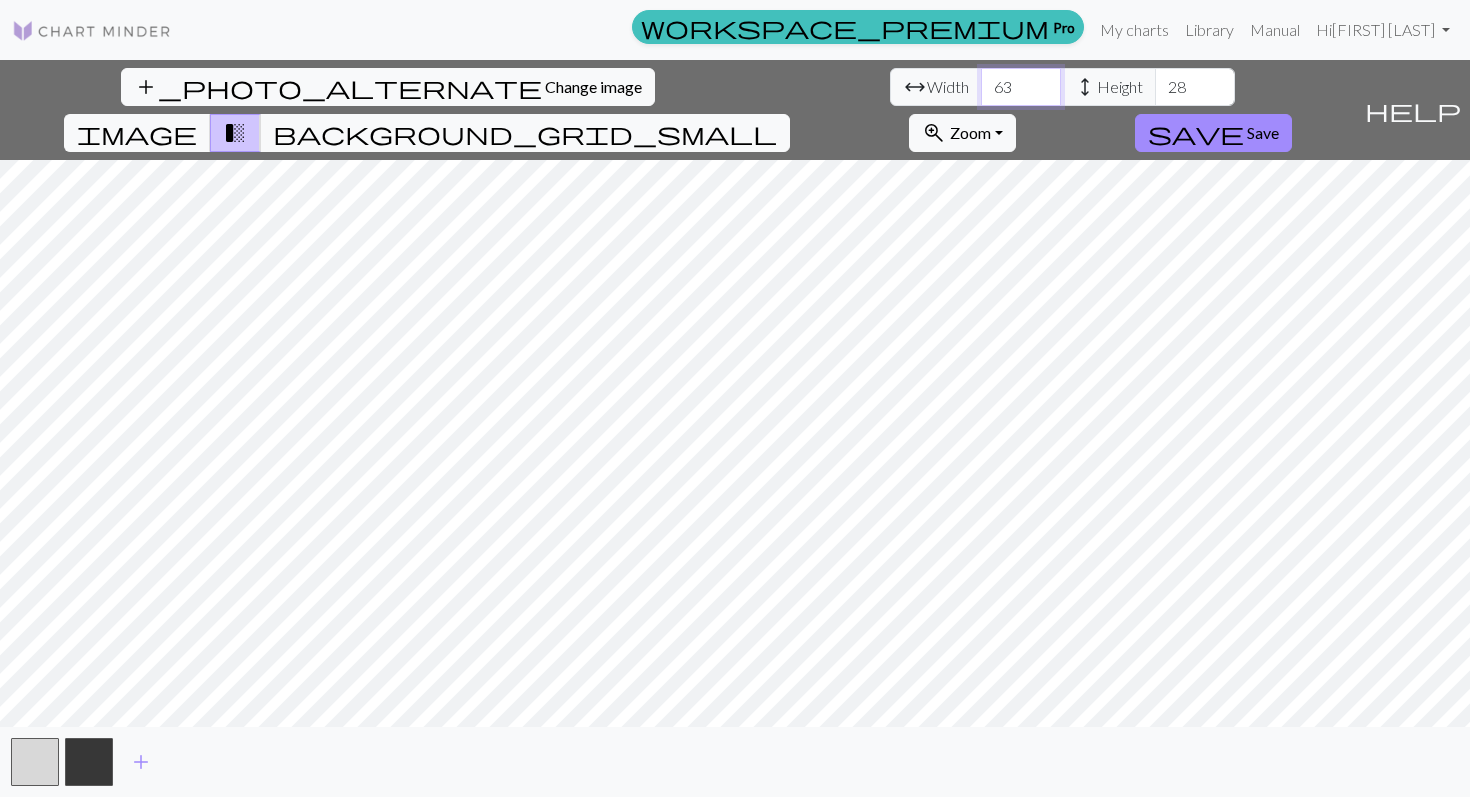 click on "63" at bounding box center (1021, 87) 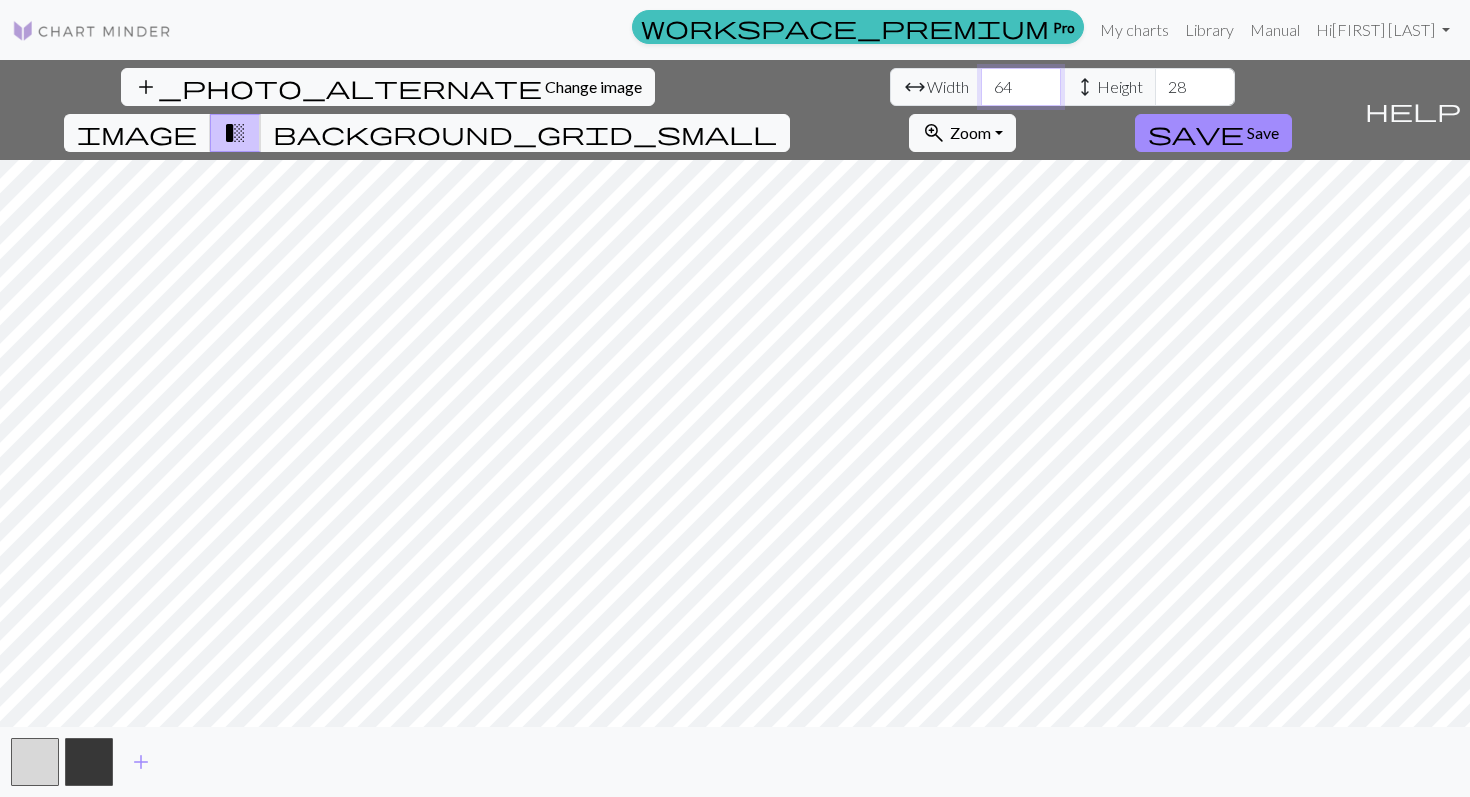 click on "64" at bounding box center [1021, 87] 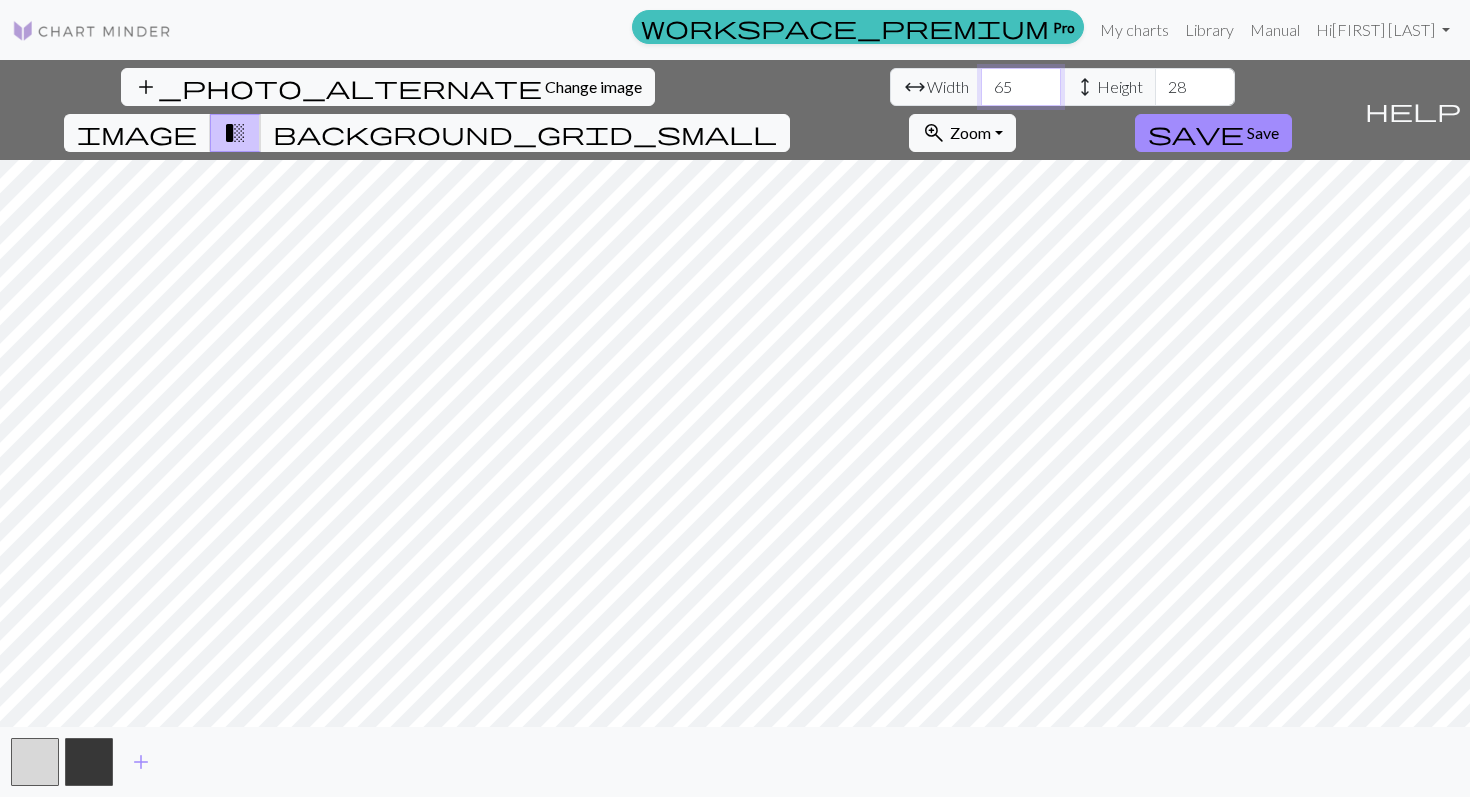 click on "65" at bounding box center (1021, 87) 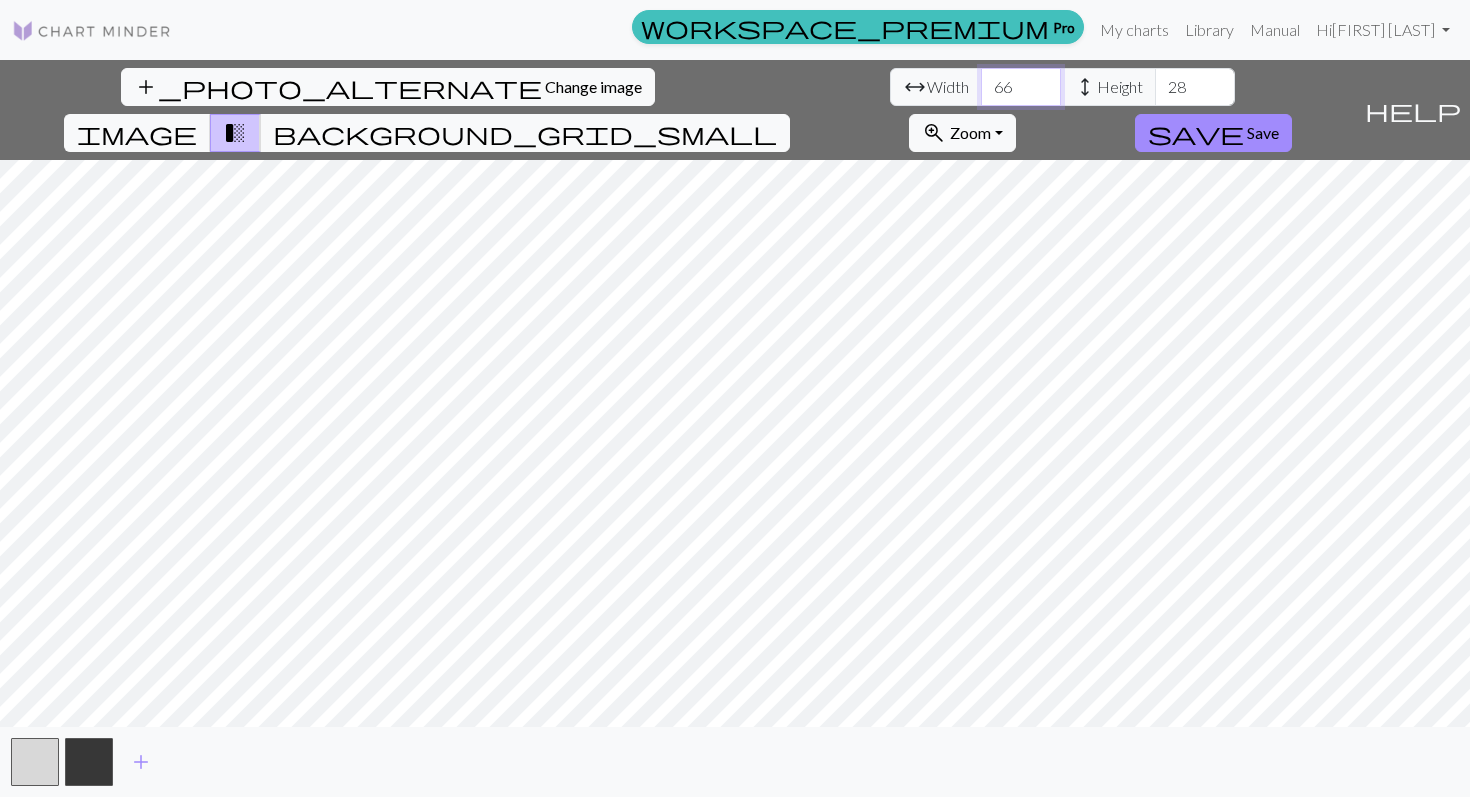 click on "66" at bounding box center (1021, 87) 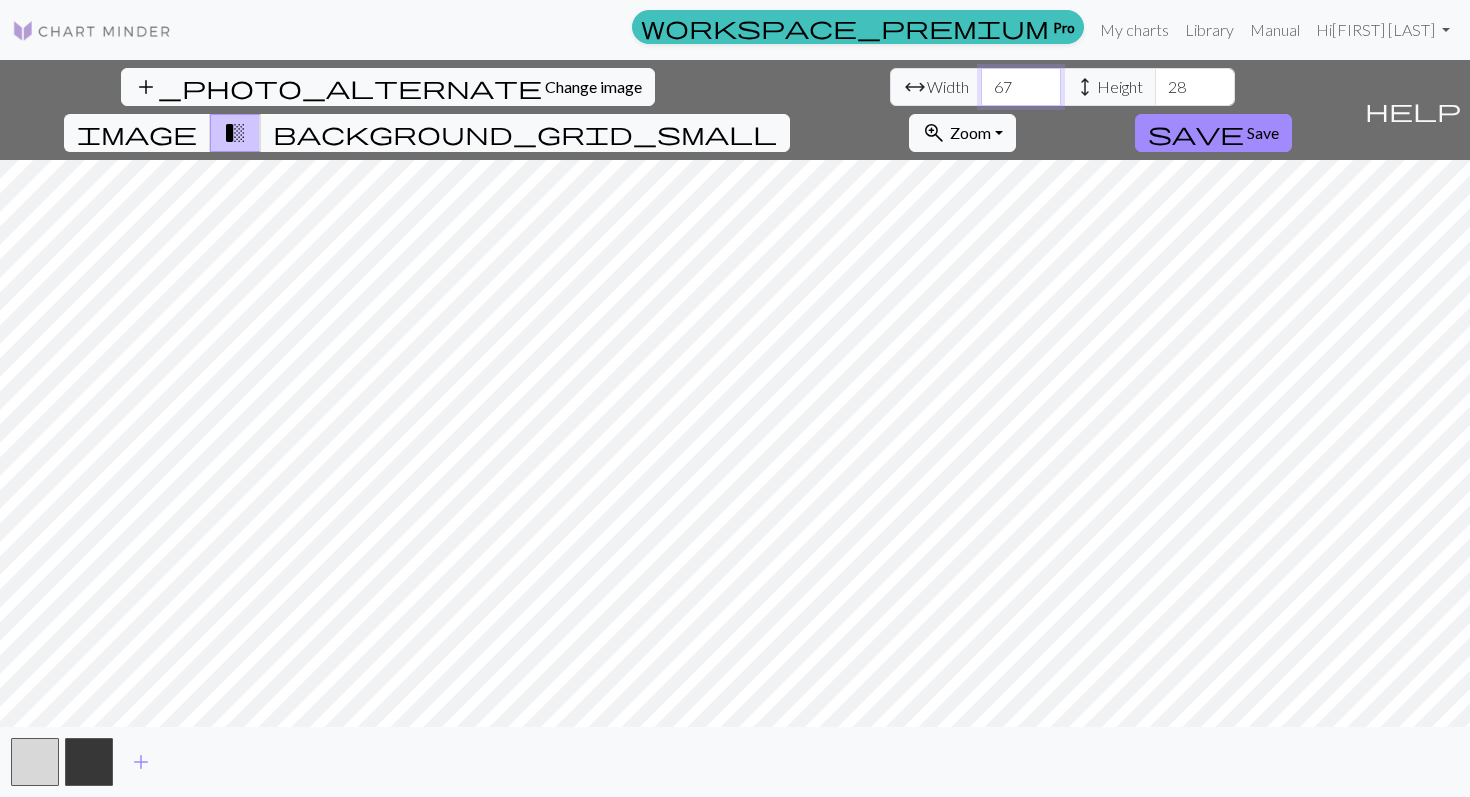 type on "67" 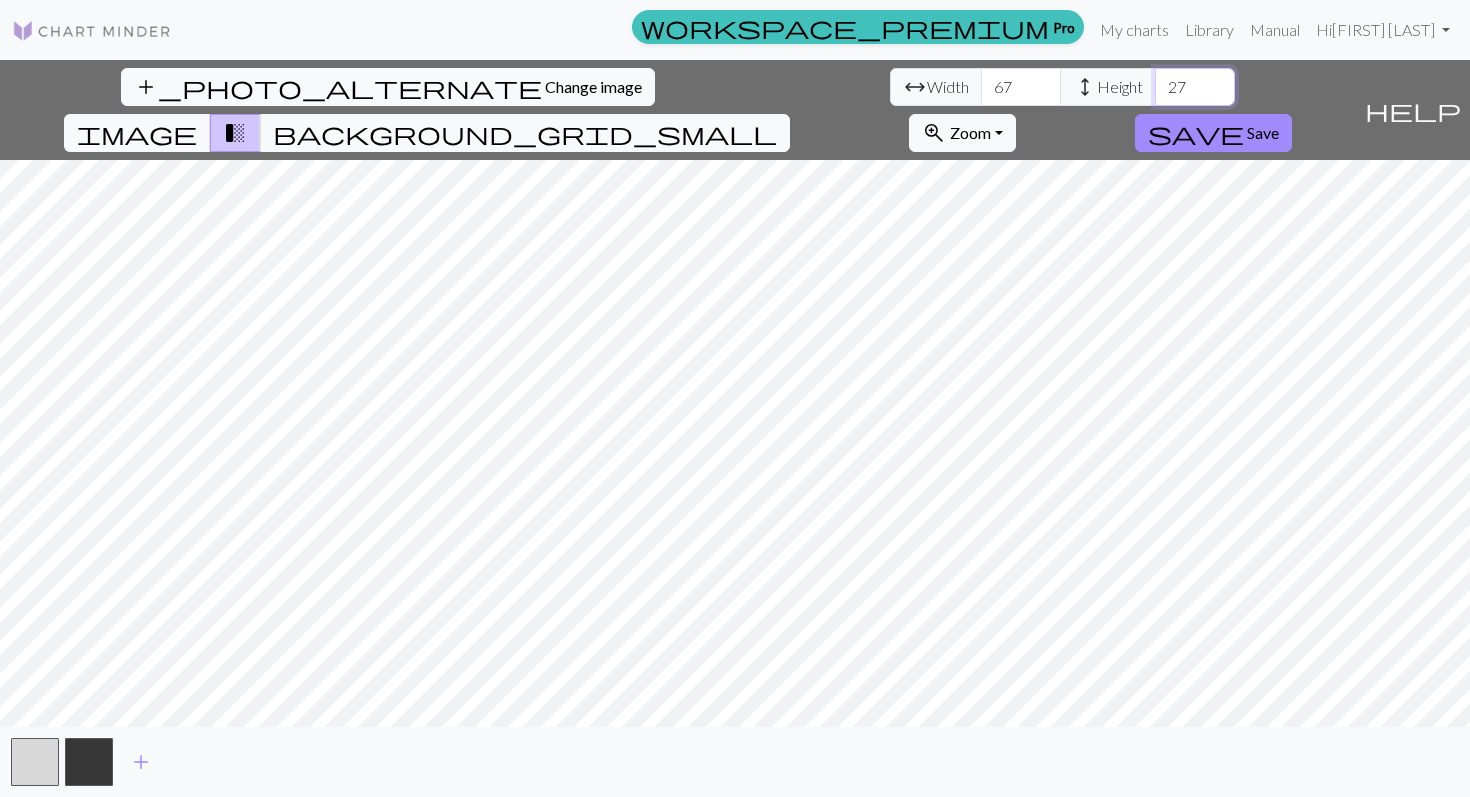 click on "27" at bounding box center [1195, 87] 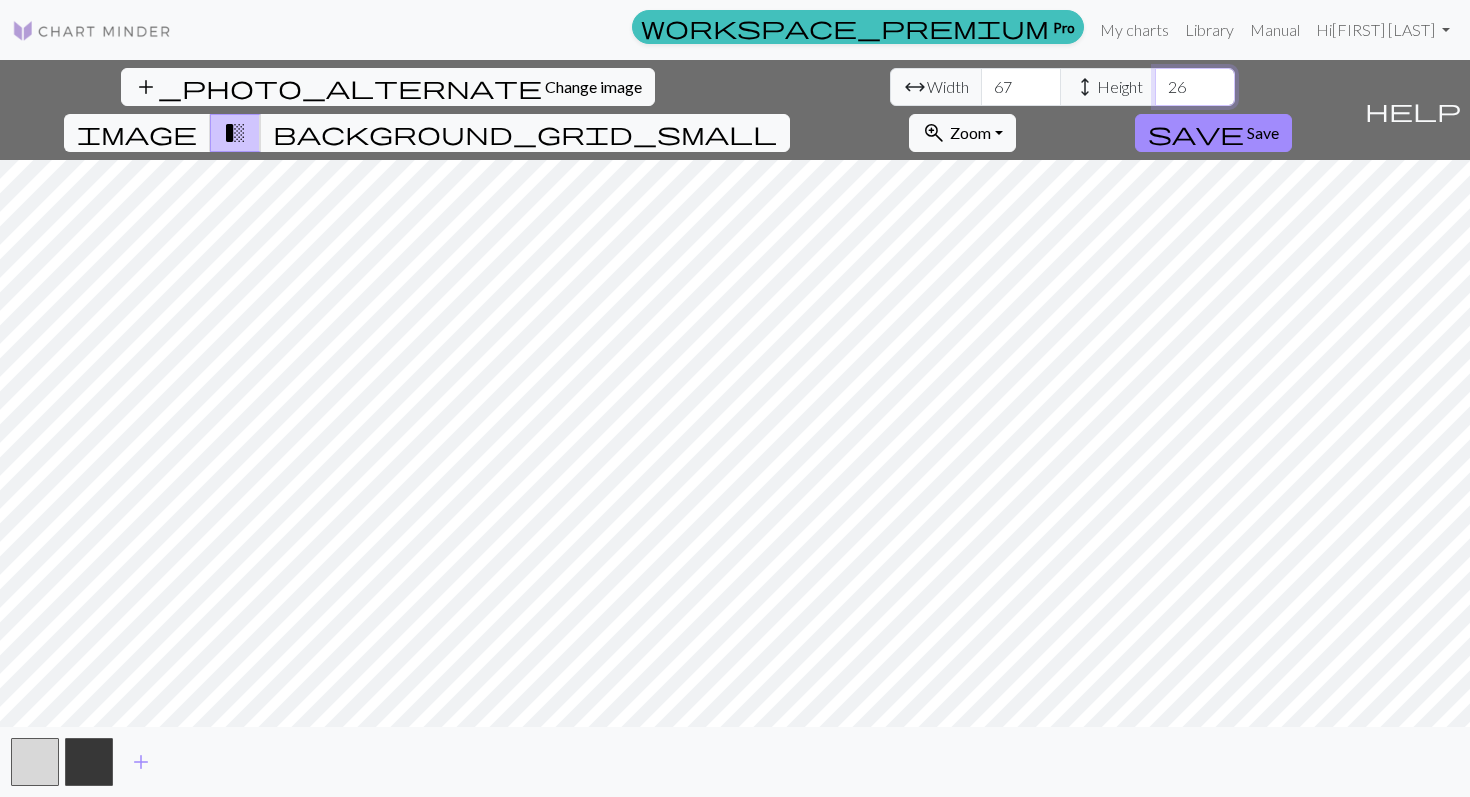 click on "26" at bounding box center (1195, 87) 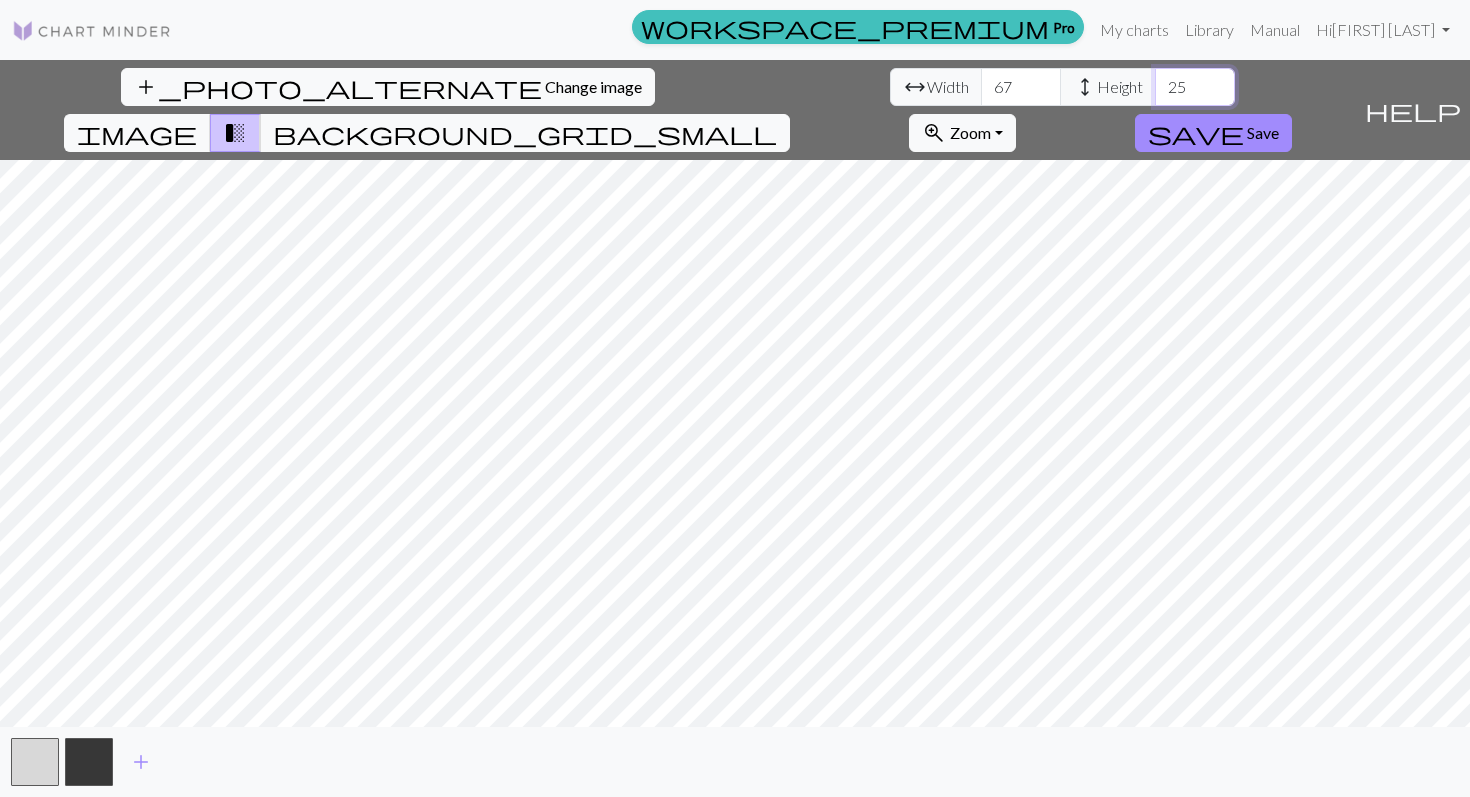 click on "25" at bounding box center [1195, 87] 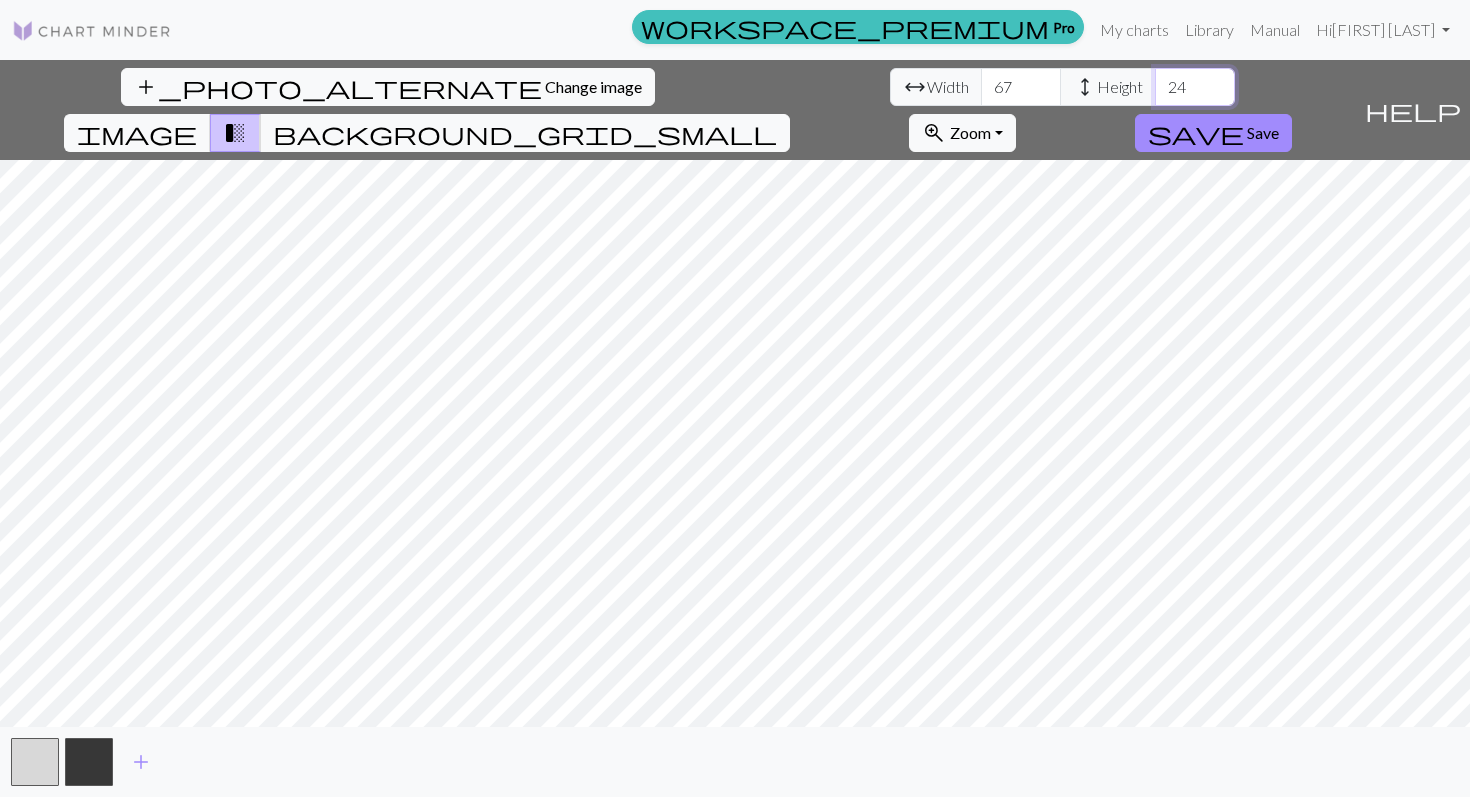 type on "24" 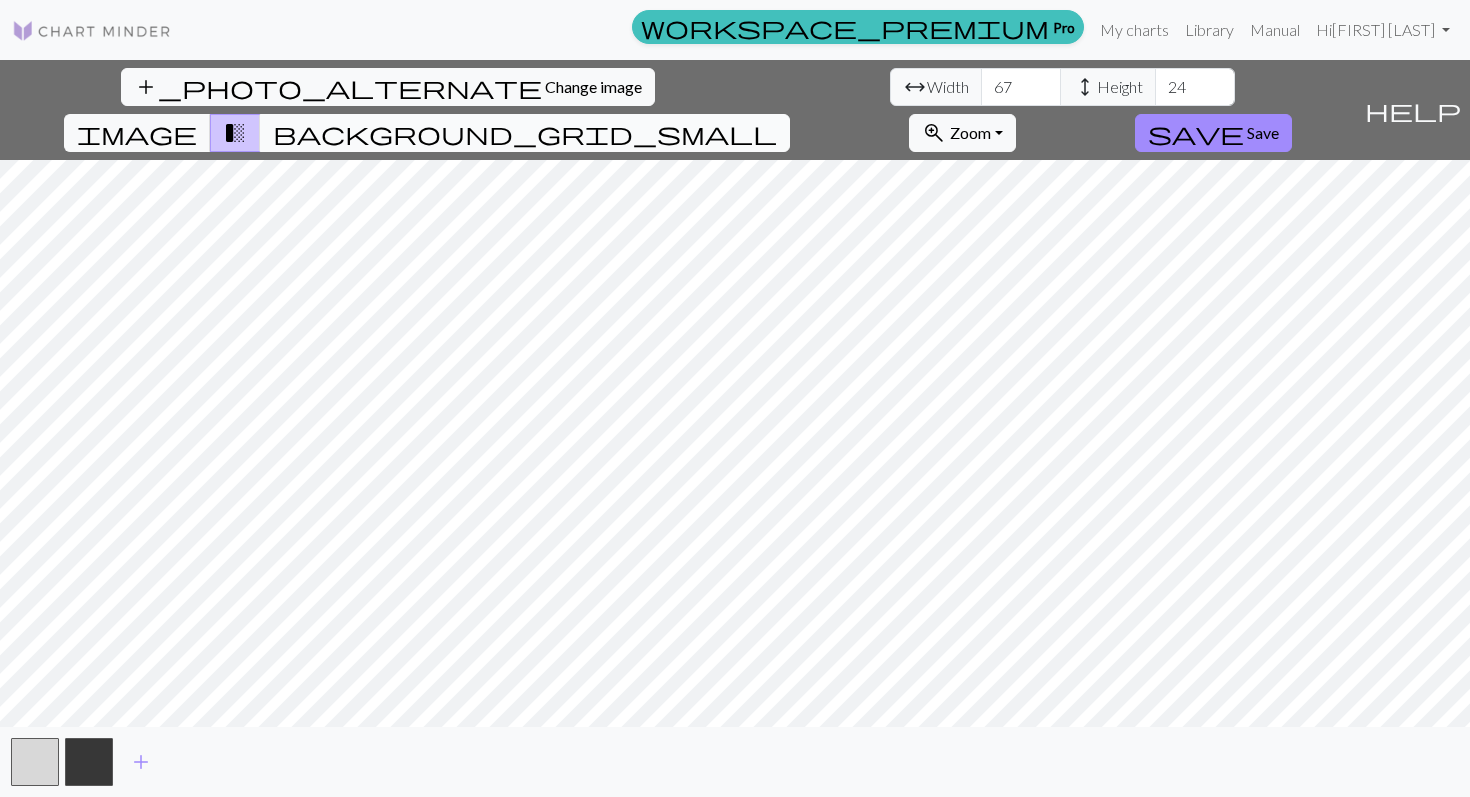 click on "background_grid_small" at bounding box center (525, 133) 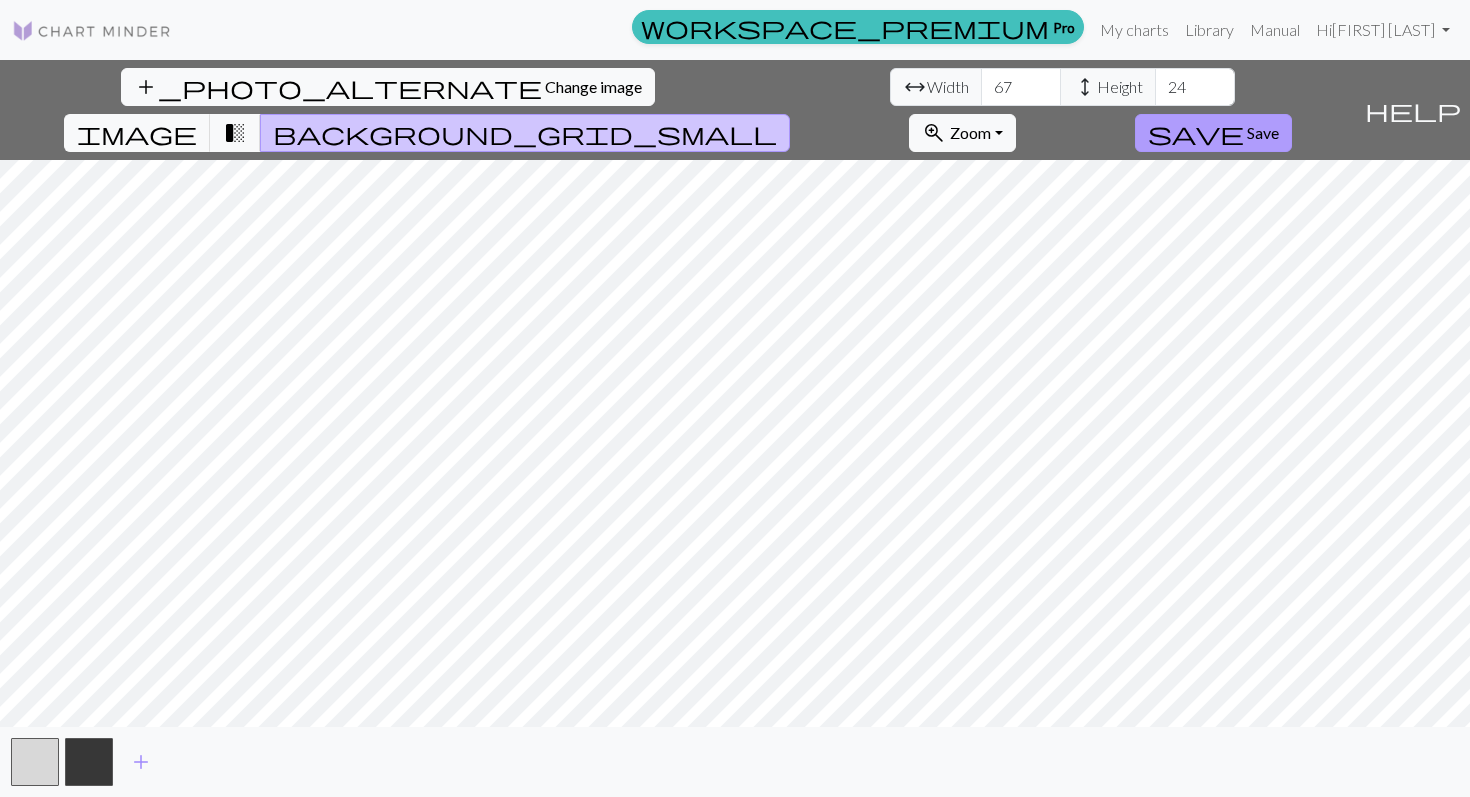 click on "save" at bounding box center (1196, 133) 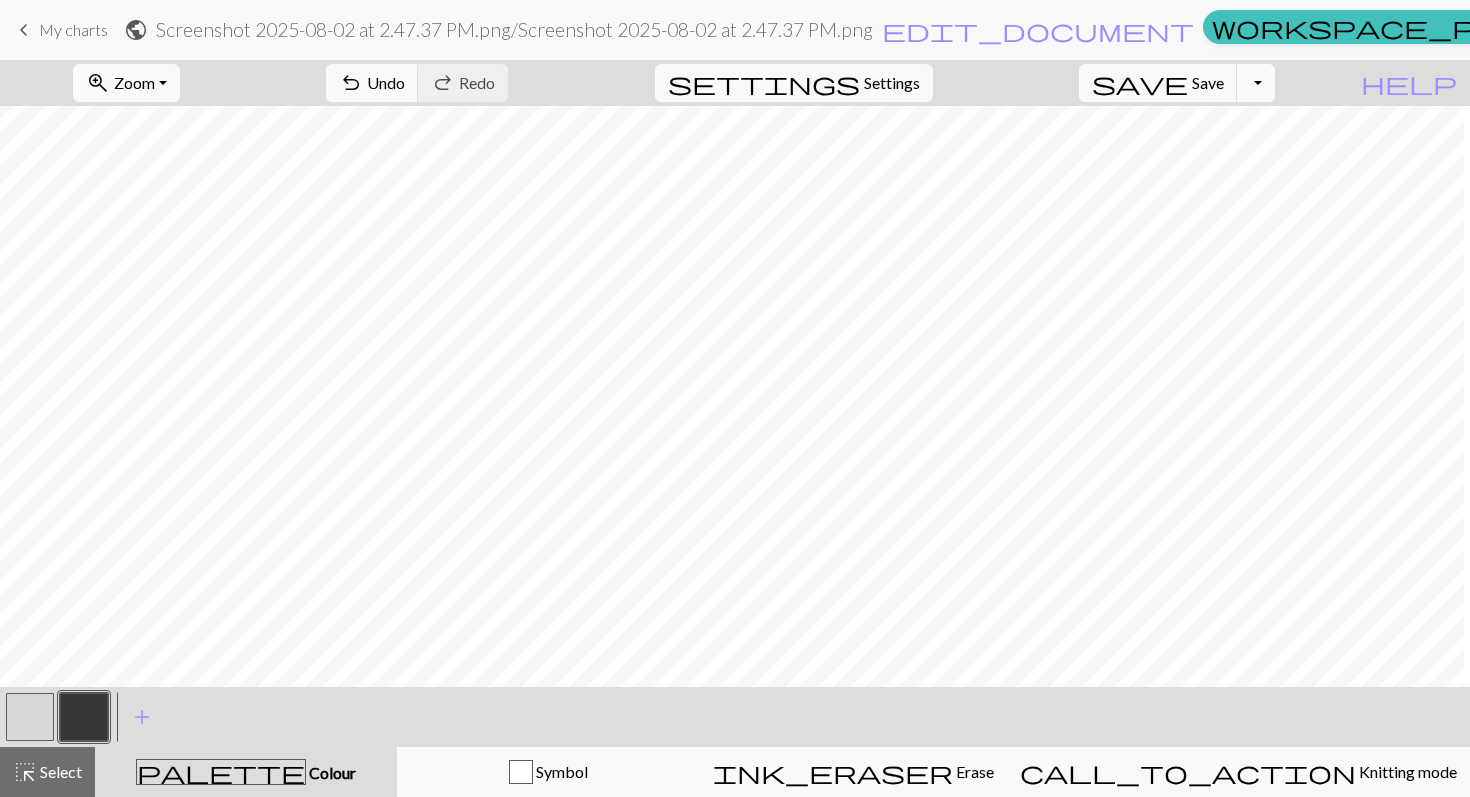 scroll, scrollTop: 0, scrollLeft: 64, axis: horizontal 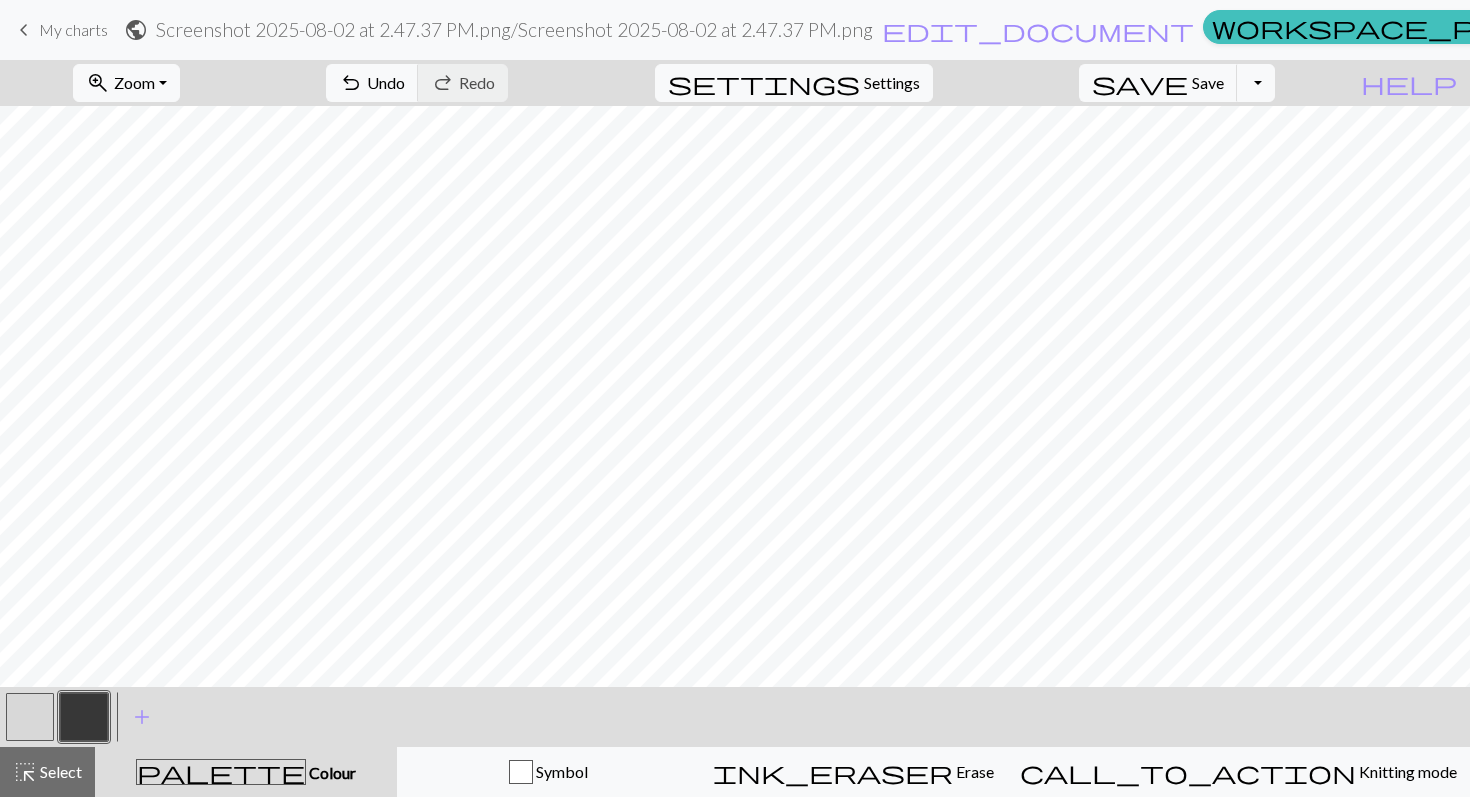 click on "keyboard_arrow_left   My charts" at bounding box center [60, 30] 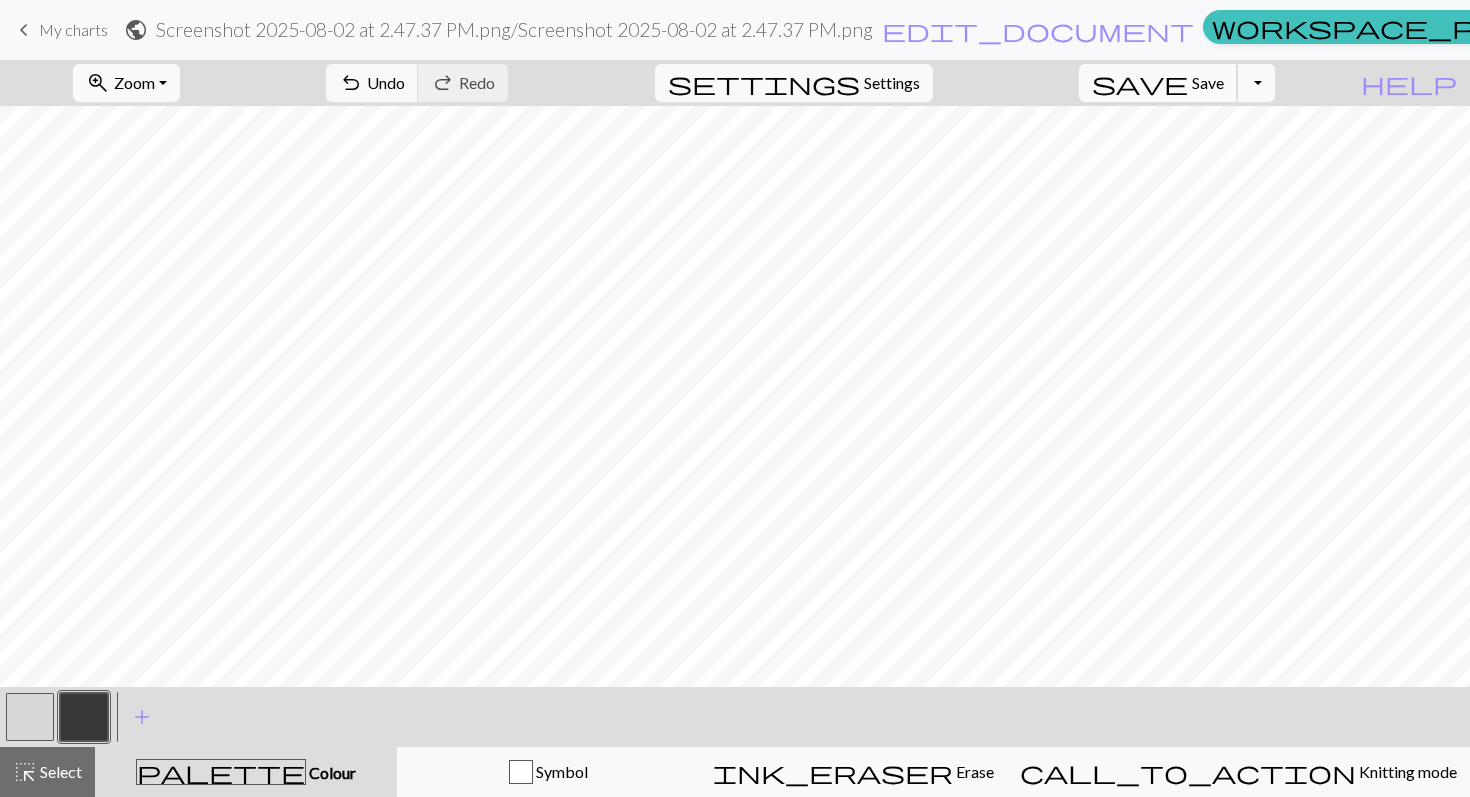click on "save Save Save" at bounding box center (1158, 83) 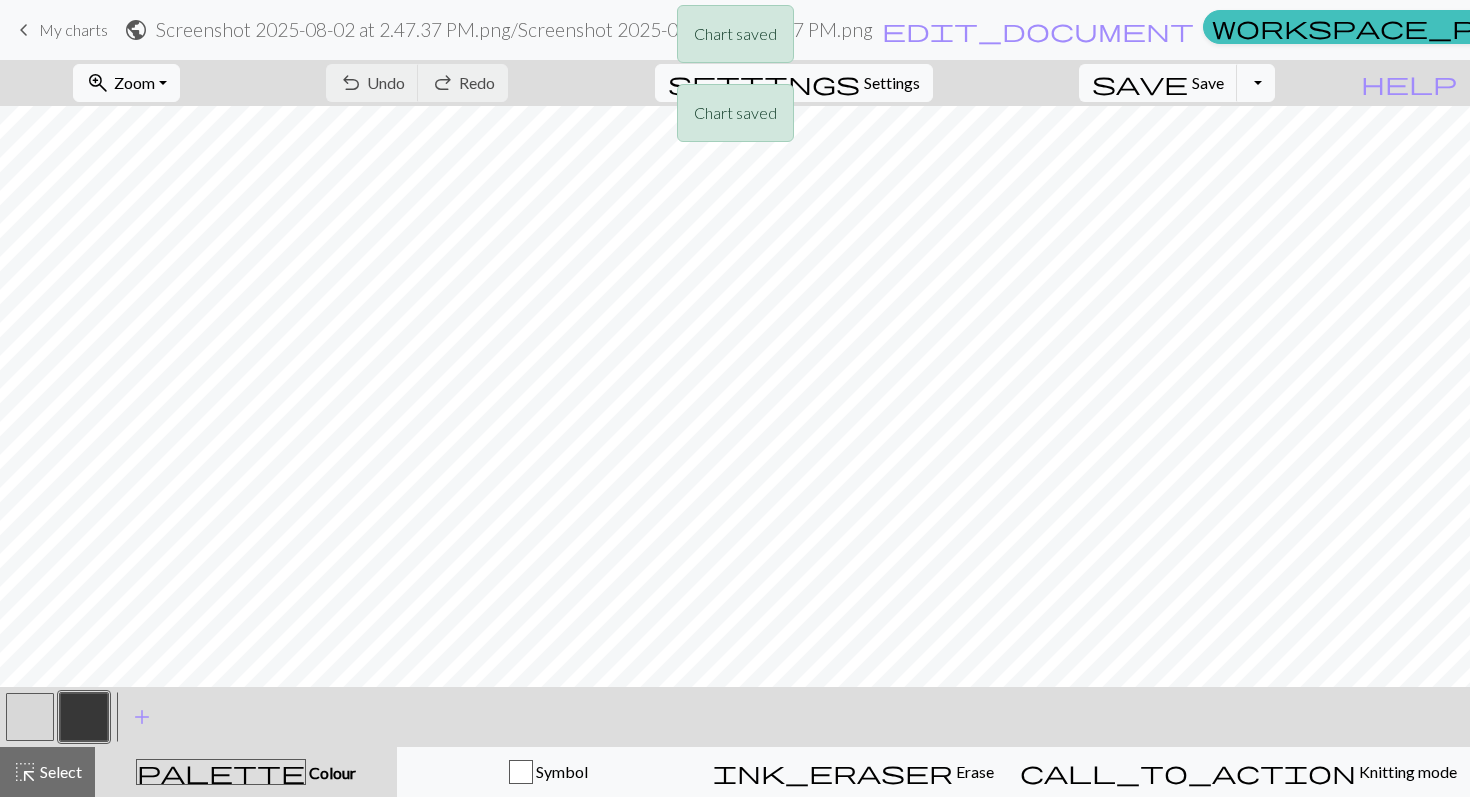 click on "Chart saved Chart saved" at bounding box center (735, 79) 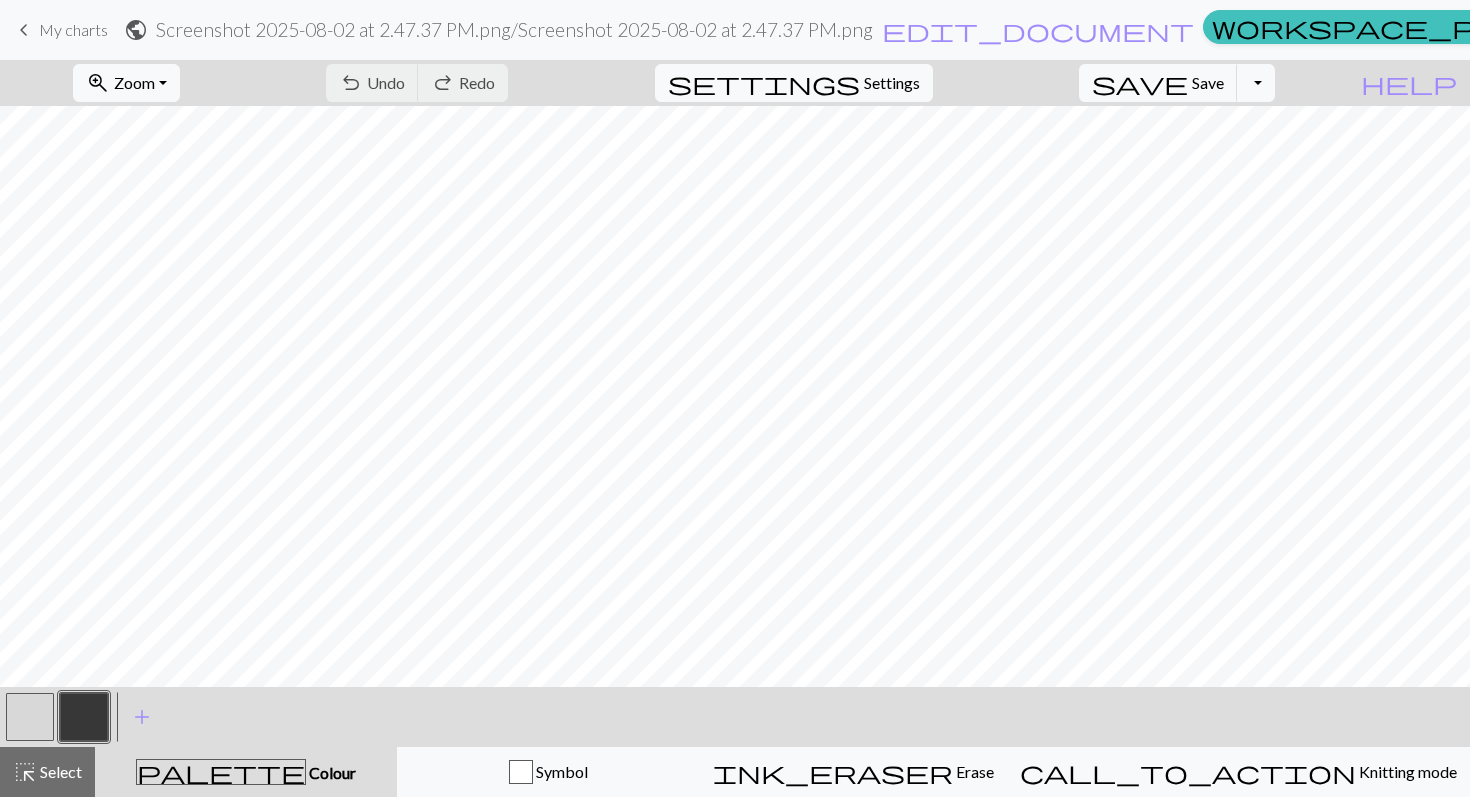 click on "My charts" at bounding box center [73, 29] 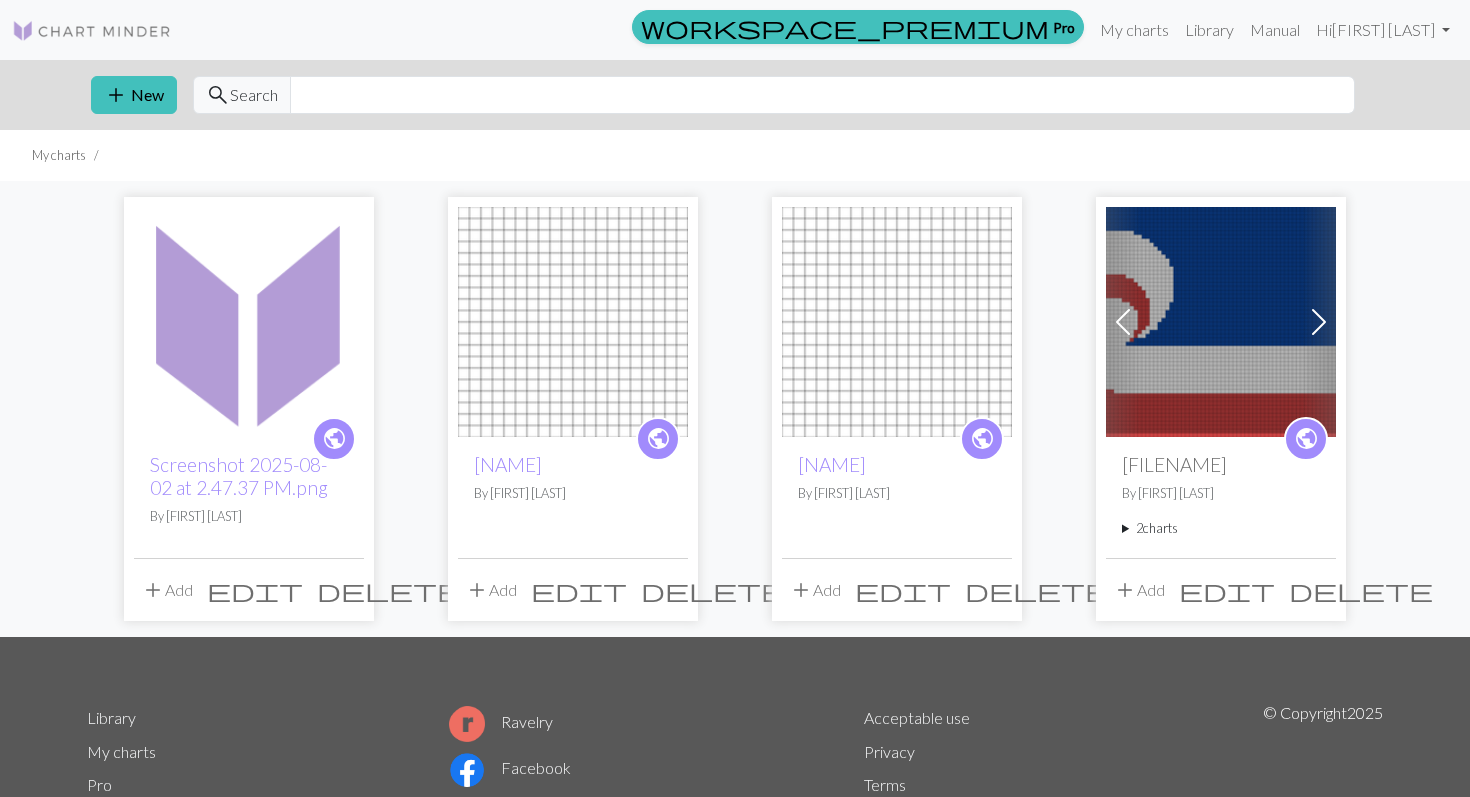 click at bounding box center [573, 322] 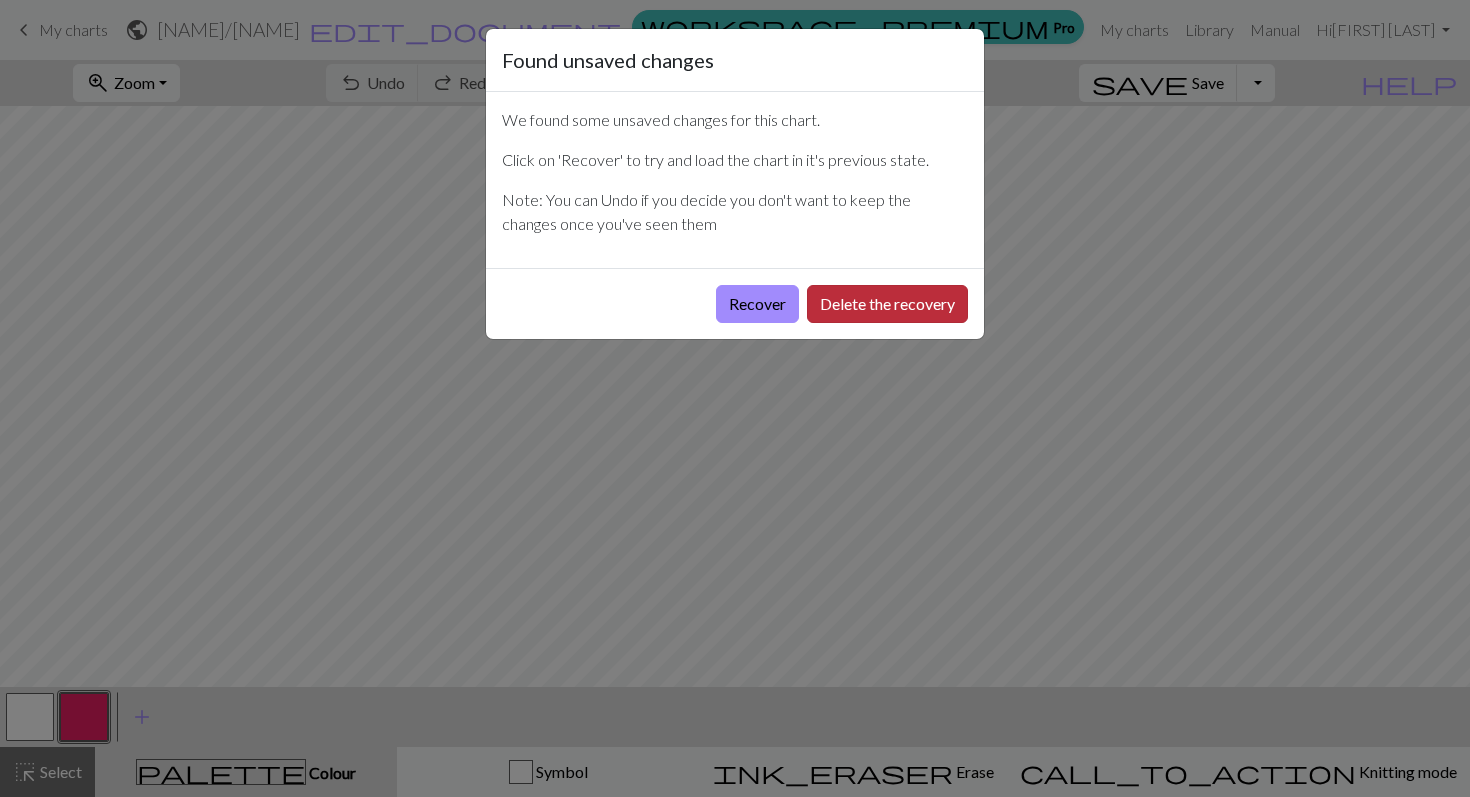 click on "Delete the recovery" at bounding box center [887, 304] 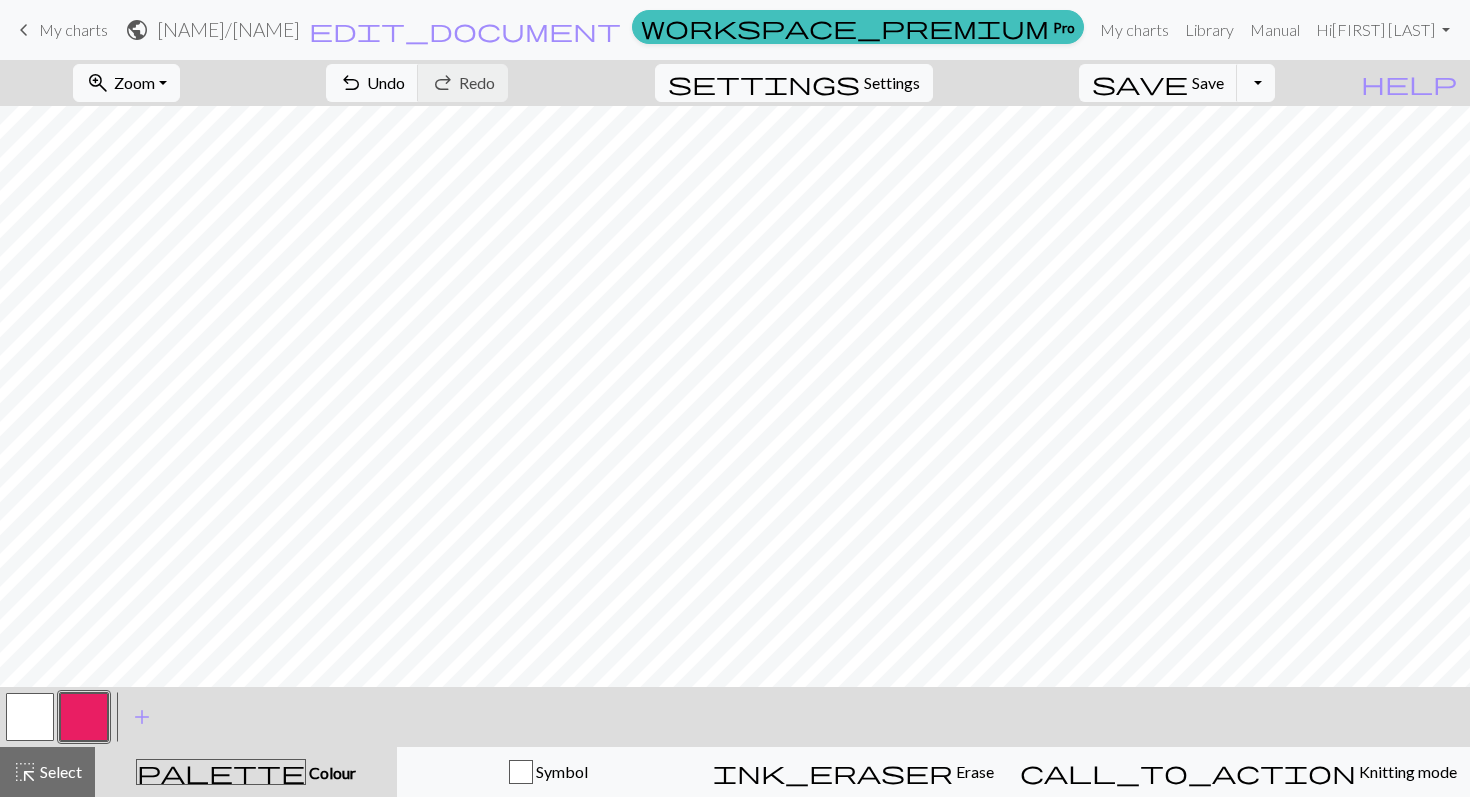 click at bounding box center (30, 717) 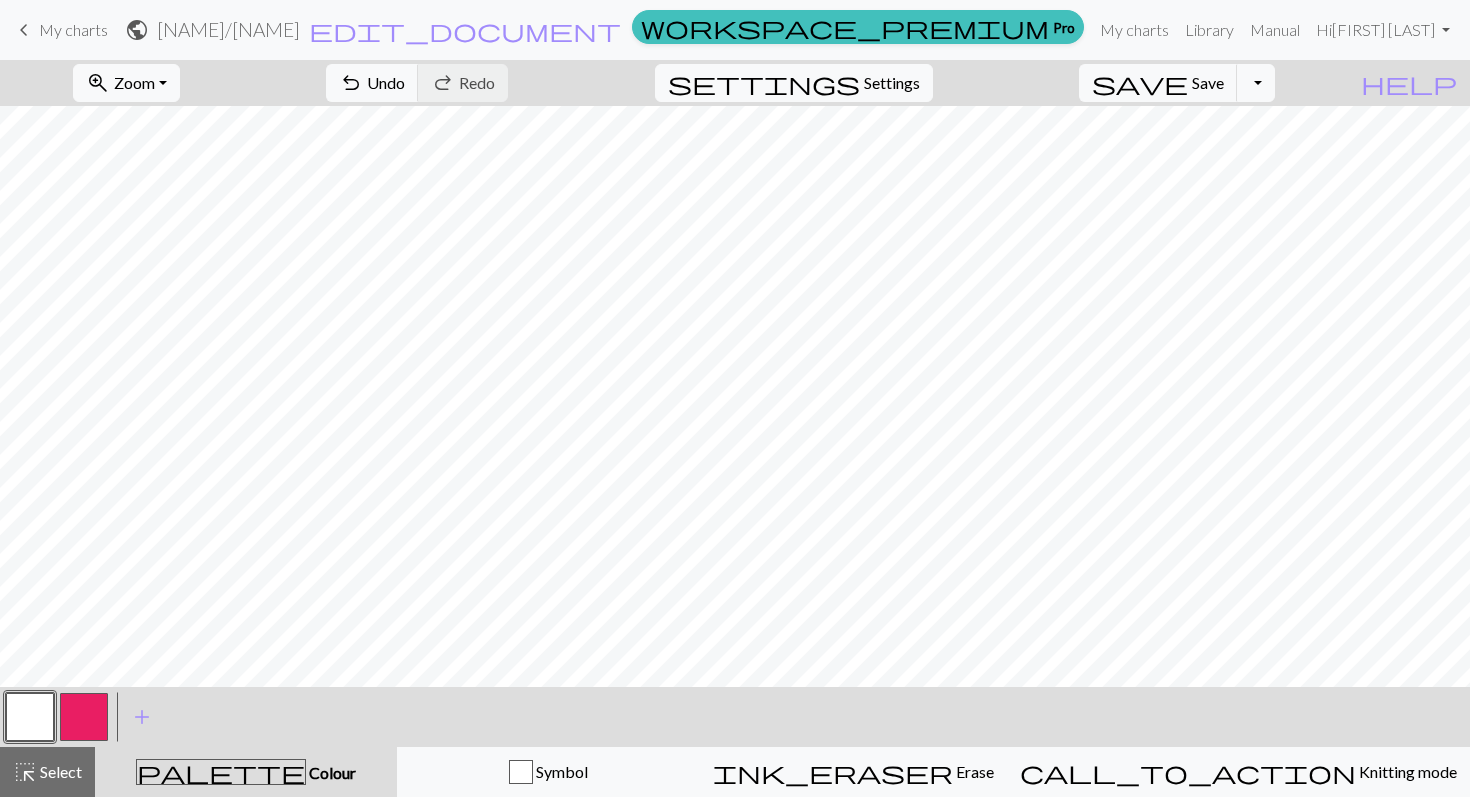 click at bounding box center [84, 717] 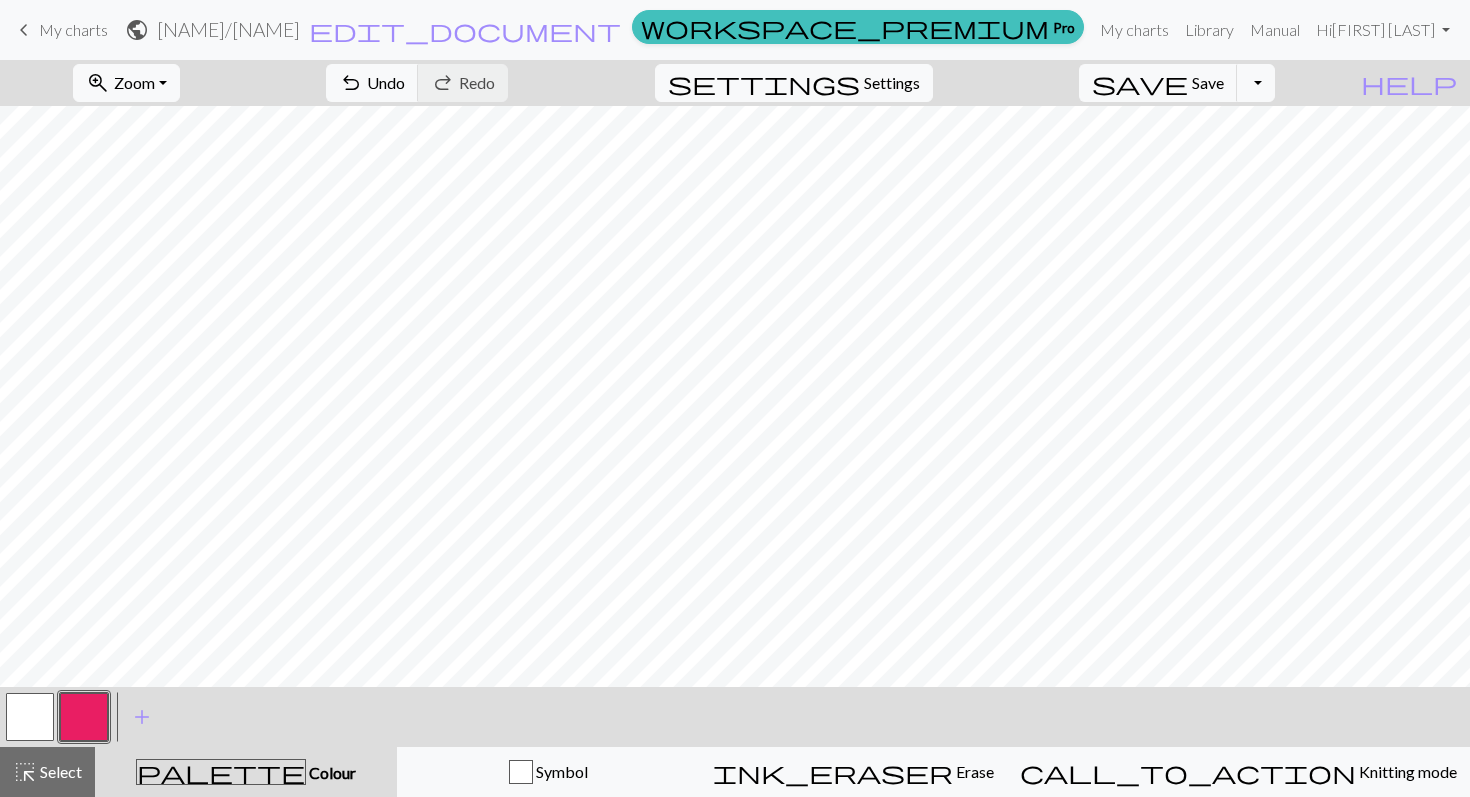 click at bounding box center (30, 717) 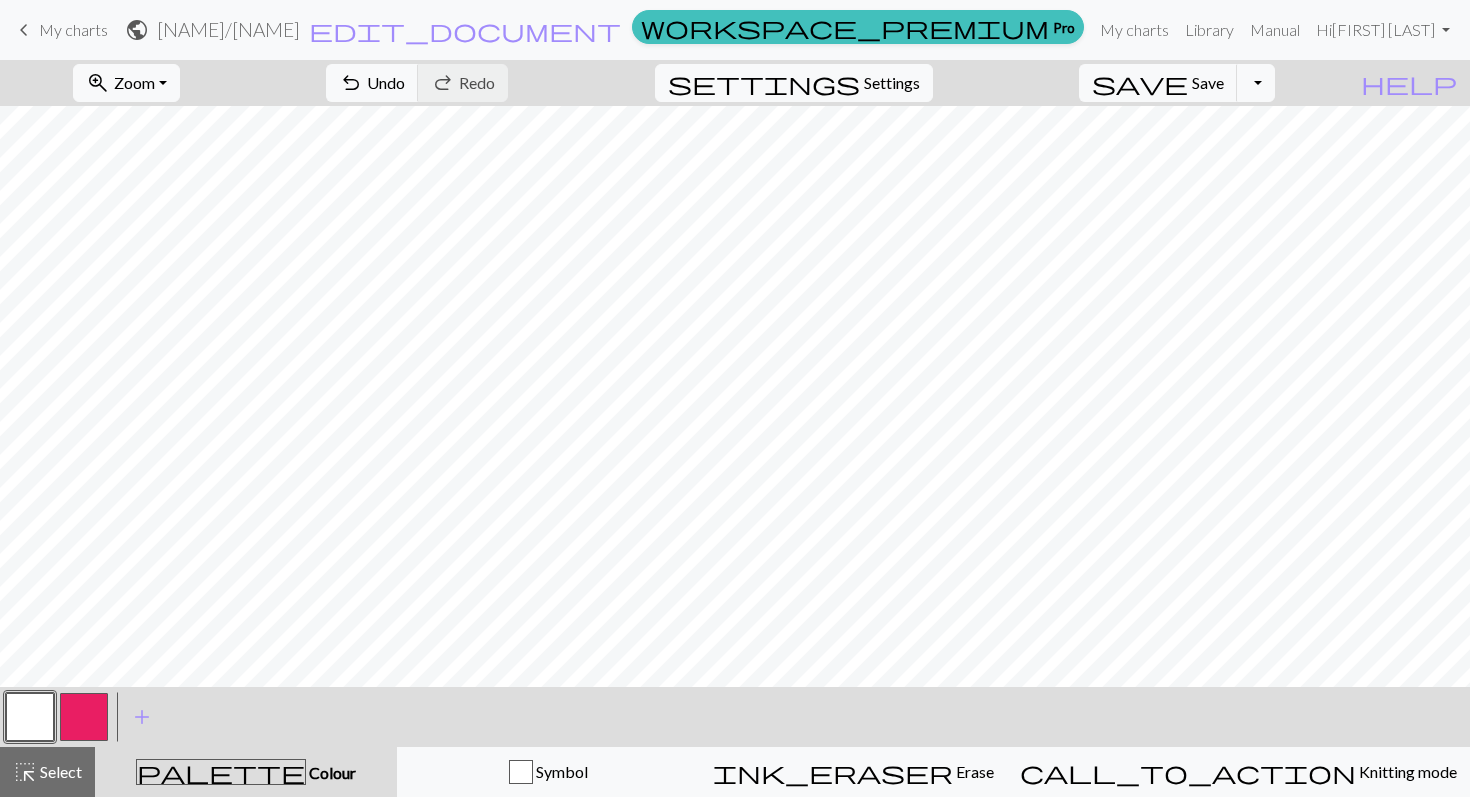 click at bounding box center [84, 717] 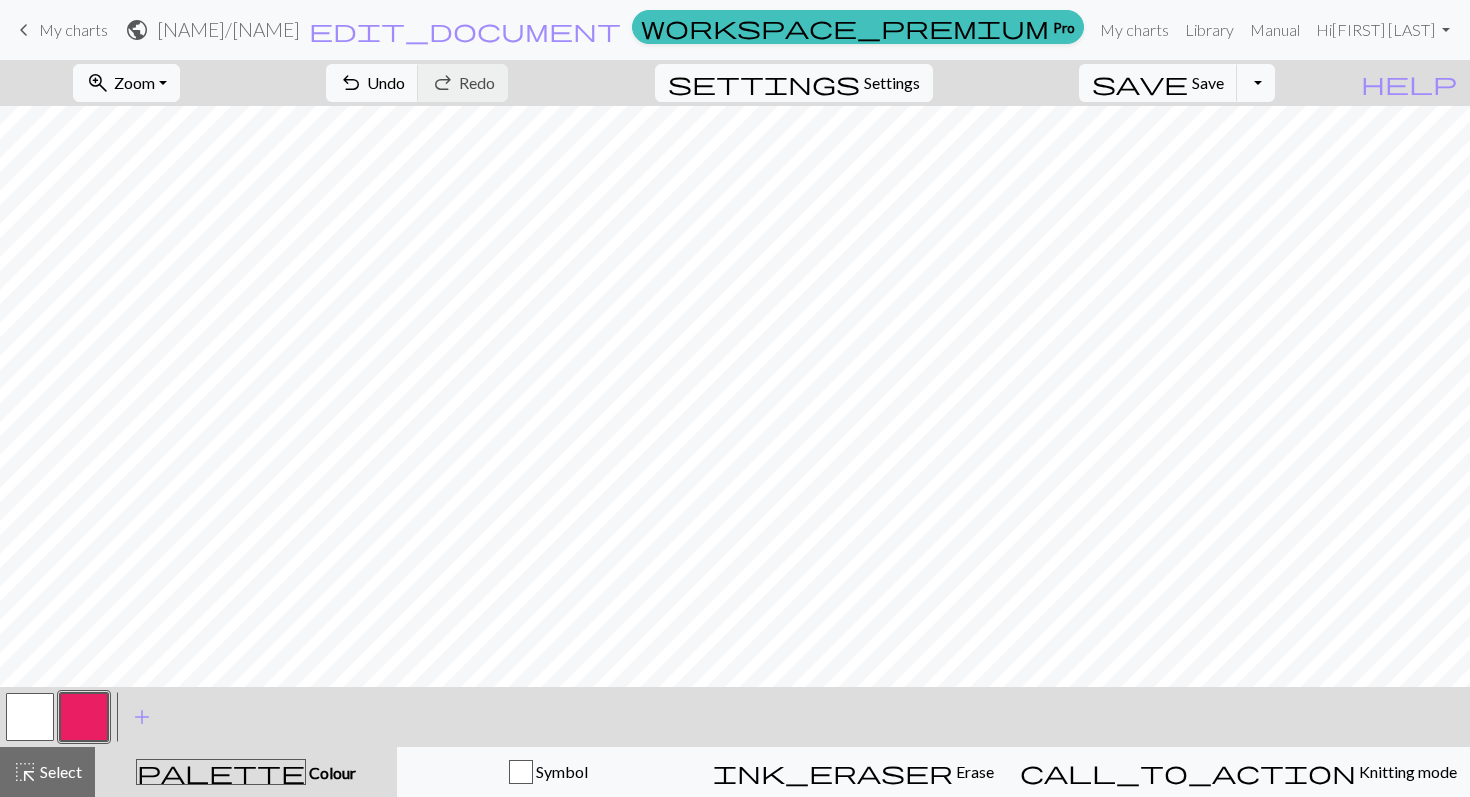 click at bounding box center (30, 717) 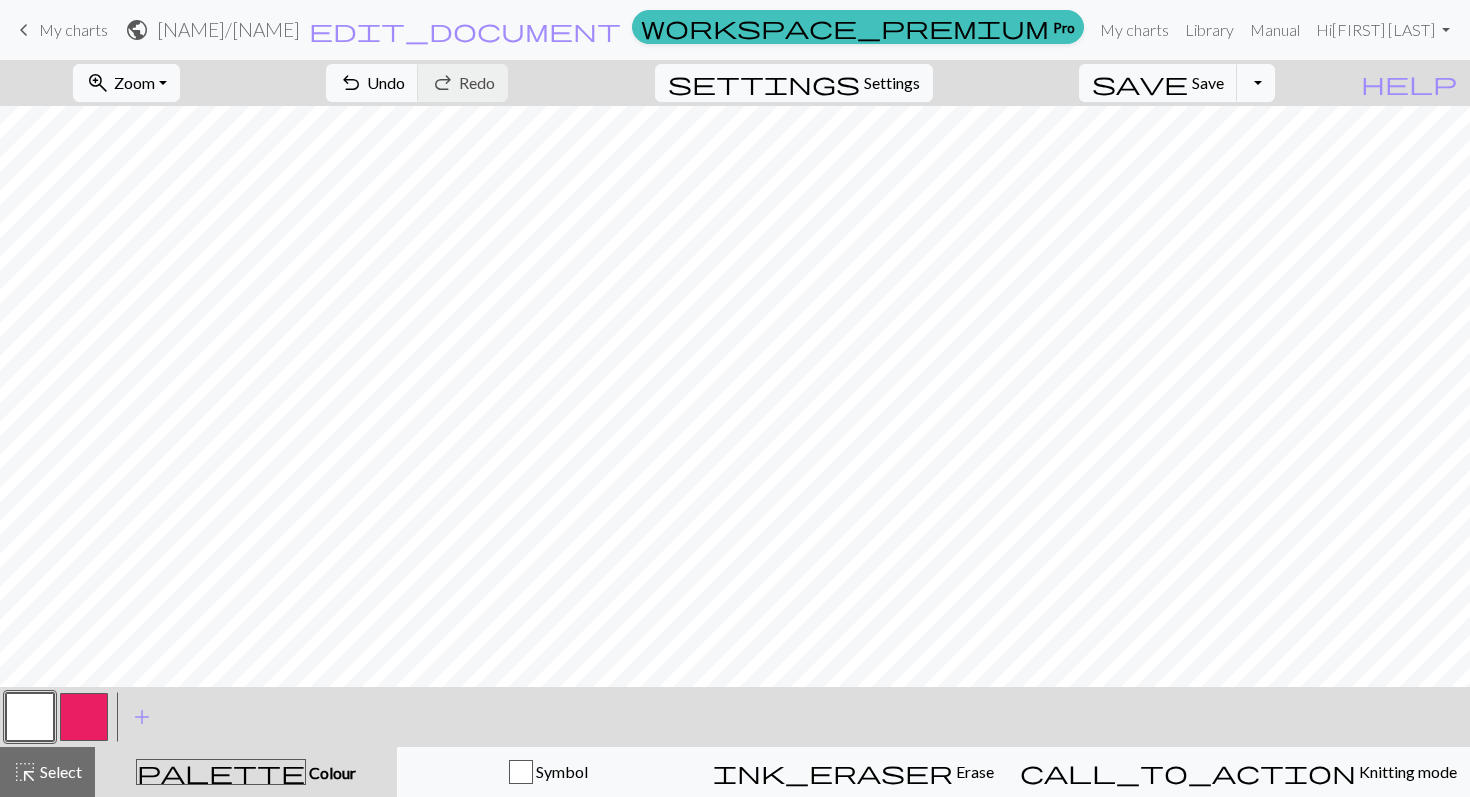 click at bounding box center [84, 717] 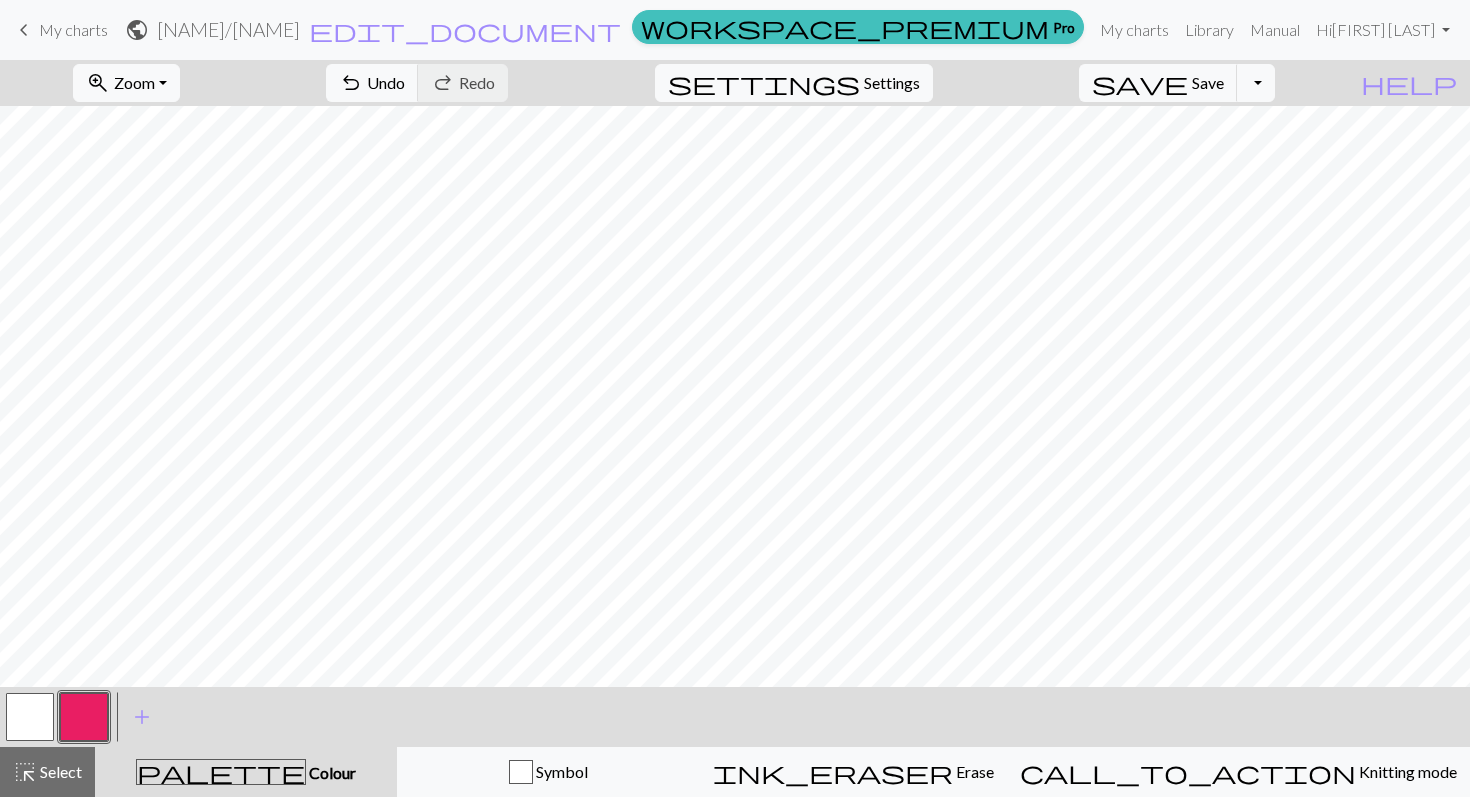 click at bounding box center (30, 717) 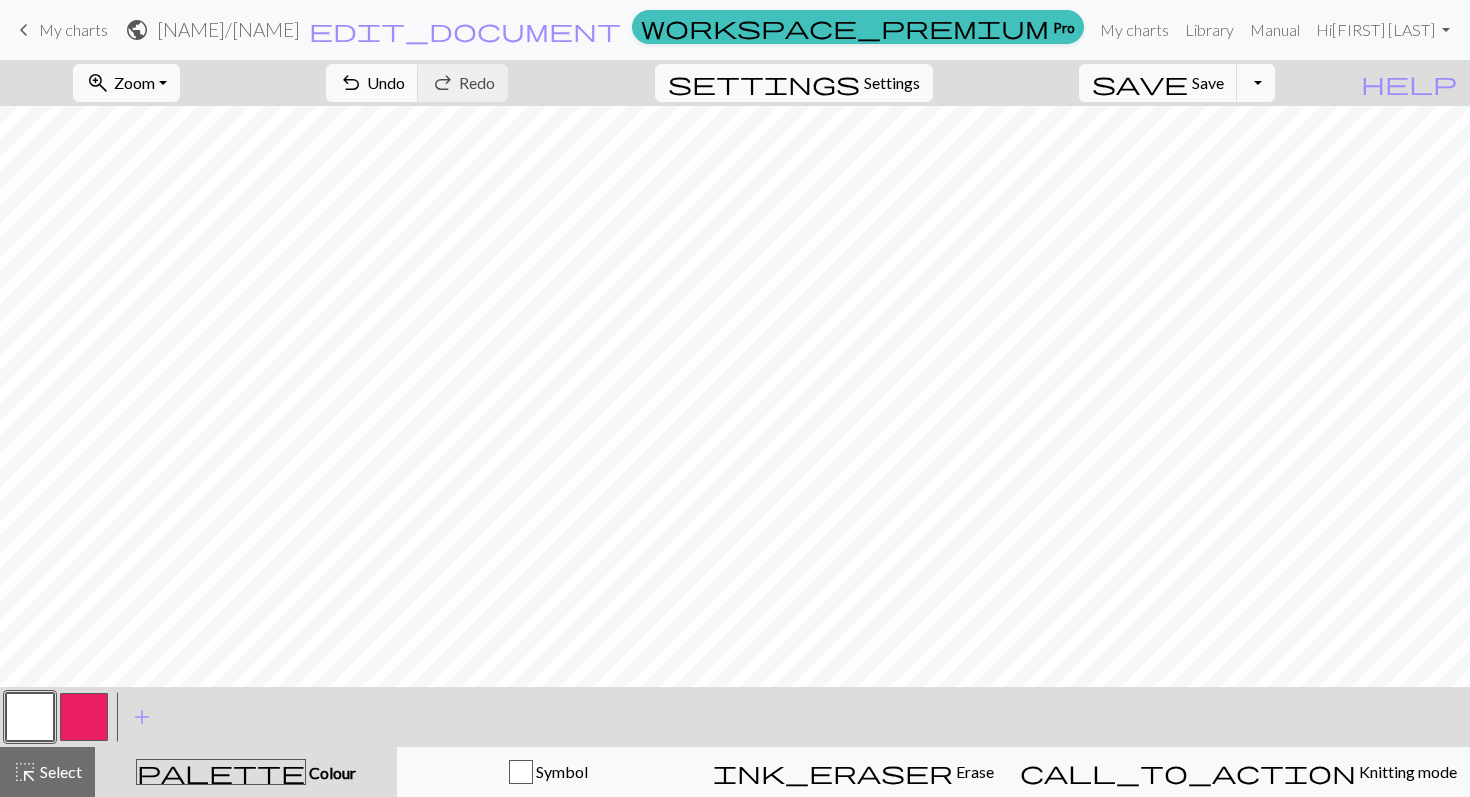 click at bounding box center (84, 717) 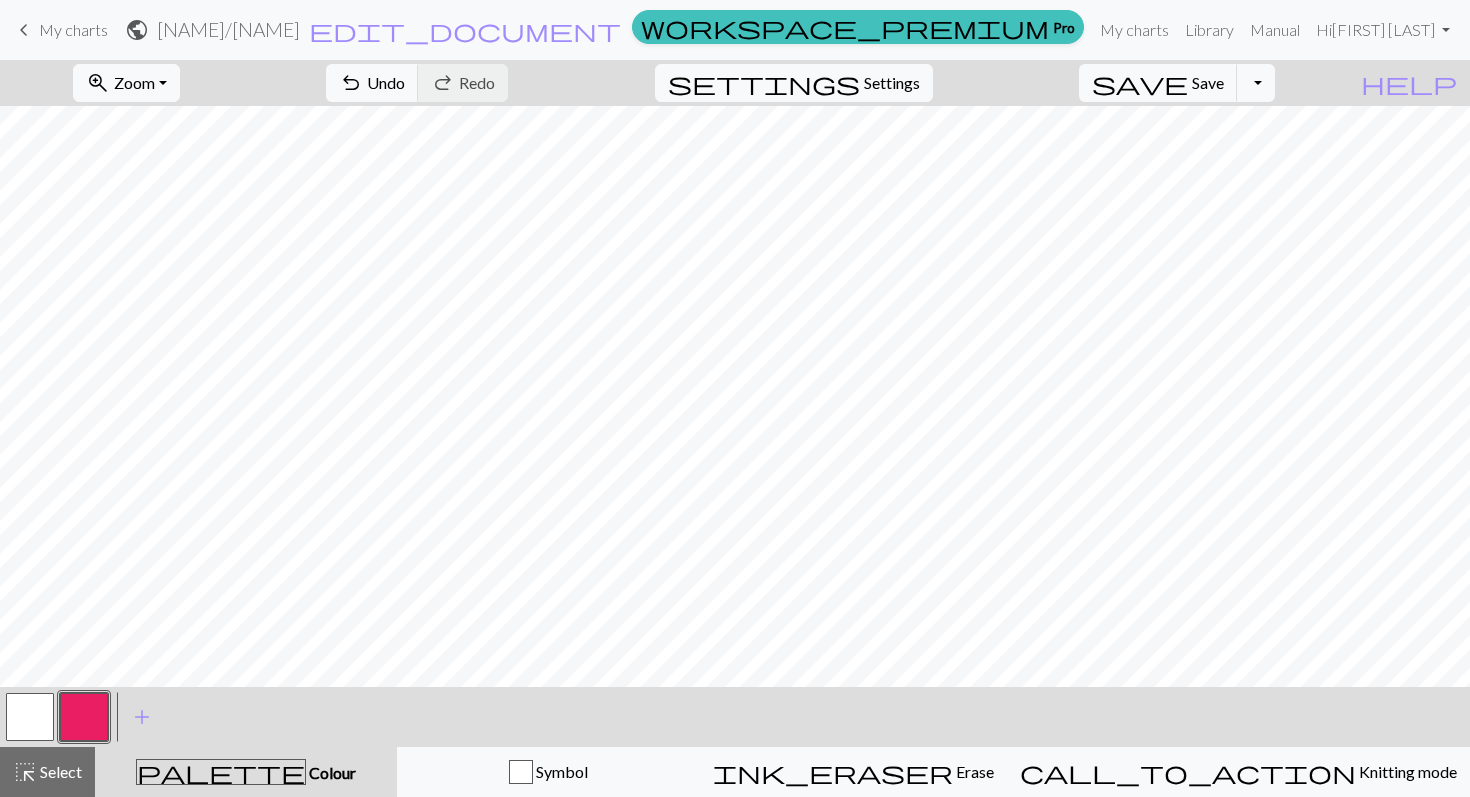click at bounding box center (30, 717) 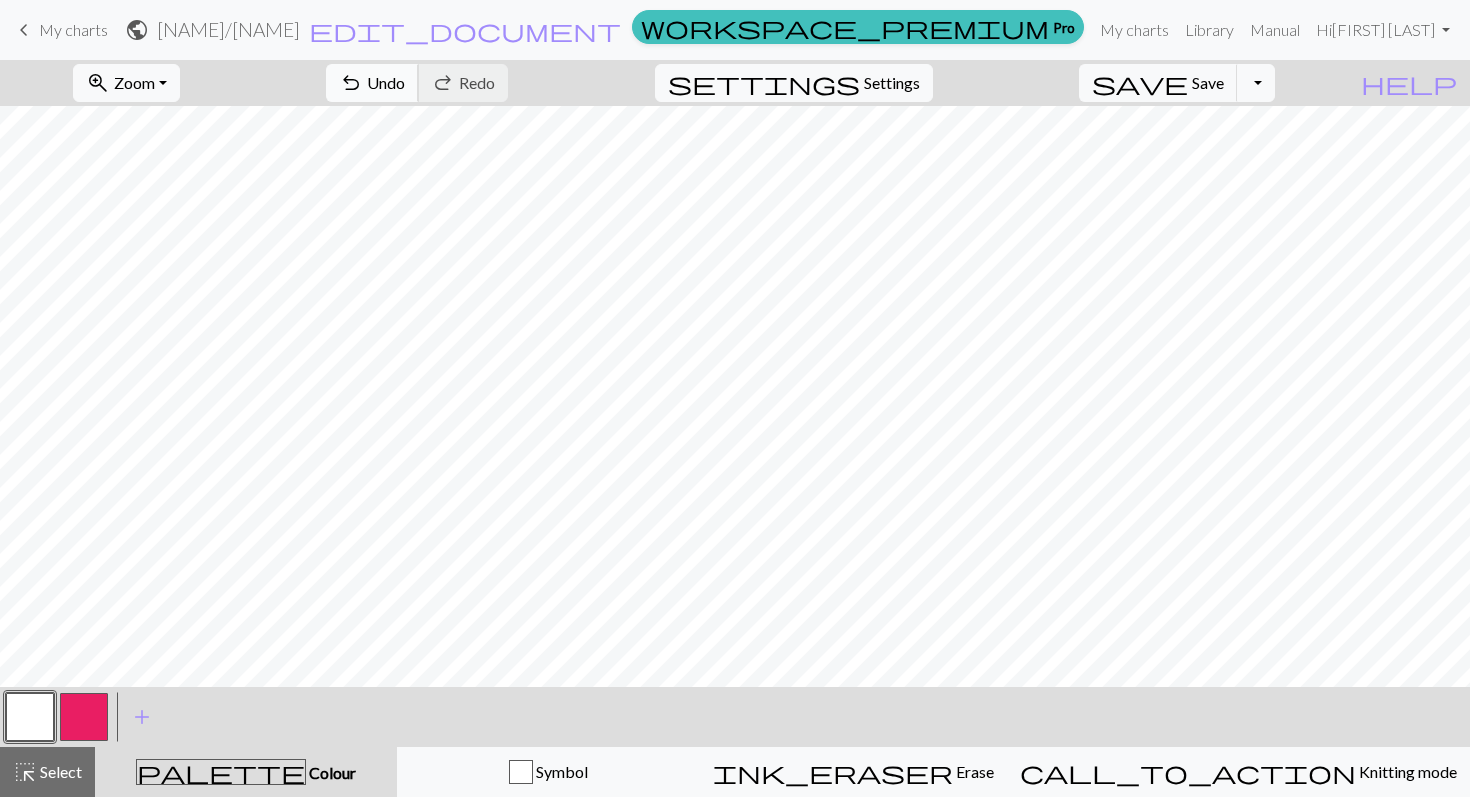 click on "undo Undo Undo" at bounding box center [372, 83] 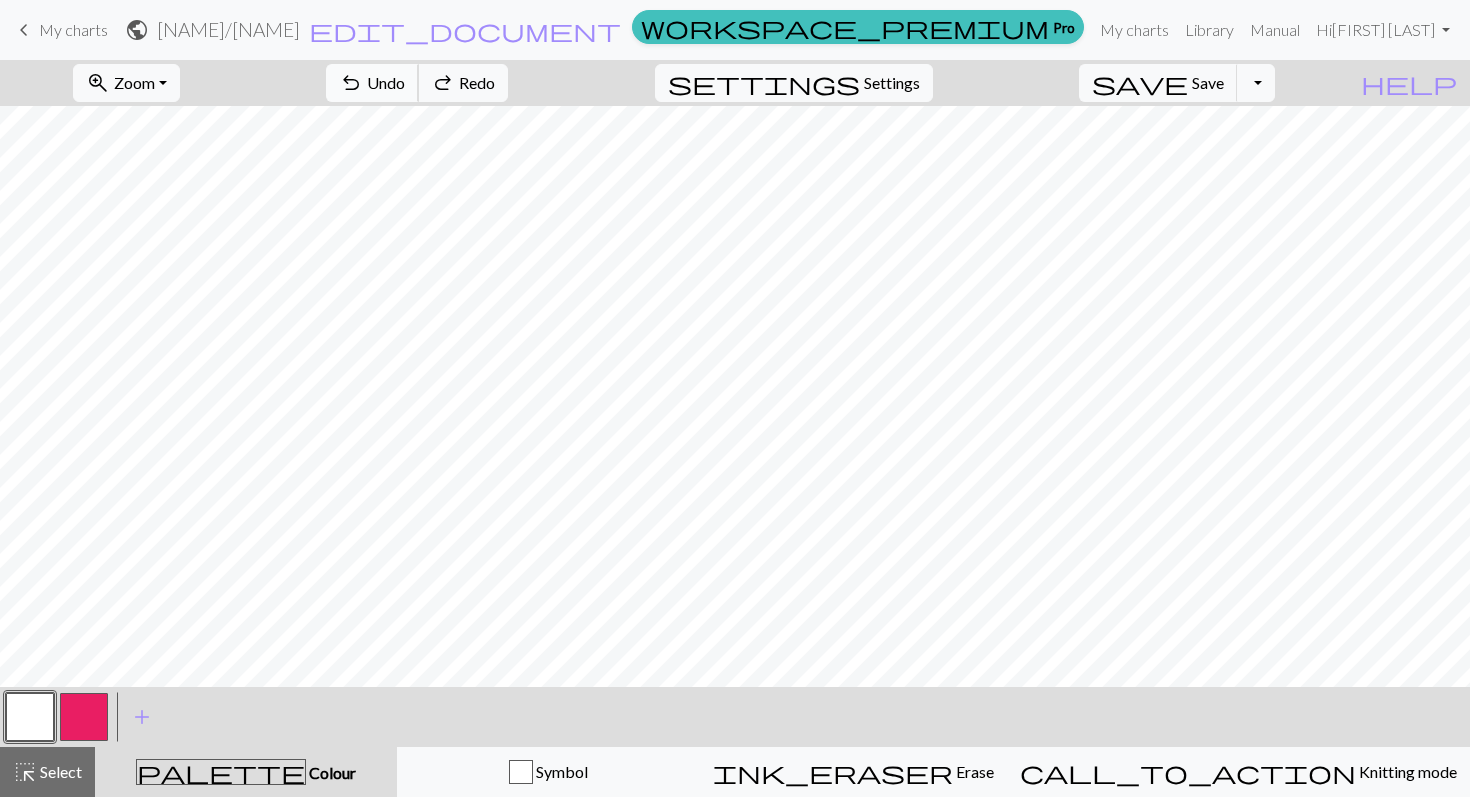 click on "undo Undo Undo" at bounding box center [372, 83] 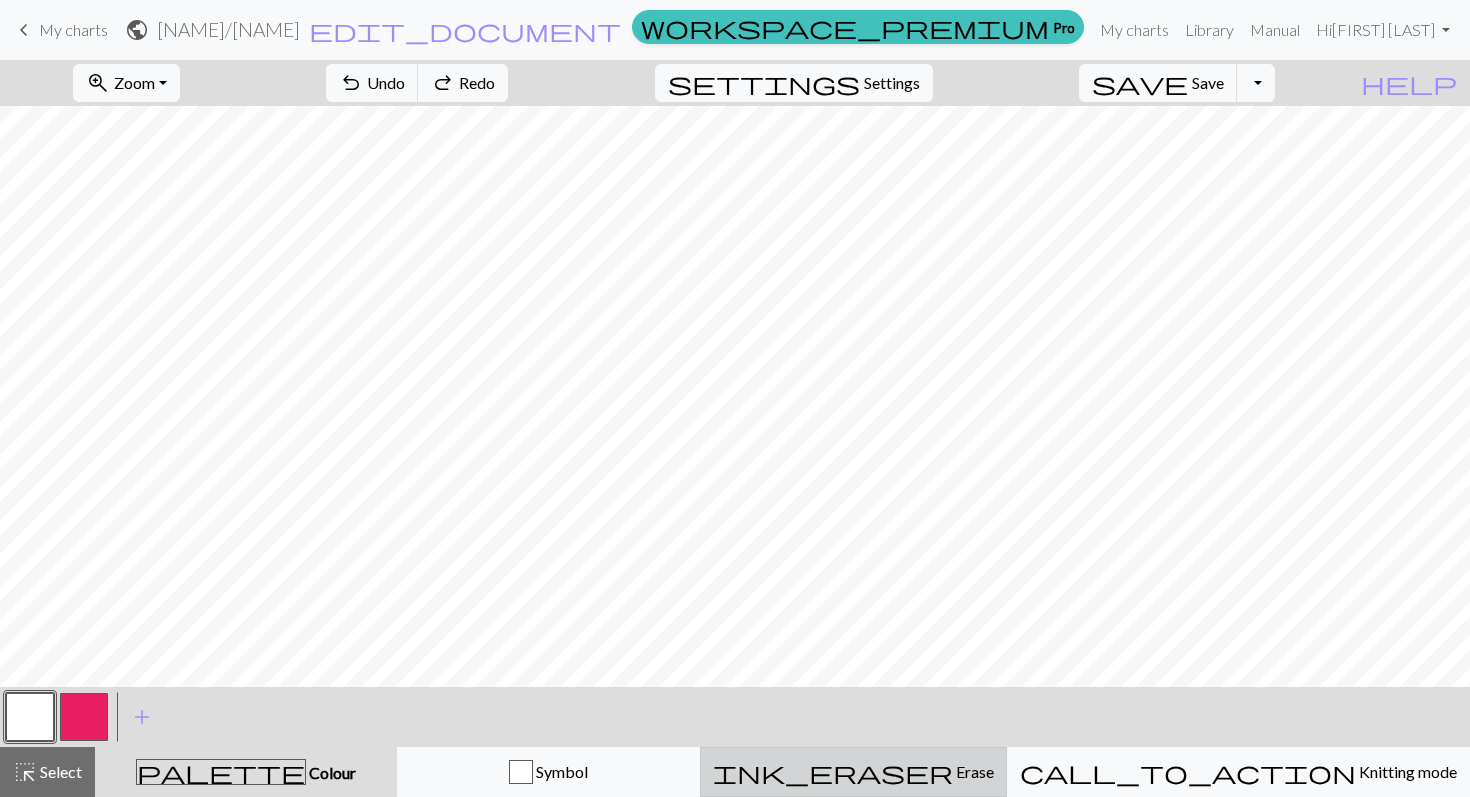 click on "ink_eraser" at bounding box center (833, 772) 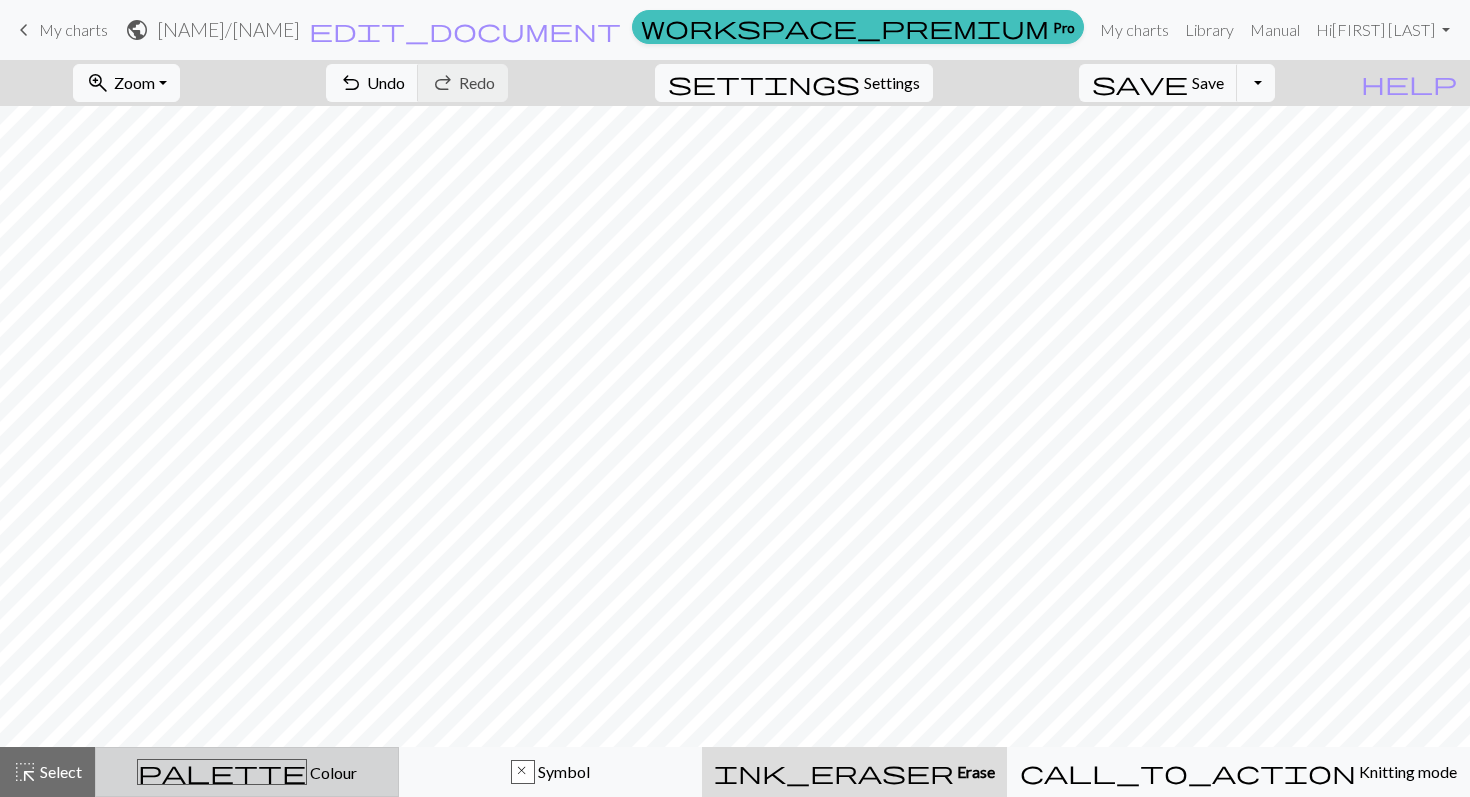 click on "palette   Colour   Colour" at bounding box center (247, 772) 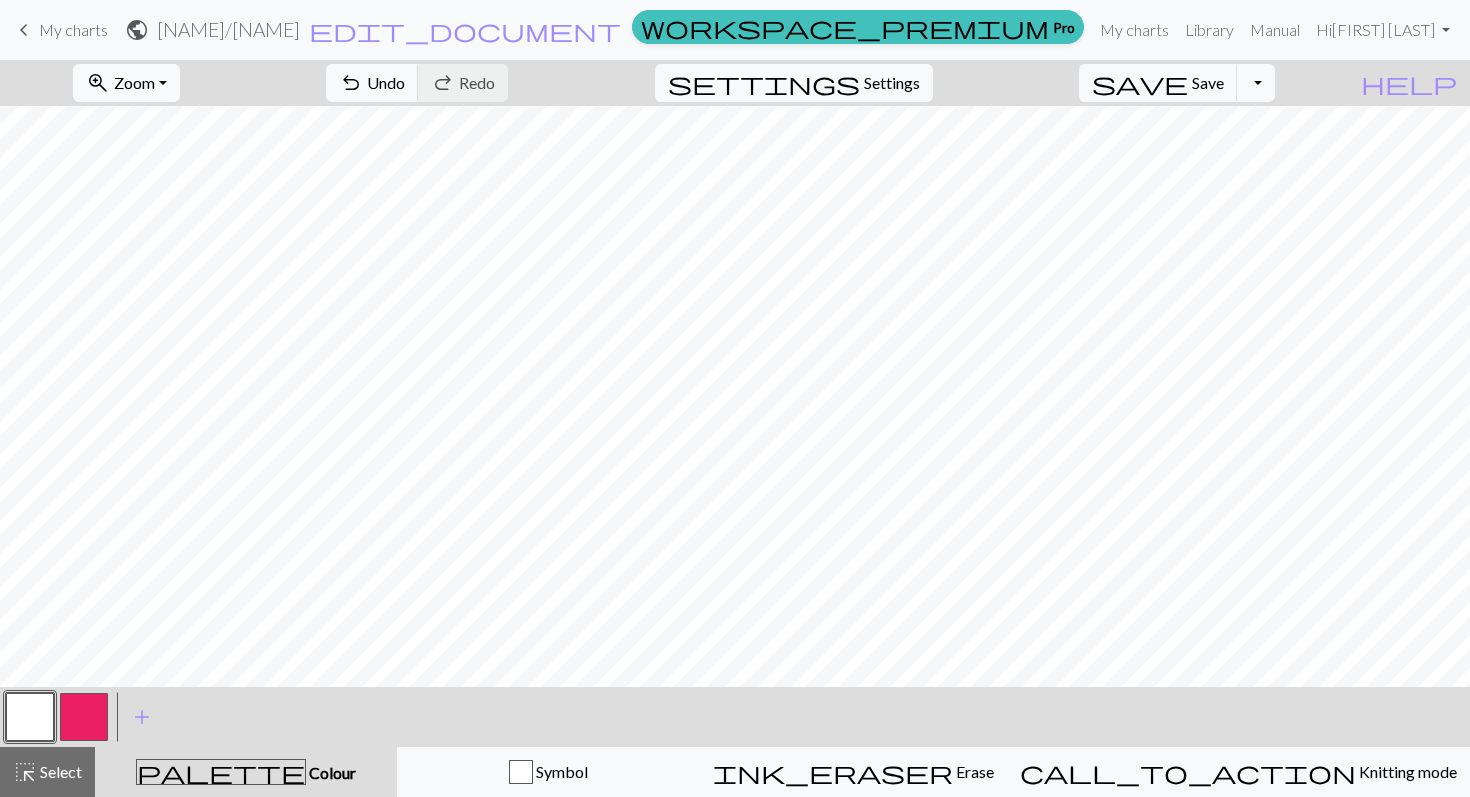 click at bounding box center [84, 717] 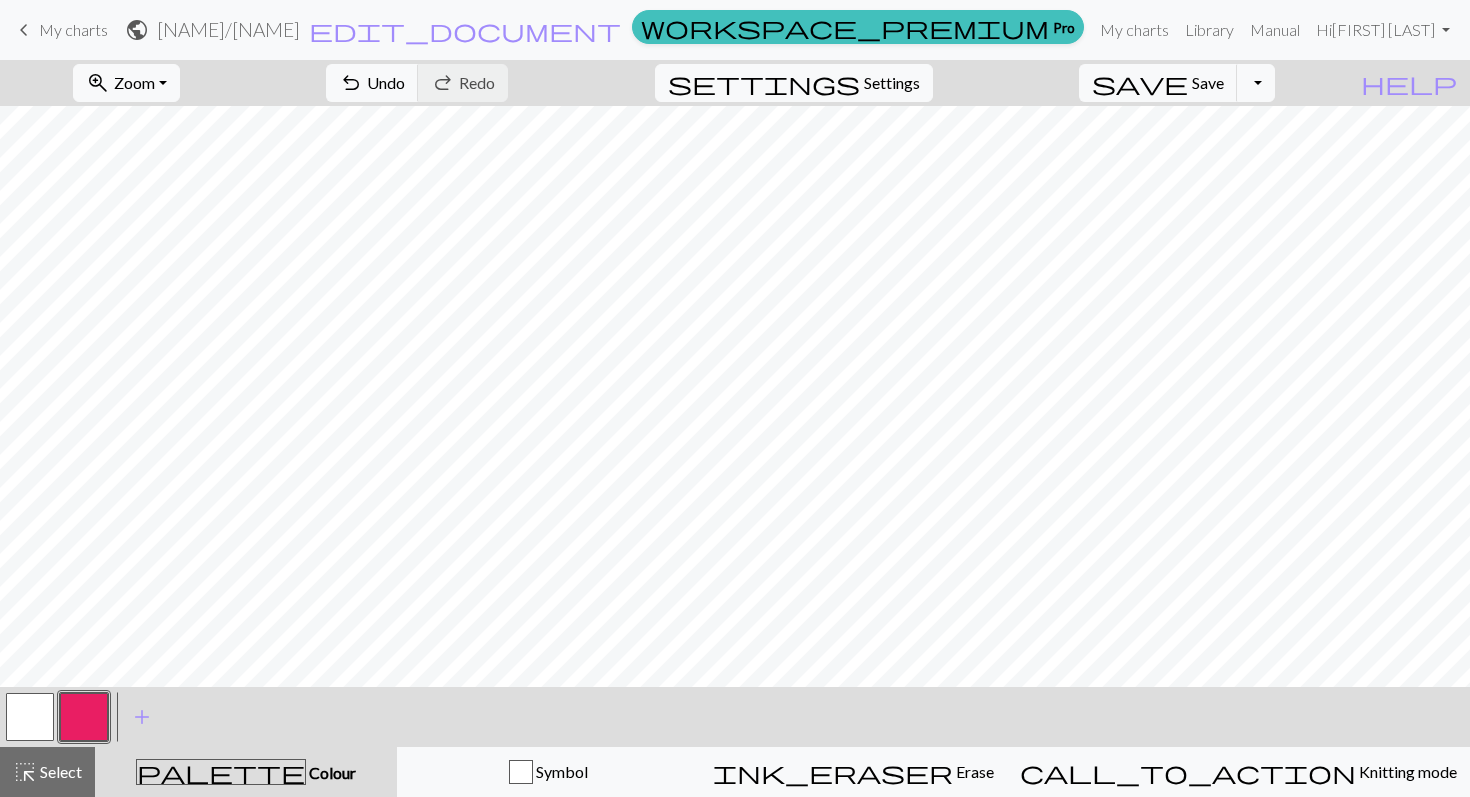 drag, startPoint x: 43, startPoint y: 712, endPoint x: 60, endPoint y: 688, distance: 29.410883 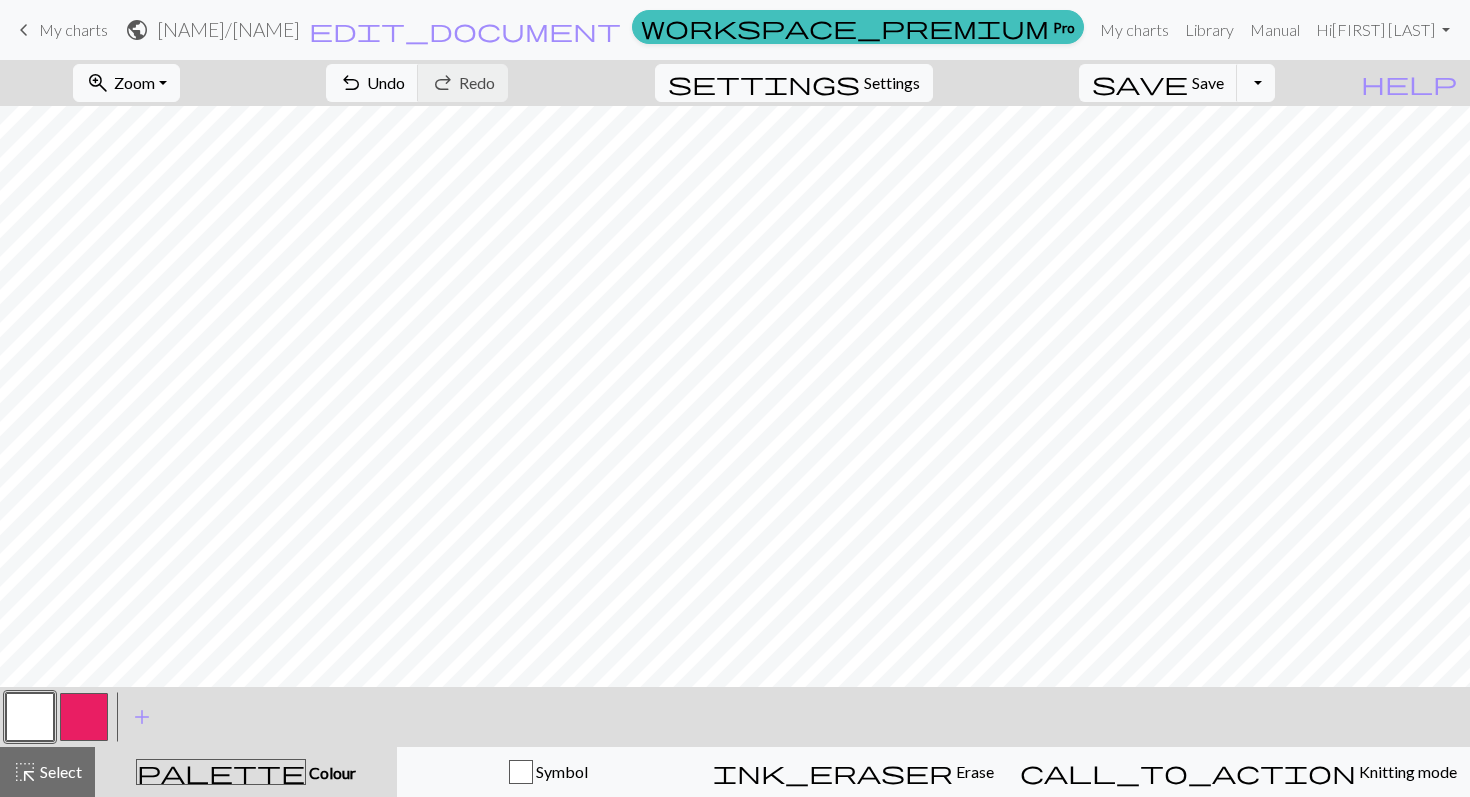 click at bounding box center [84, 717] 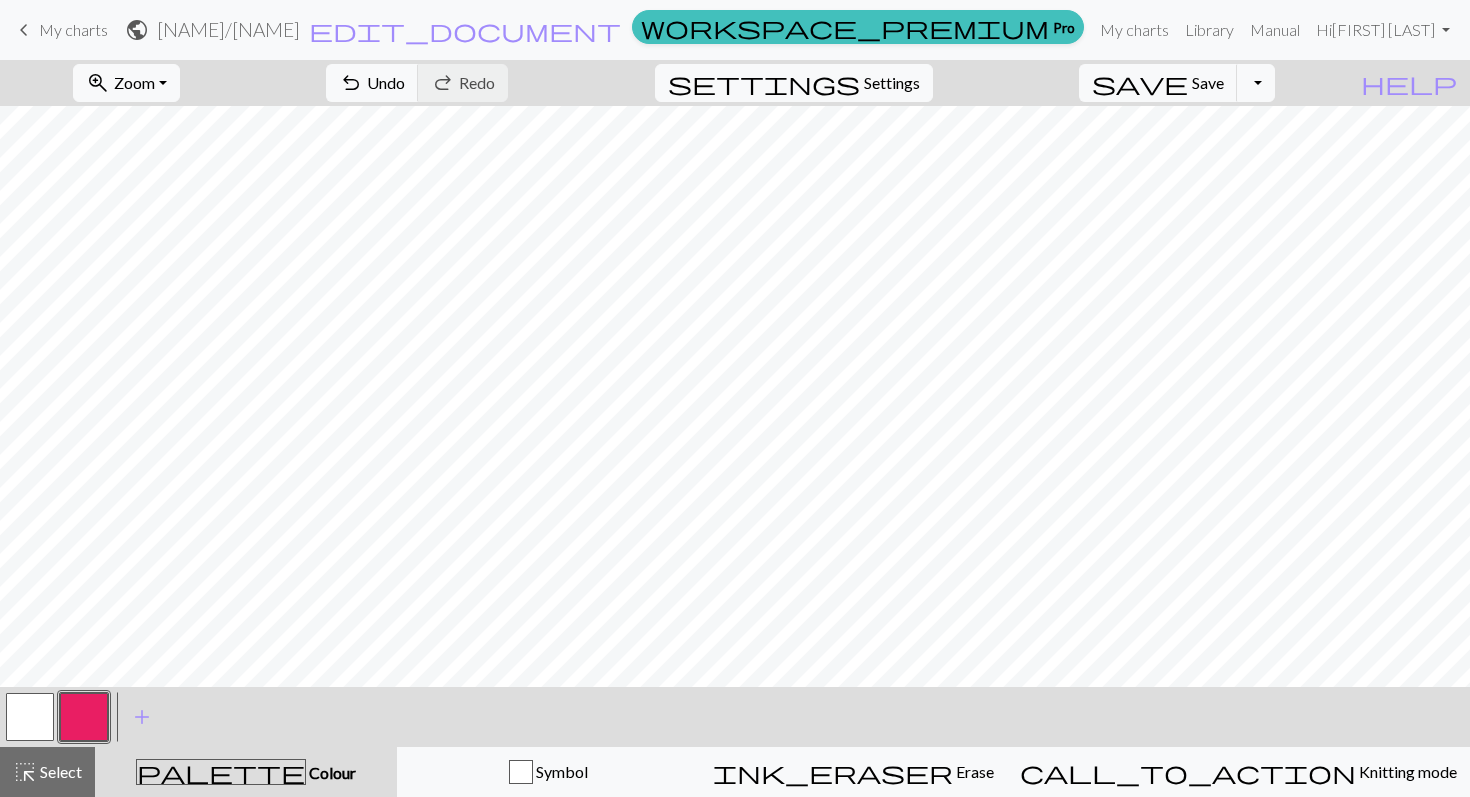 click at bounding box center (30, 717) 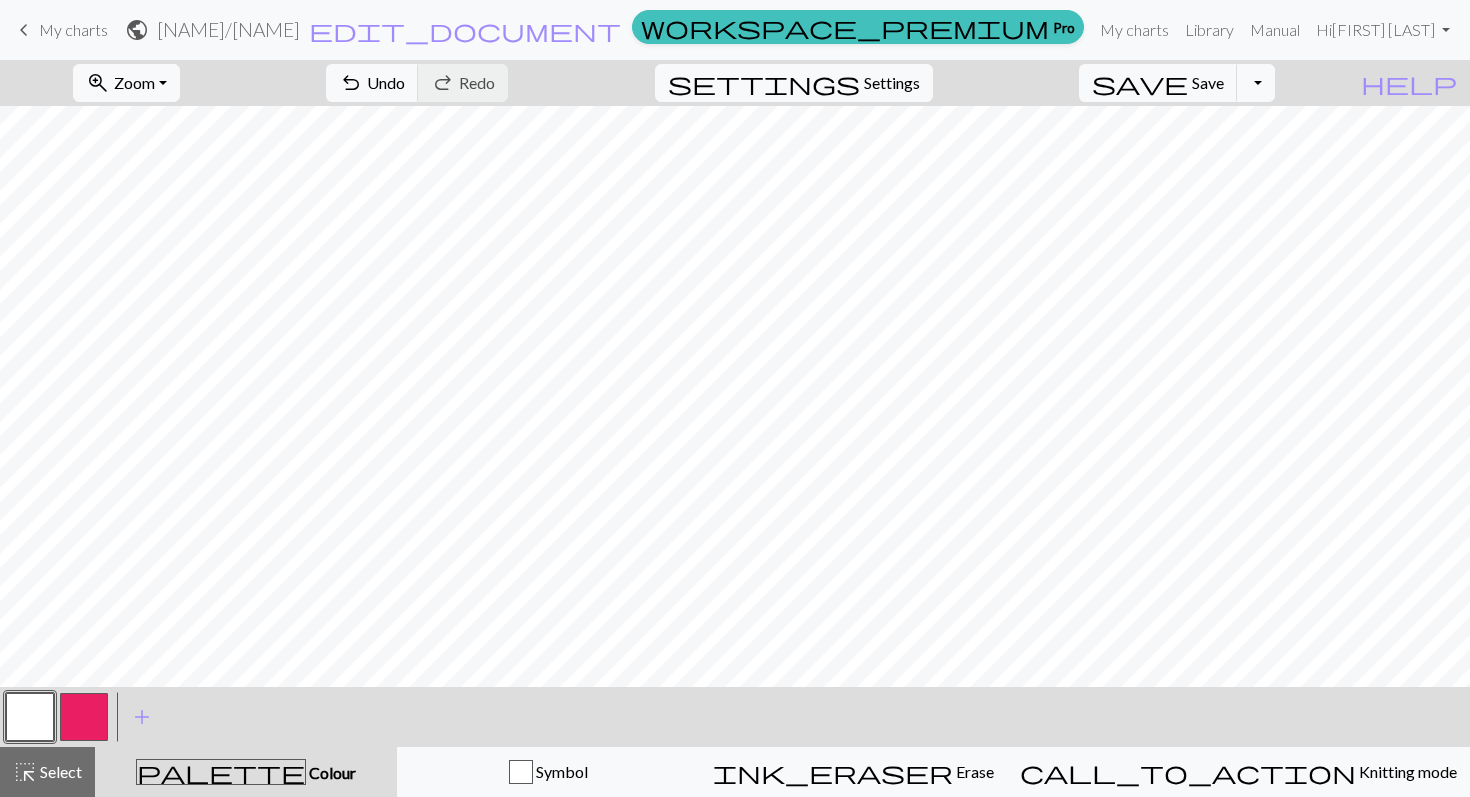 click at bounding box center (84, 717) 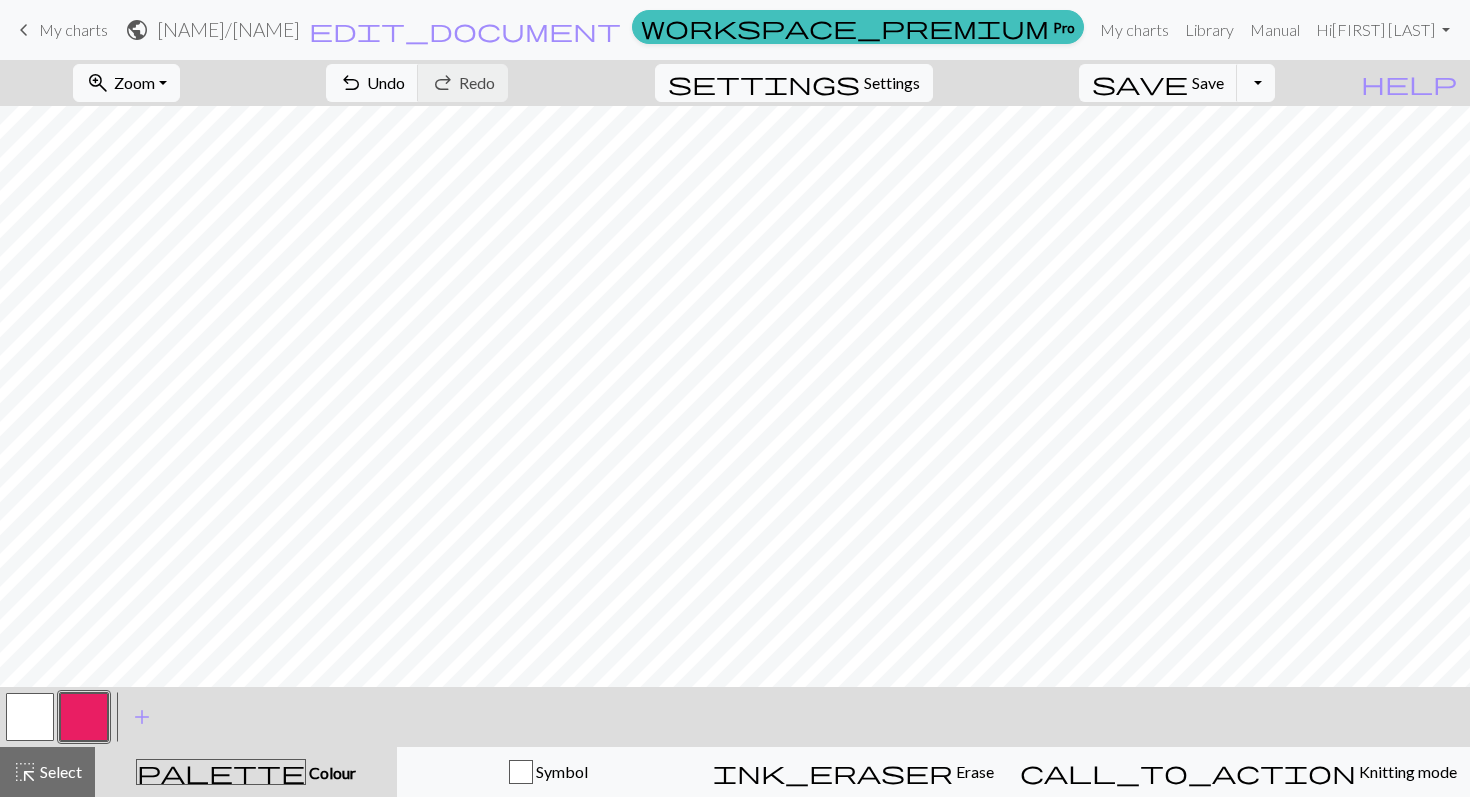 click at bounding box center [30, 717] 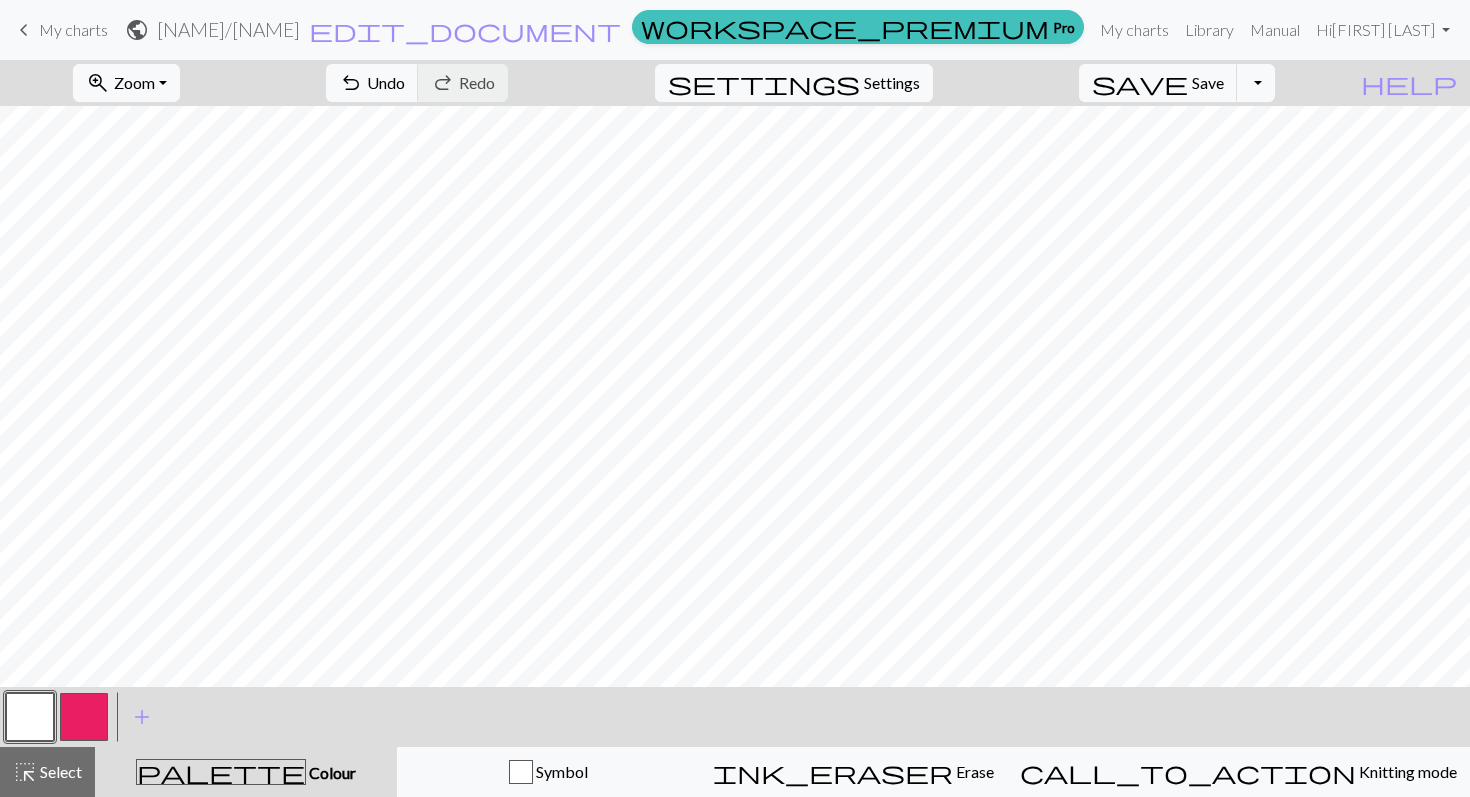 click at bounding box center (84, 717) 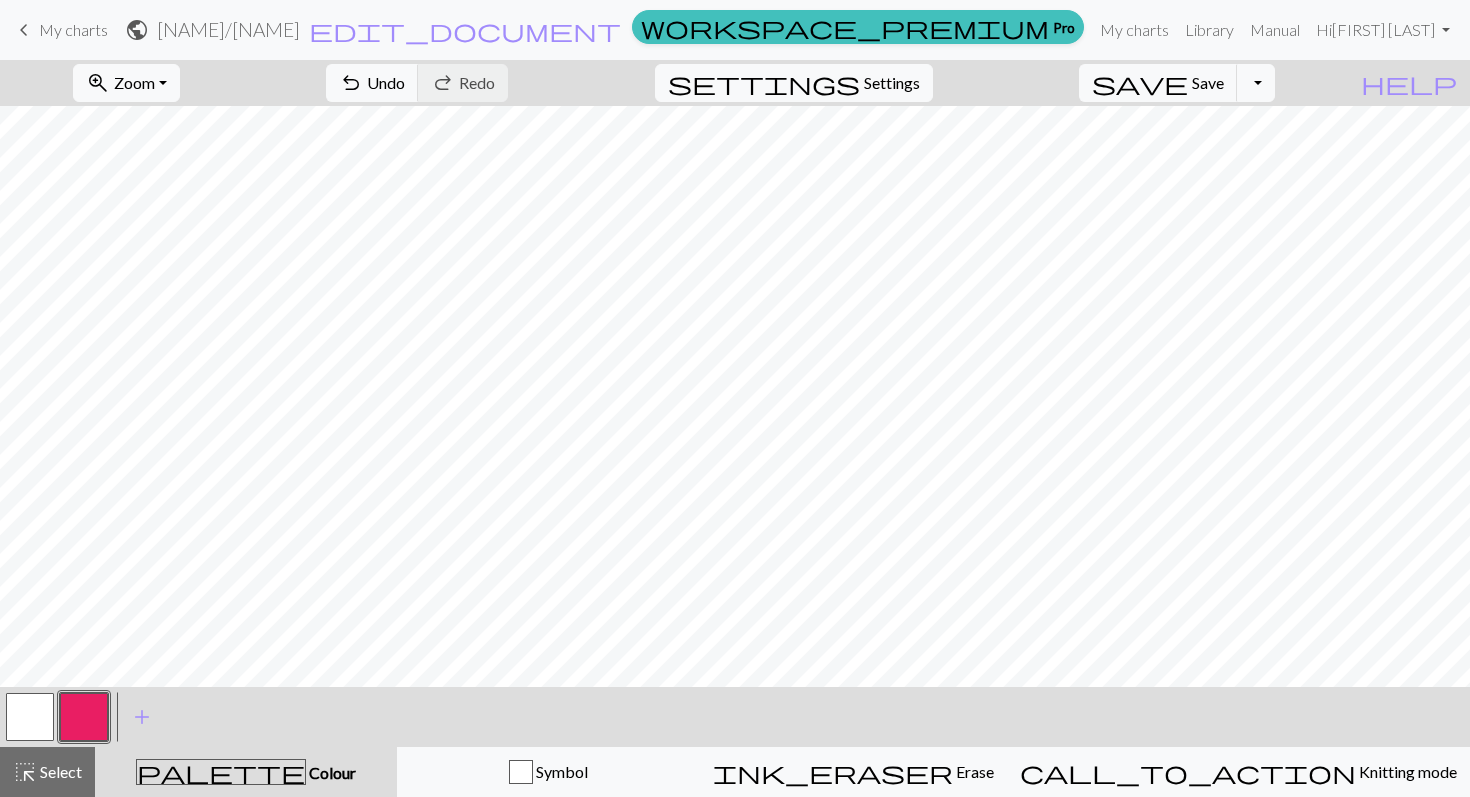 click at bounding box center [30, 717] 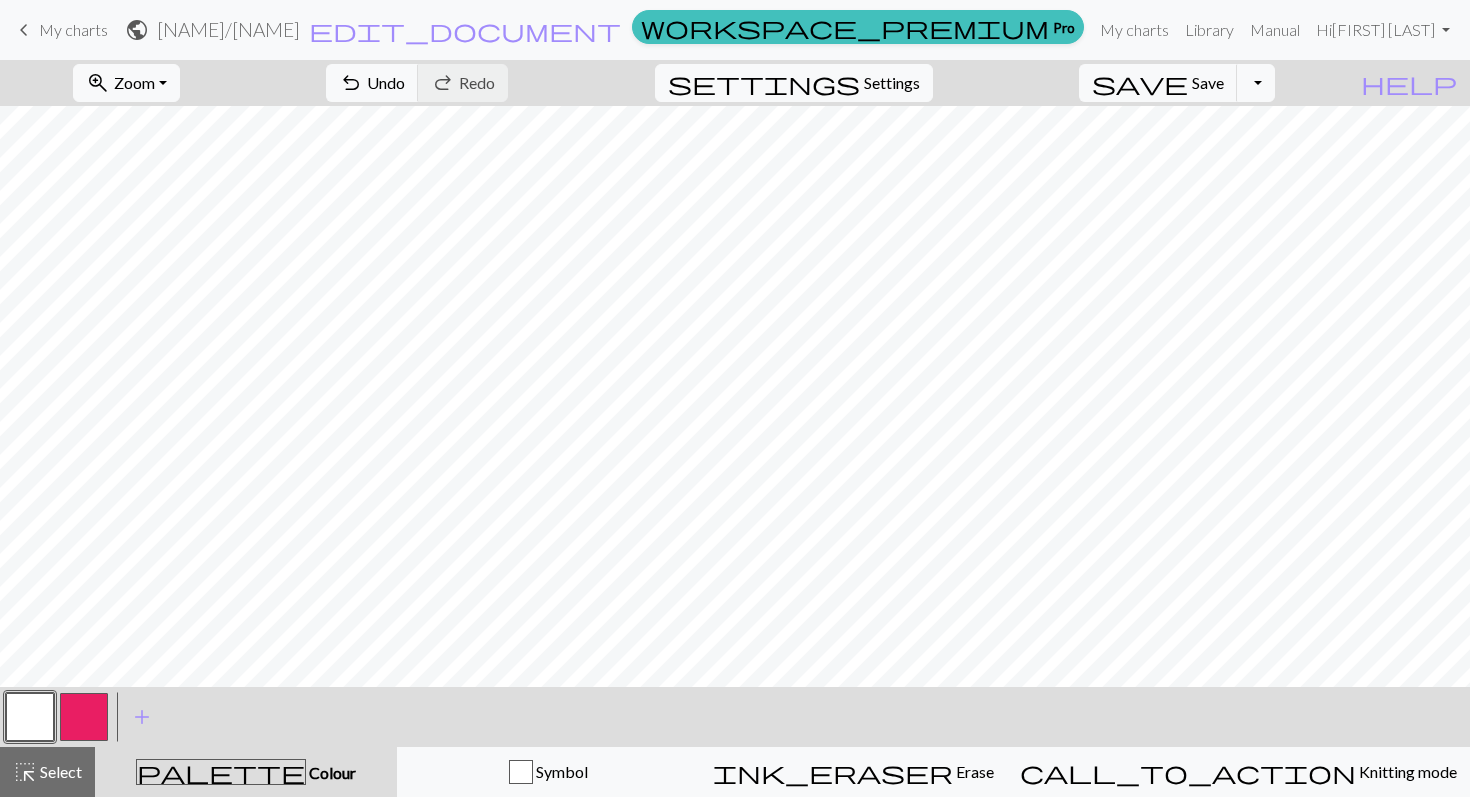 click at bounding box center [84, 717] 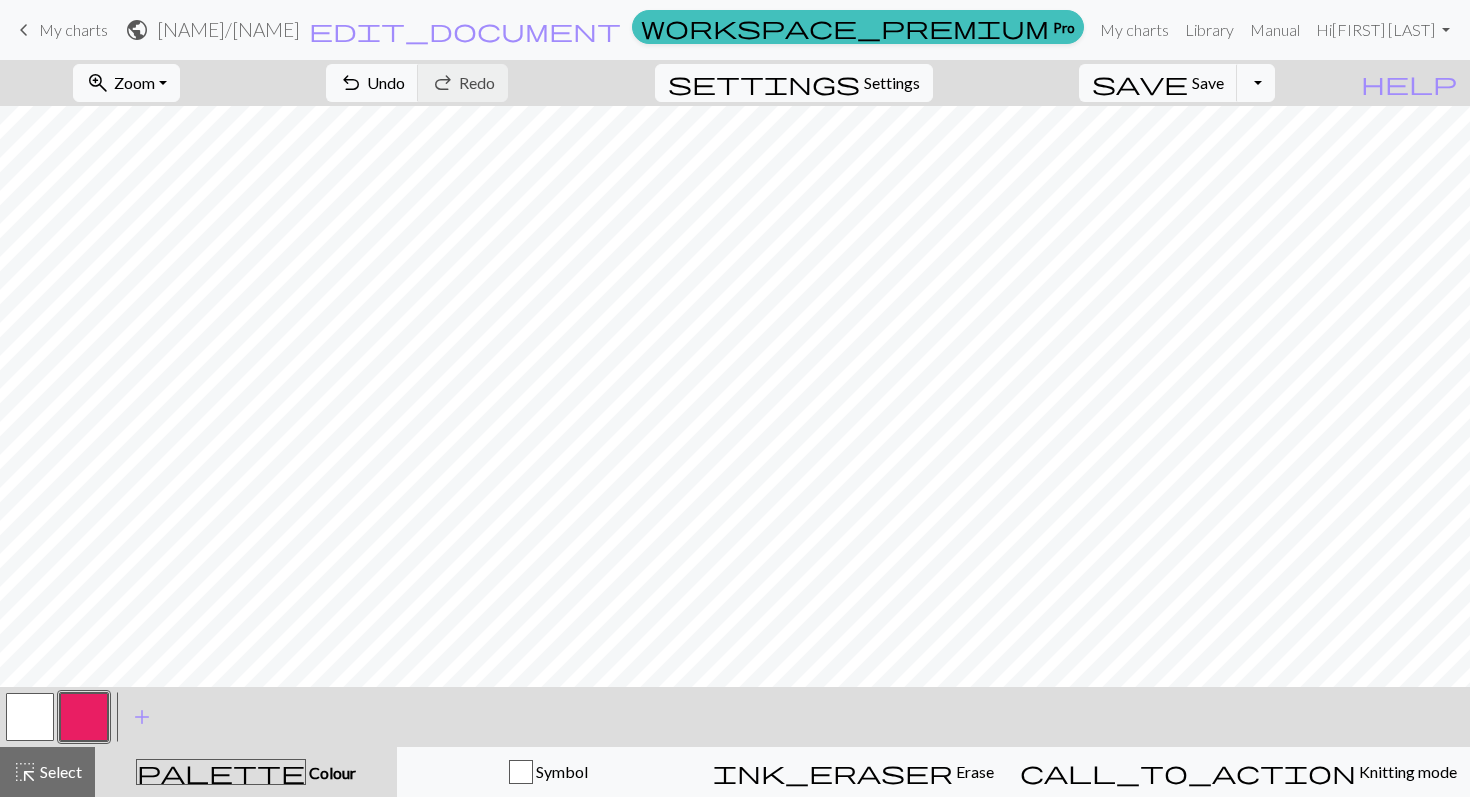 click at bounding box center [30, 717] 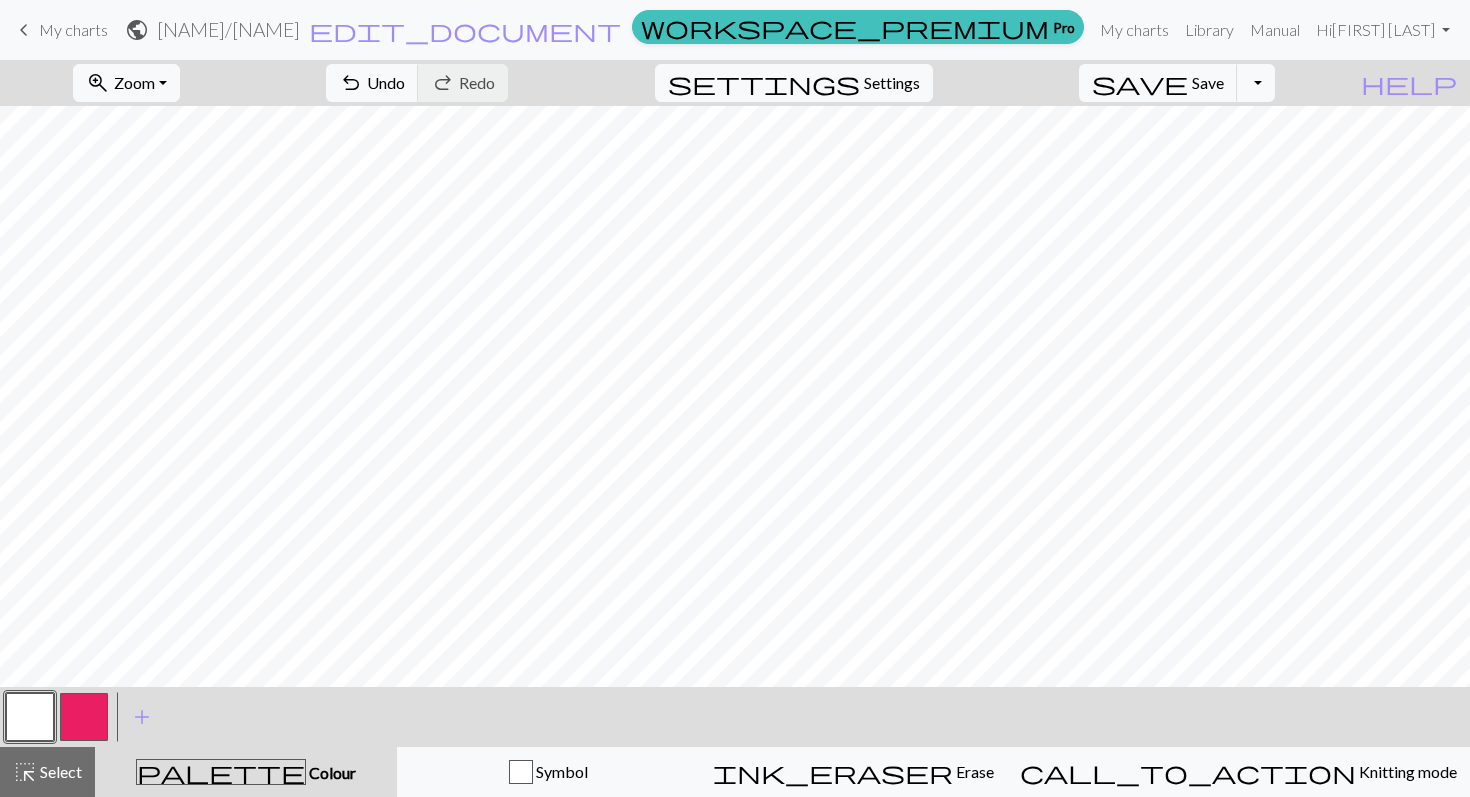 click at bounding box center [84, 717] 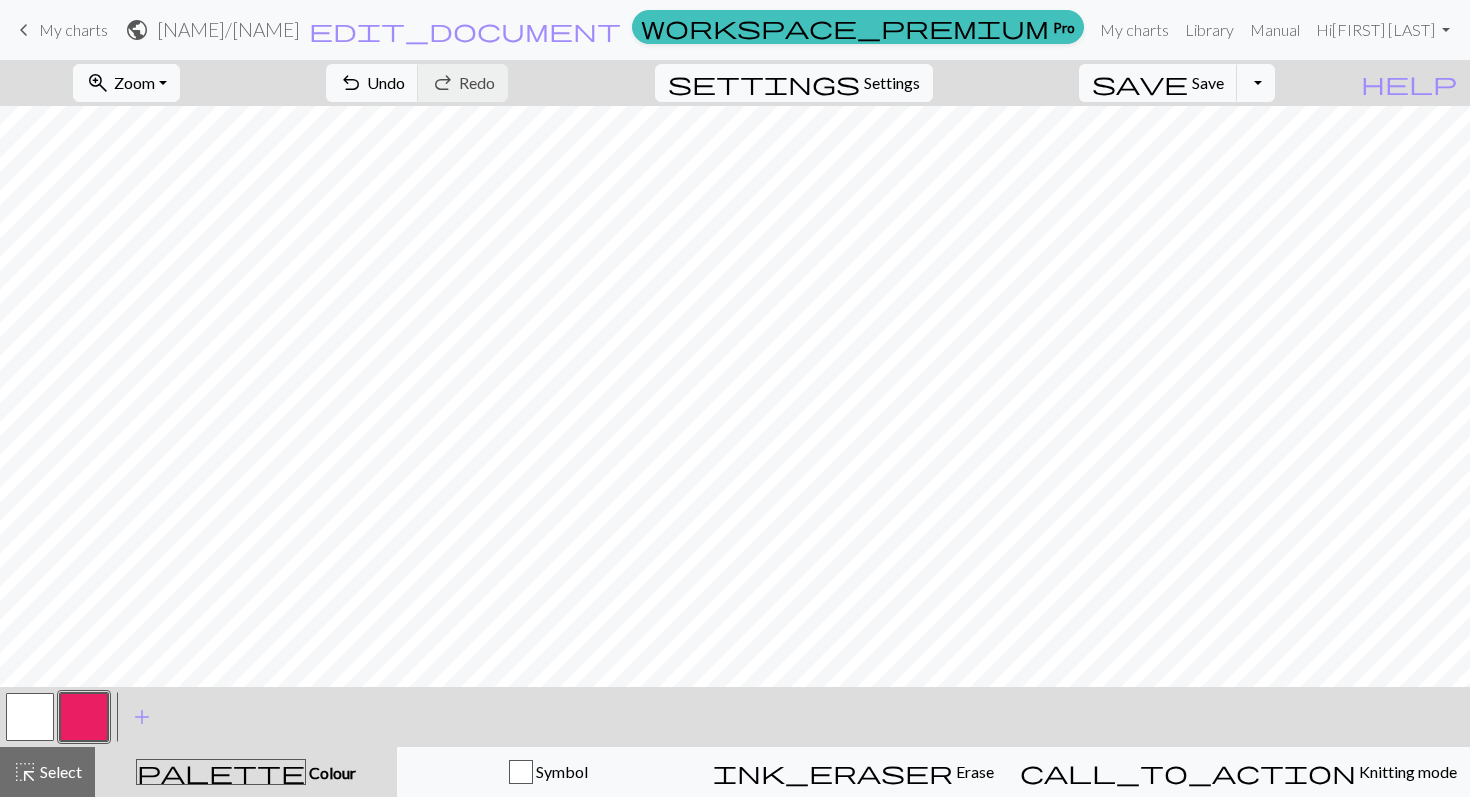 click at bounding box center (30, 717) 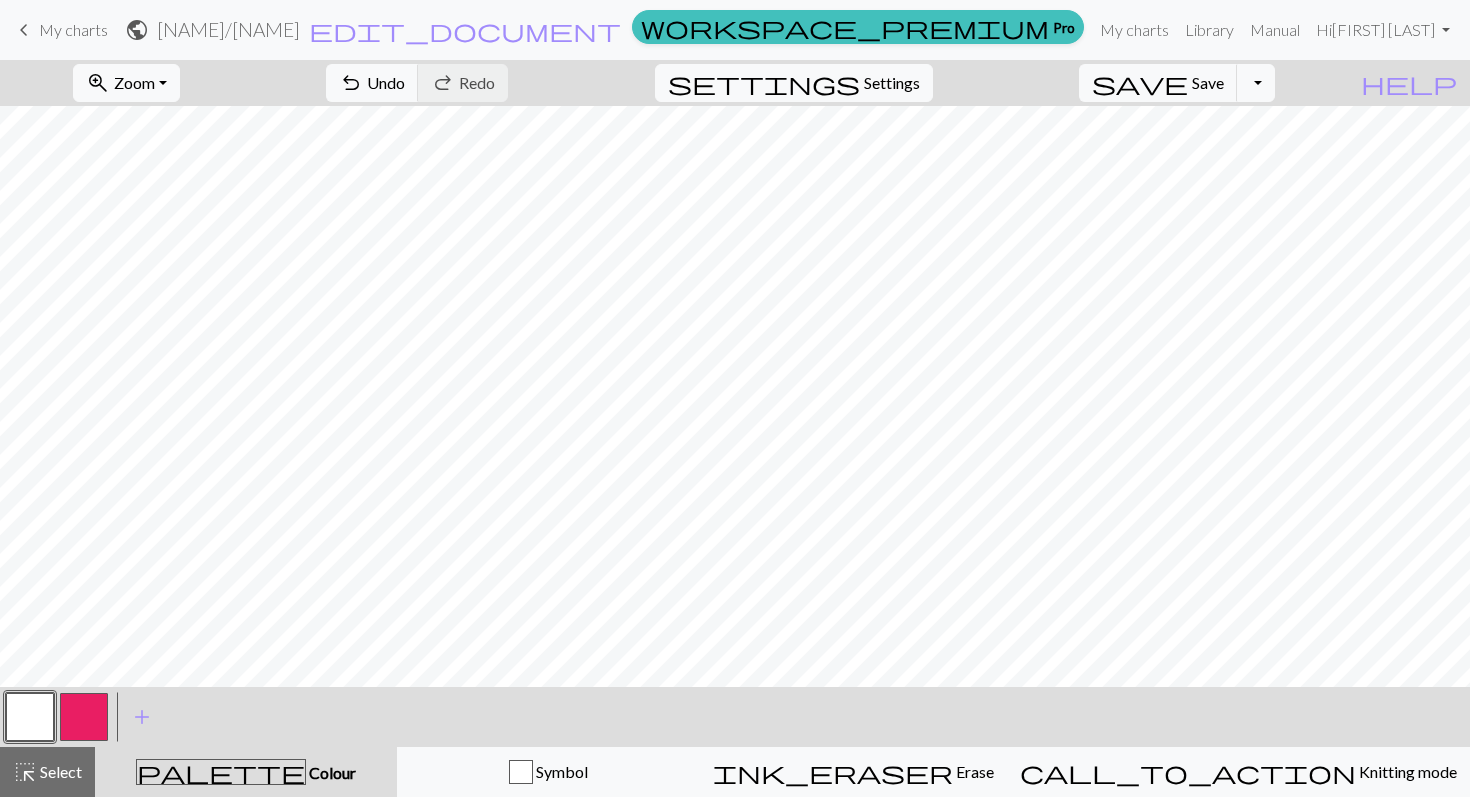 click at bounding box center (84, 717) 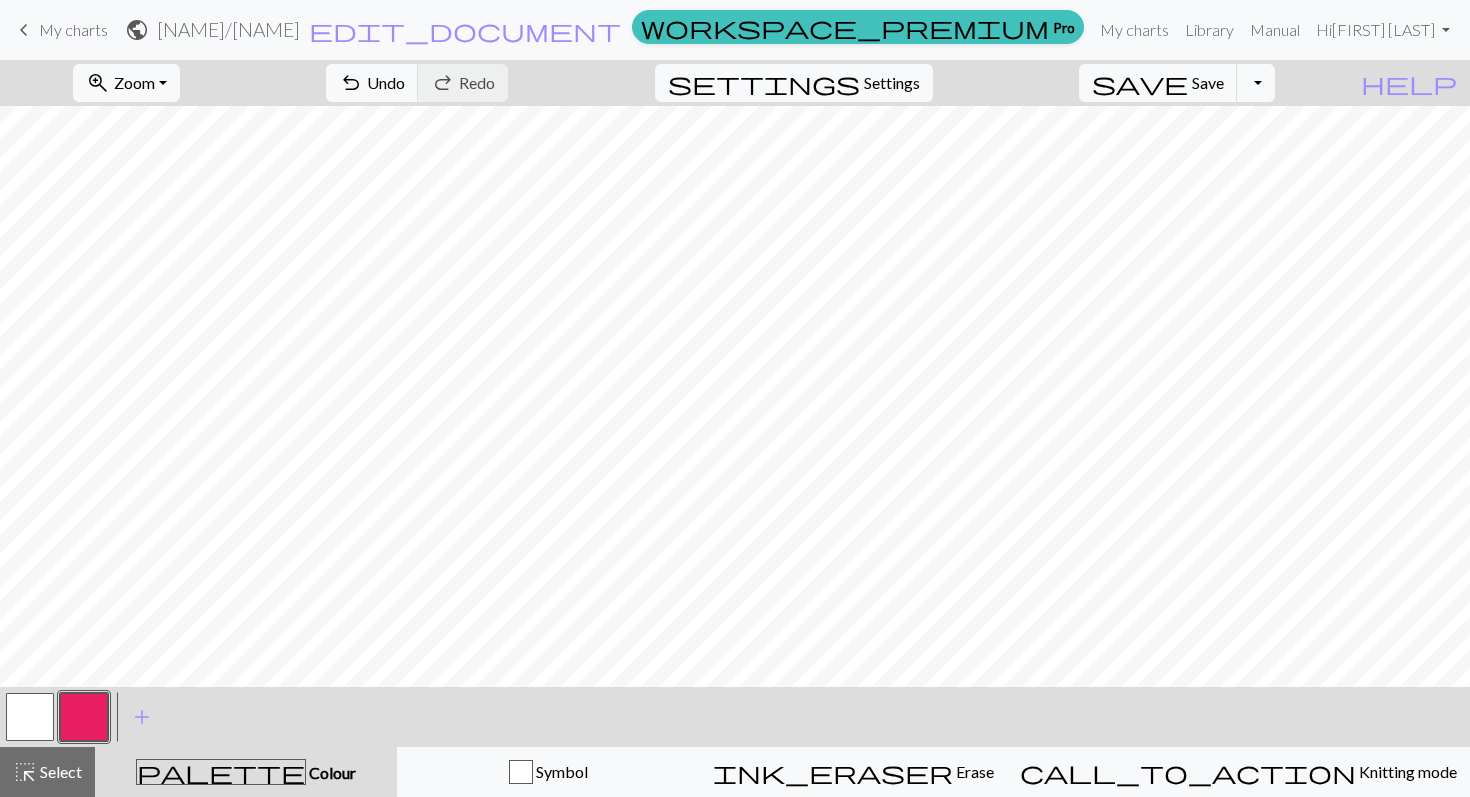 click at bounding box center [30, 717] 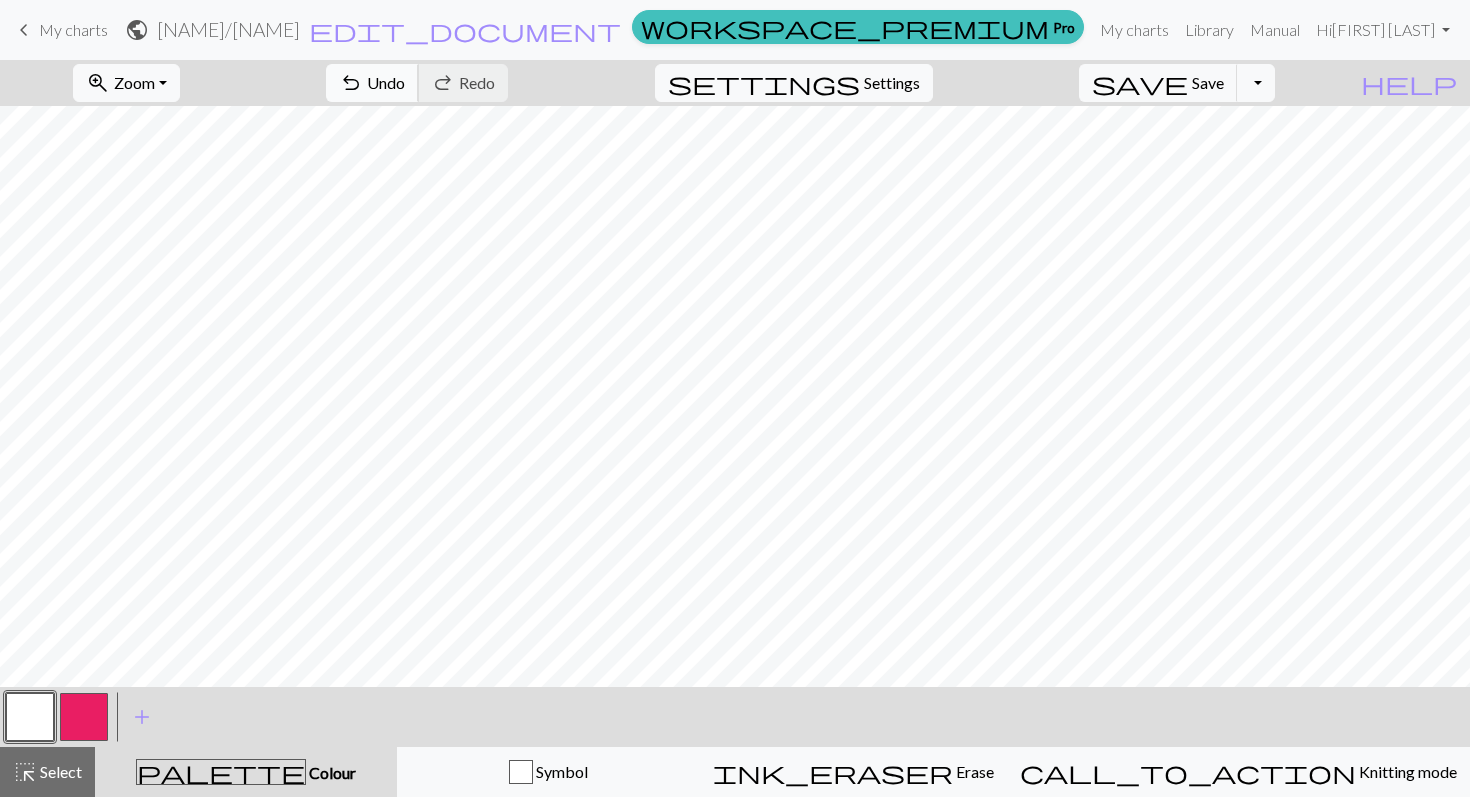 click on "Undo" at bounding box center (386, 82) 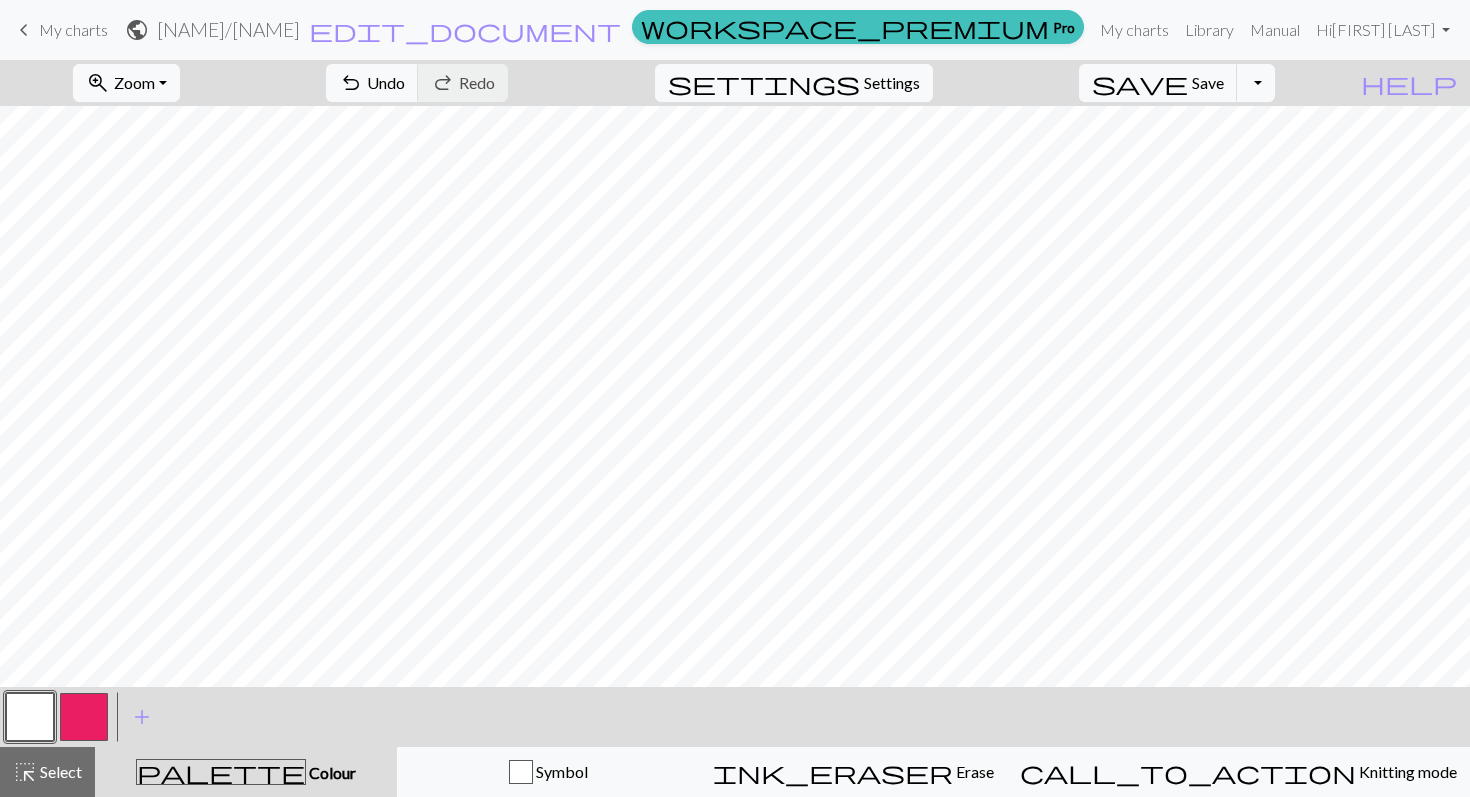 click at bounding box center [84, 717] 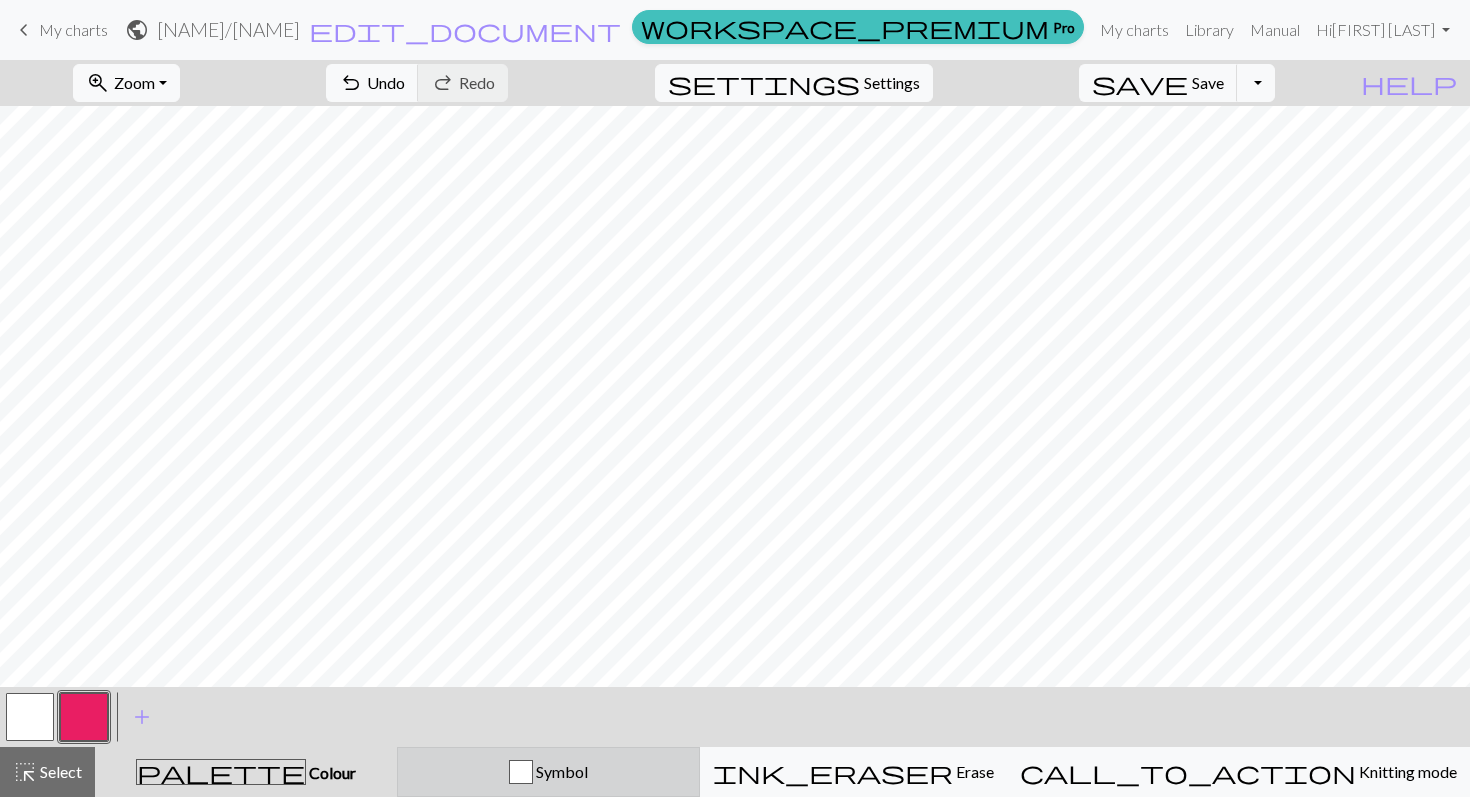 click on "Symbol" at bounding box center [560, 771] 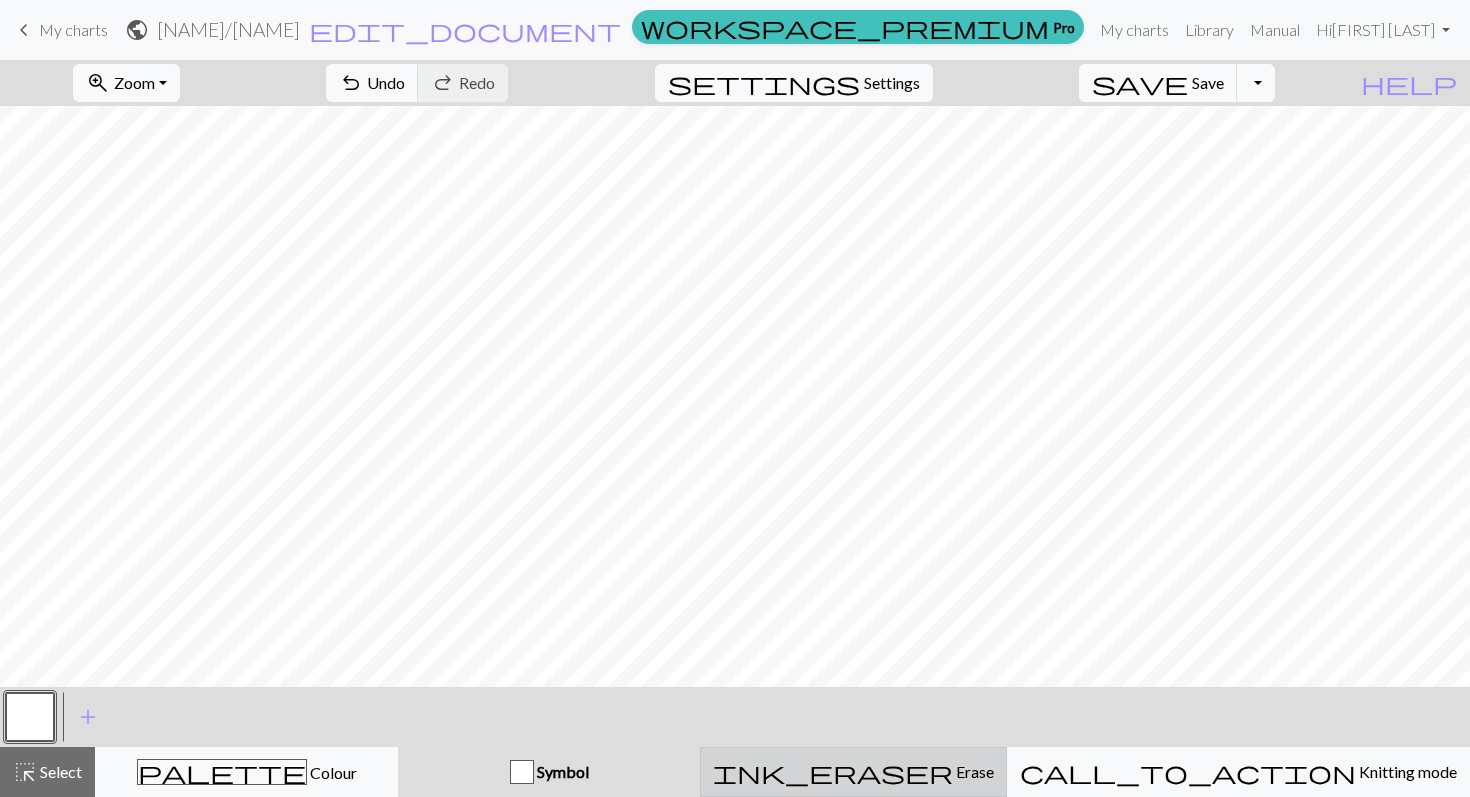 click on "ink_eraser   Erase   Erase" at bounding box center (853, 772) 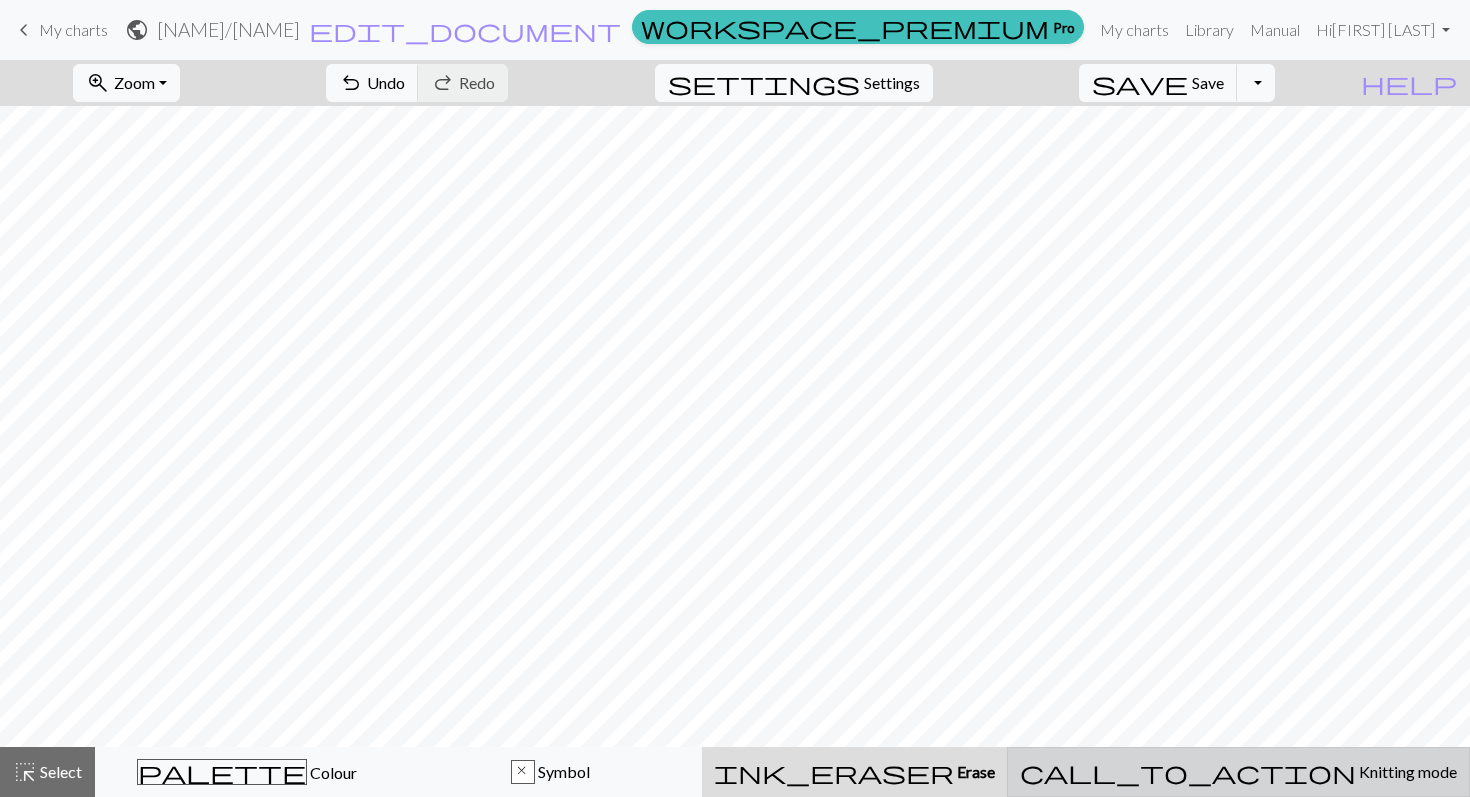 click on "call_to_action   Knitting mode   Knitting mode" at bounding box center (1238, 772) 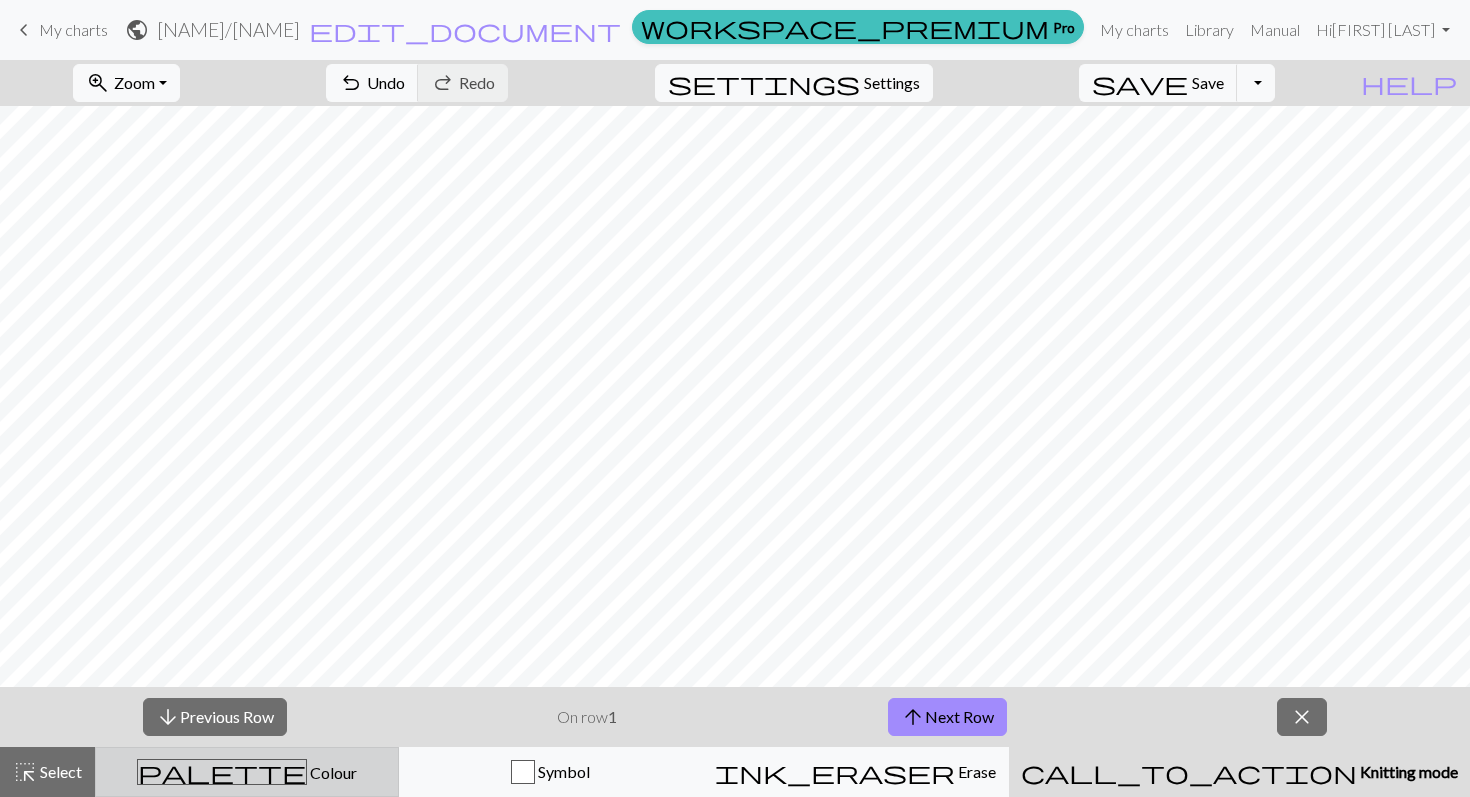 click on "palette   Colour   Colour" at bounding box center [247, 772] 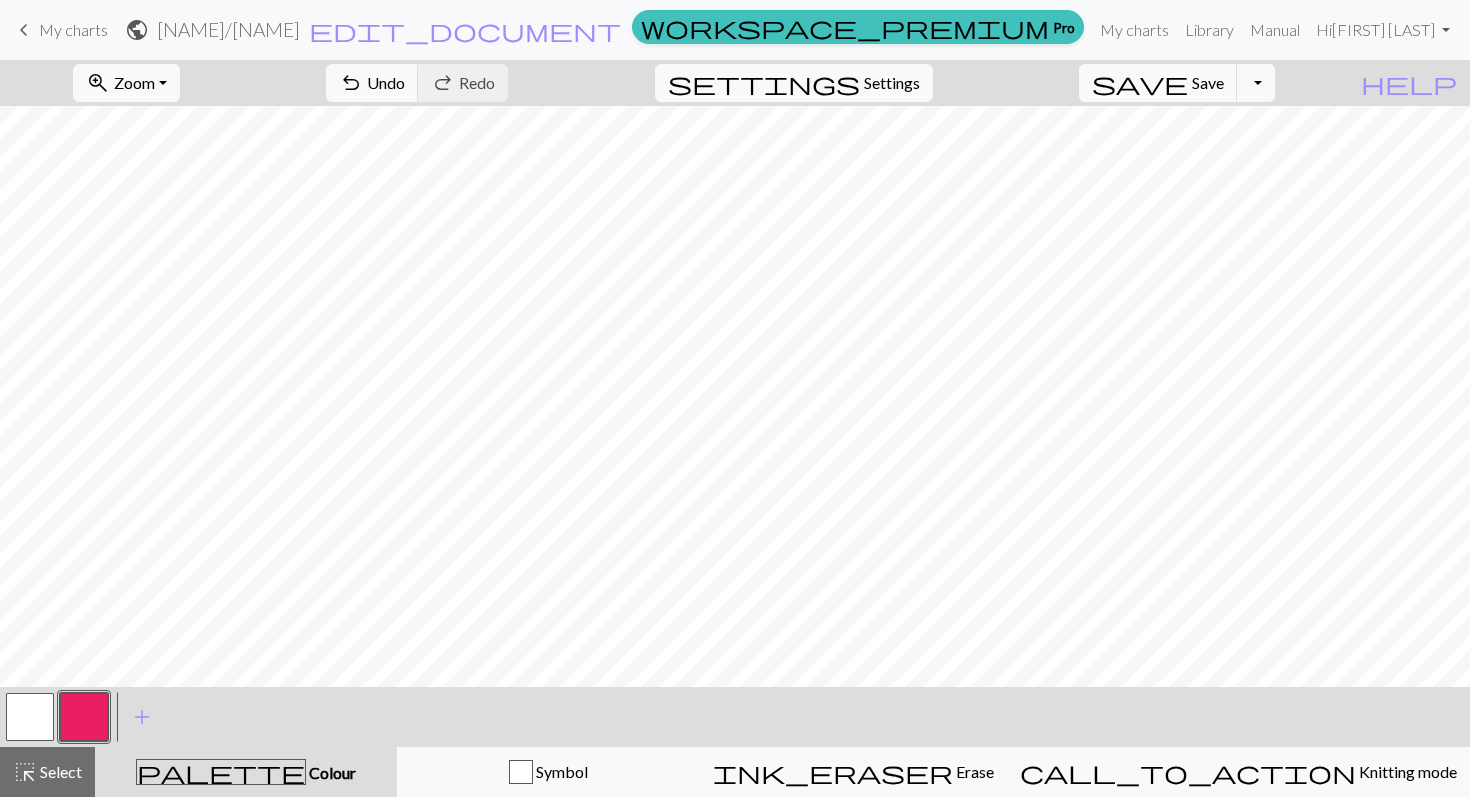 click at bounding box center (30, 717) 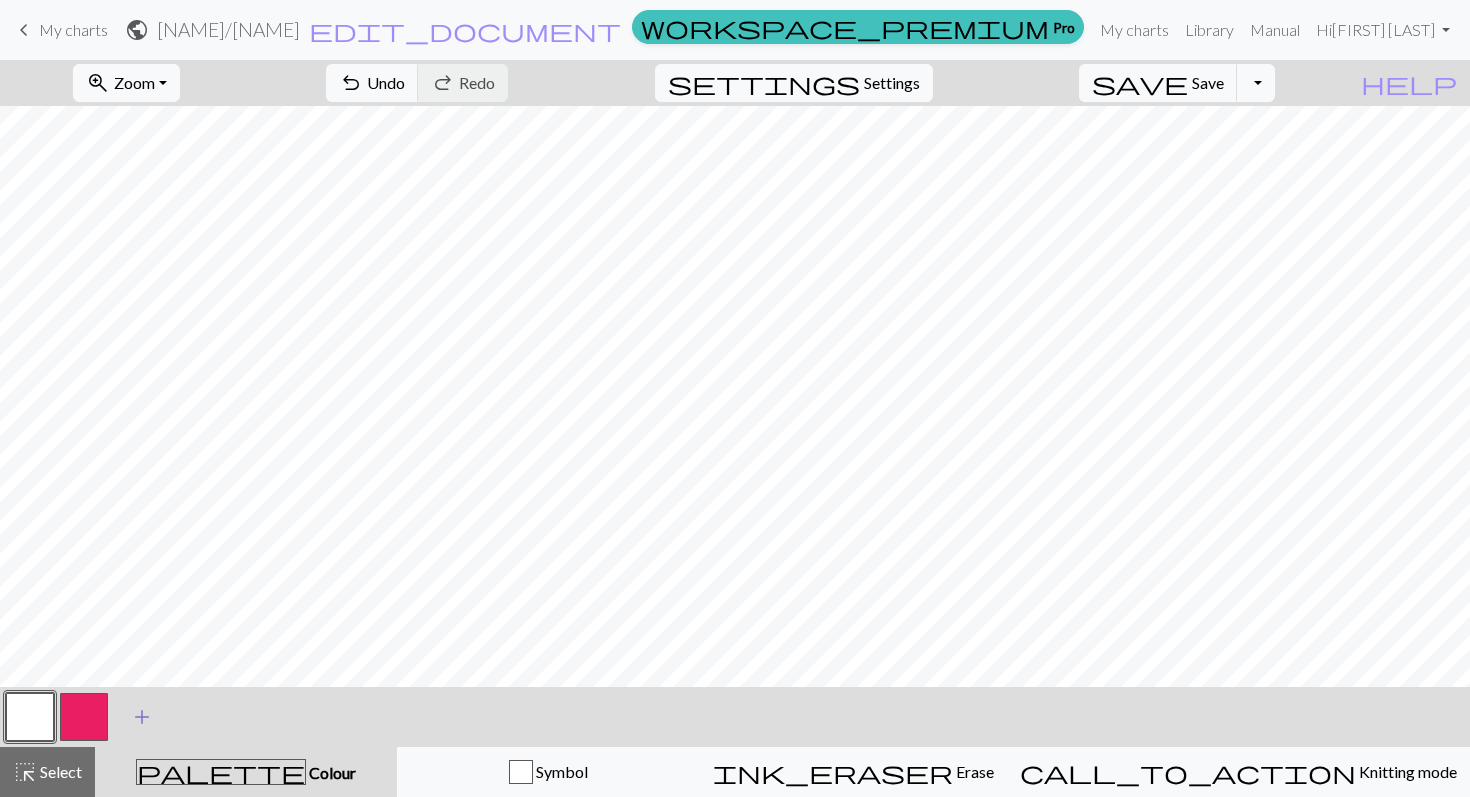 click on "add Add a  colour" at bounding box center (142, 717) 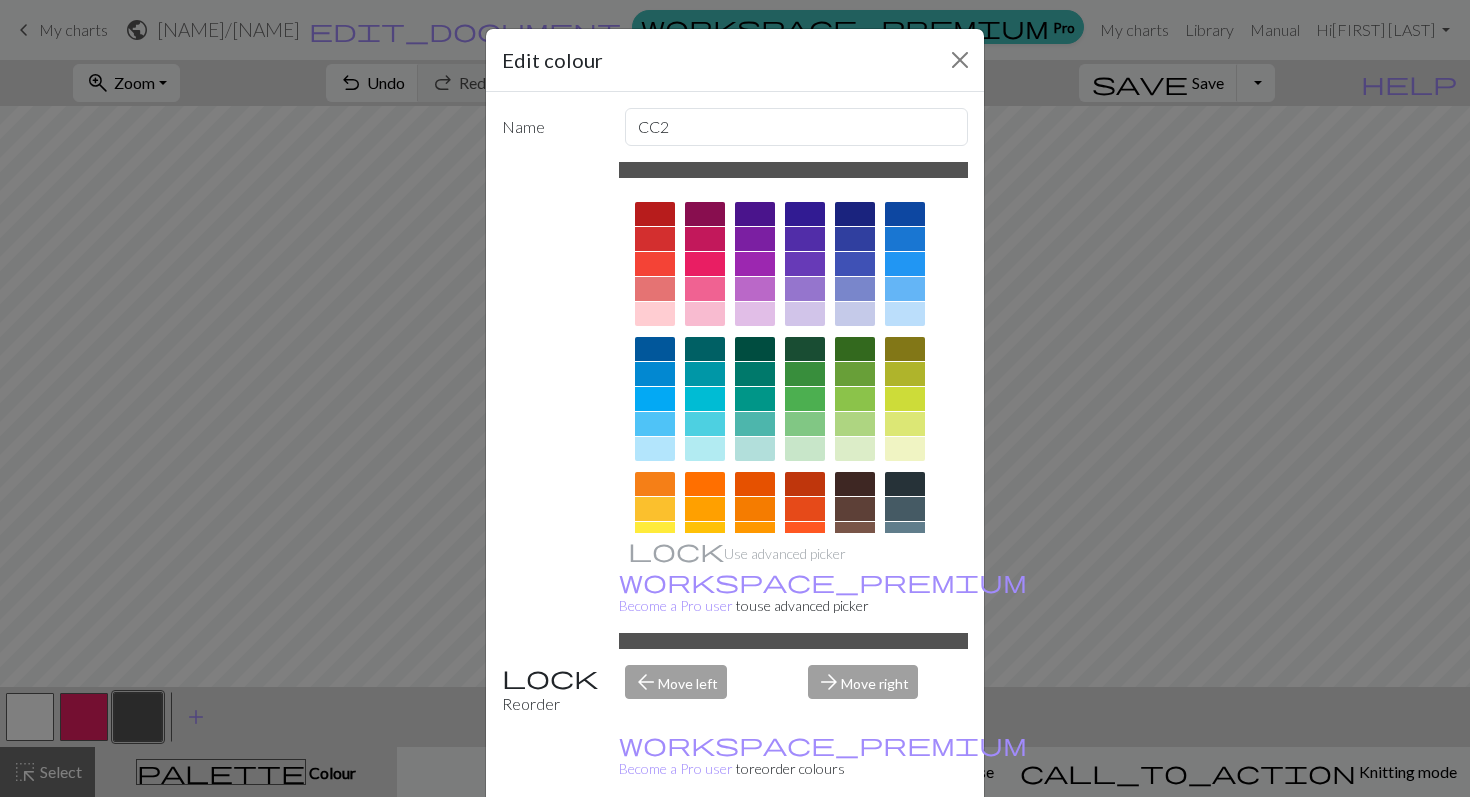 click at bounding box center [855, 484] 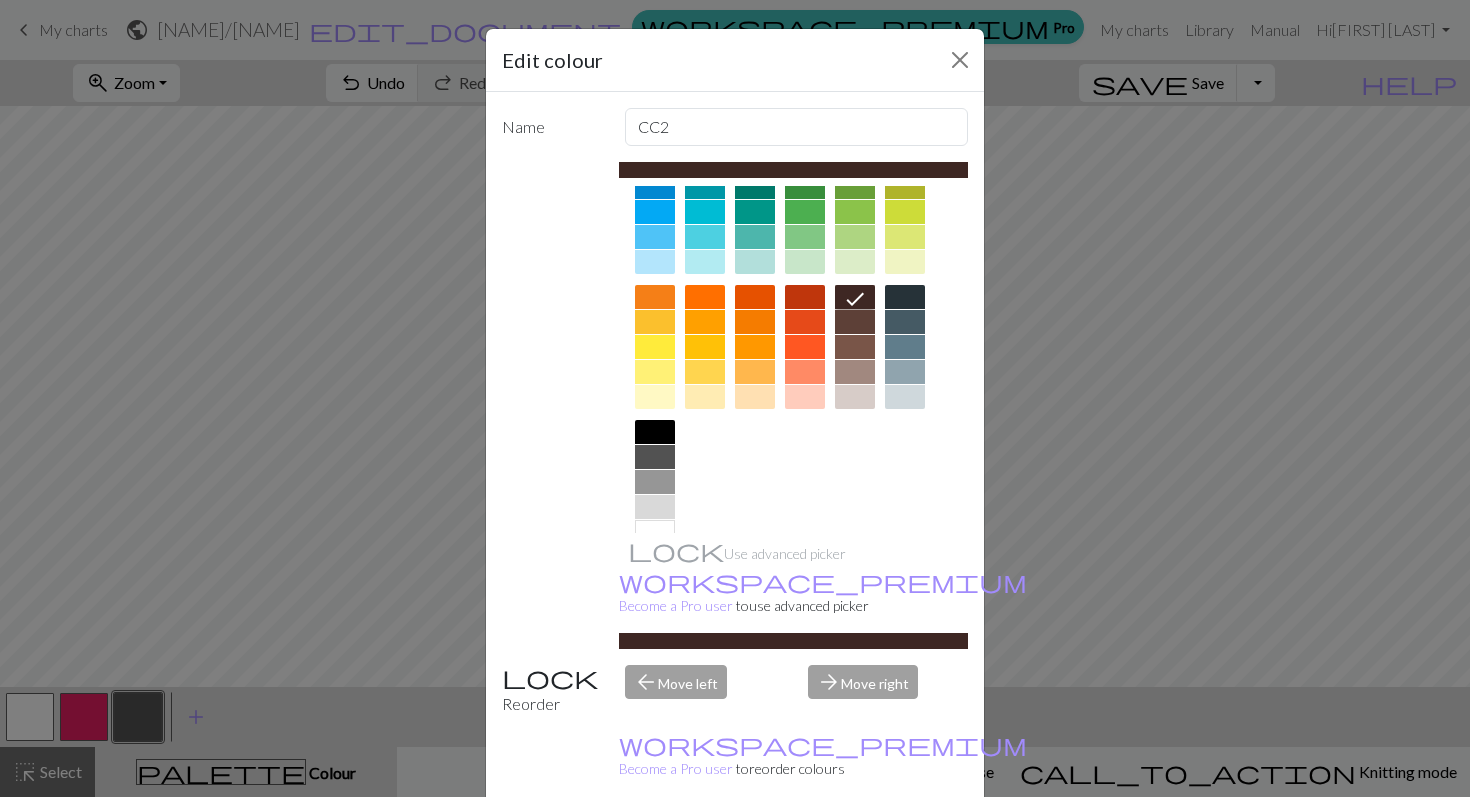 scroll, scrollTop: 221, scrollLeft: 0, axis: vertical 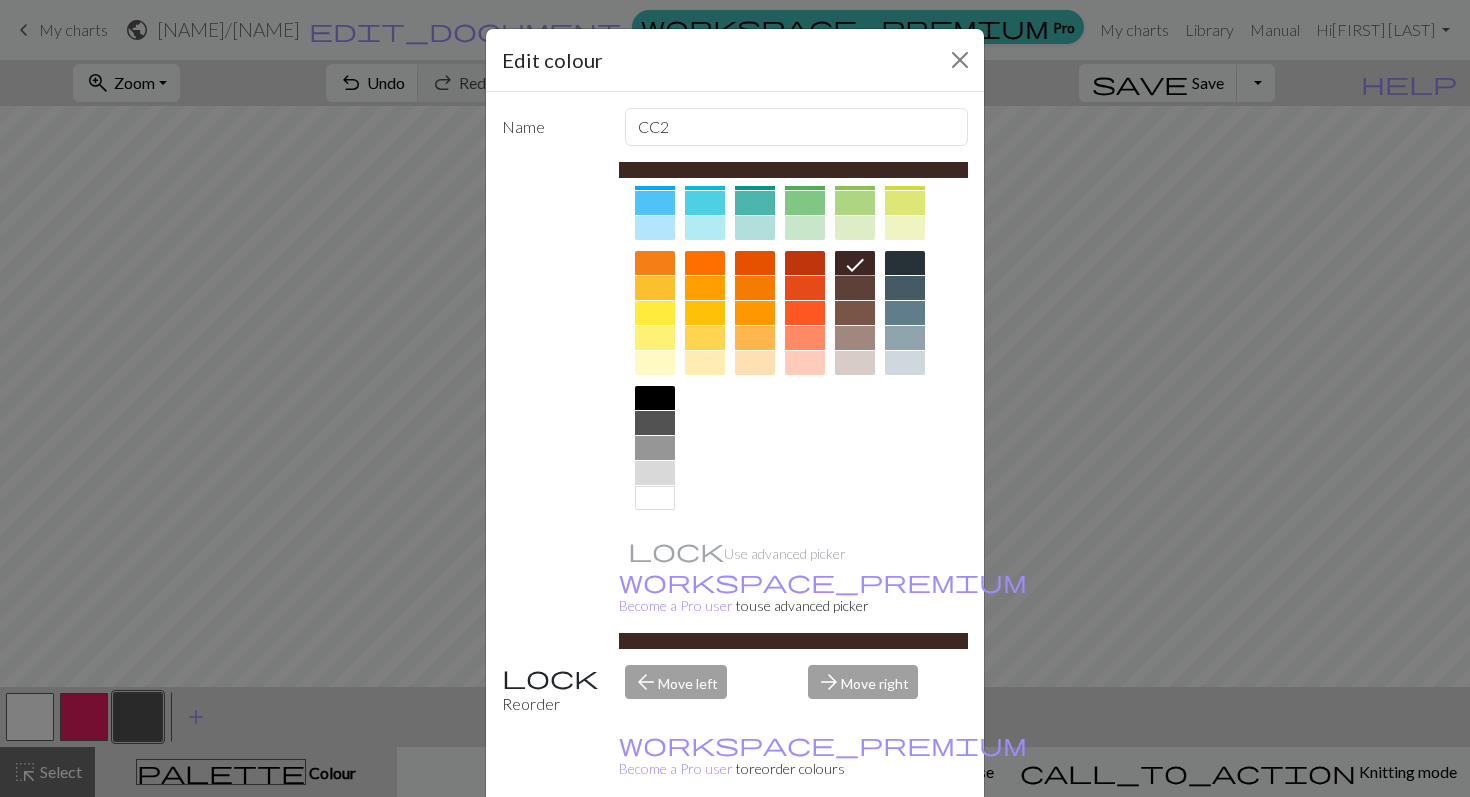 click at bounding box center [655, 453] 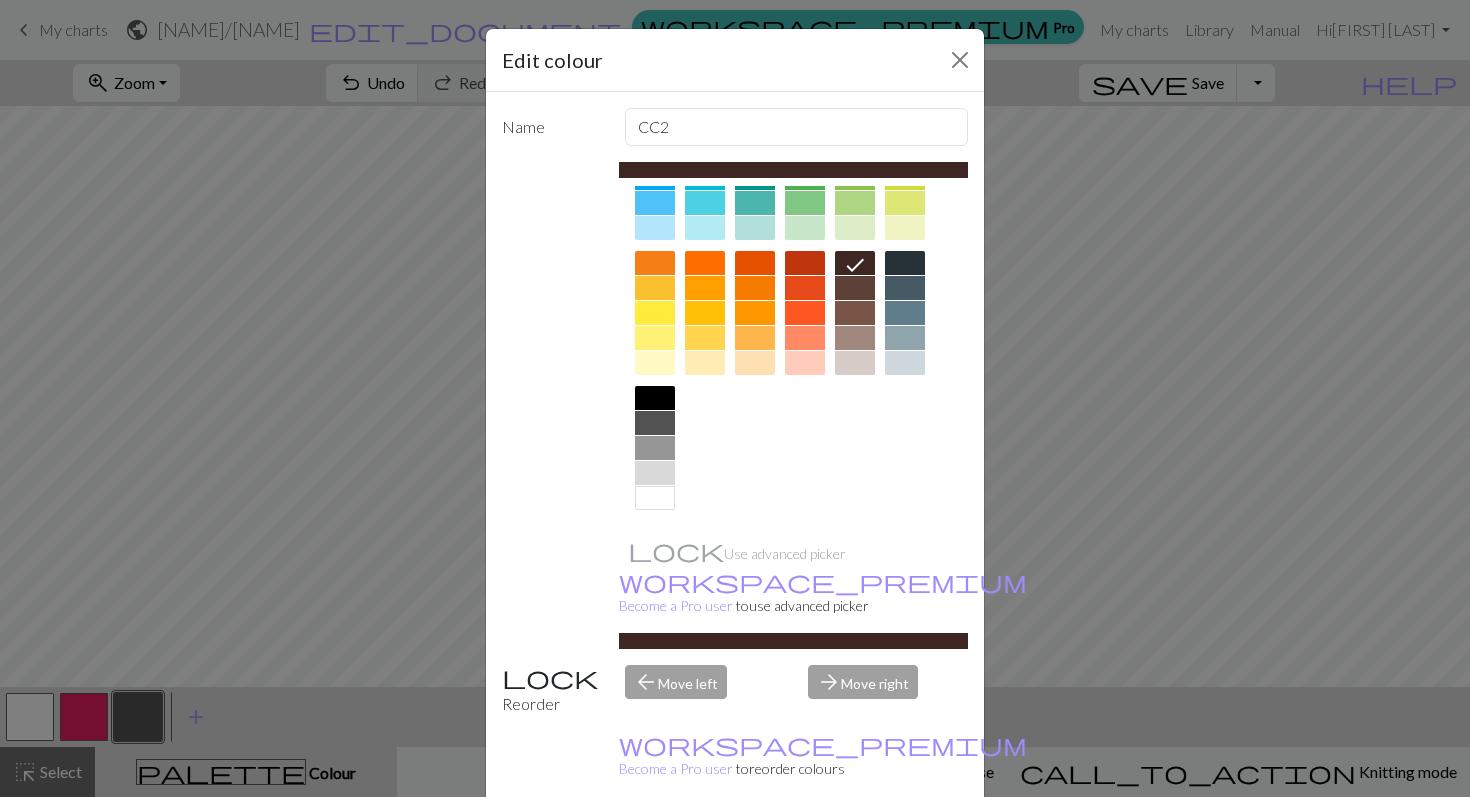 click on "Edit colour Name CC2 Use advanced picker workspace_premium Become a Pro user   to  use advanced picker Reorder arrow_back Move left arrow_forward Move right workspace_premium Become a Pro user   to  reorder colours Delete Done Cancel" at bounding box center [735, 398] 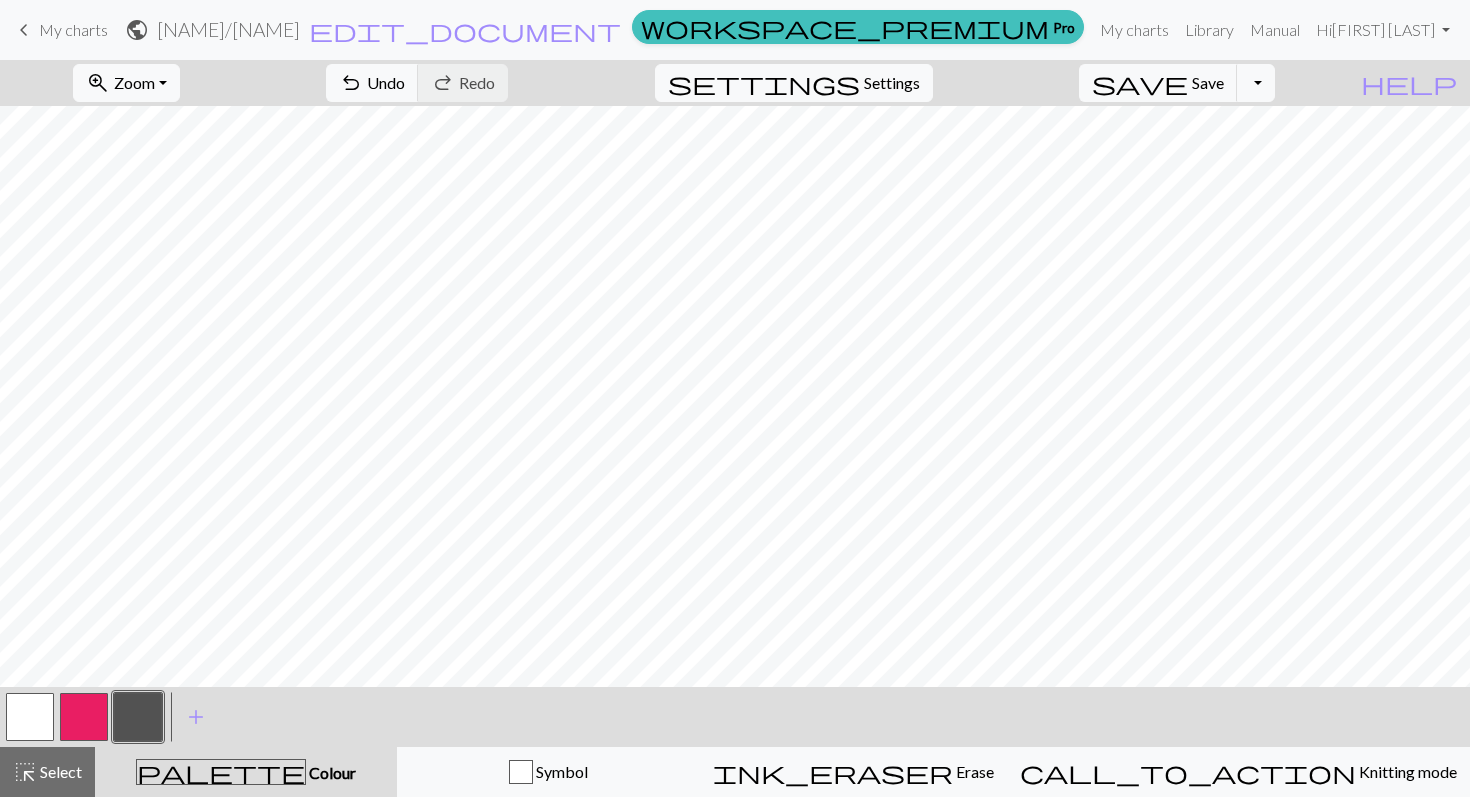 click at bounding box center (138, 717) 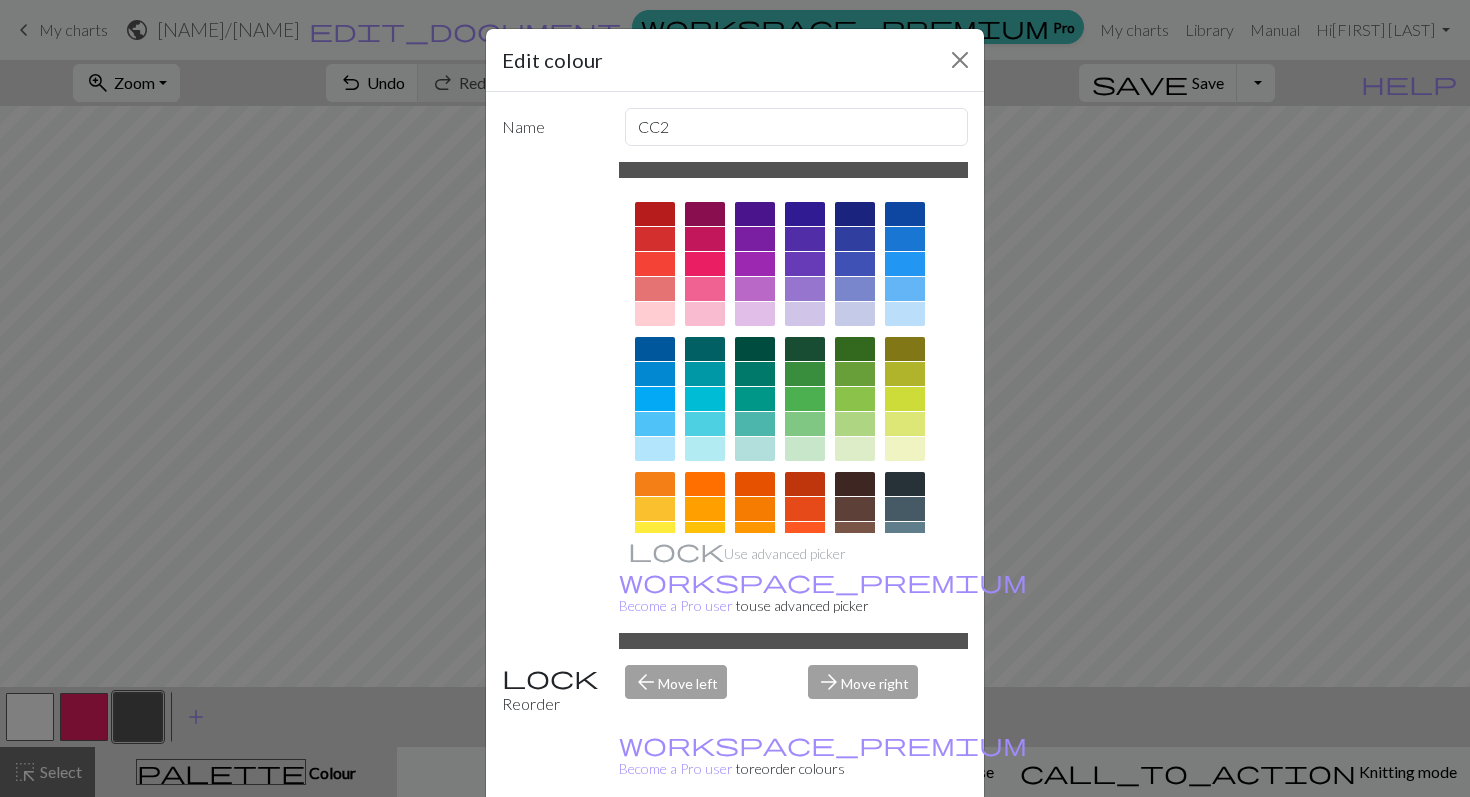 scroll, scrollTop: 50, scrollLeft: 0, axis: vertical 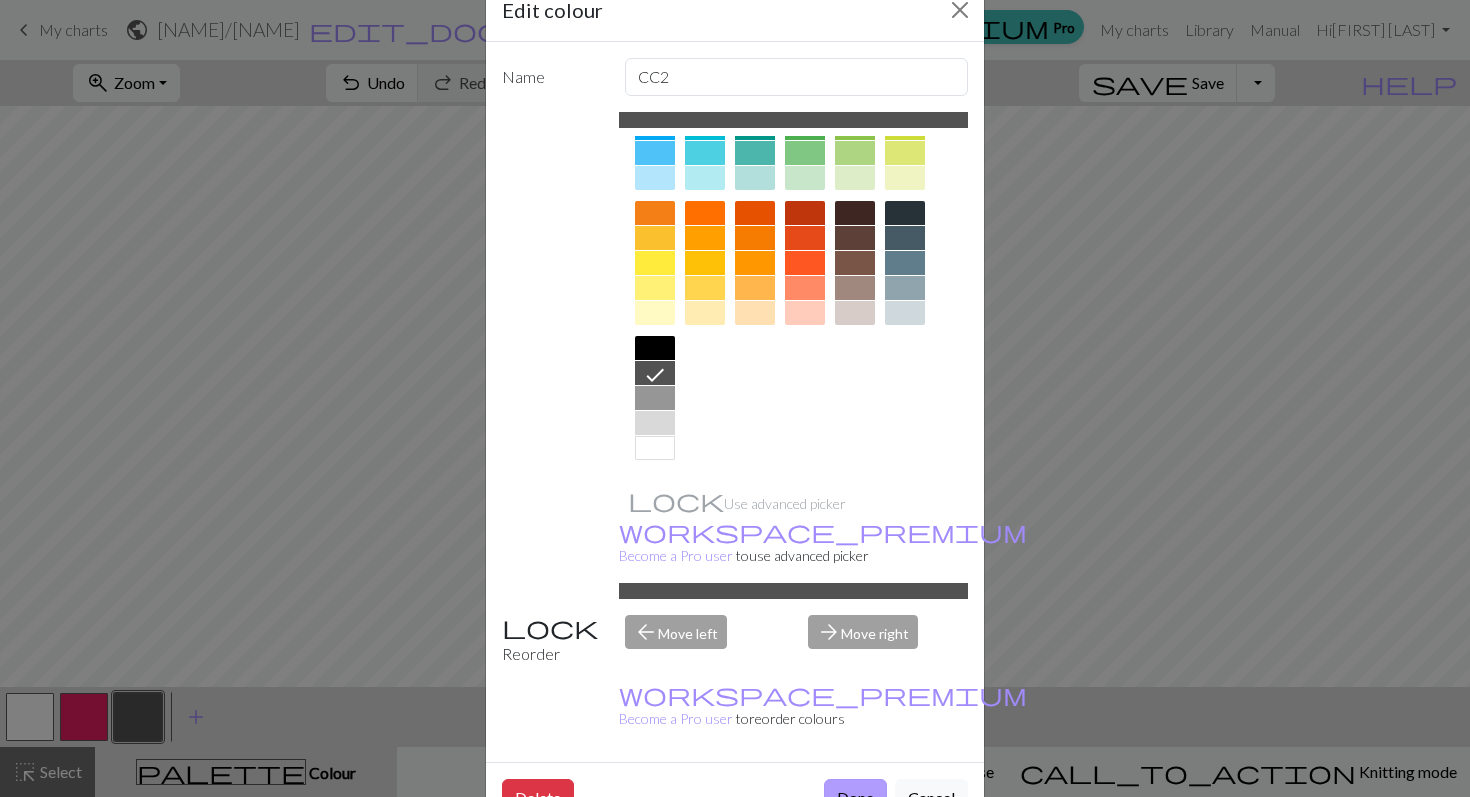 click on "Done" at bounding box center [855, 798] 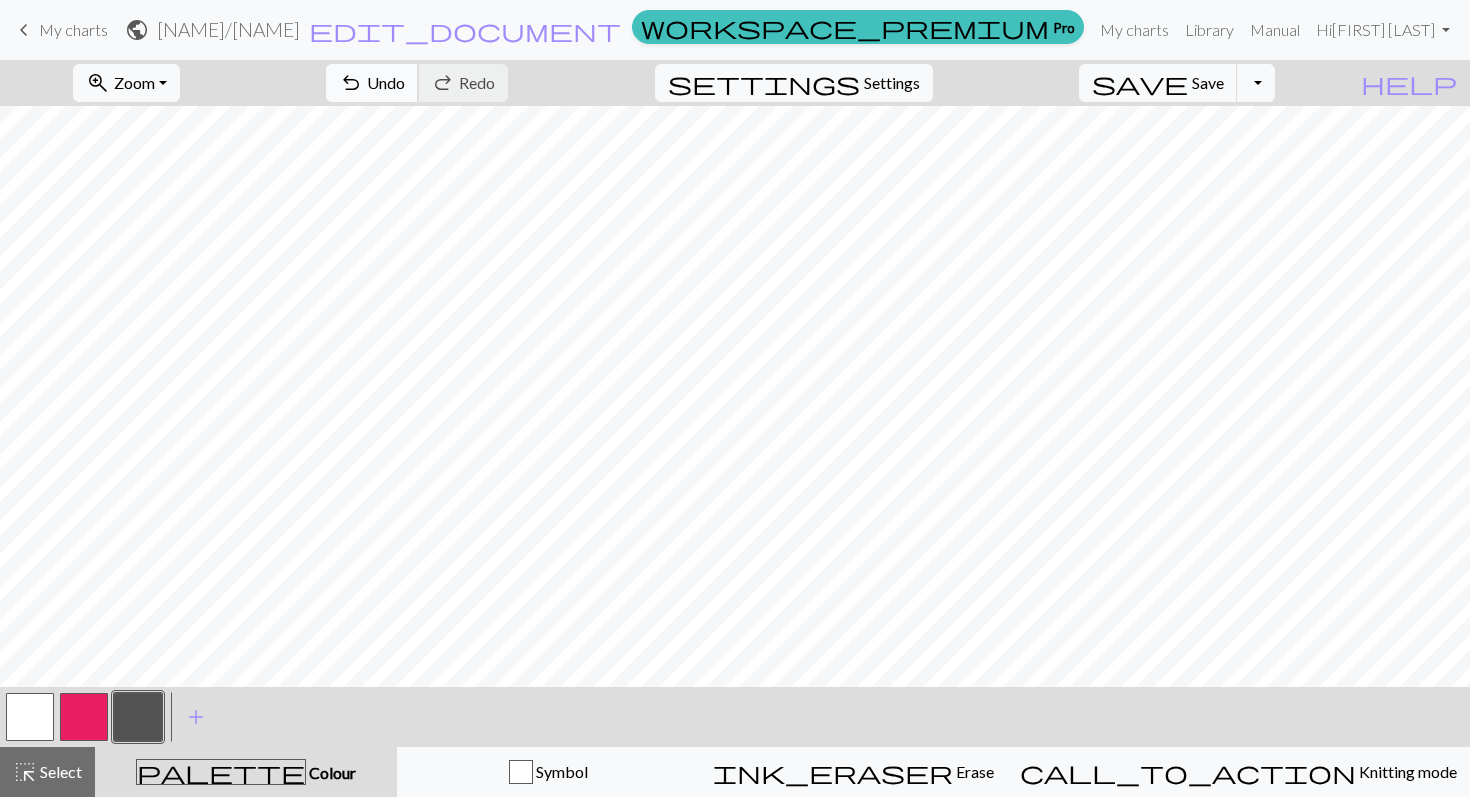 click on "Undo" at bounding box center (386, 82) 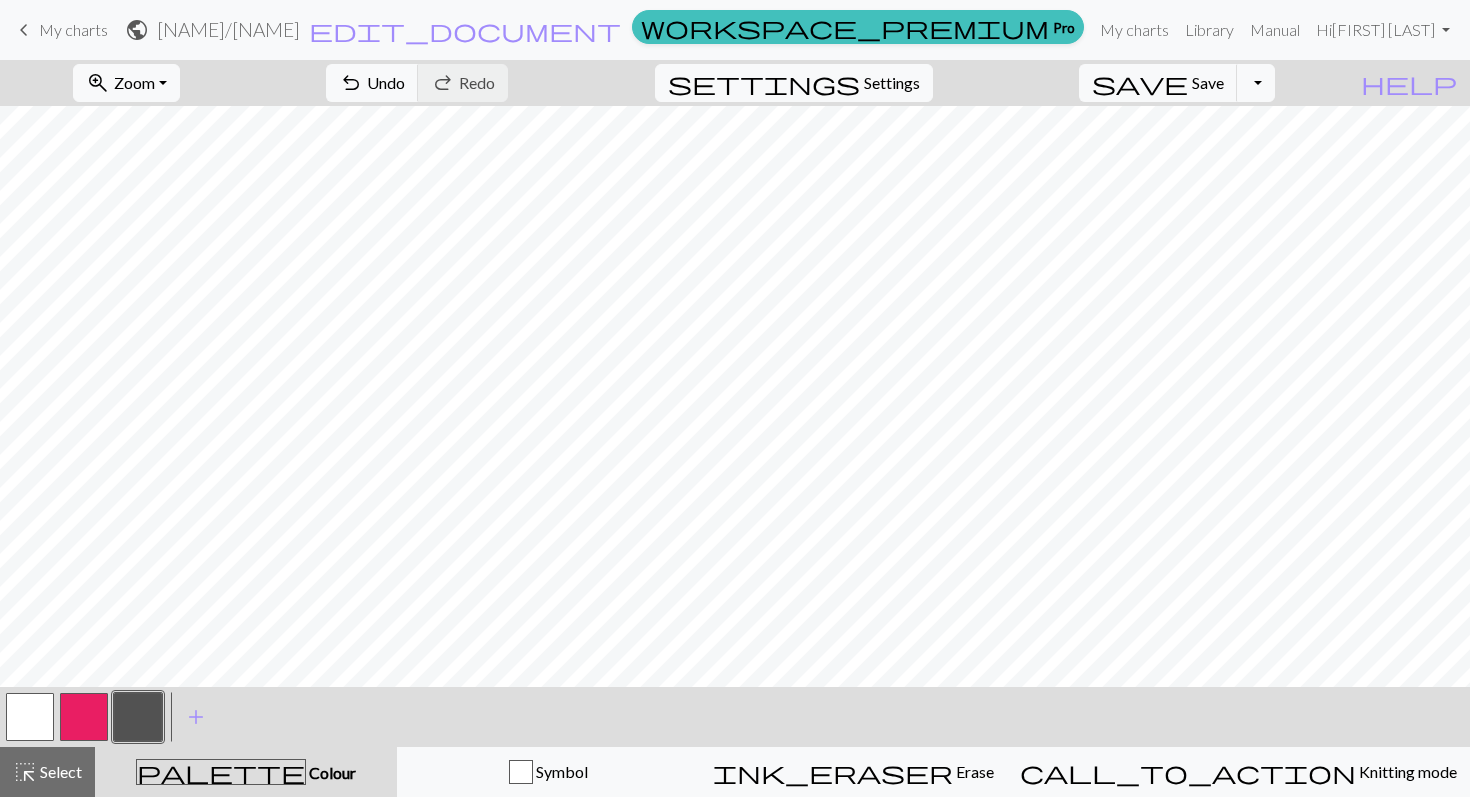 click on "undo Undo Undo redo Redo Redo" at bounding box center [417, 83] 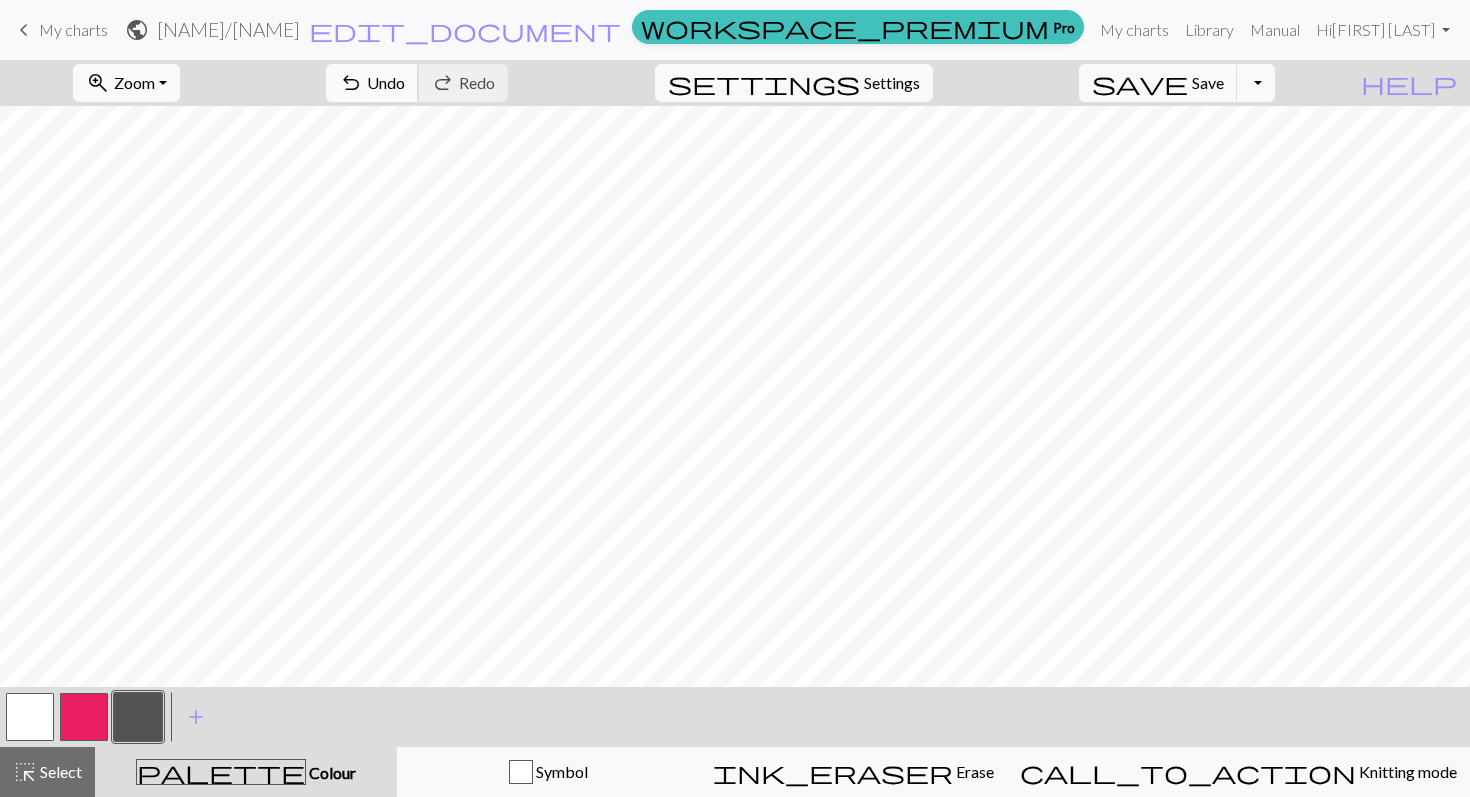 click on "Undo" at bounding box center [386, 82] 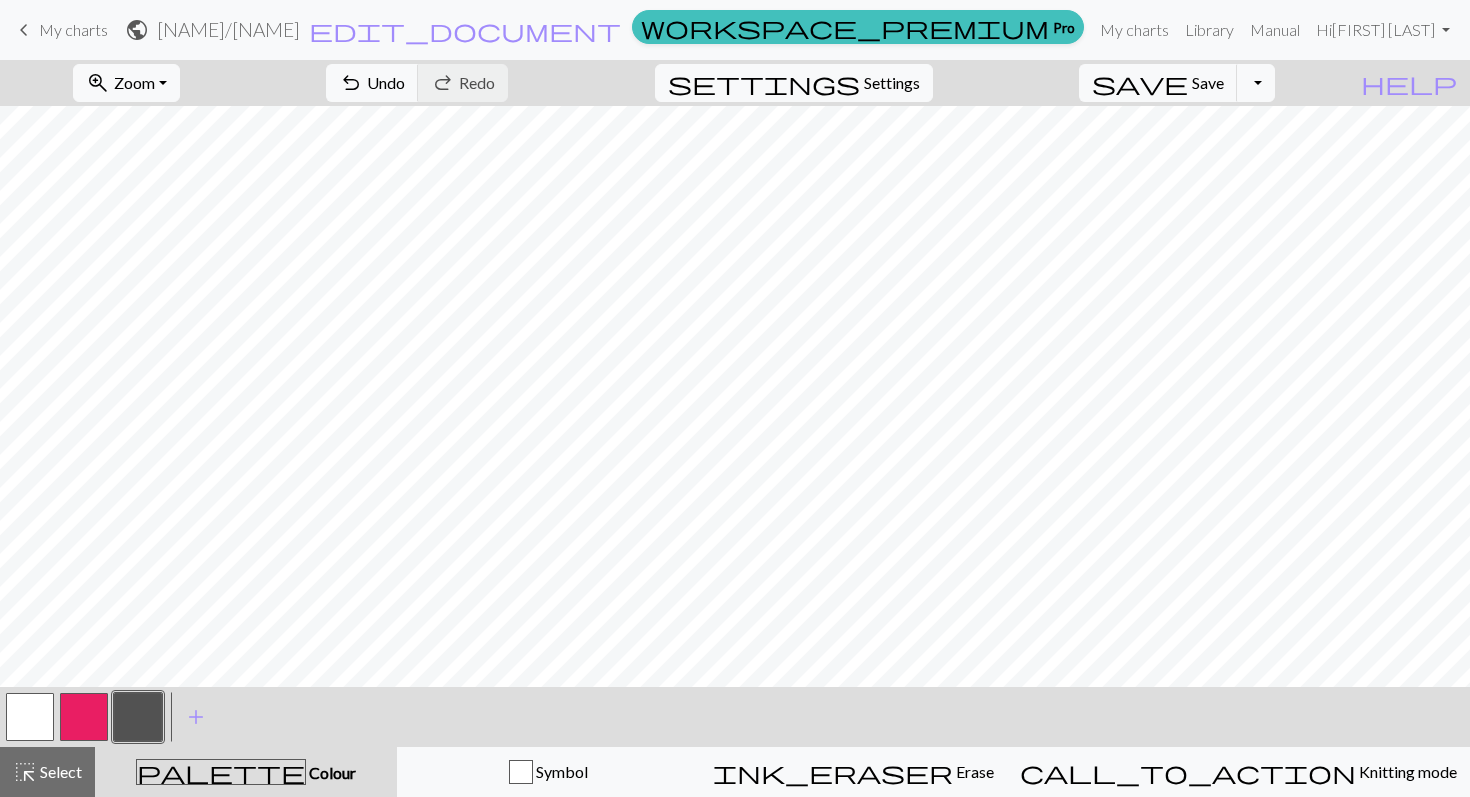 click at bounding box center [30, 717] 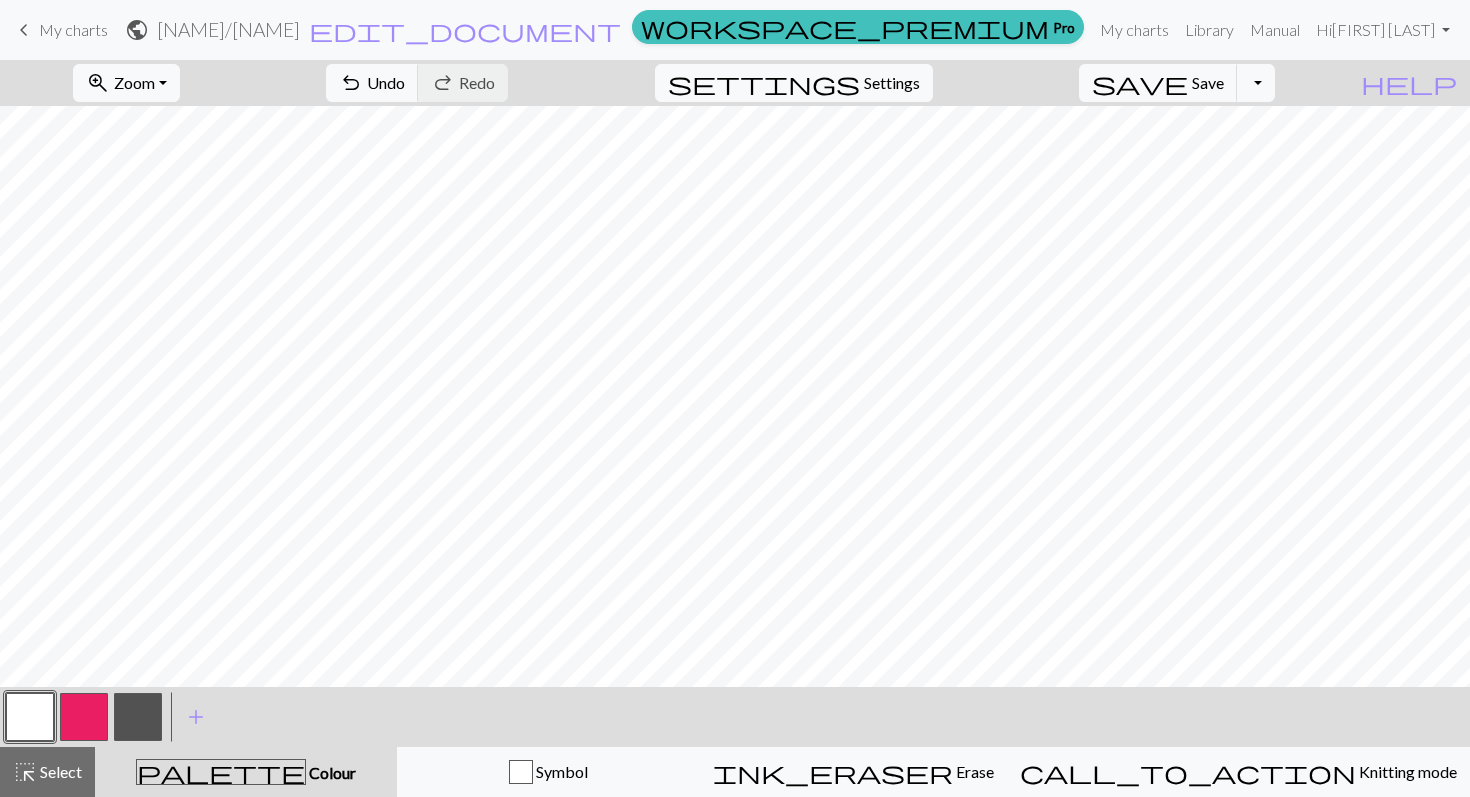 click at bounding box center [138, 717] 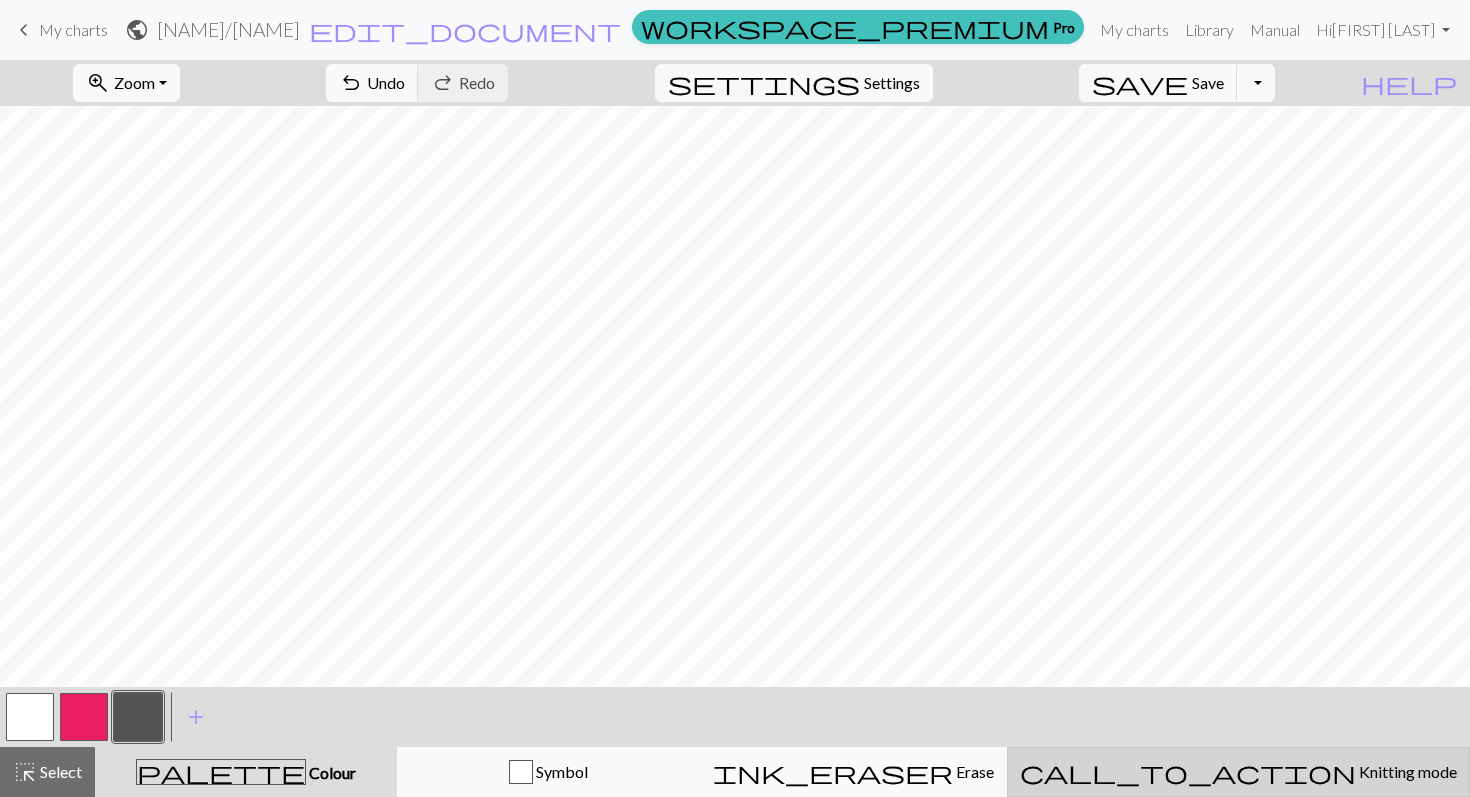 click on "call_to_action   Knitting mode   Knitting mode" at bounding box center (1238, 772) 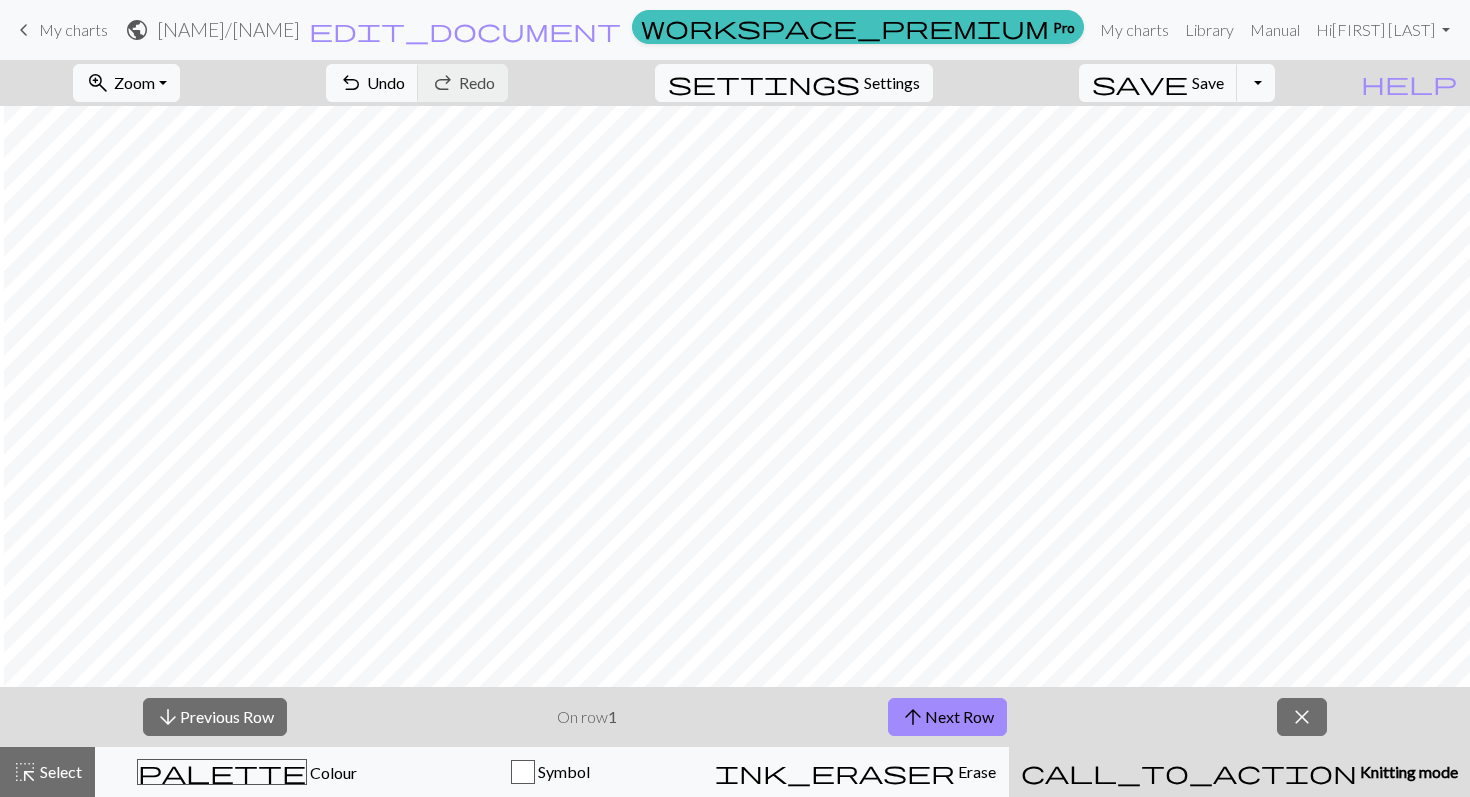 scroll, scrollTop: 0, scrollLeft: 1110, axis: horizontal 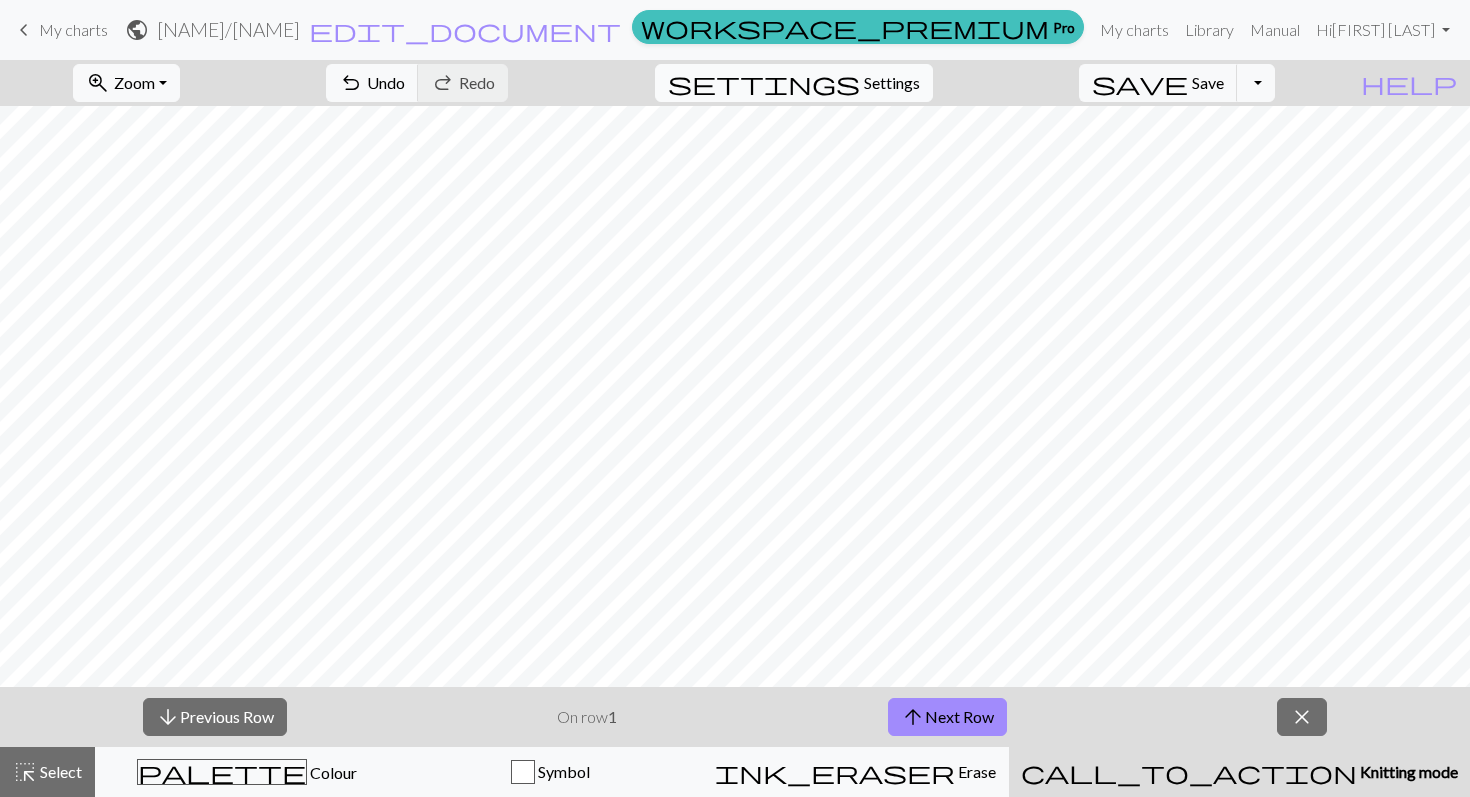 click on "Settings" at bounding box center (892, 83) 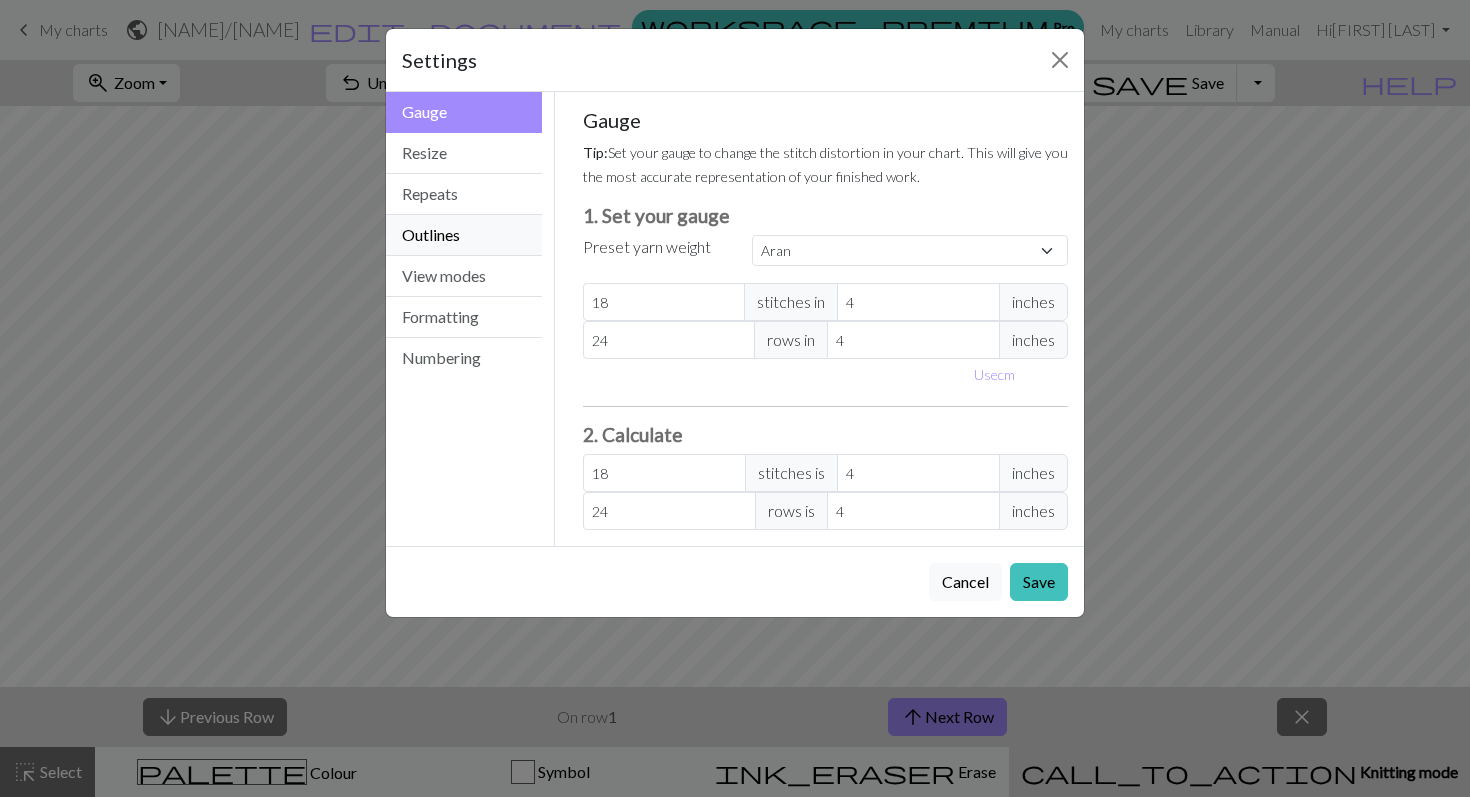 click on "Outlines" at bounding box center [464, 235] 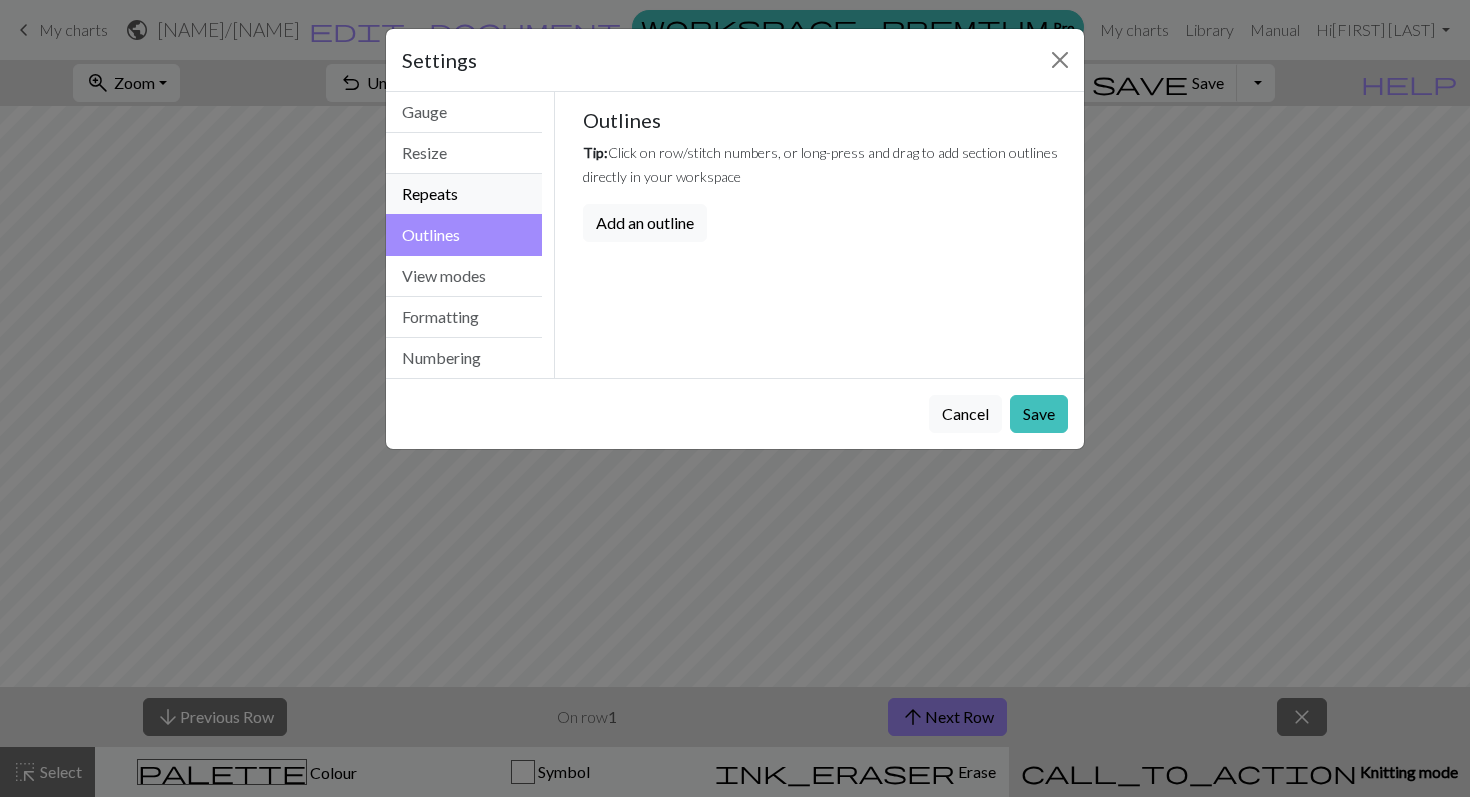 click on "Repeats" at bounding box center [464, 194] 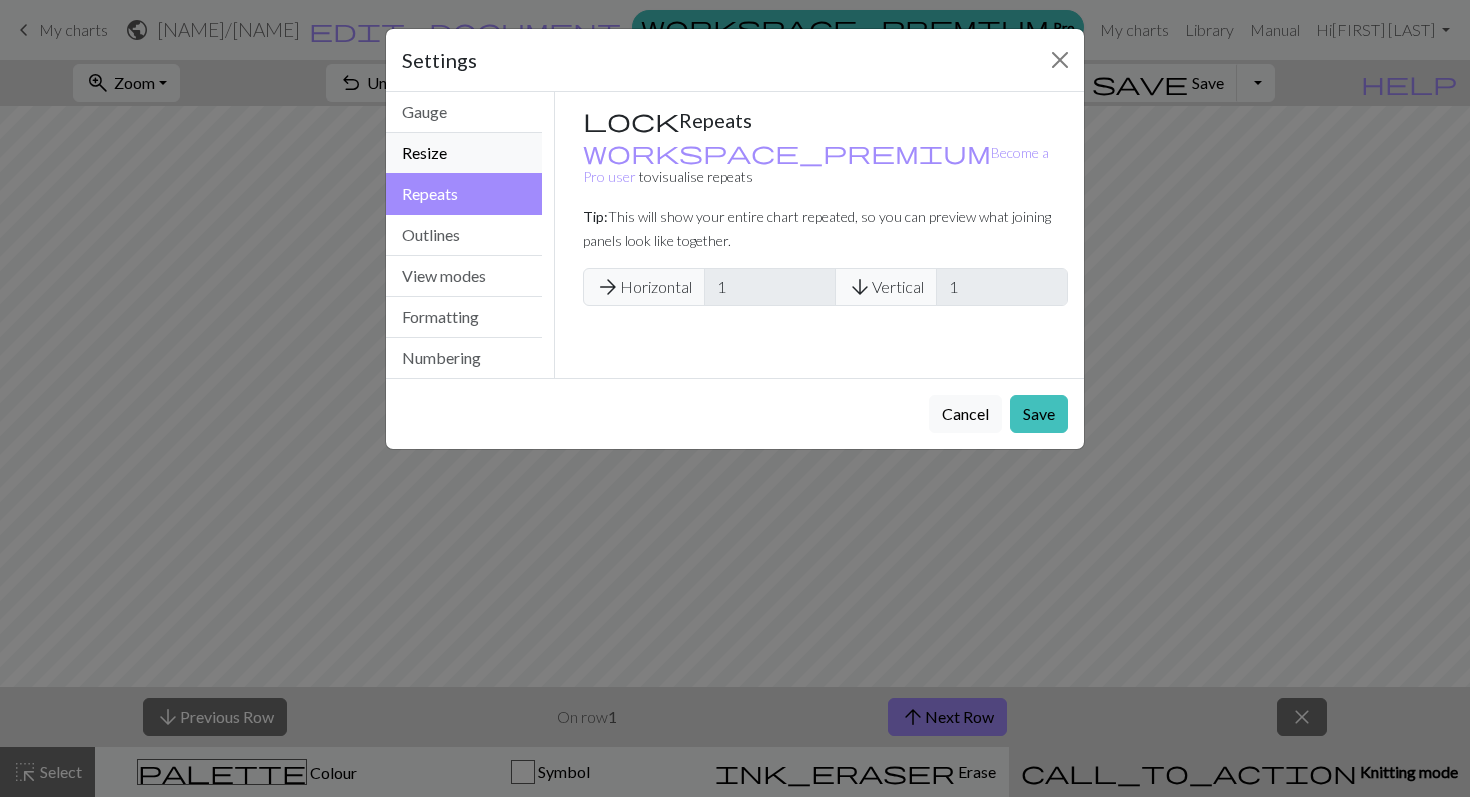click on "Resize" at bounding box center [464, 153] 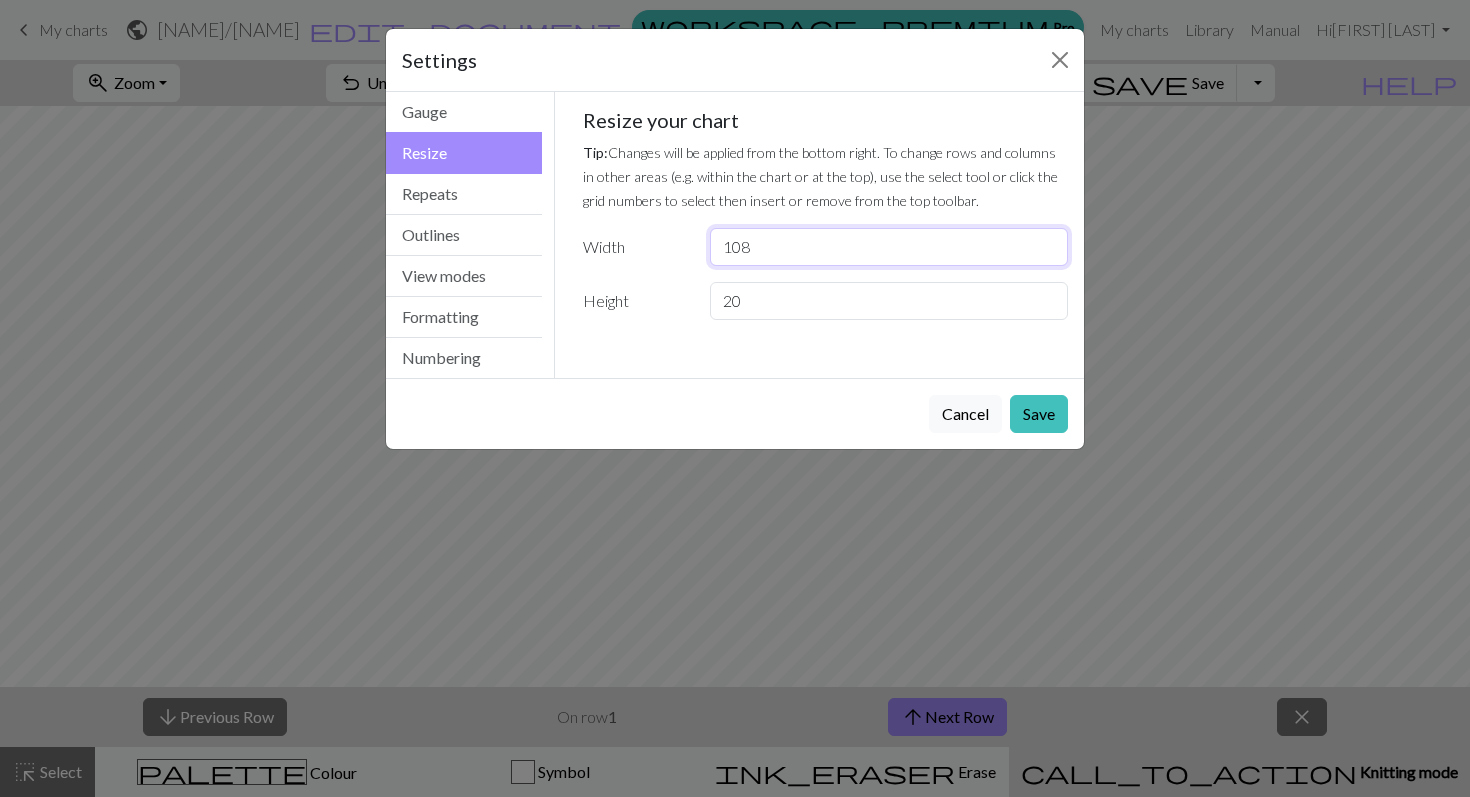 drag, startPoint x: 750, startPoint y: 252, endPoint x: 712, endPoint y: 248, distance: 38.209946 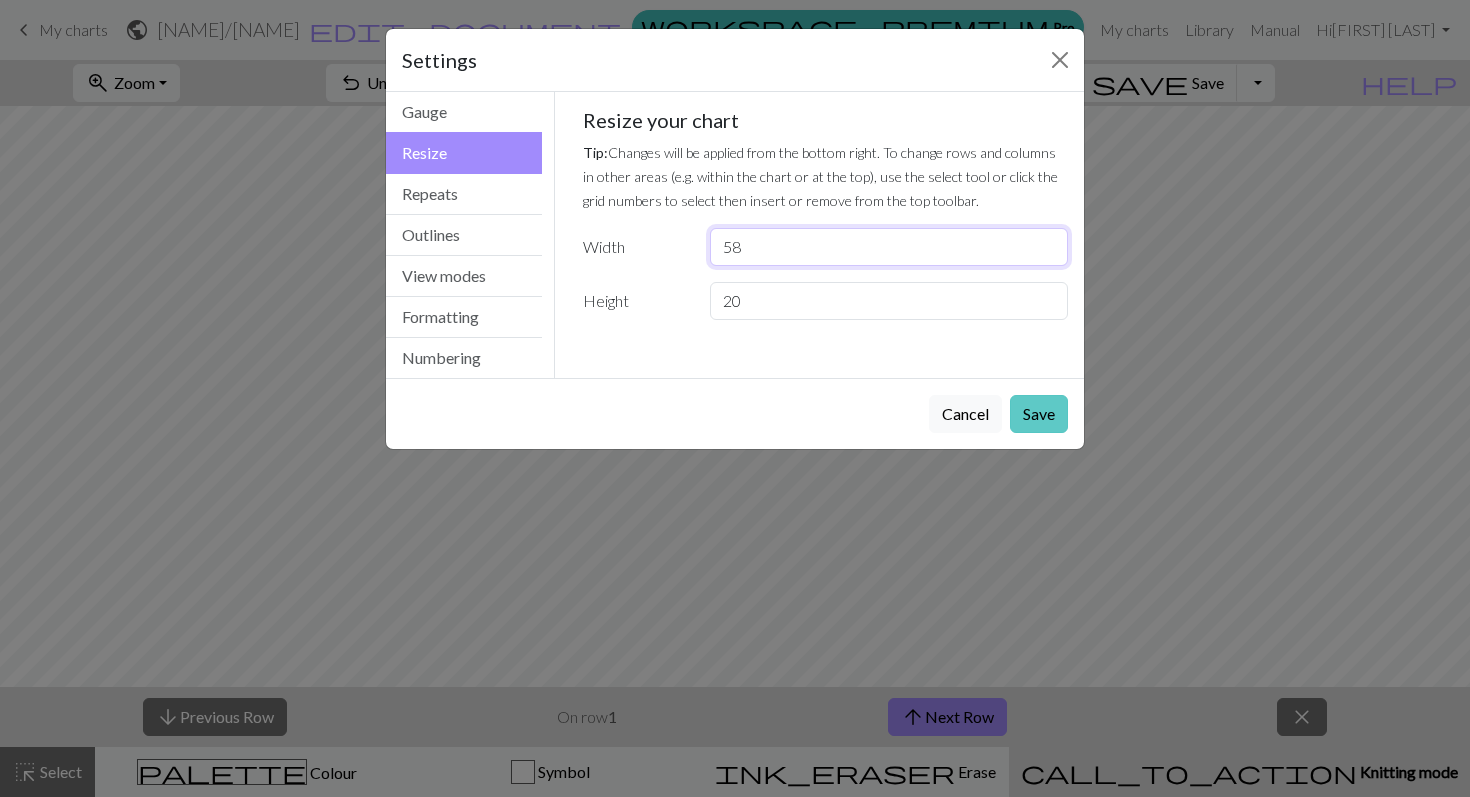 type on "58" 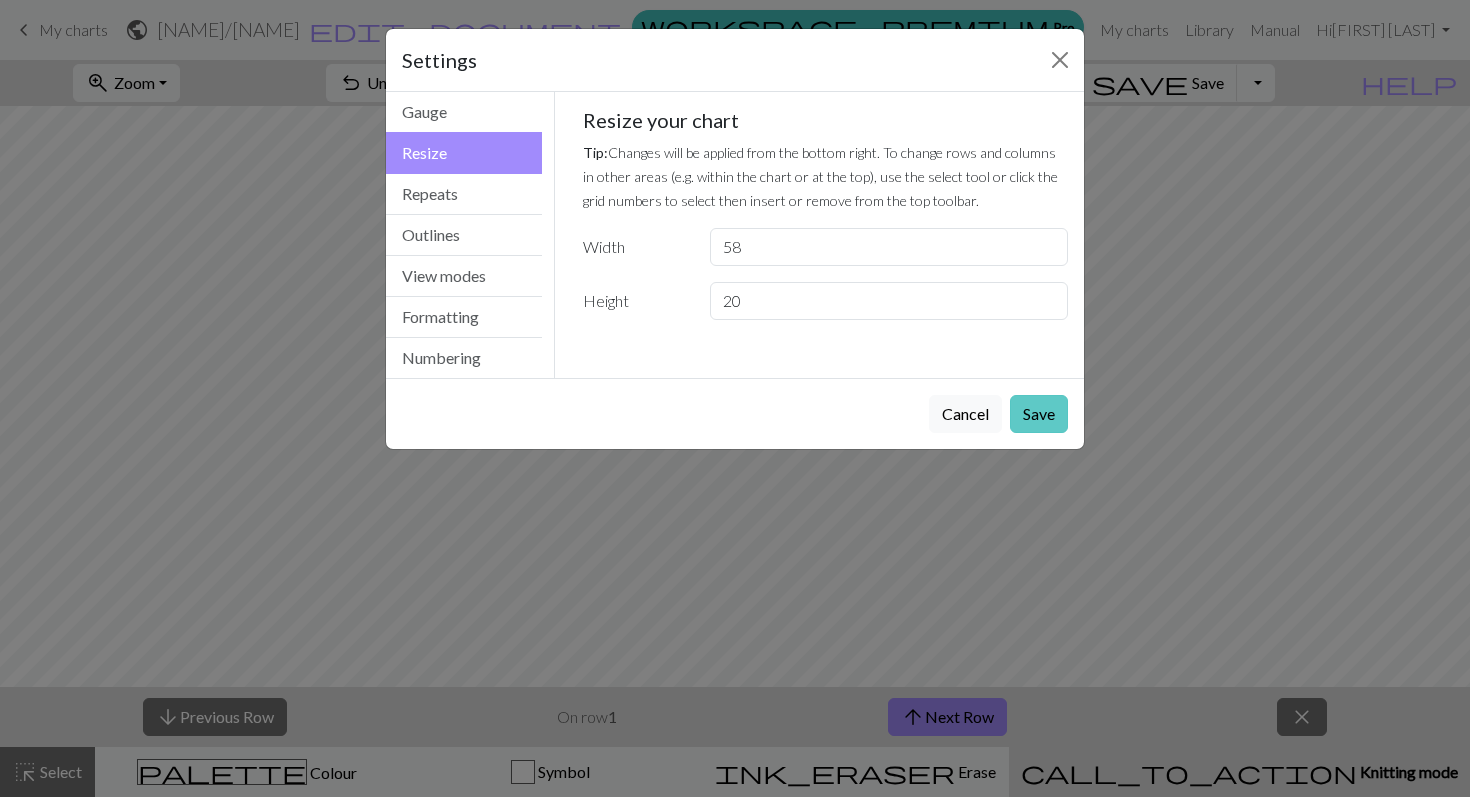click on "Save" at bounding box center [1039, 414] 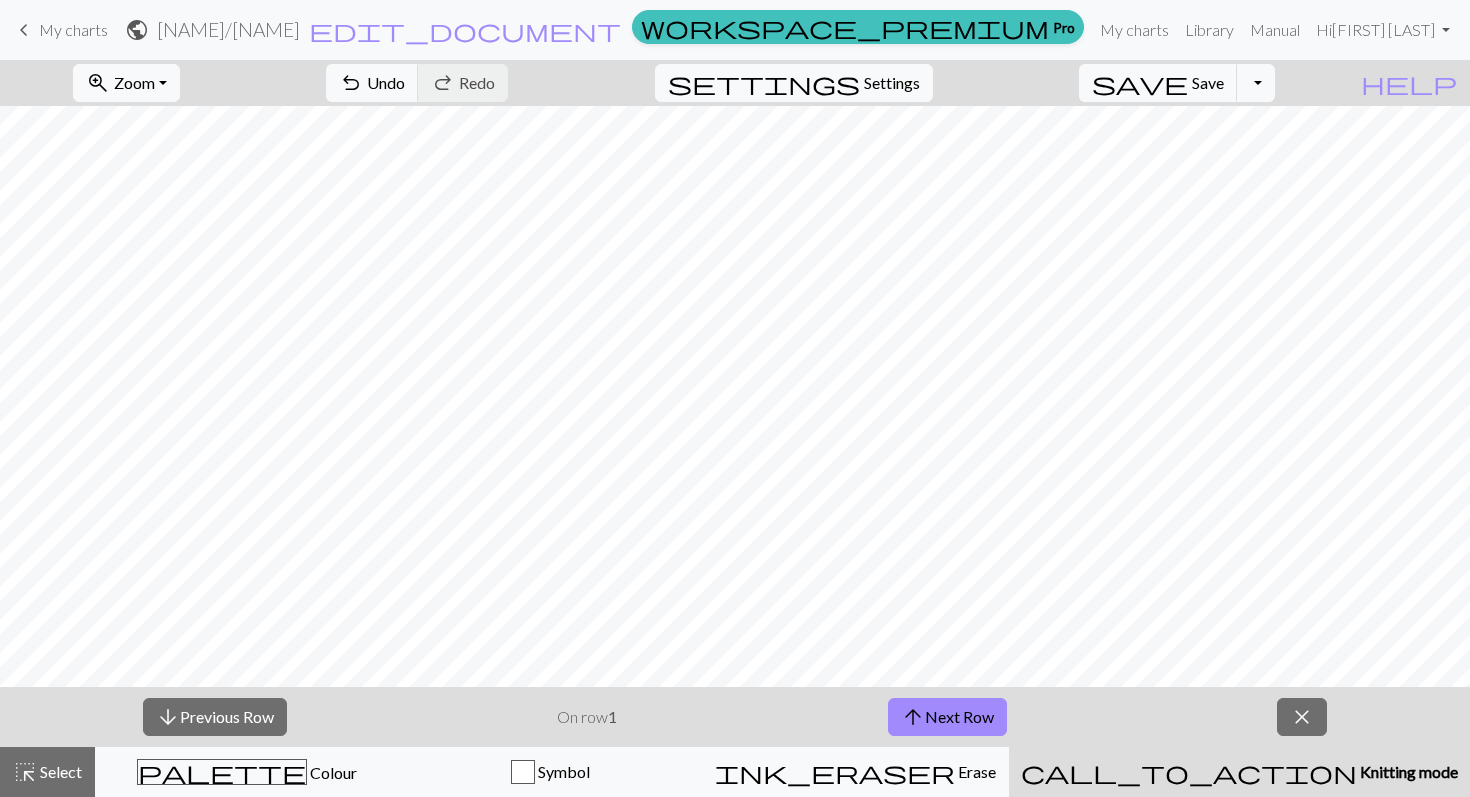 scroll, scrollTop: 0, scrollLeft: 180, axis: horizontal 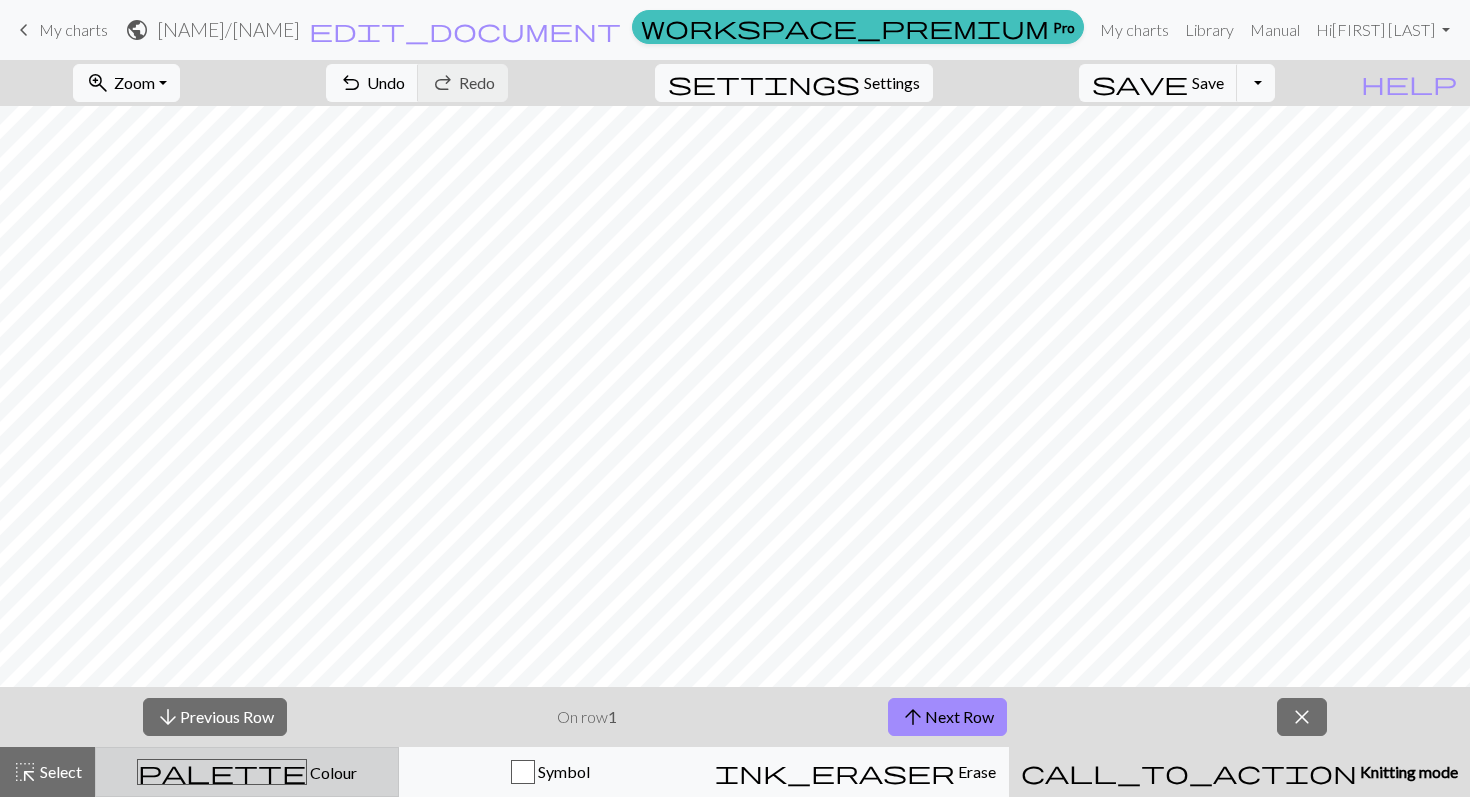 click on "palette   Colour   Colour" at bounding box center [247, 772] 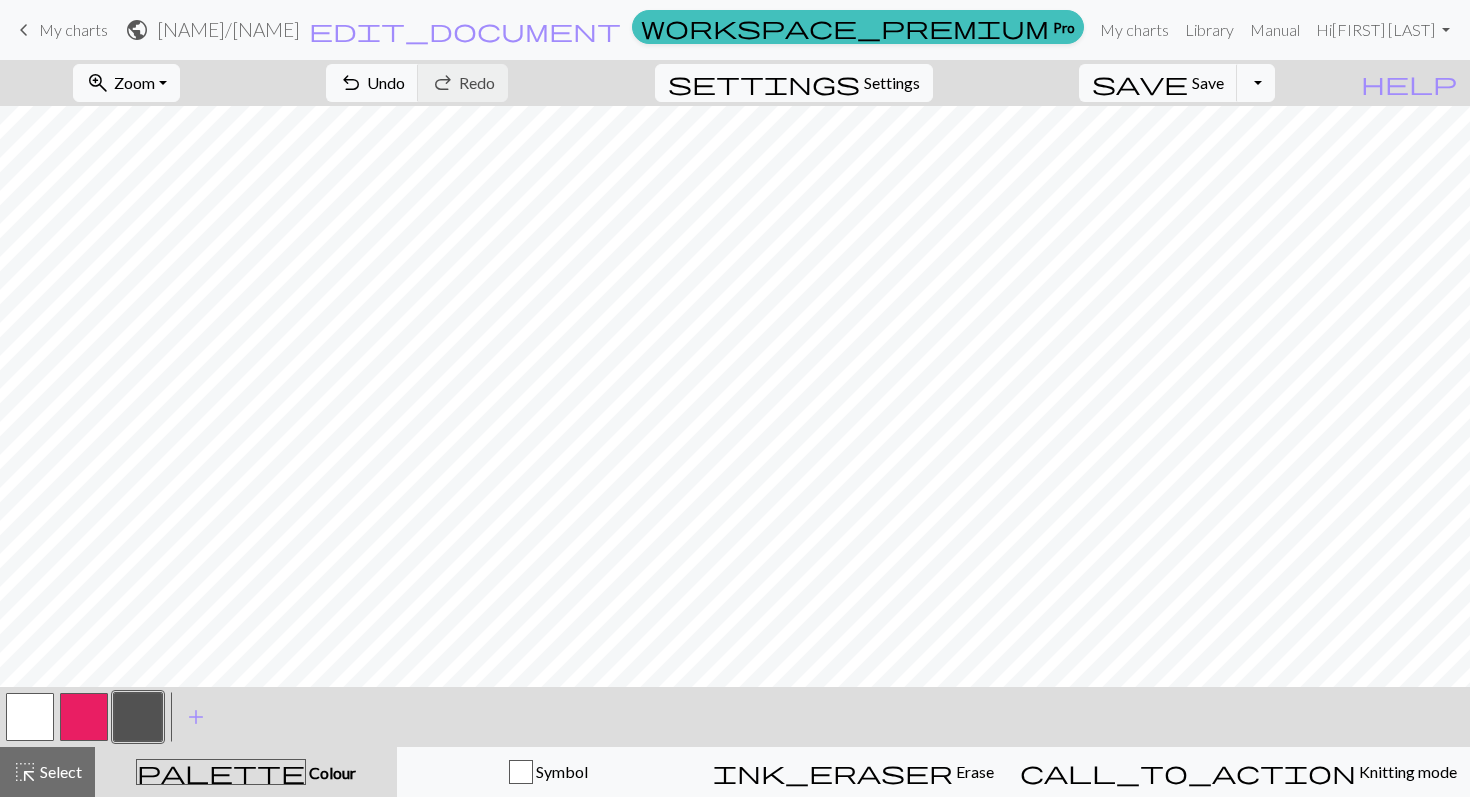 click at bounding box center [30, 717] 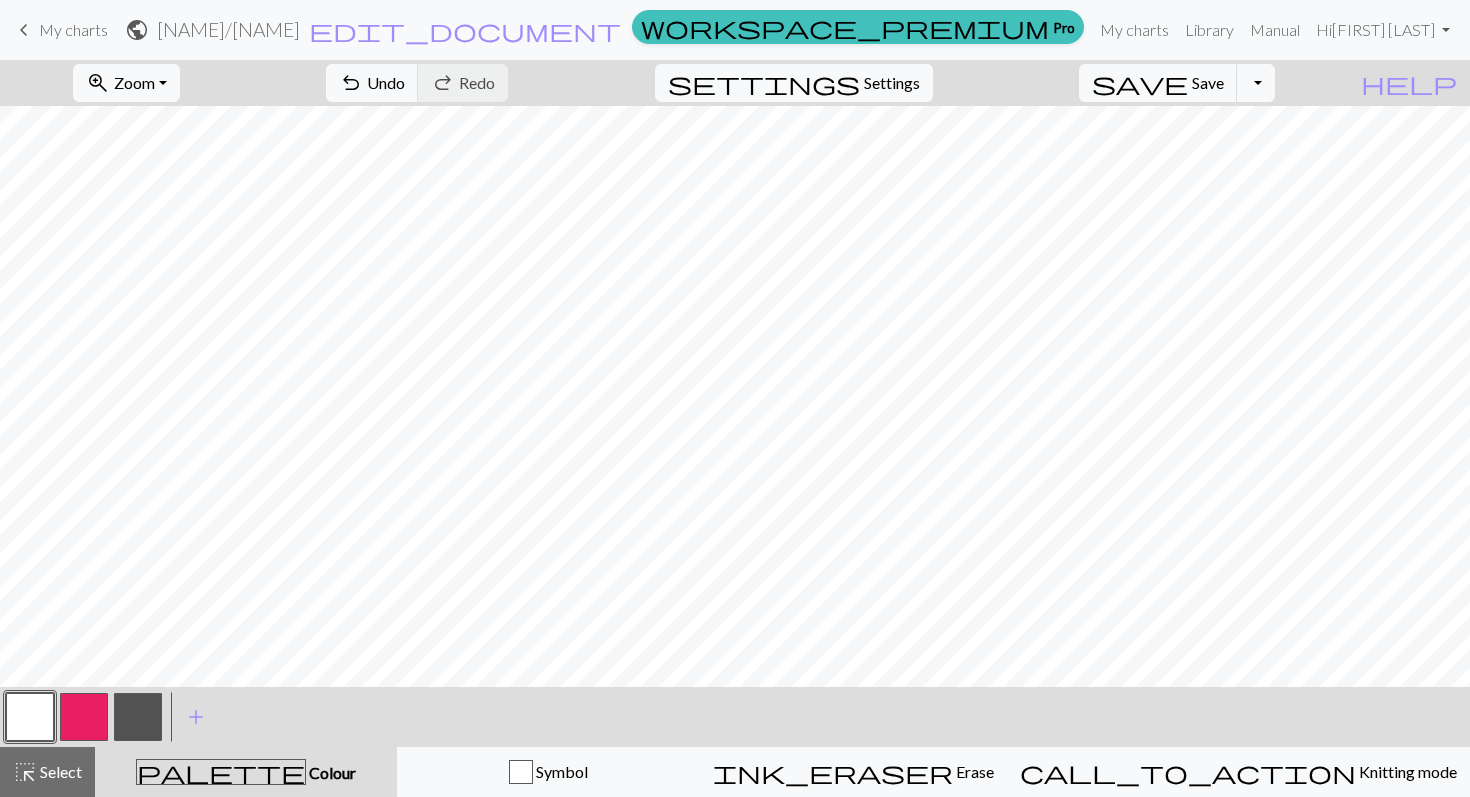 click at bounding box center [138, 717] 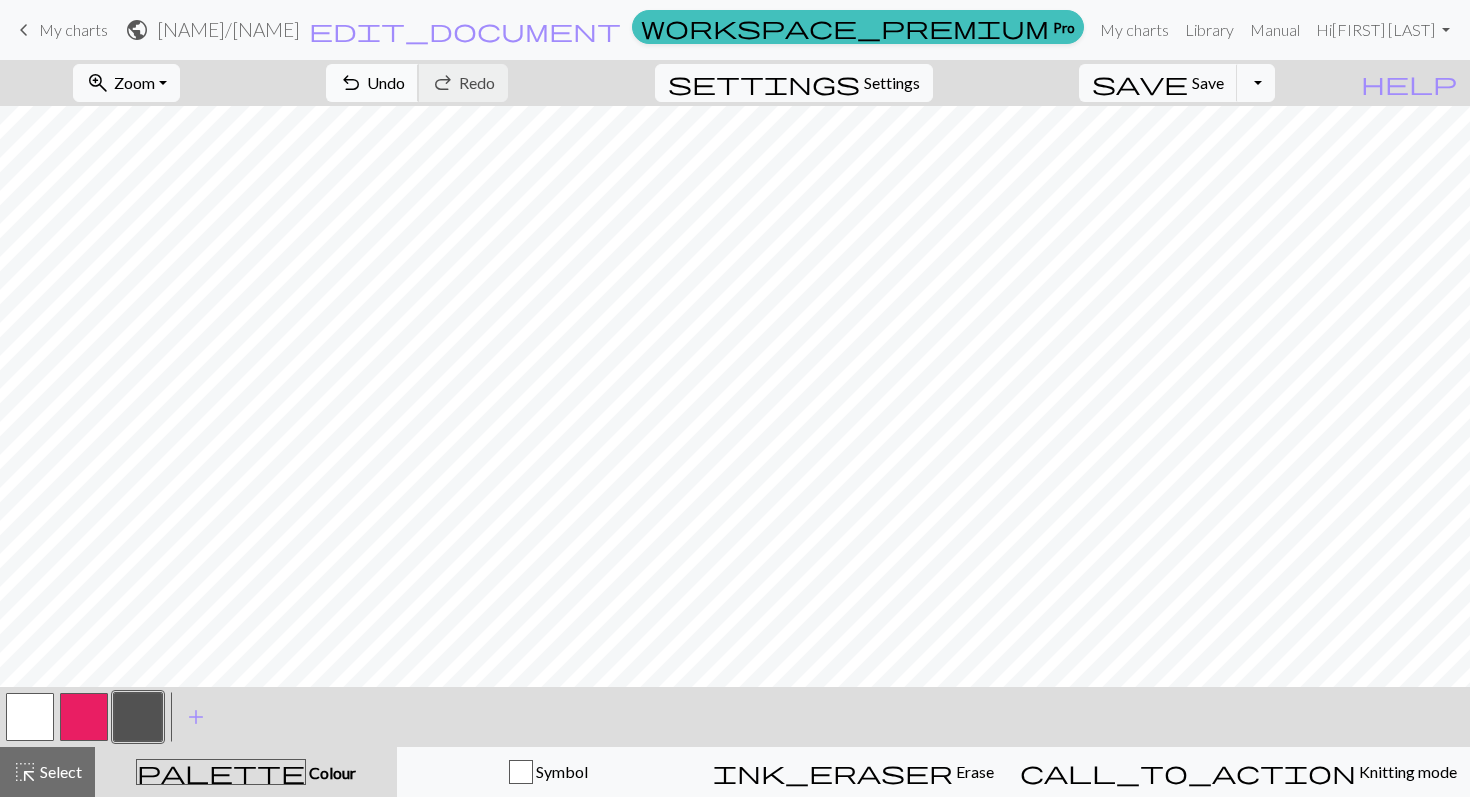 click on "undo" at bounding box center [351, 83] 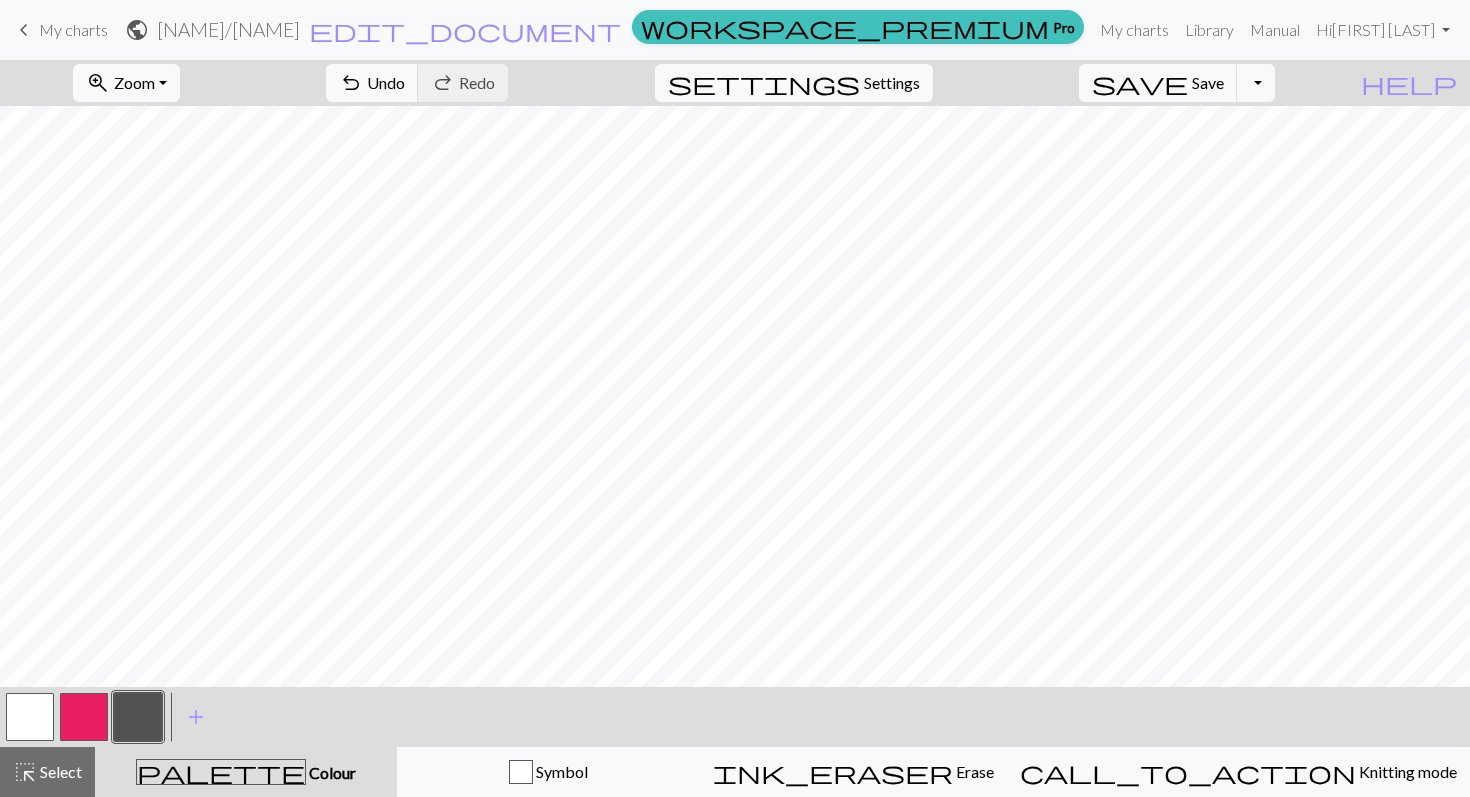 click at bounding box center [30, 717] 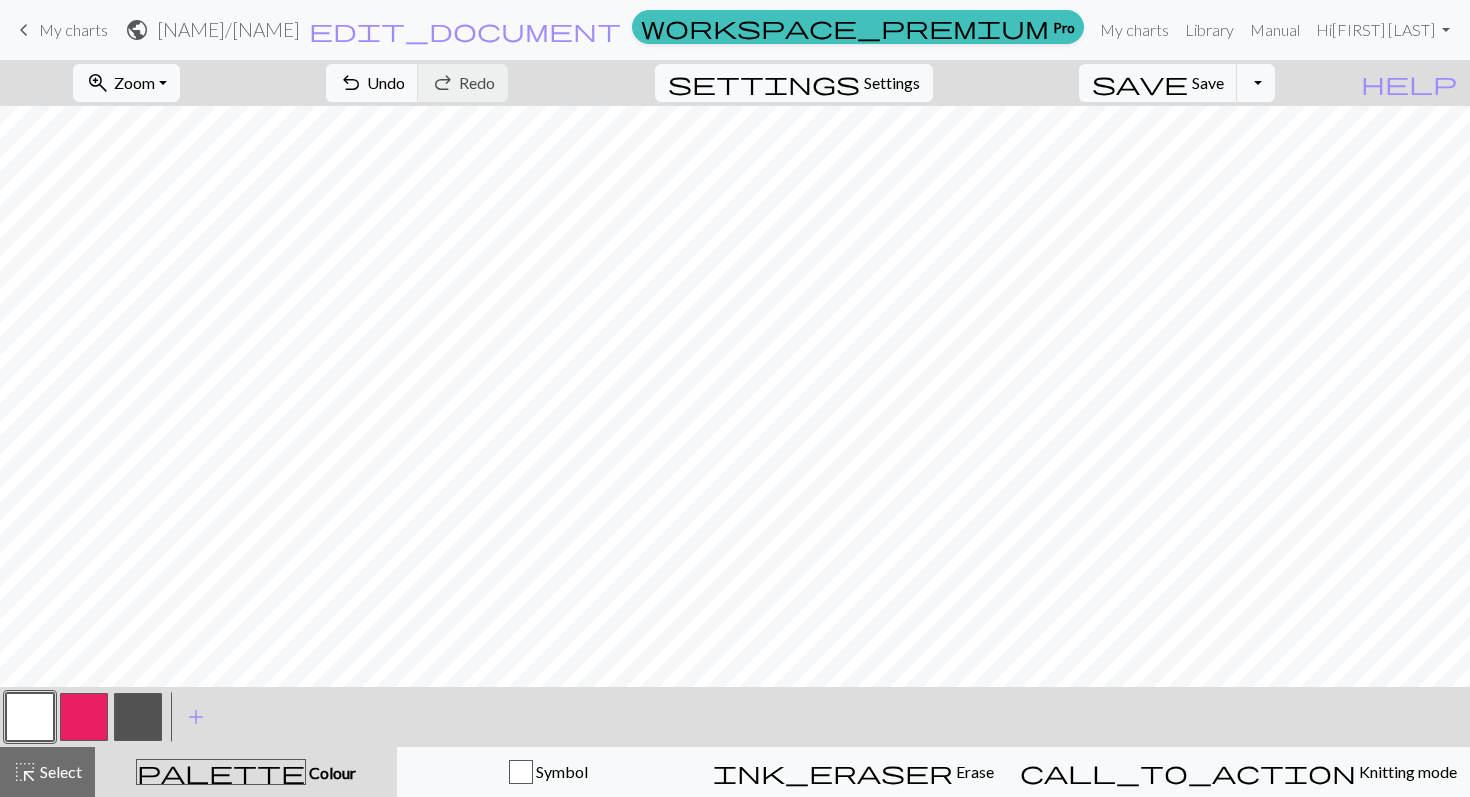 click at bounding box center [138, 717] 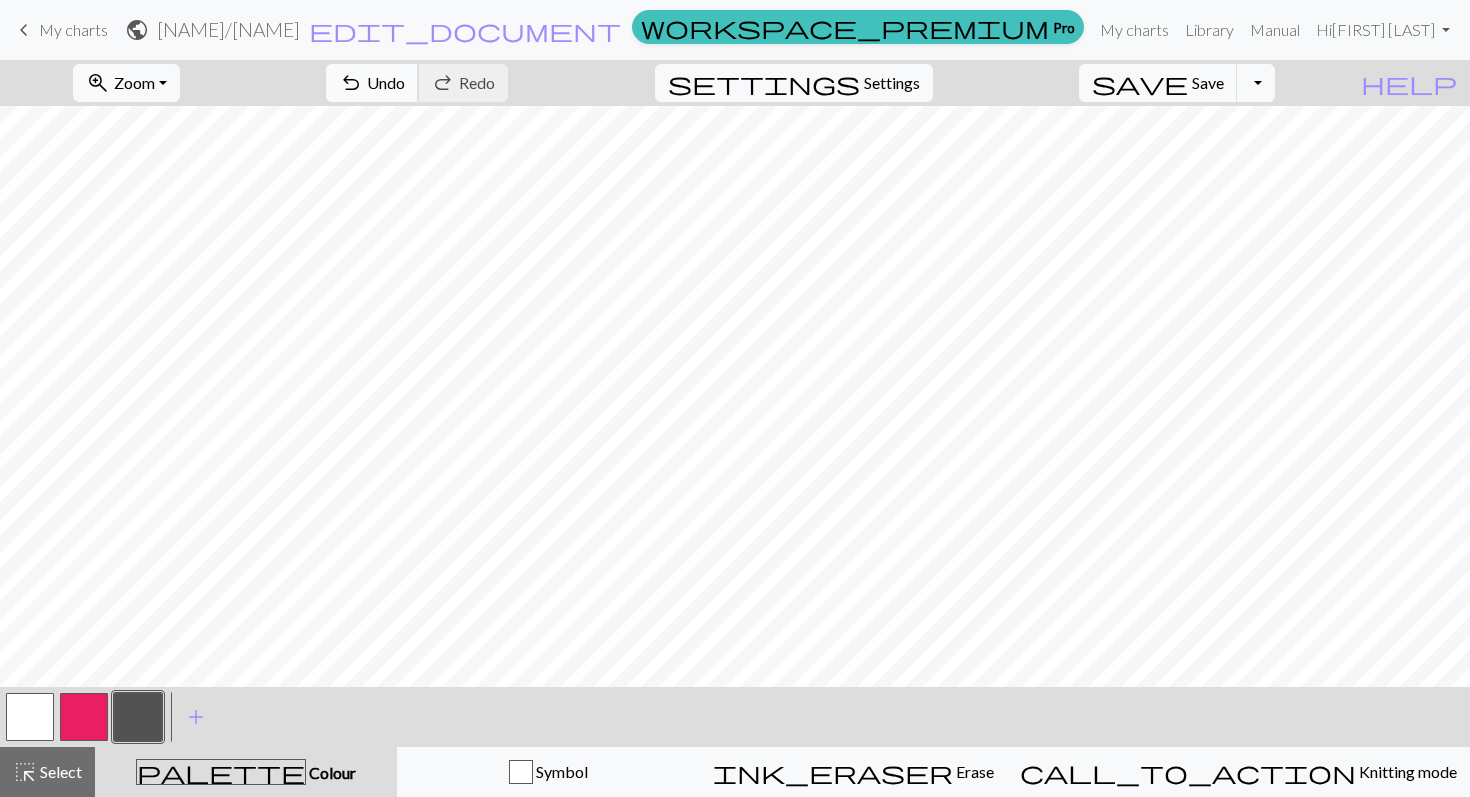 click on "undo" at bounding box center (351, 83) 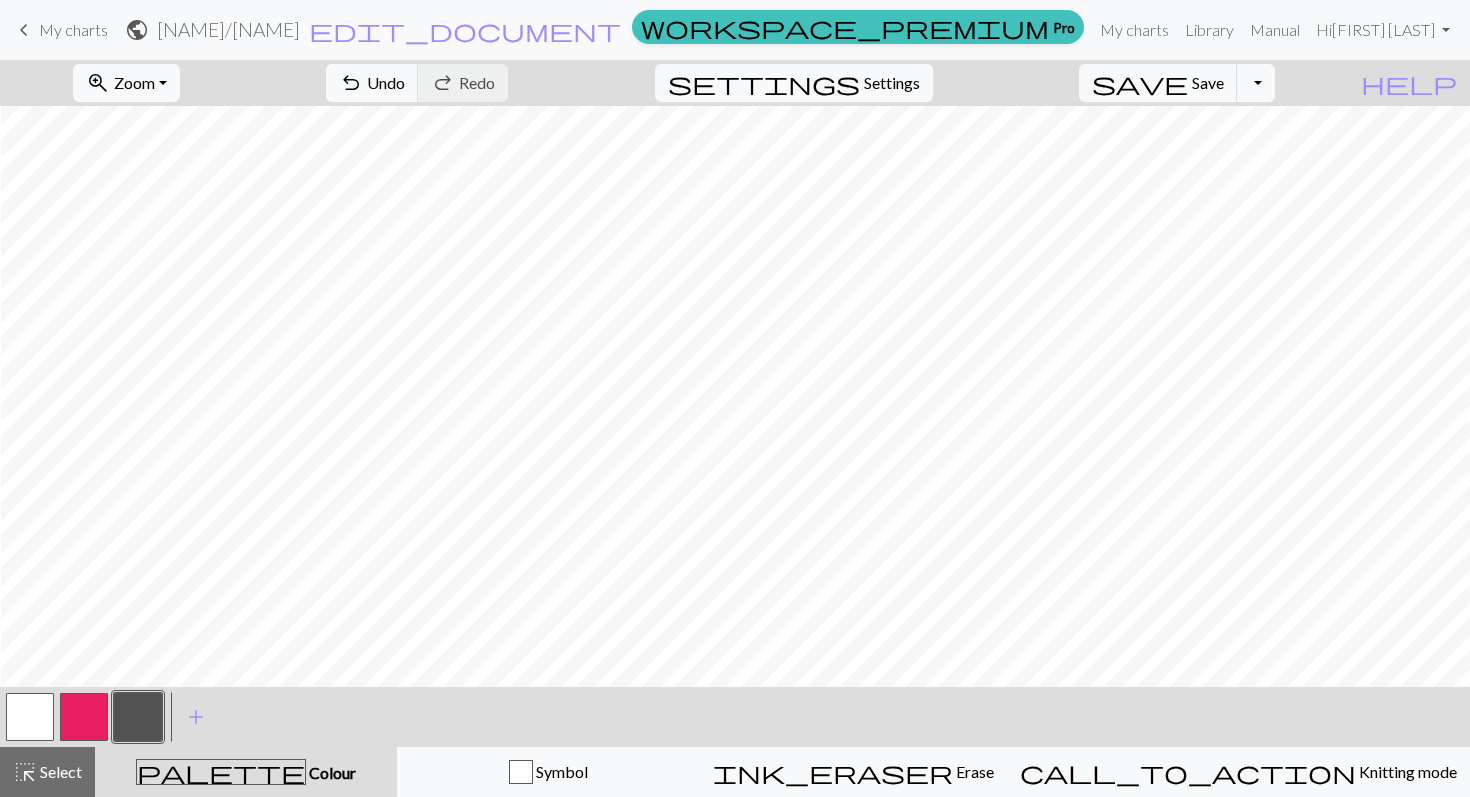 scroll, scrollTop: 0, scrollLeft: 180, axis: horizontal 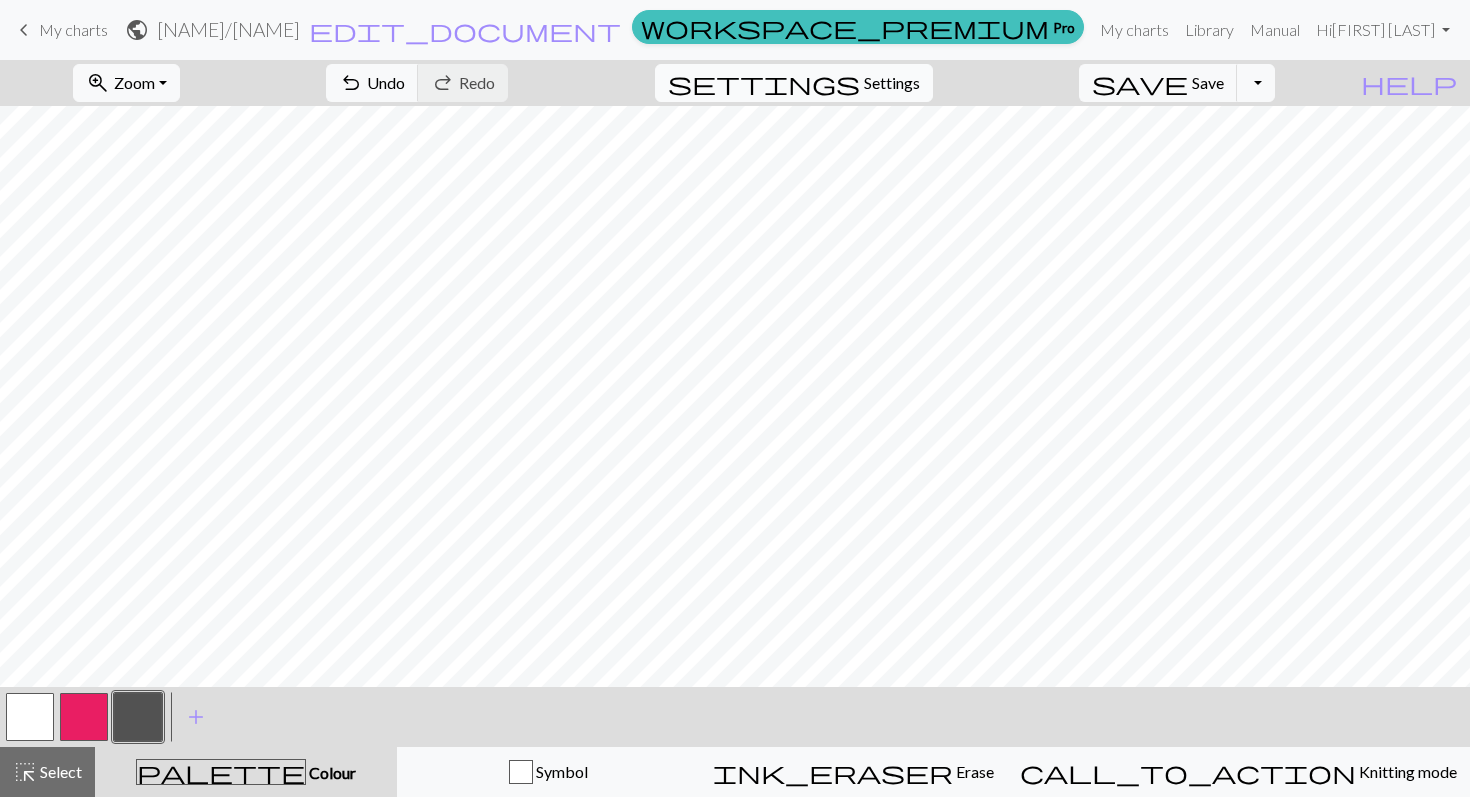 click on "settings  Settings" at bounding box center (794, 83) 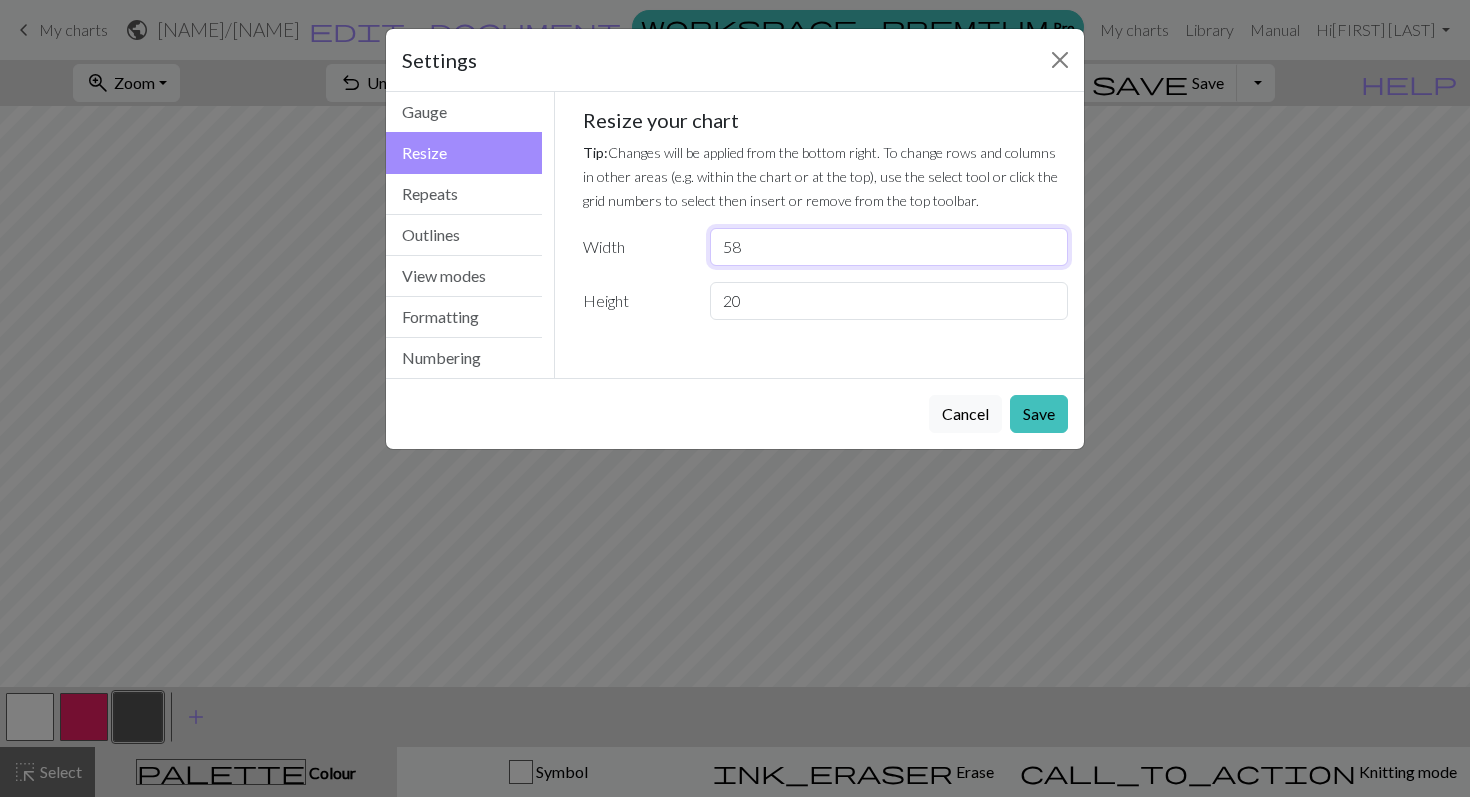 click on "58" at bounding box center [889, 247] 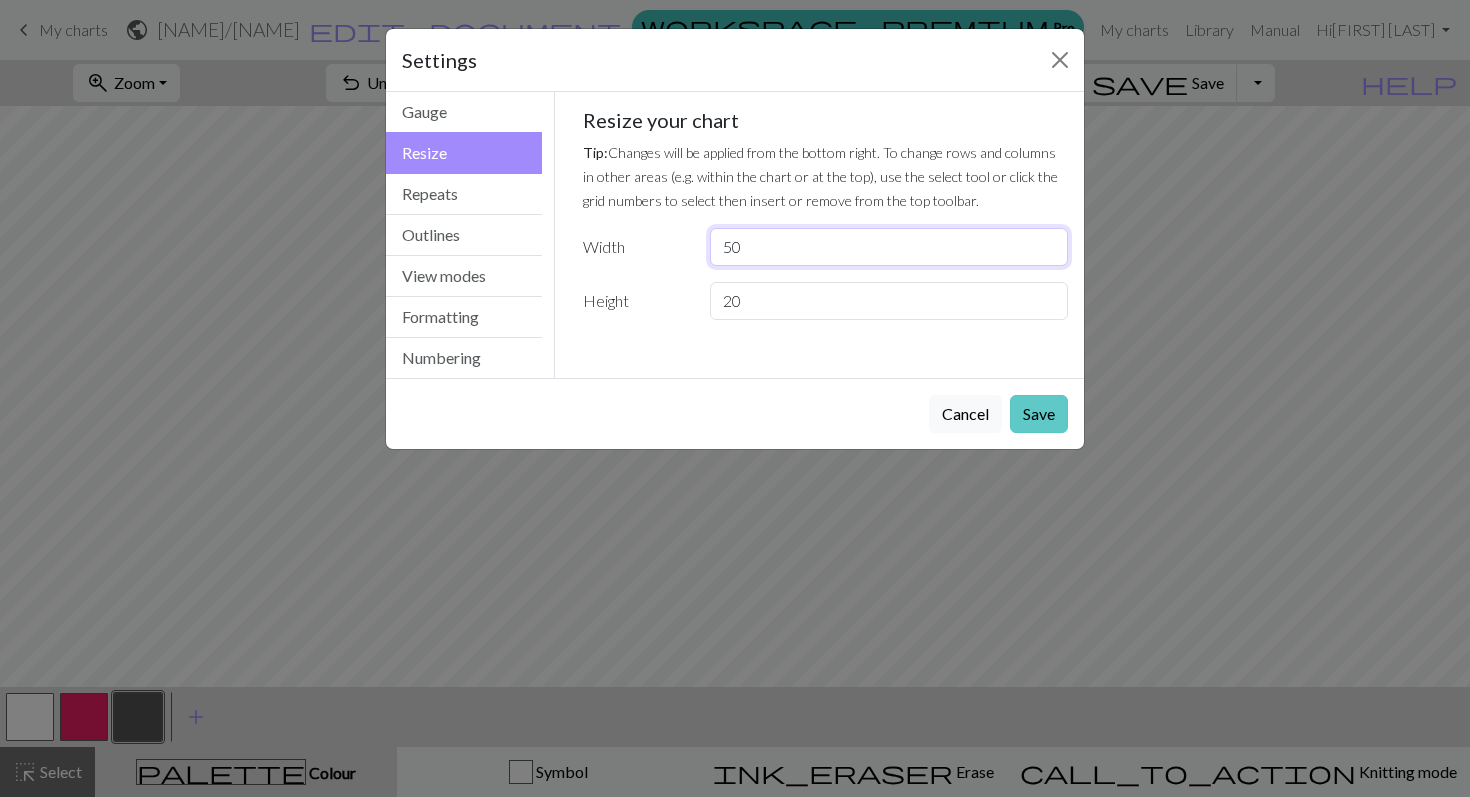 type on "50" 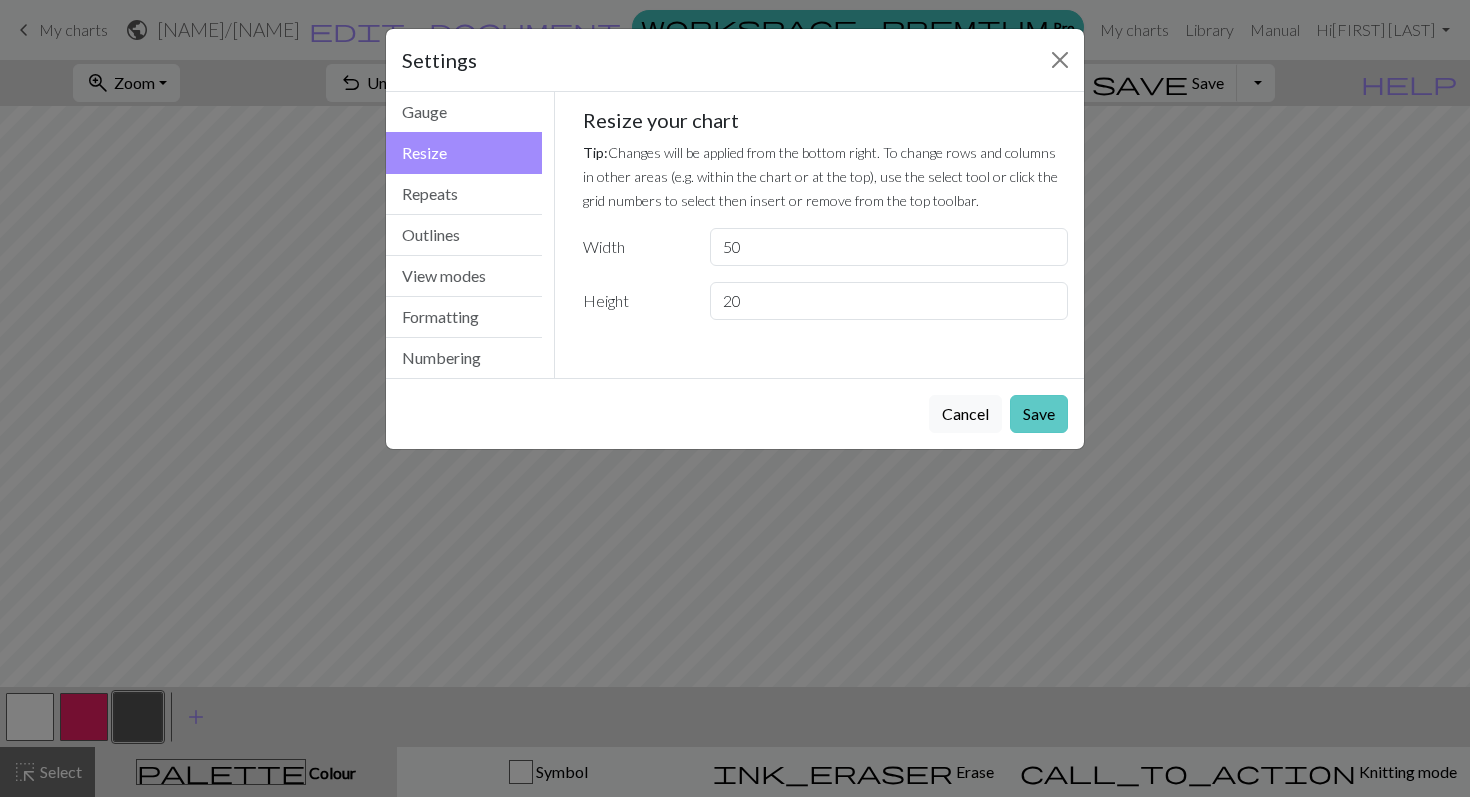 click on "Save" at bounding box center (1039, 414) 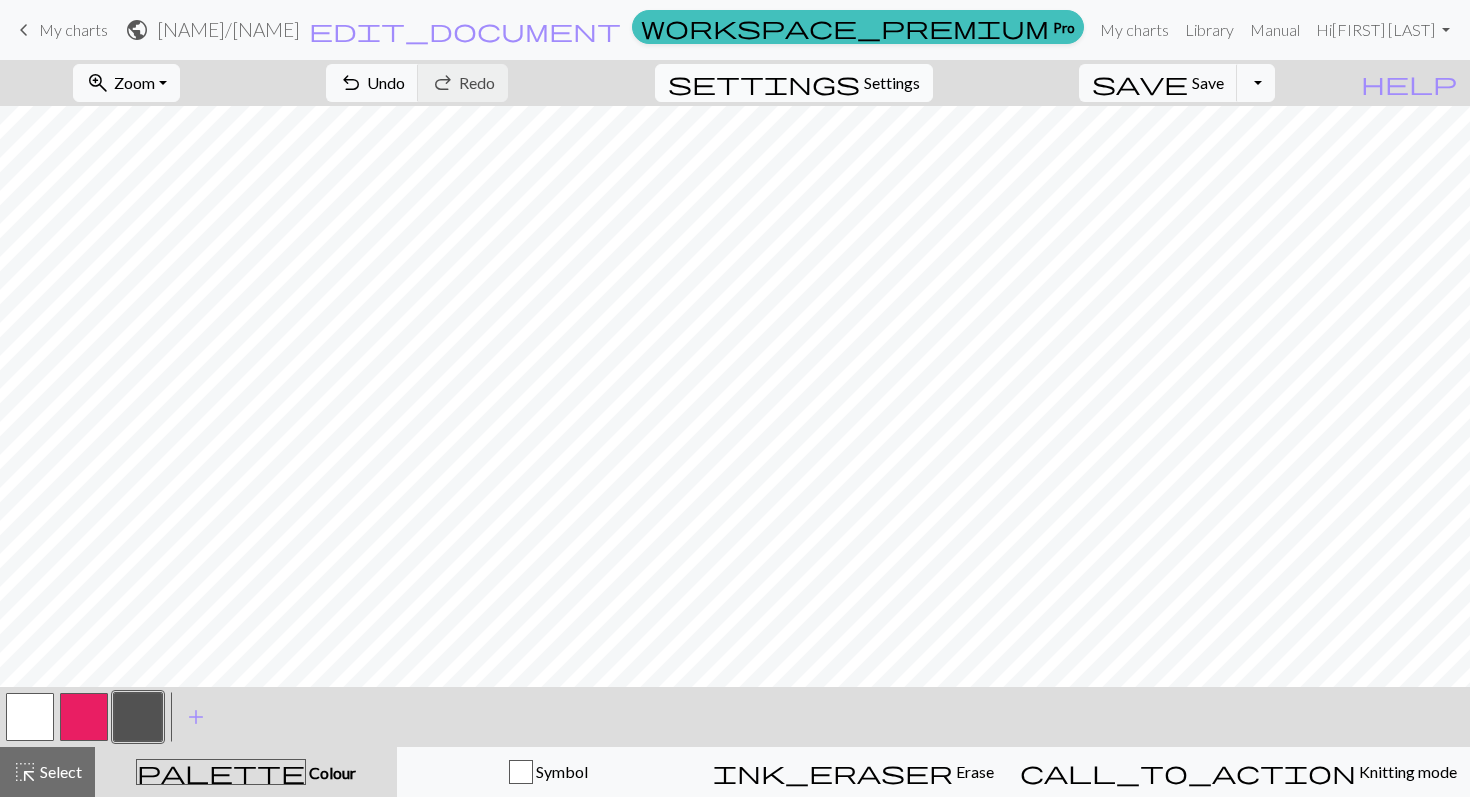 click on "Settings" at bounding box center (892, 83) 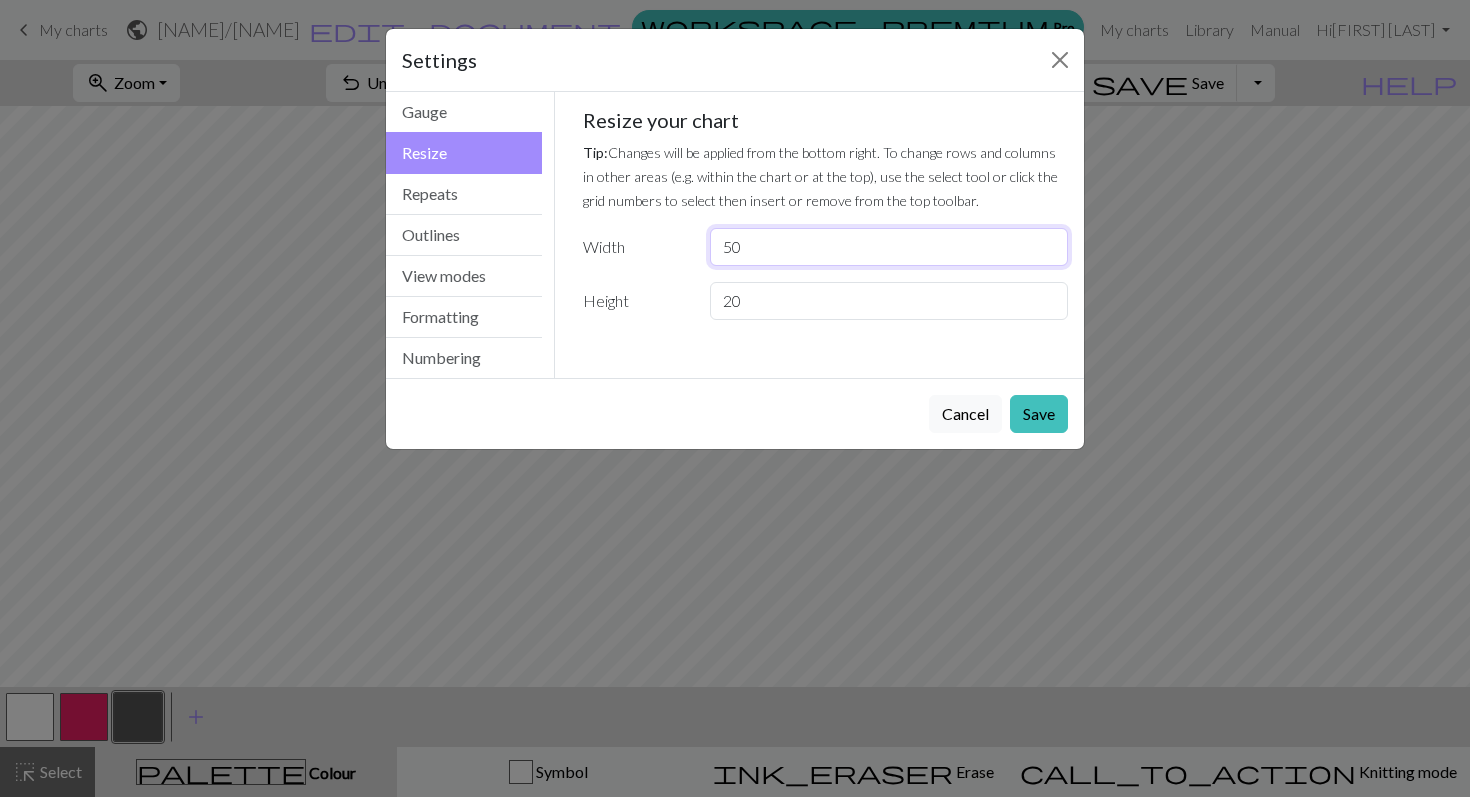 click on "50" at bounding box center (889, 247) 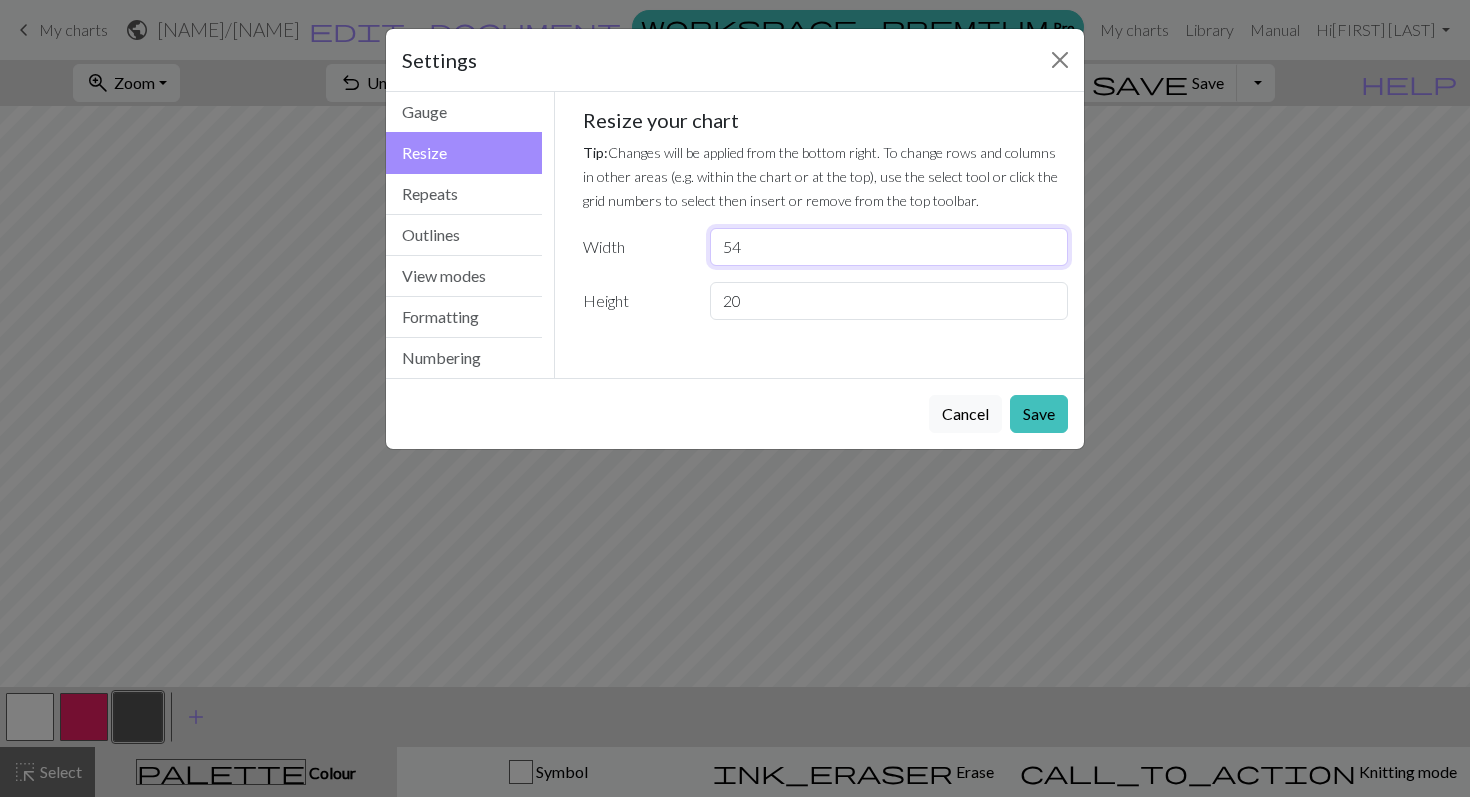 type on "54" 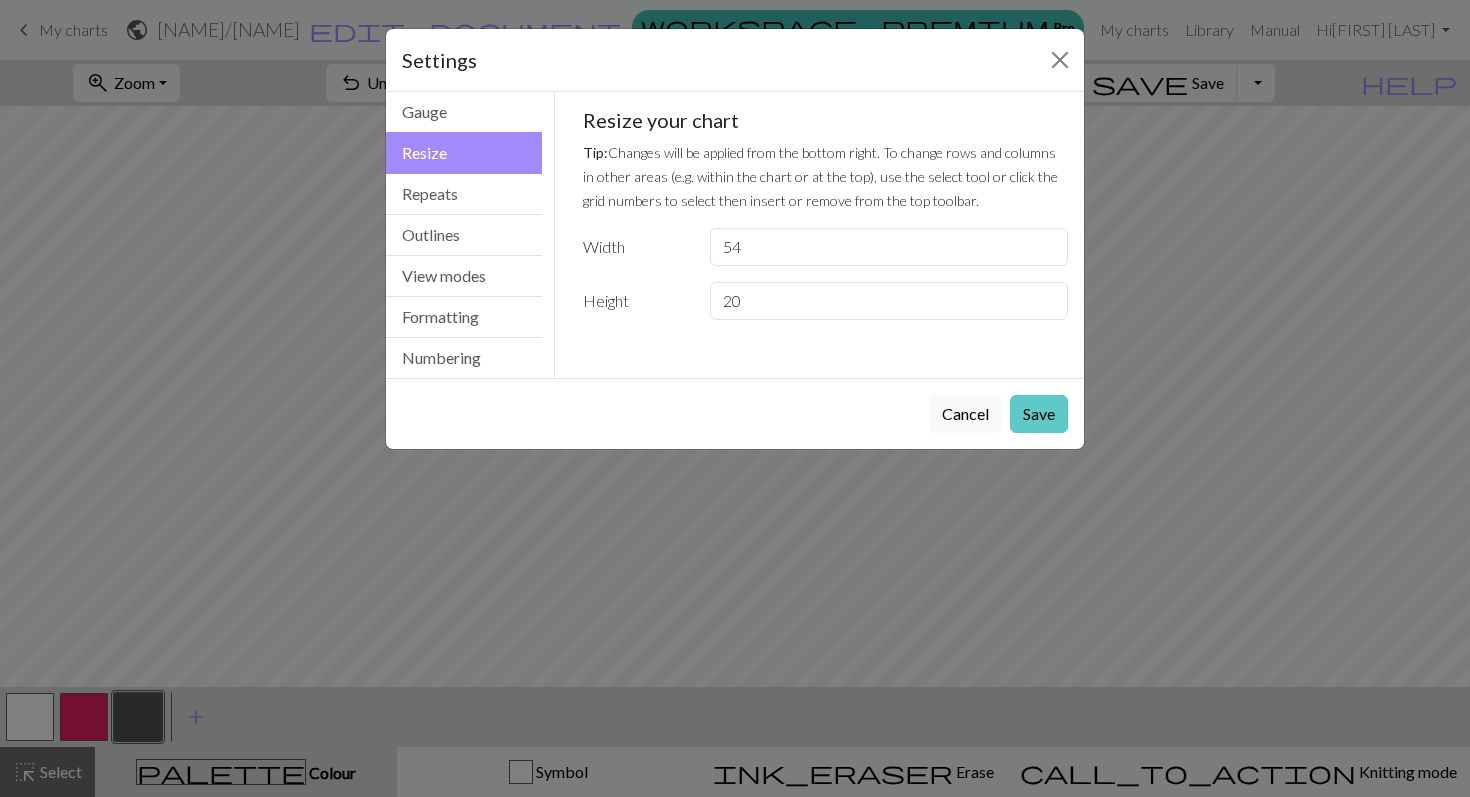 click on "Save" at bounding box center [1039, 414] 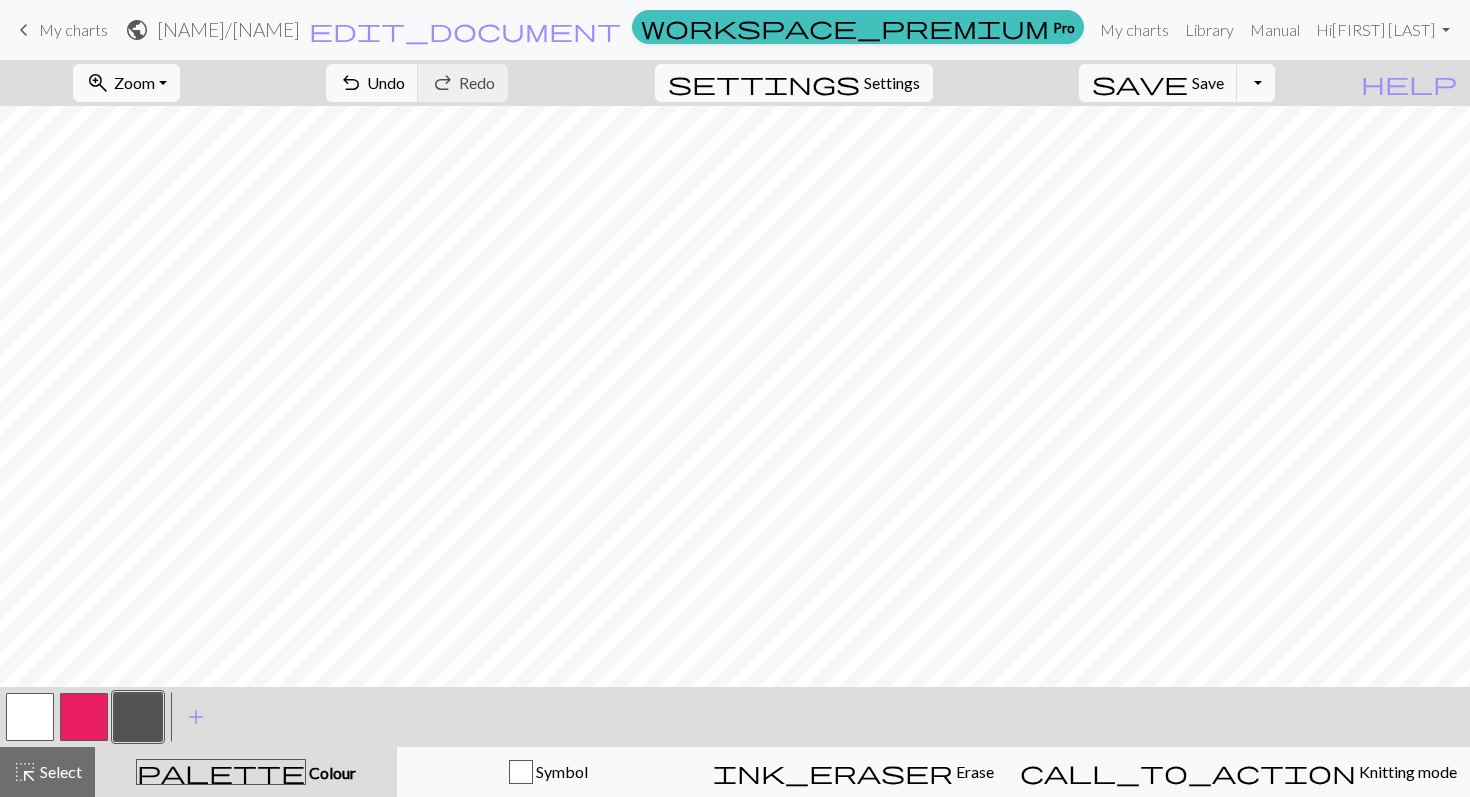 click at bounding box center [30, 717] 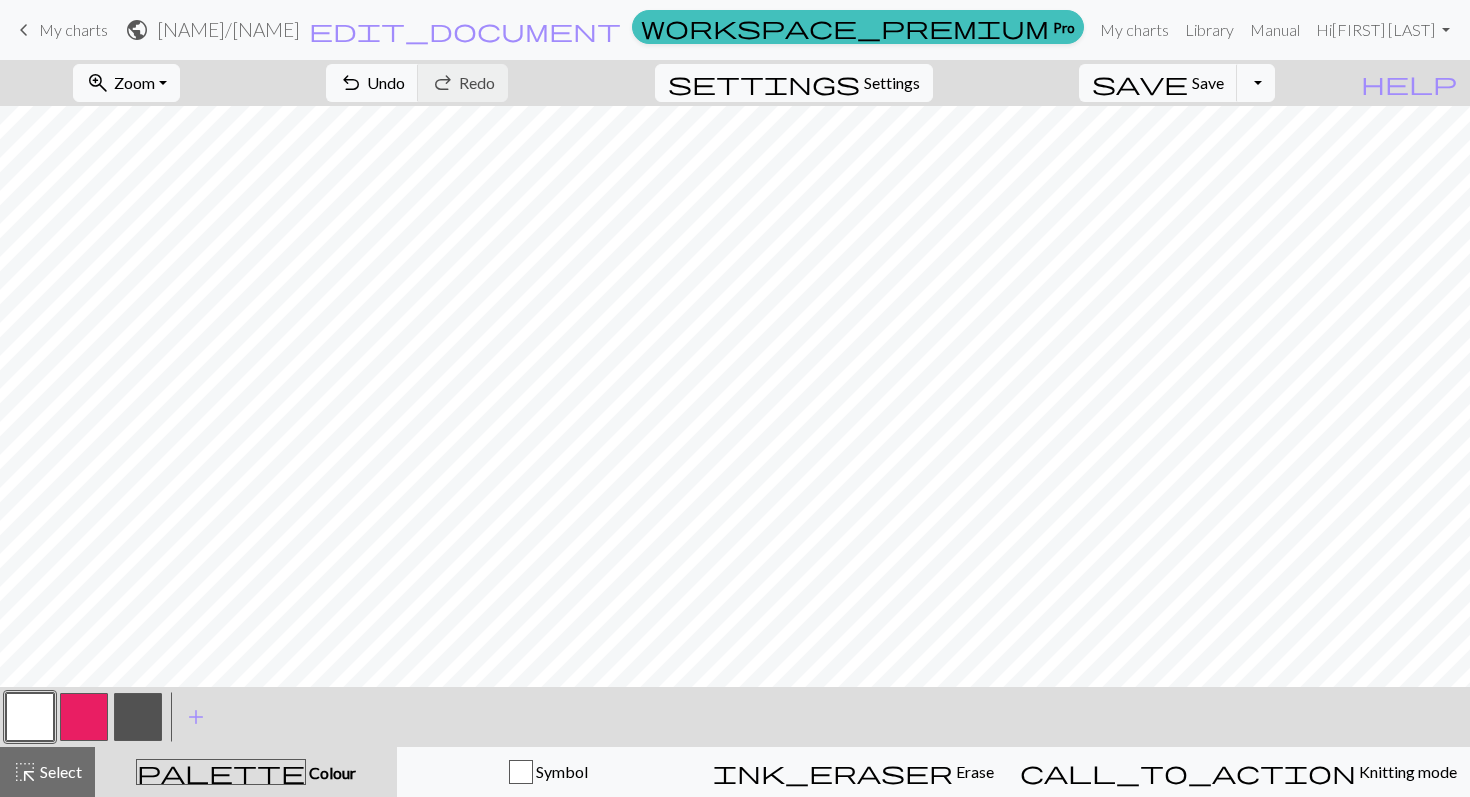 click at bounding box center [138, 717] 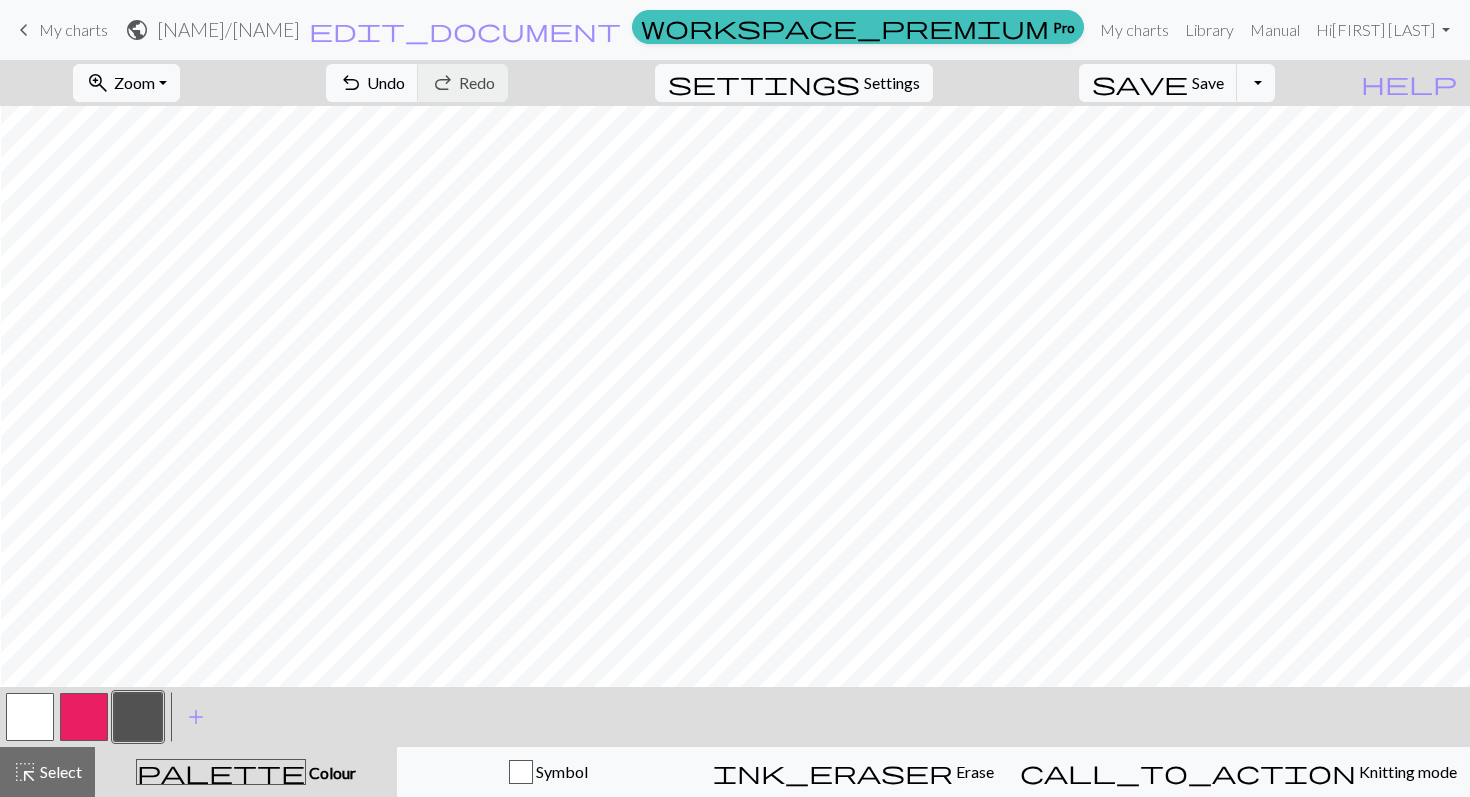 scroll, scrollTop: 0, scrollLeft: 4, axis: horizontal 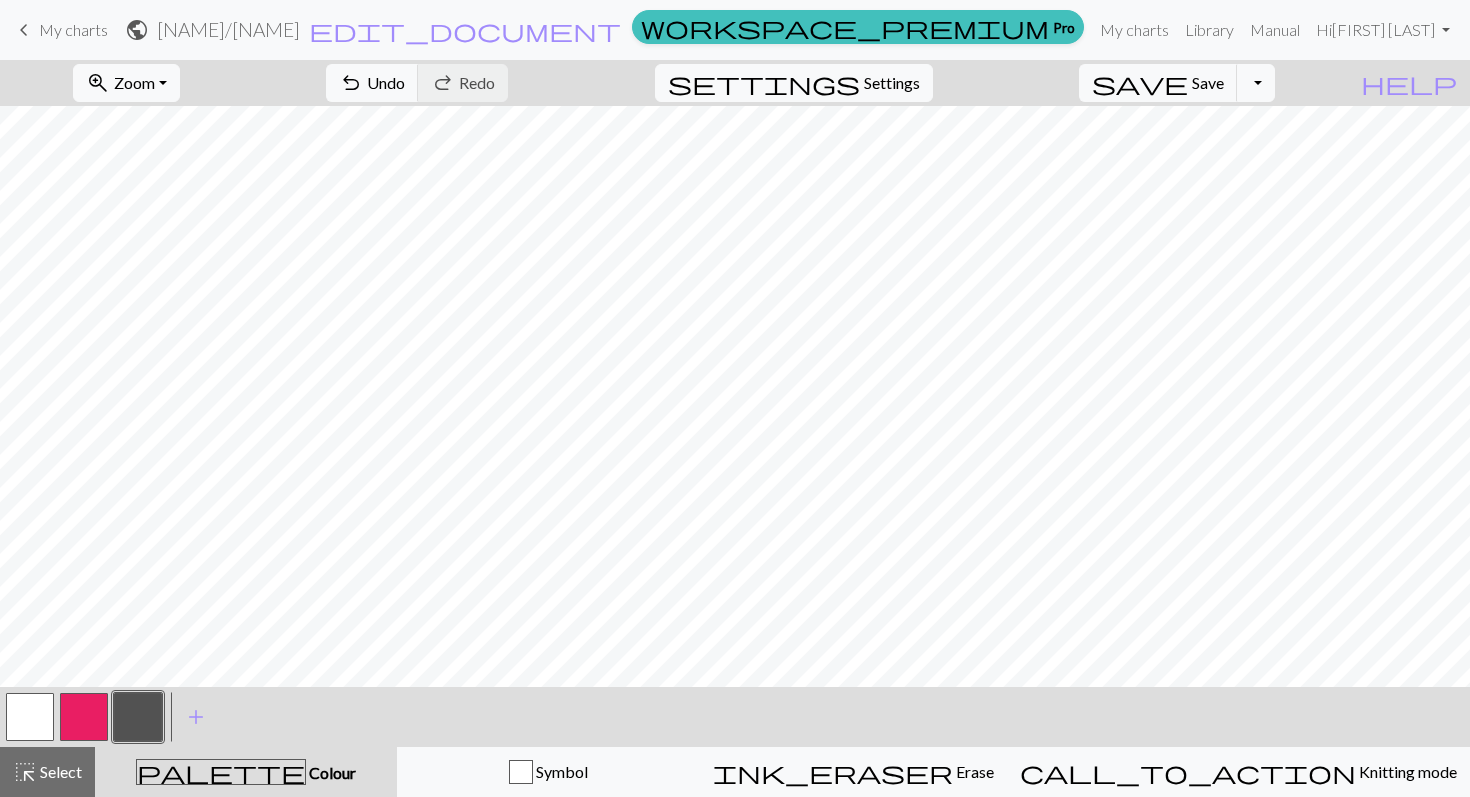 click on "settings  Settings" at bounding box center (794, 83) 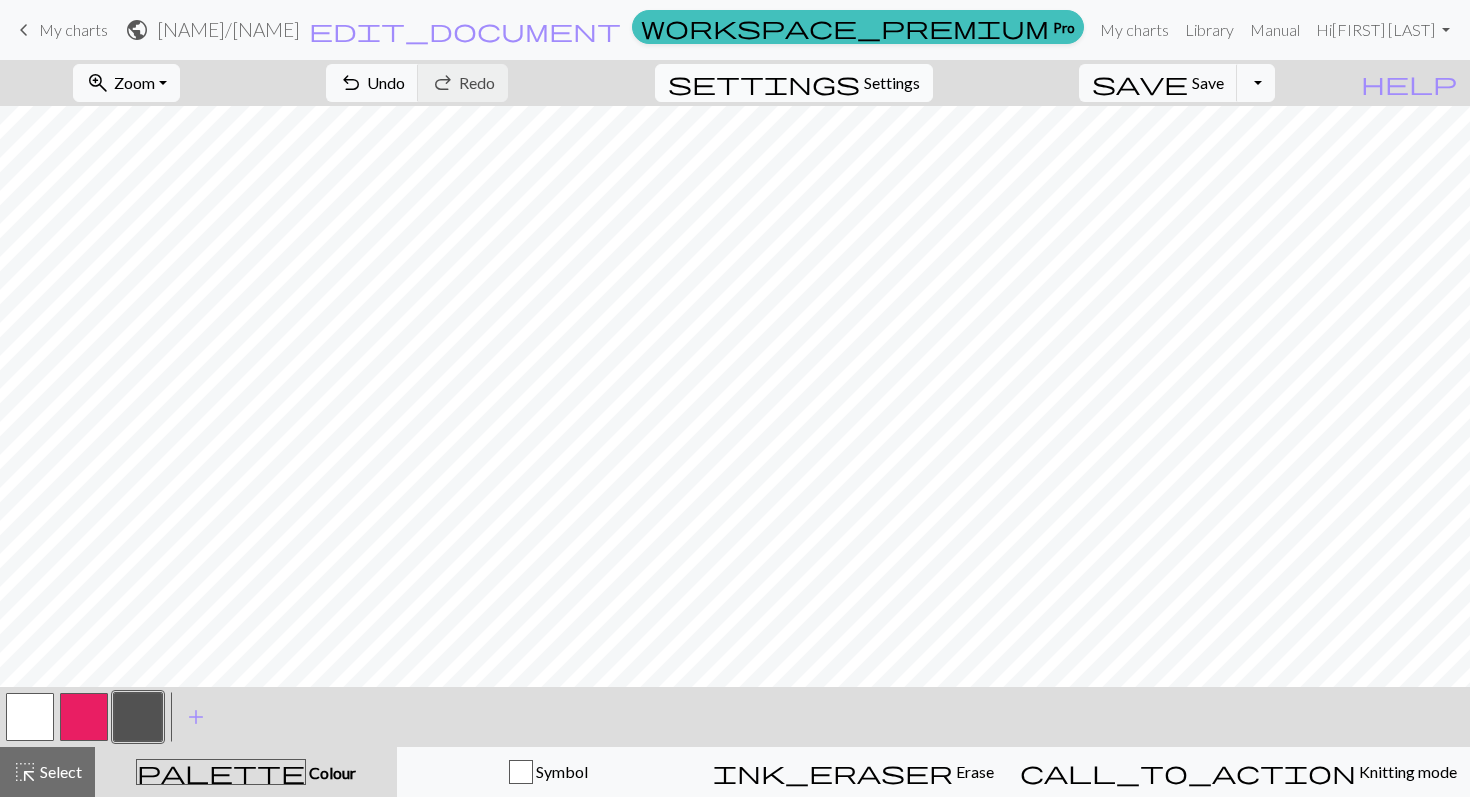 click on "Settings" at bounding box center (892, 83) 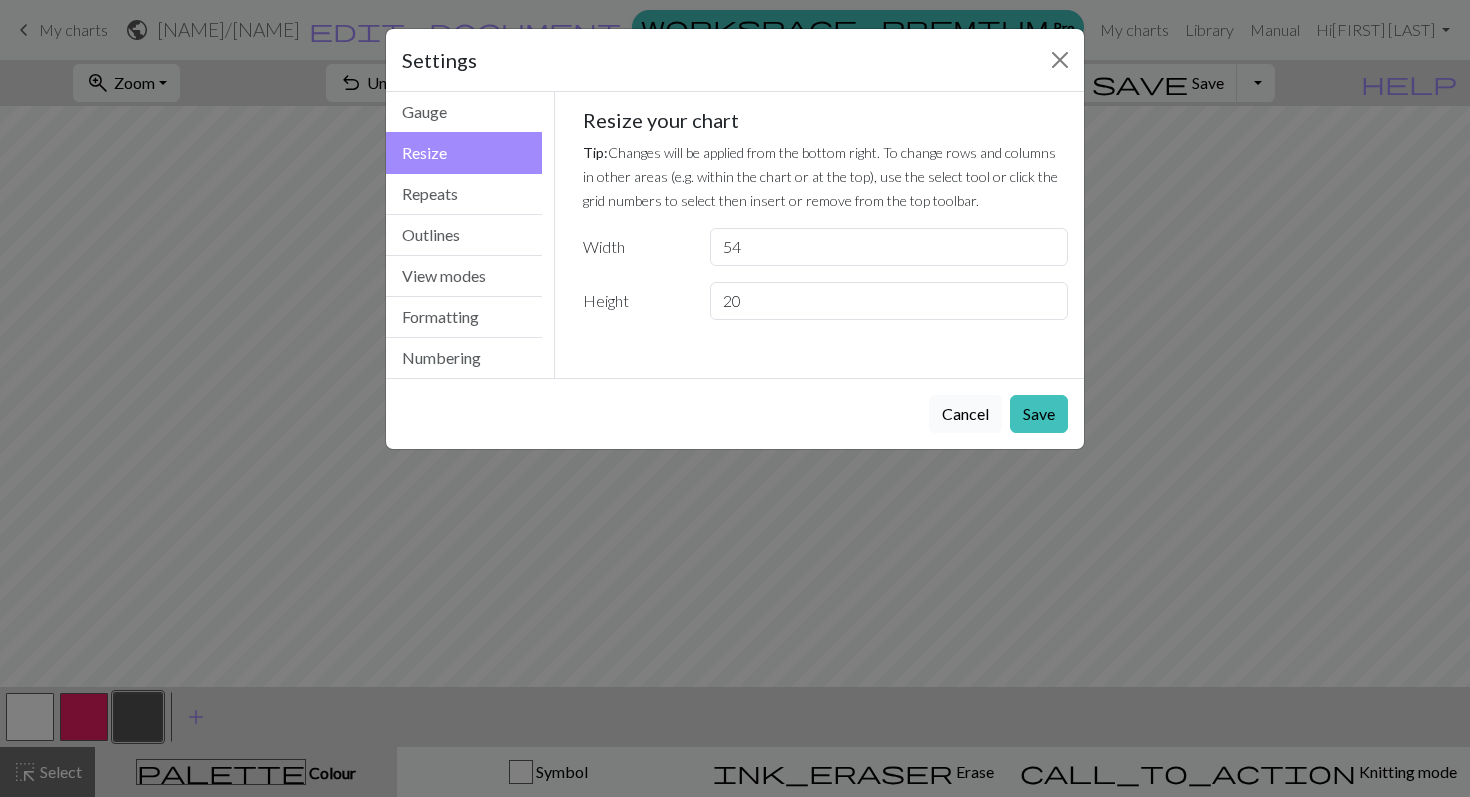 click on "Cancel" at bounding box center [965, 414] 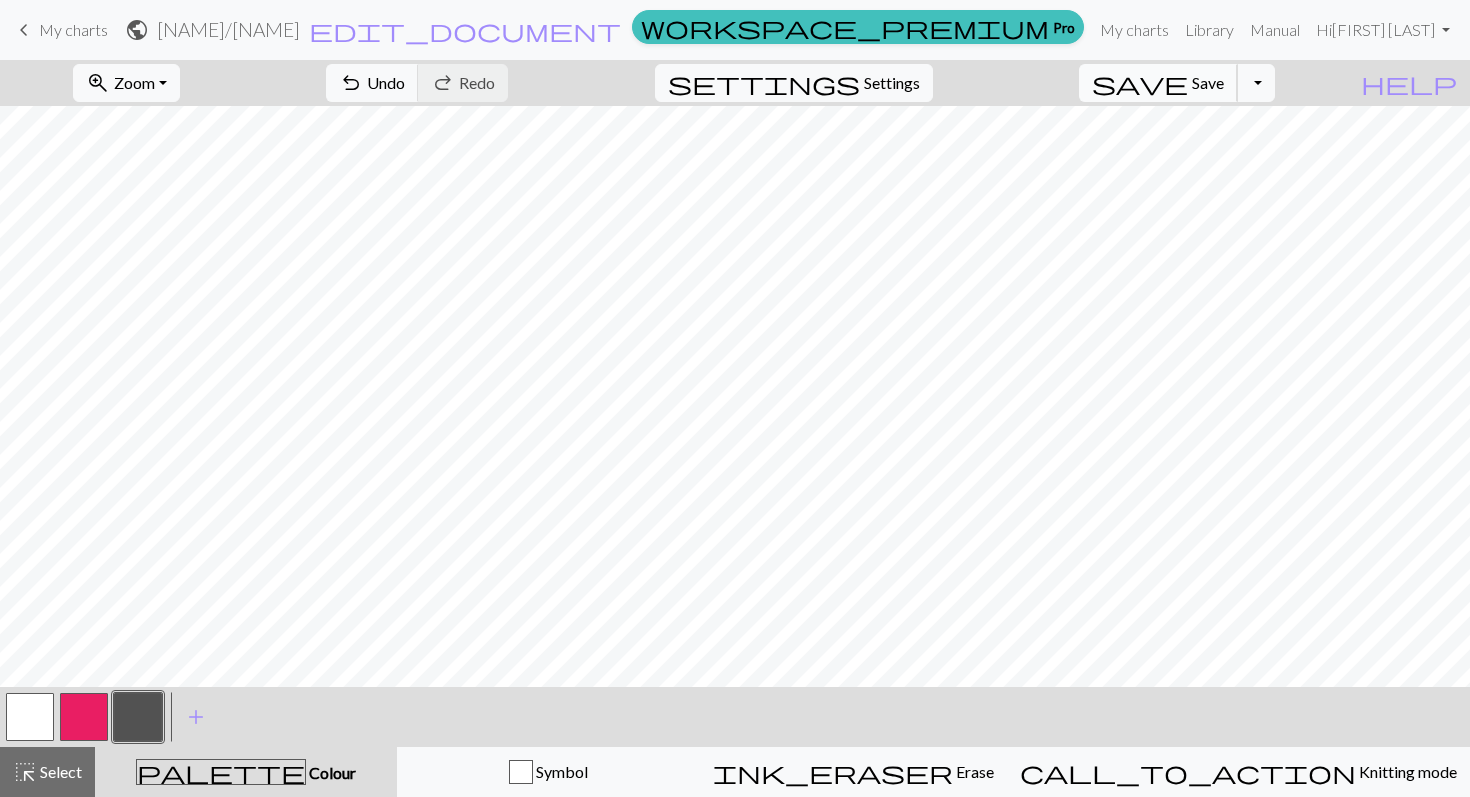 click on "save Save Save" at bounding box center [1158, 83] 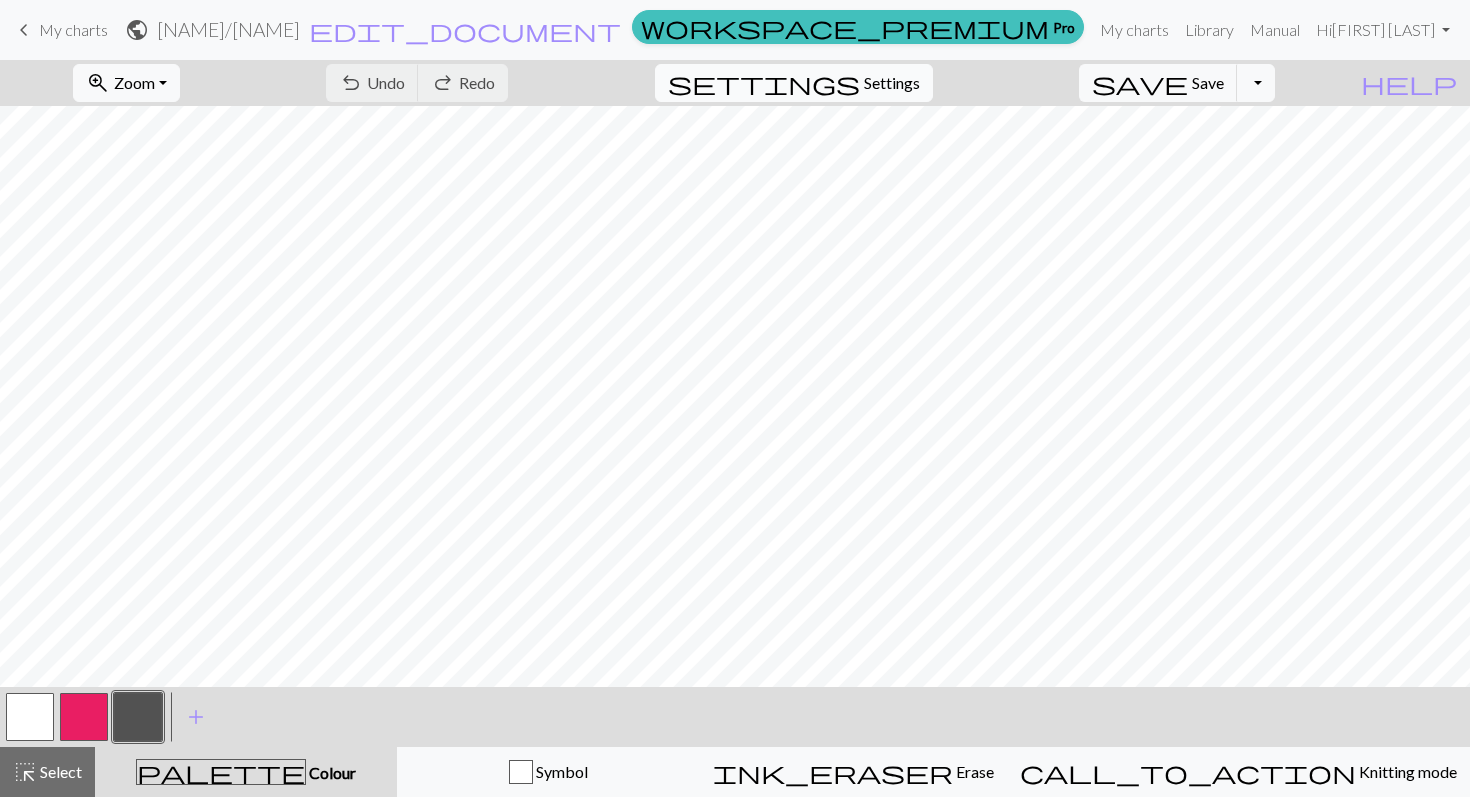 click on "settings" at bounding box center (764, 83) 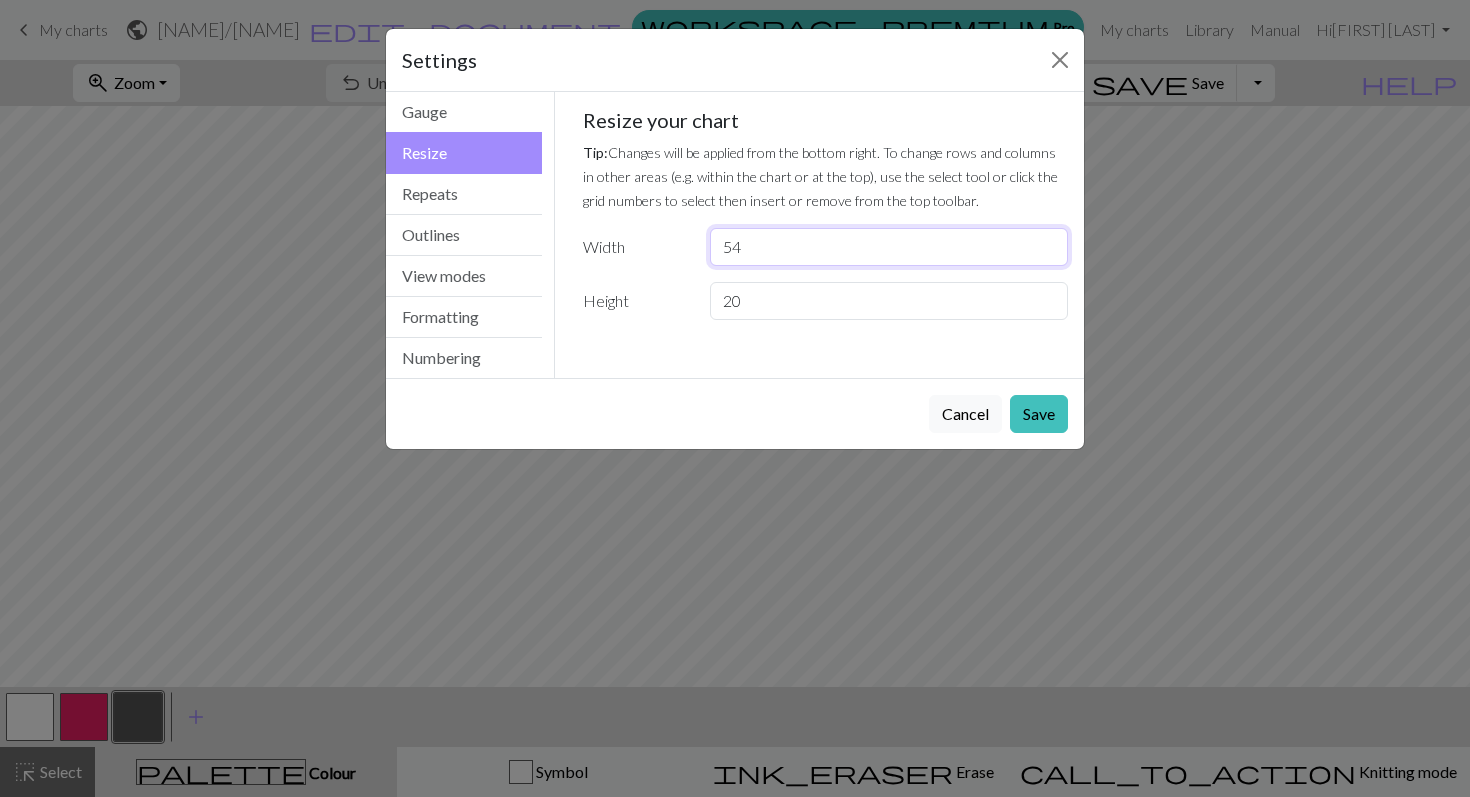 drag, startPoint x: 743, startPoint y: 244, endPoint x: 710, endPoint y: 241, distance: 33.13608 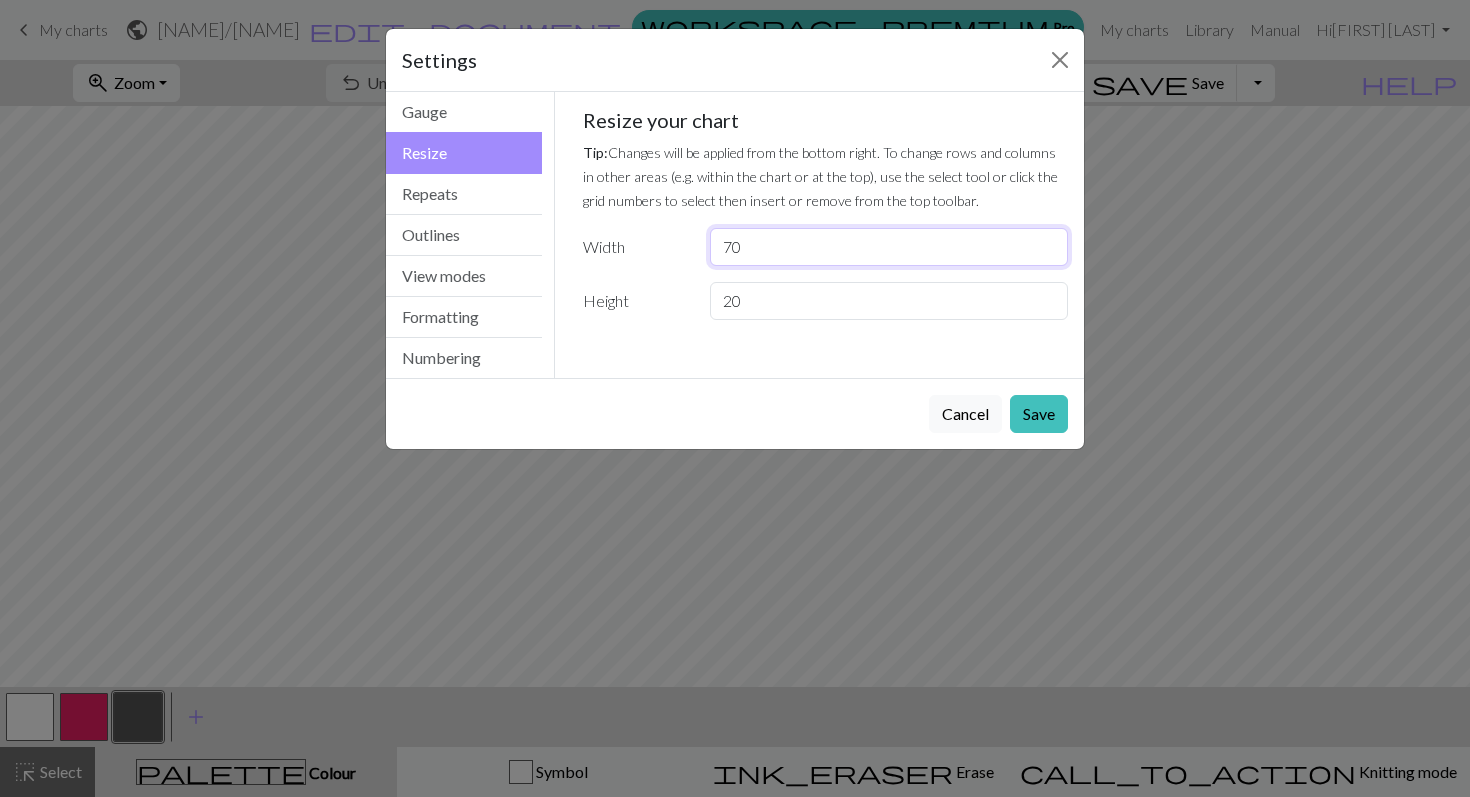 type on "7" 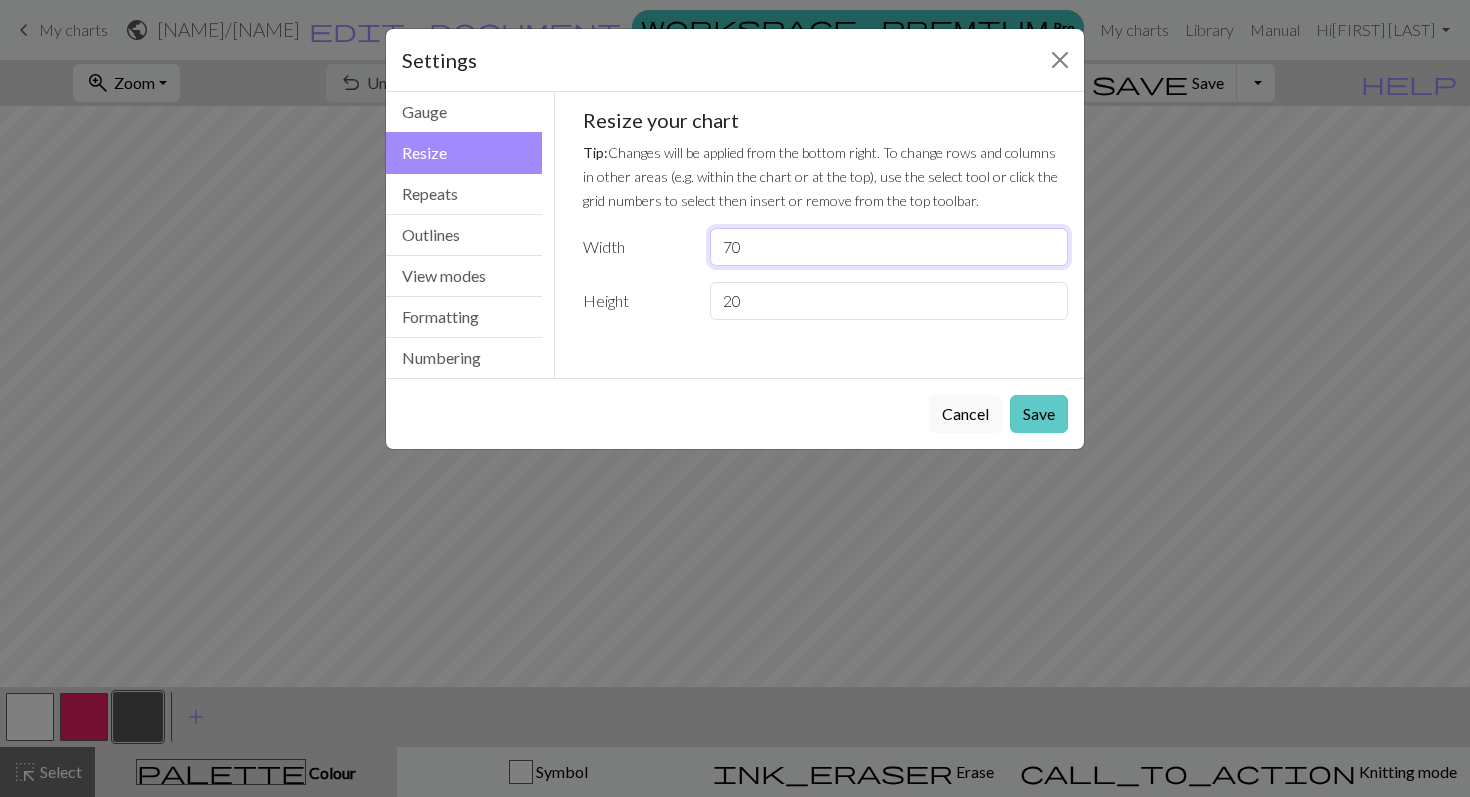 type on "70" 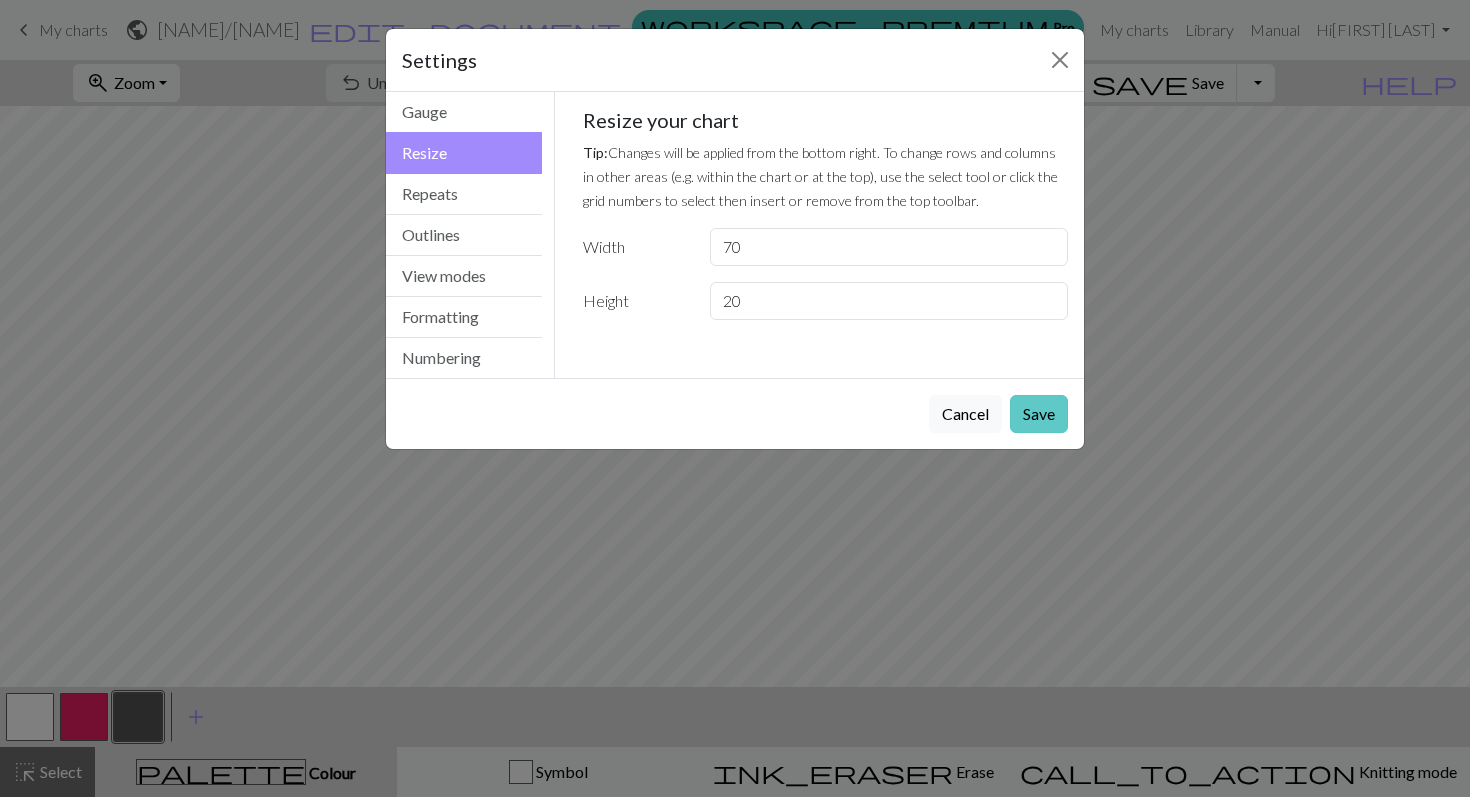 click on "Save" at bounding box center [1039, 414] 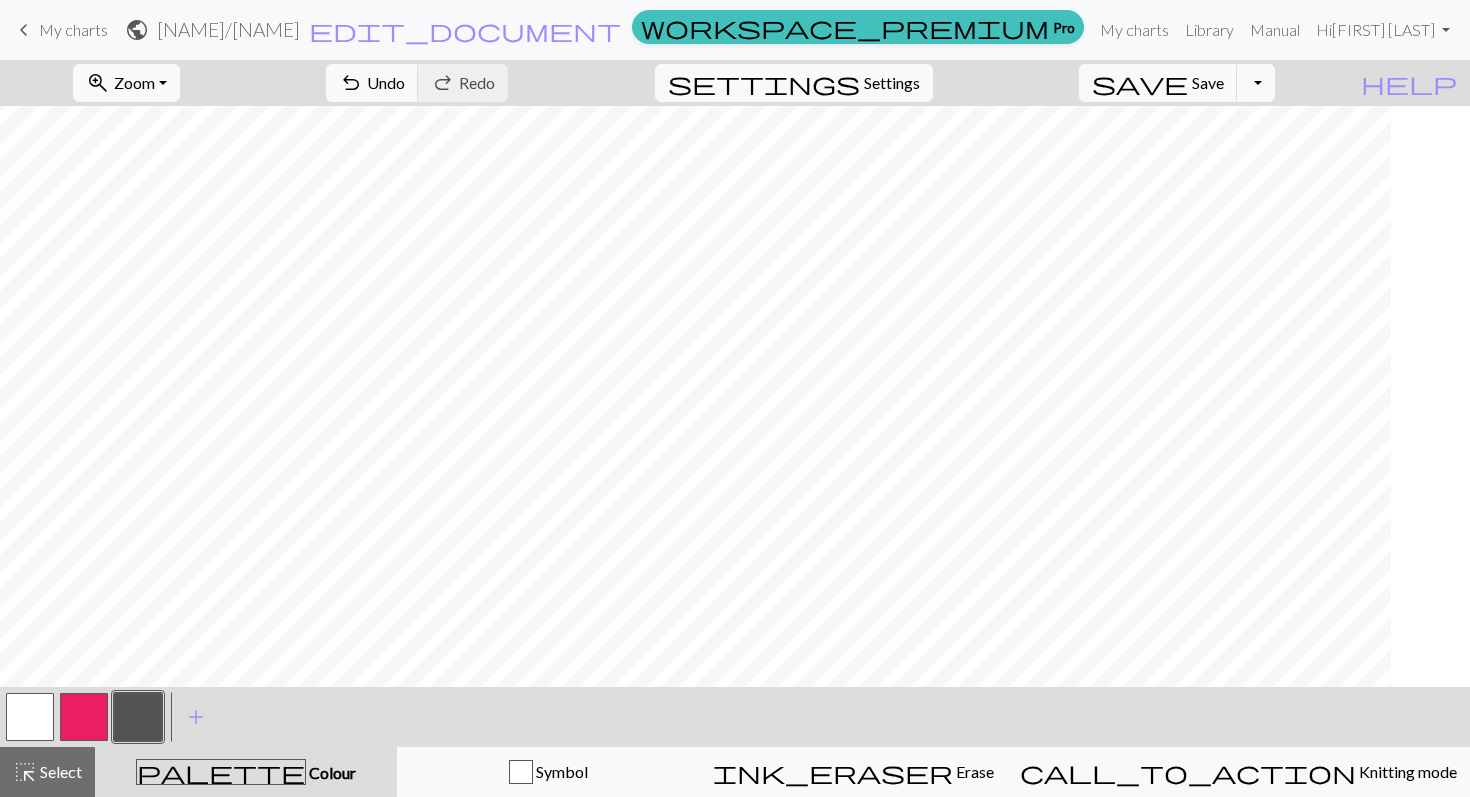scroll, scrollTop: 0, scrollLeft: 0, axis: both 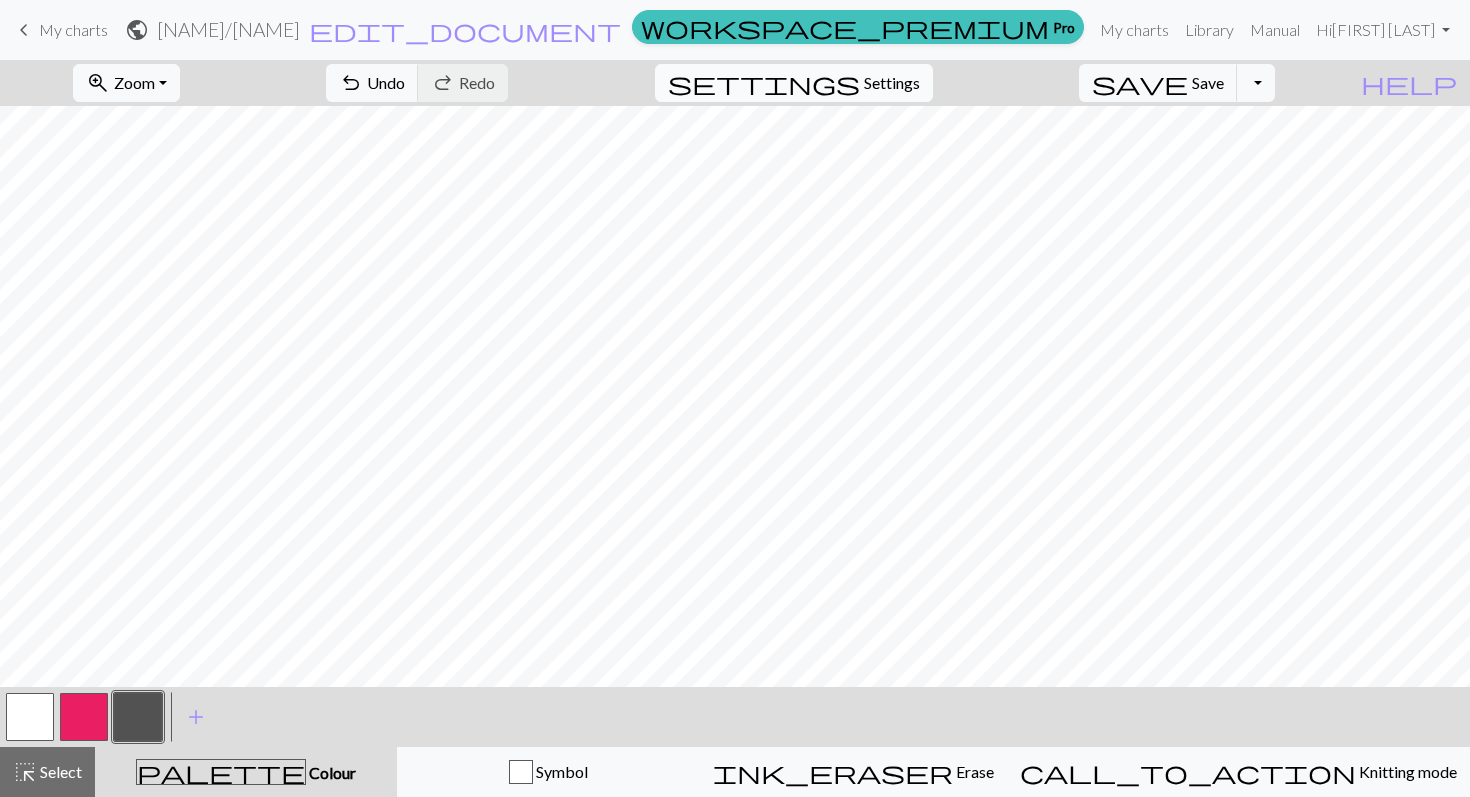 click on "Settings" at bounding box center (892, 83) 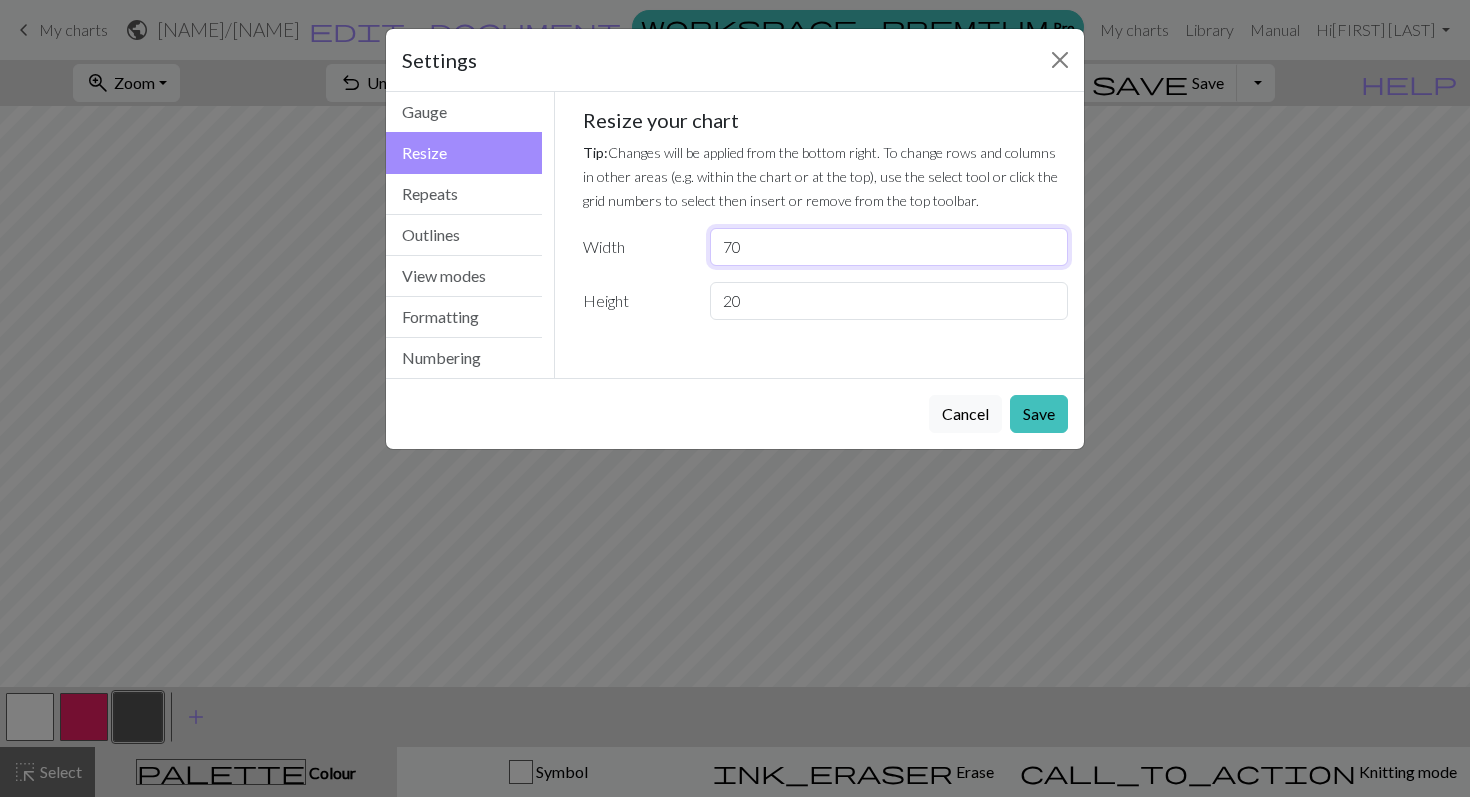 click on "70" at bounding box center (889, 247) 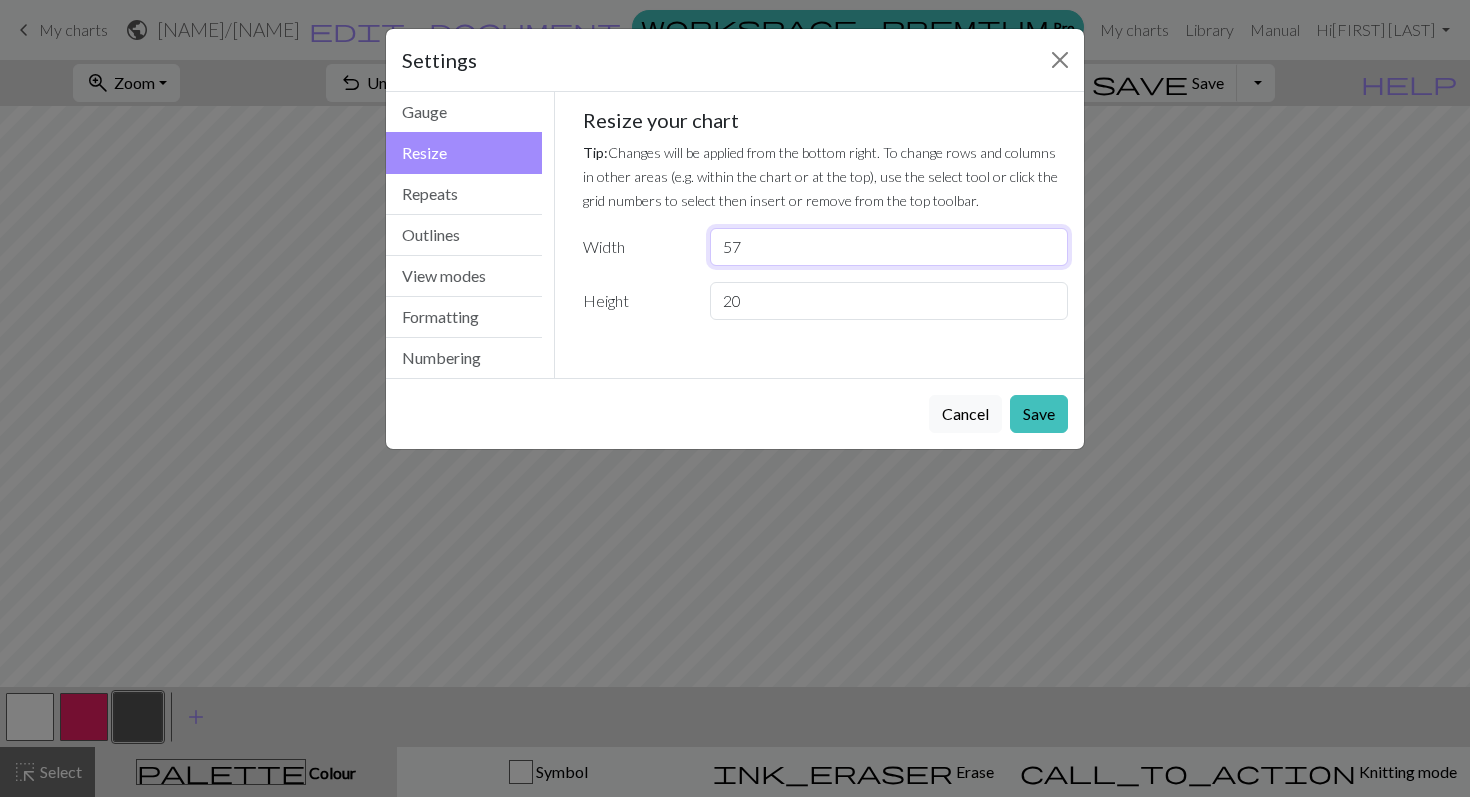 type on "57" 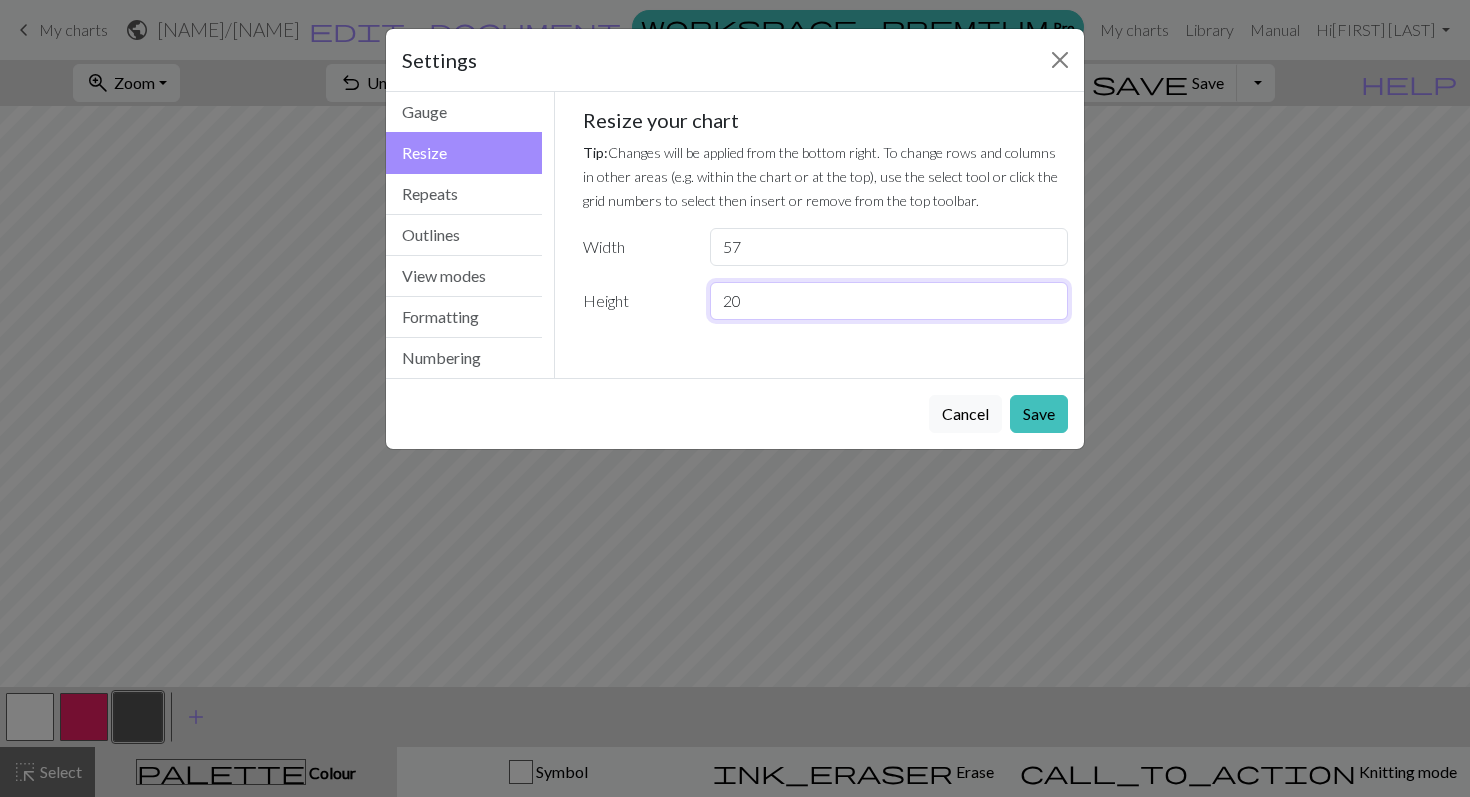 drag, startPoint x: 787, startPoint y: 297, endPoint x: 707, endPoint y: 297, distance: 80 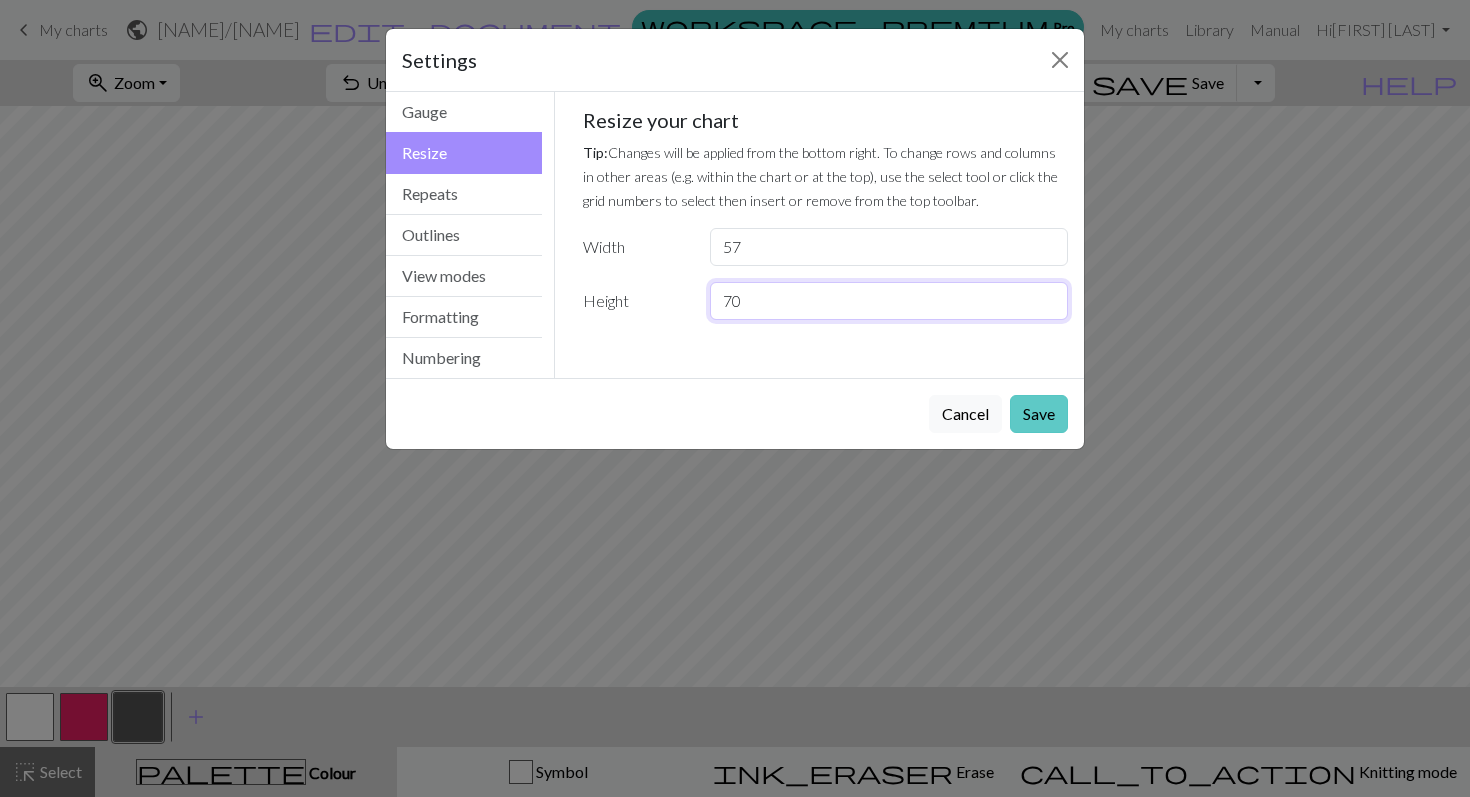 type on "70" 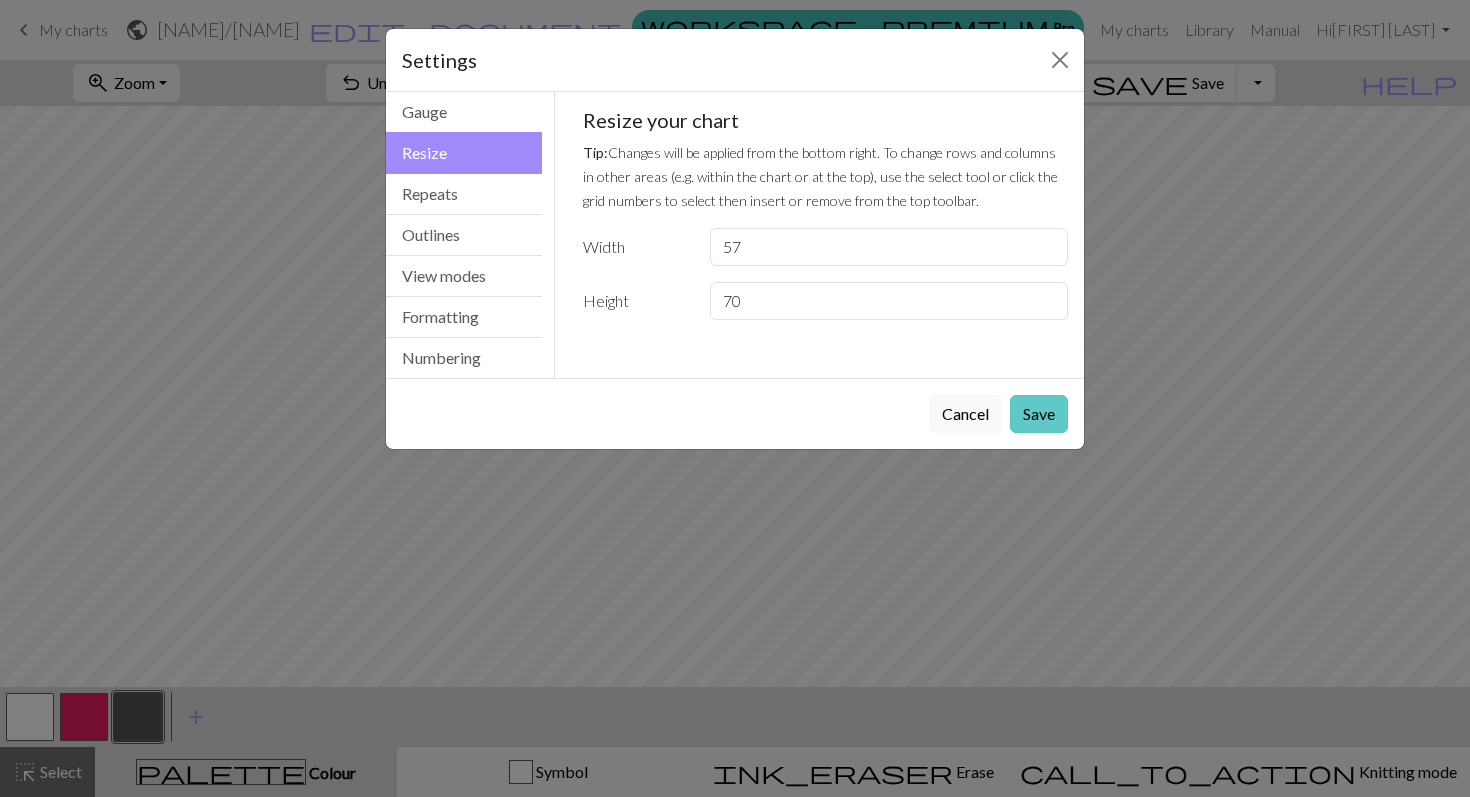 click on "Save" at bounding box center [1039, 414] 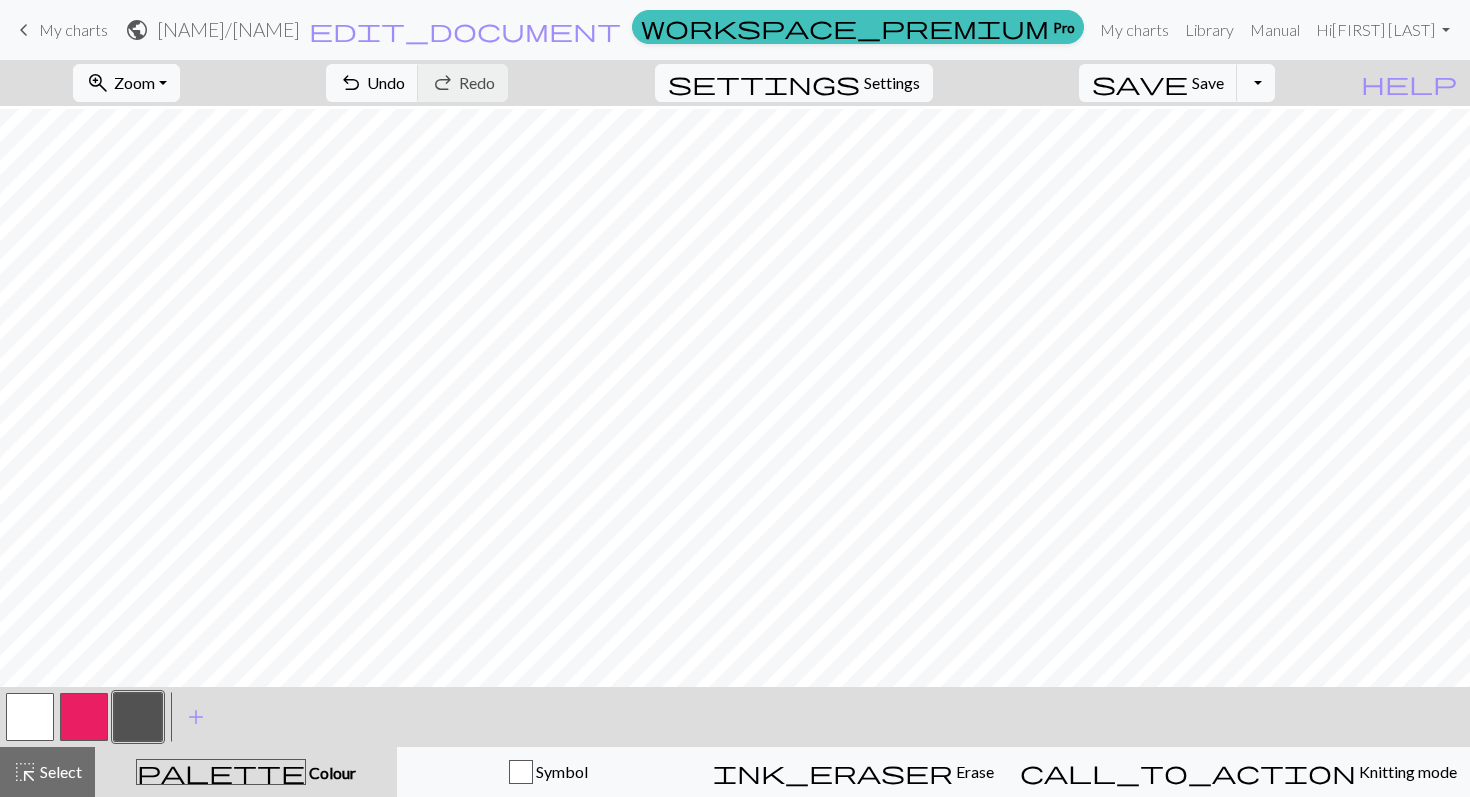 scroll, scrollTop: 66, scrollLeft: 0, axis: vertical 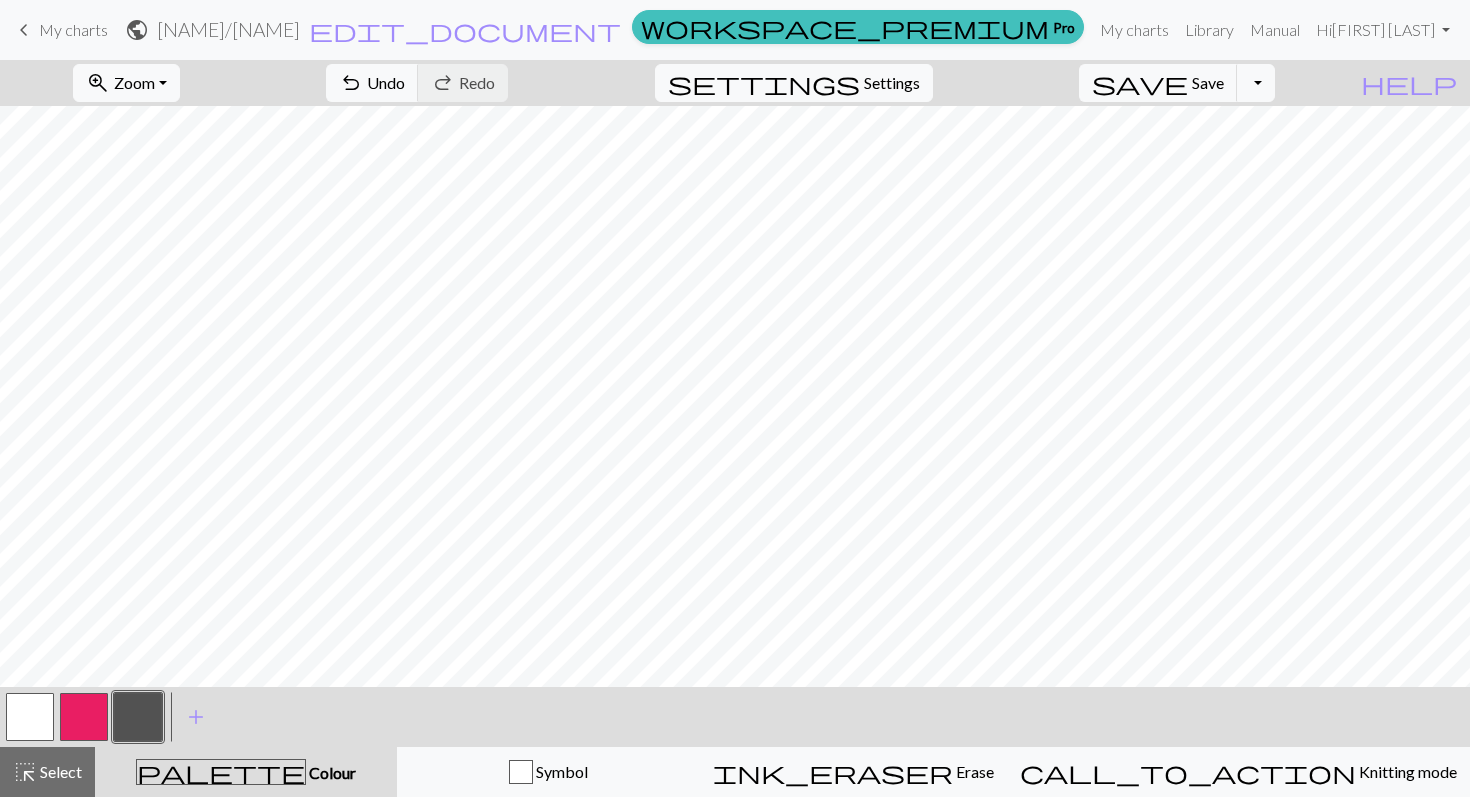 click at bounding box center (30, 717) 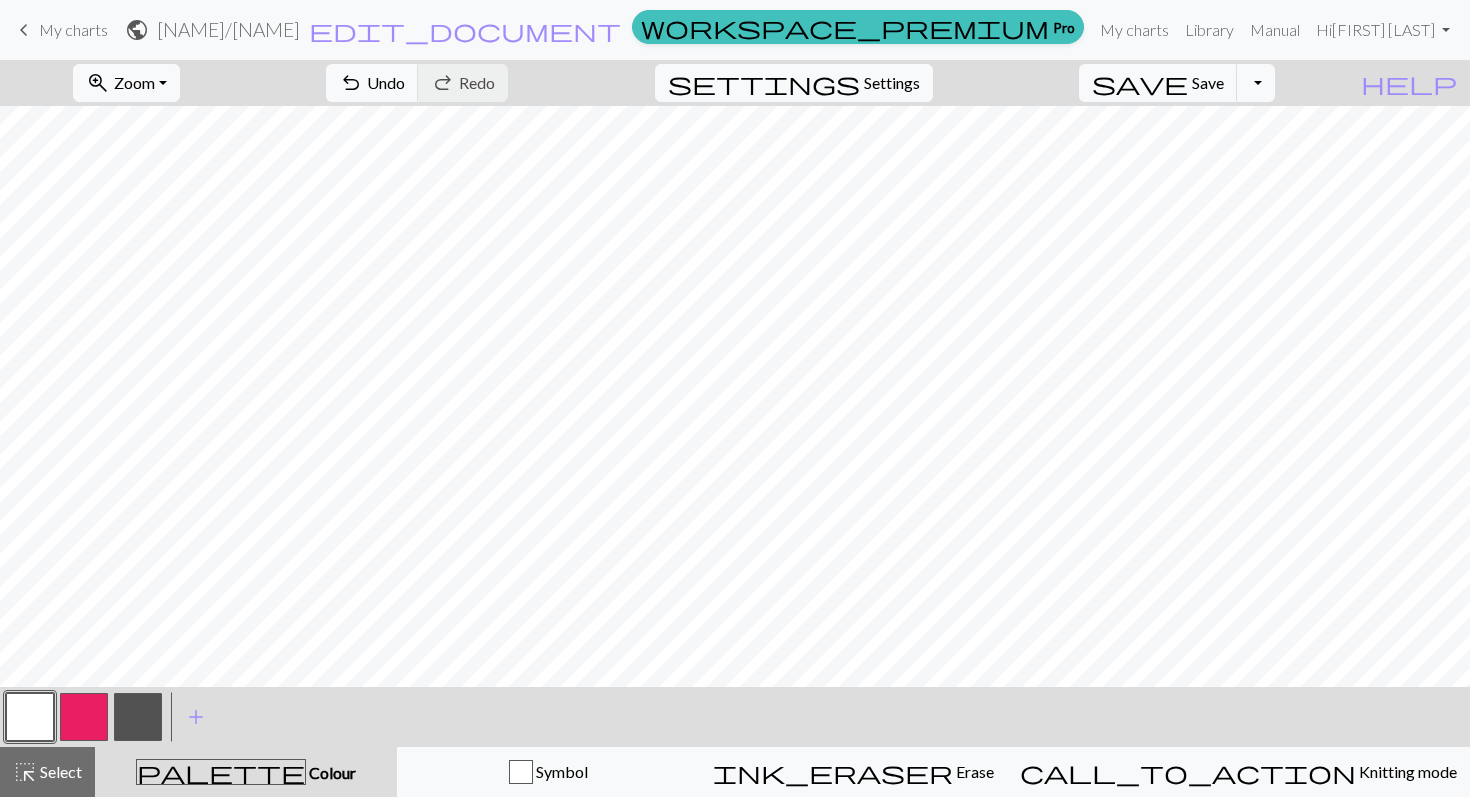 click at bounding box center (138, 717) 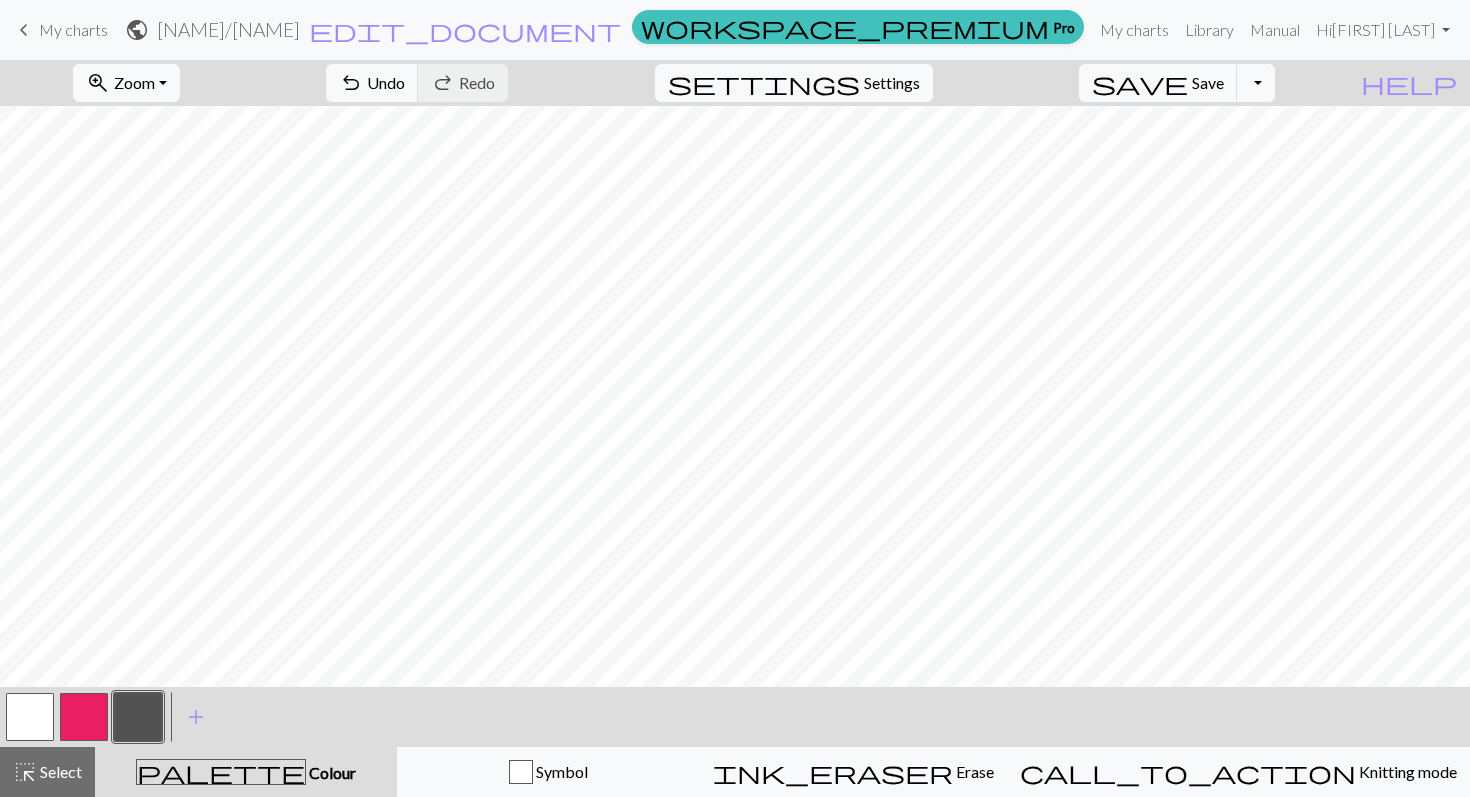 click at bounding box center [84, 717] 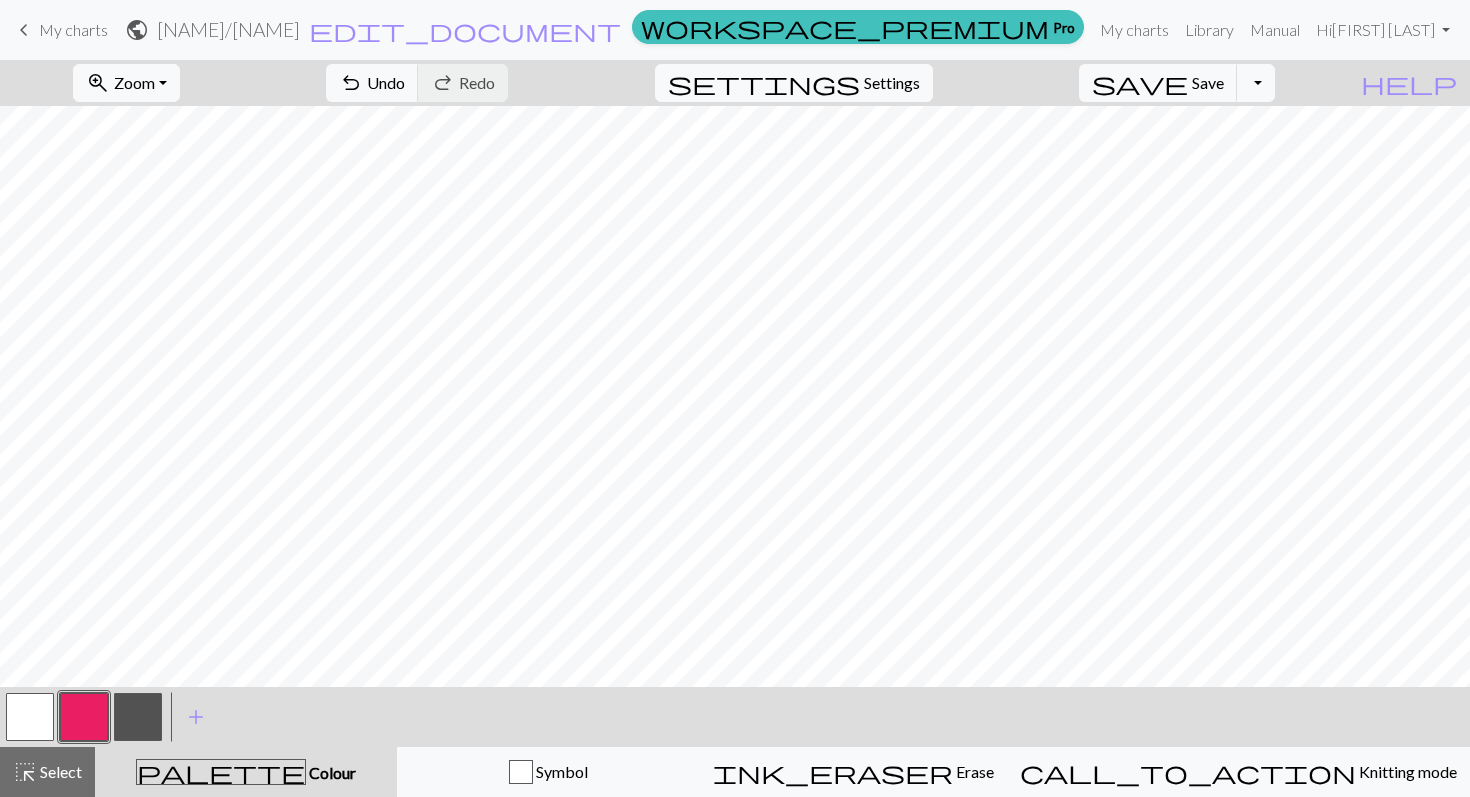 scroll, scrollTop: 51, scrollLeft: 0, axis: vertical 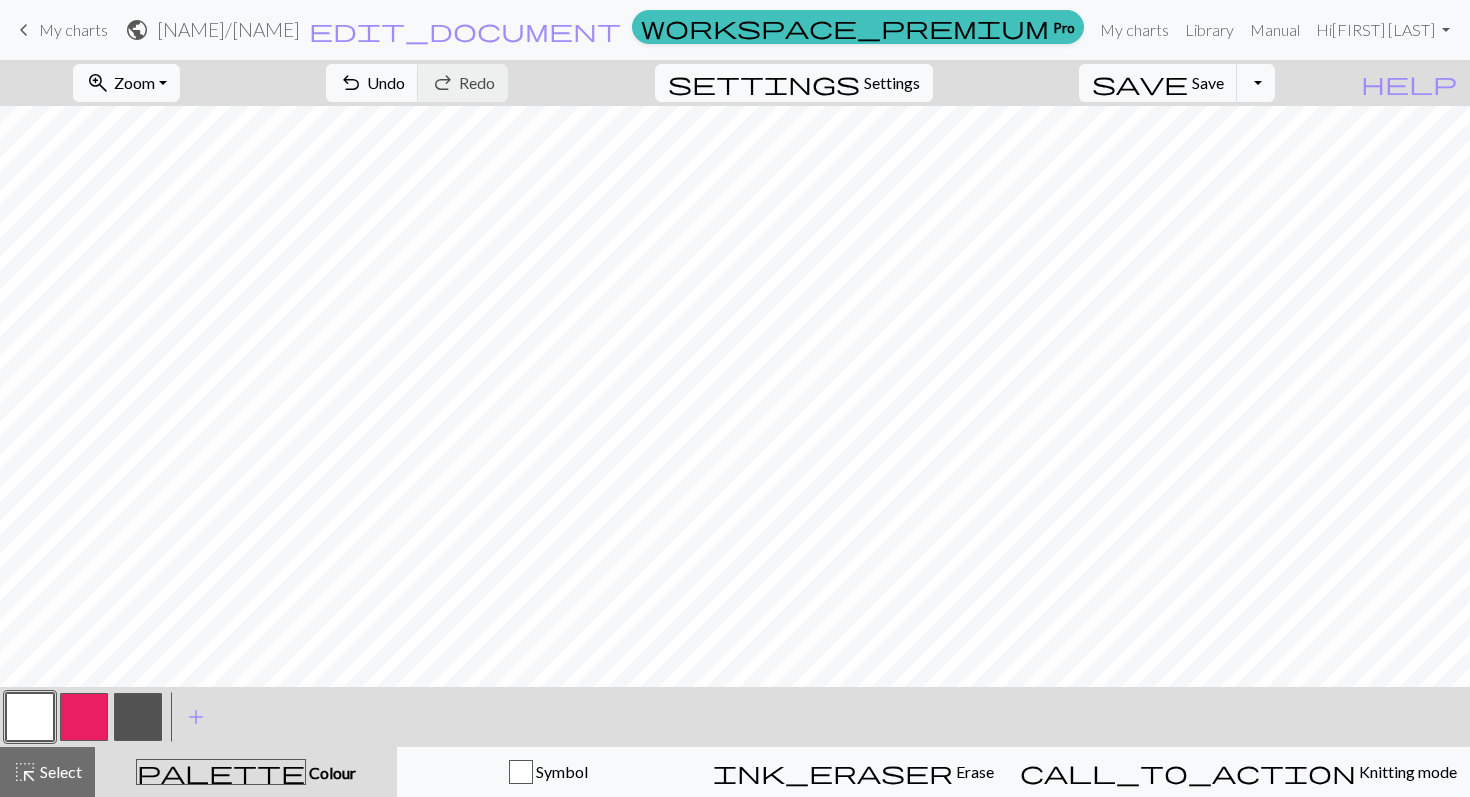 click at bounding box center [84, 717] 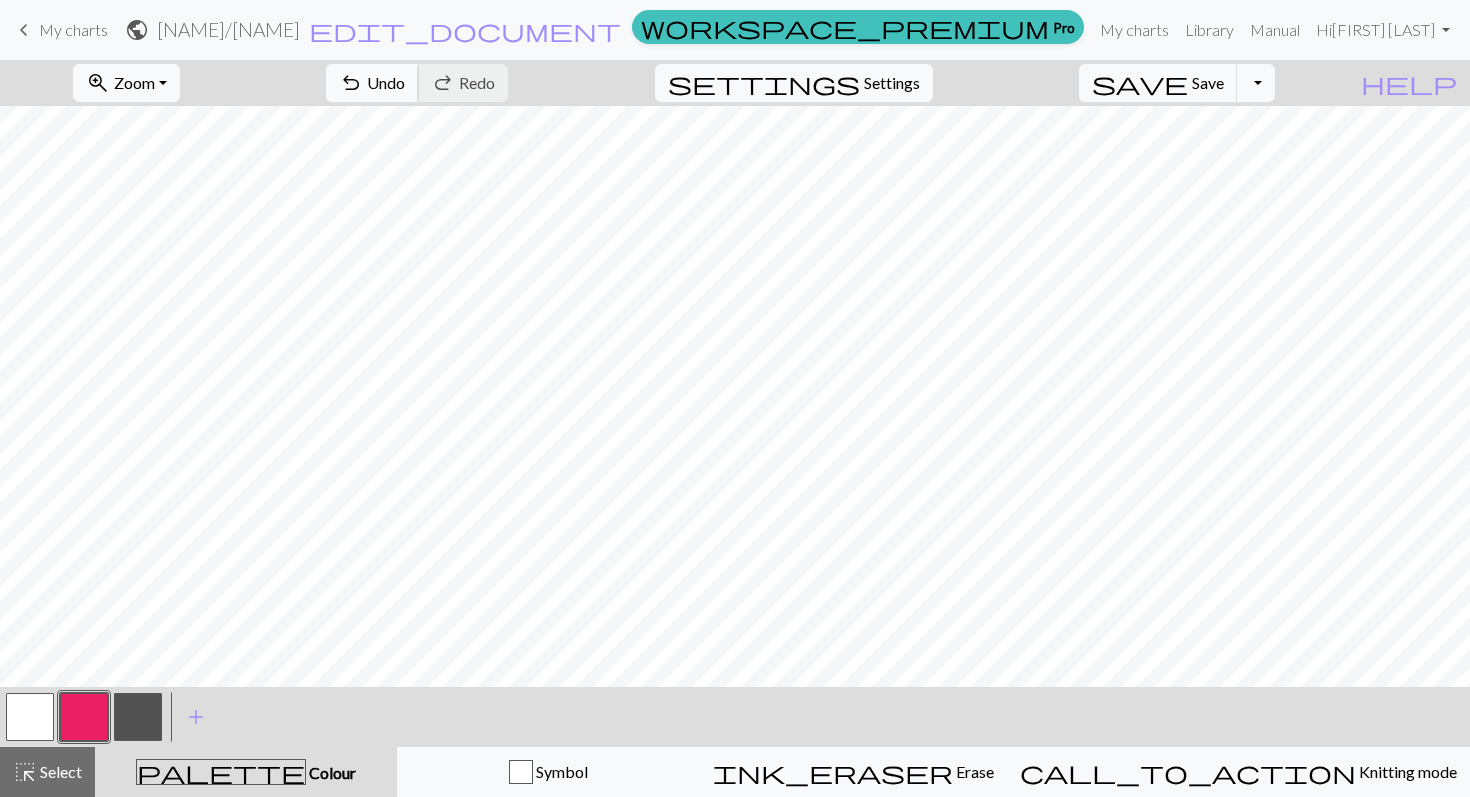 click on "Undo" at bounding box center (386, 82) 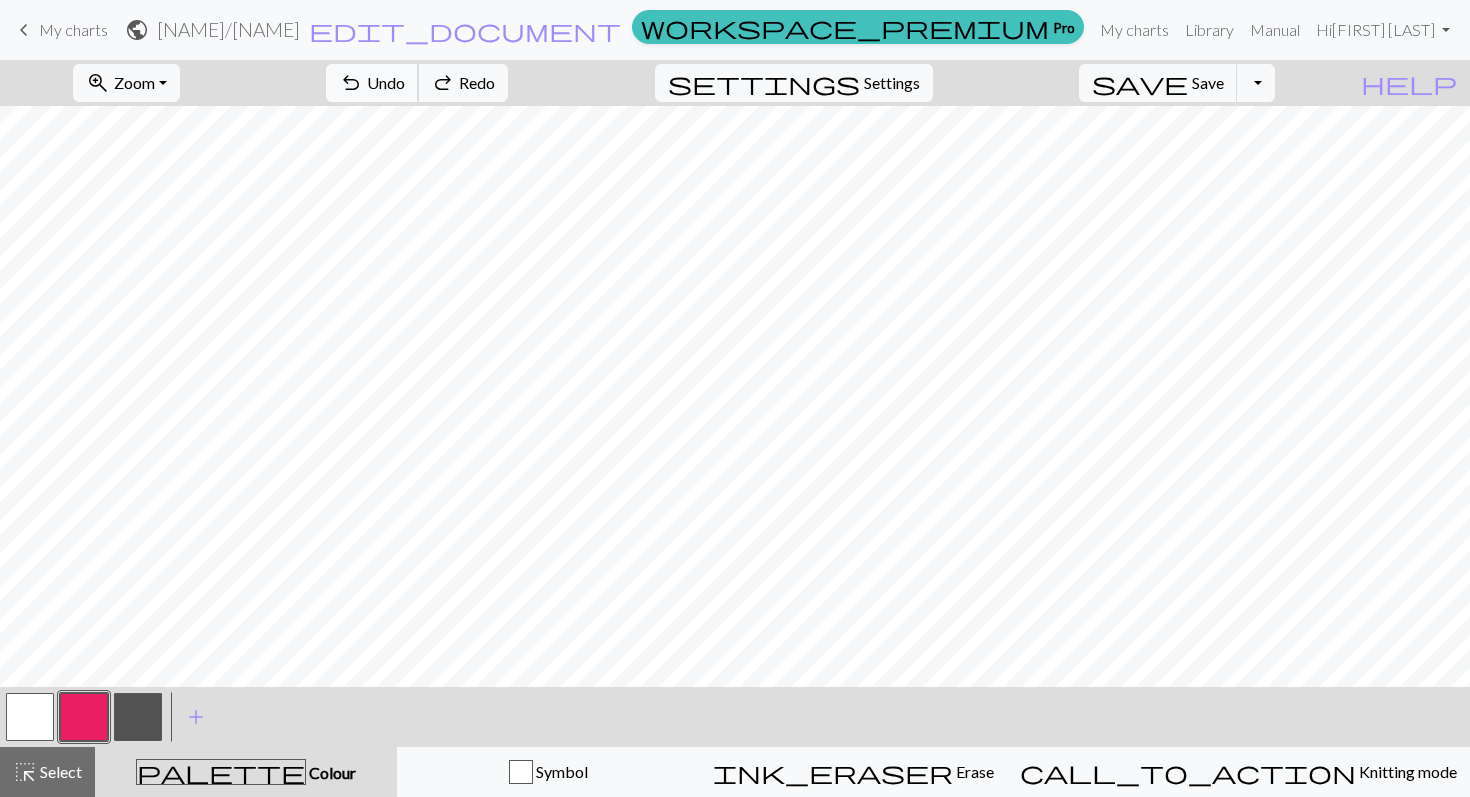 click on "Undo" at bounding box center (386, 82) 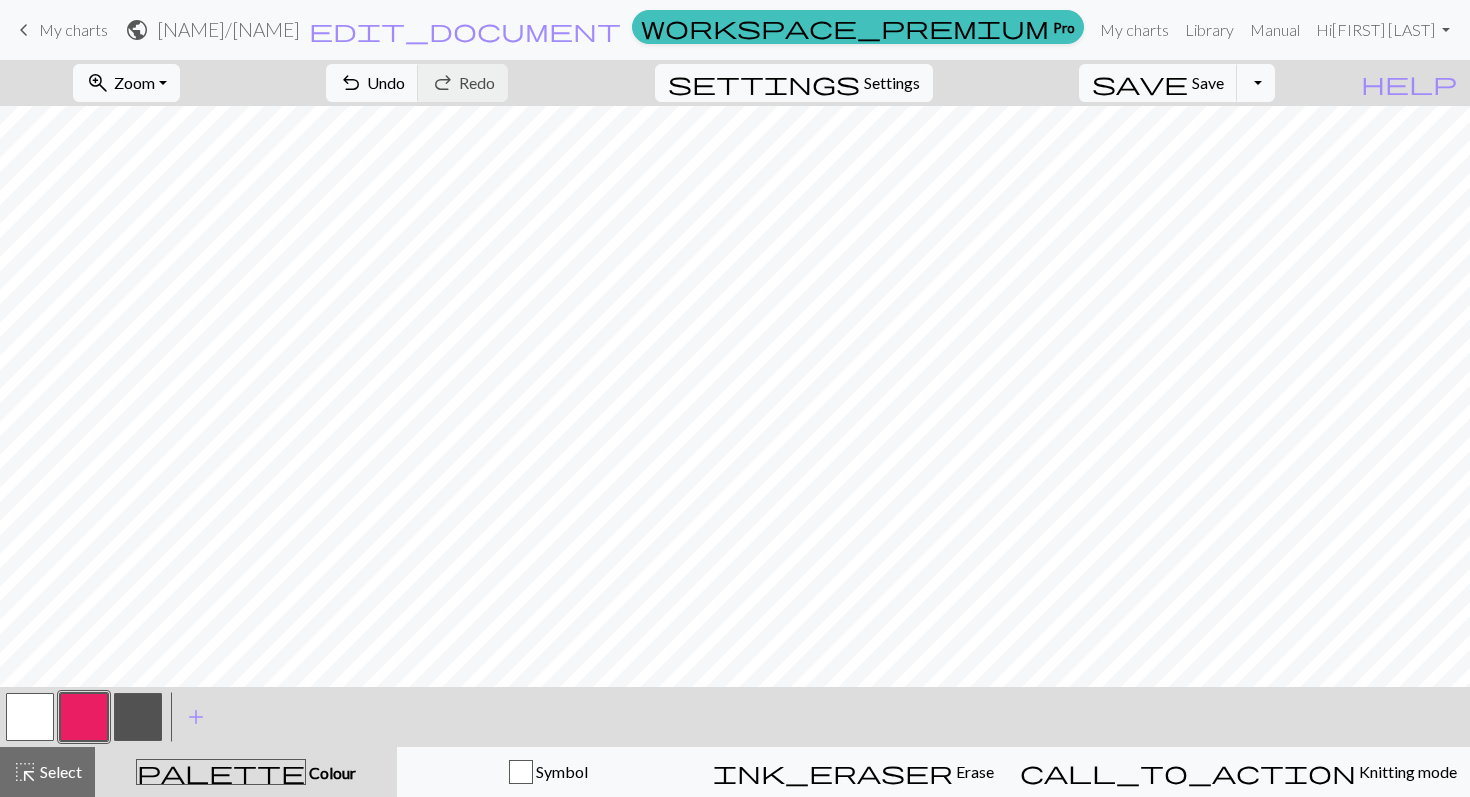 click at bounding box center (30, 717) 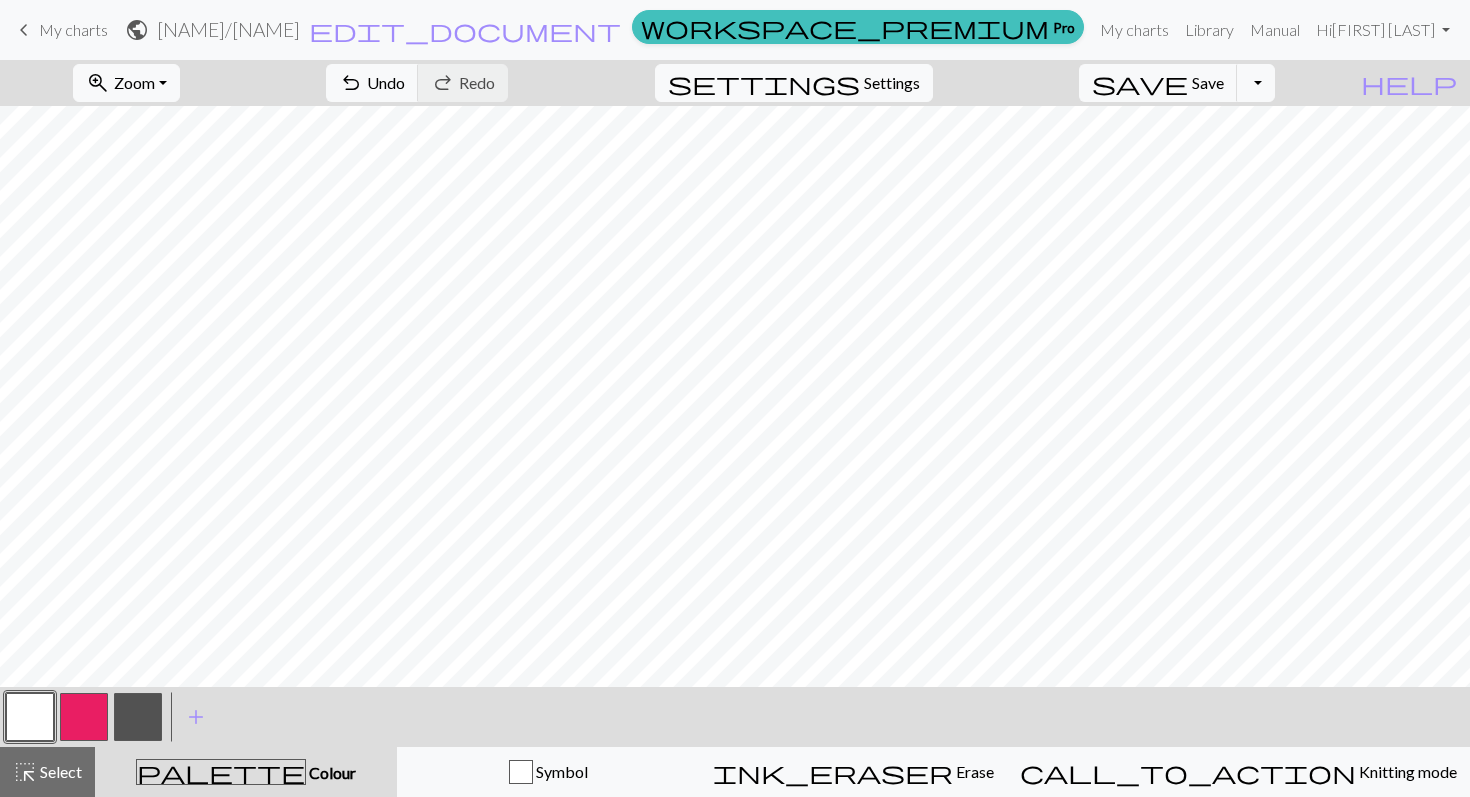 click at bounding box center (84, 717) 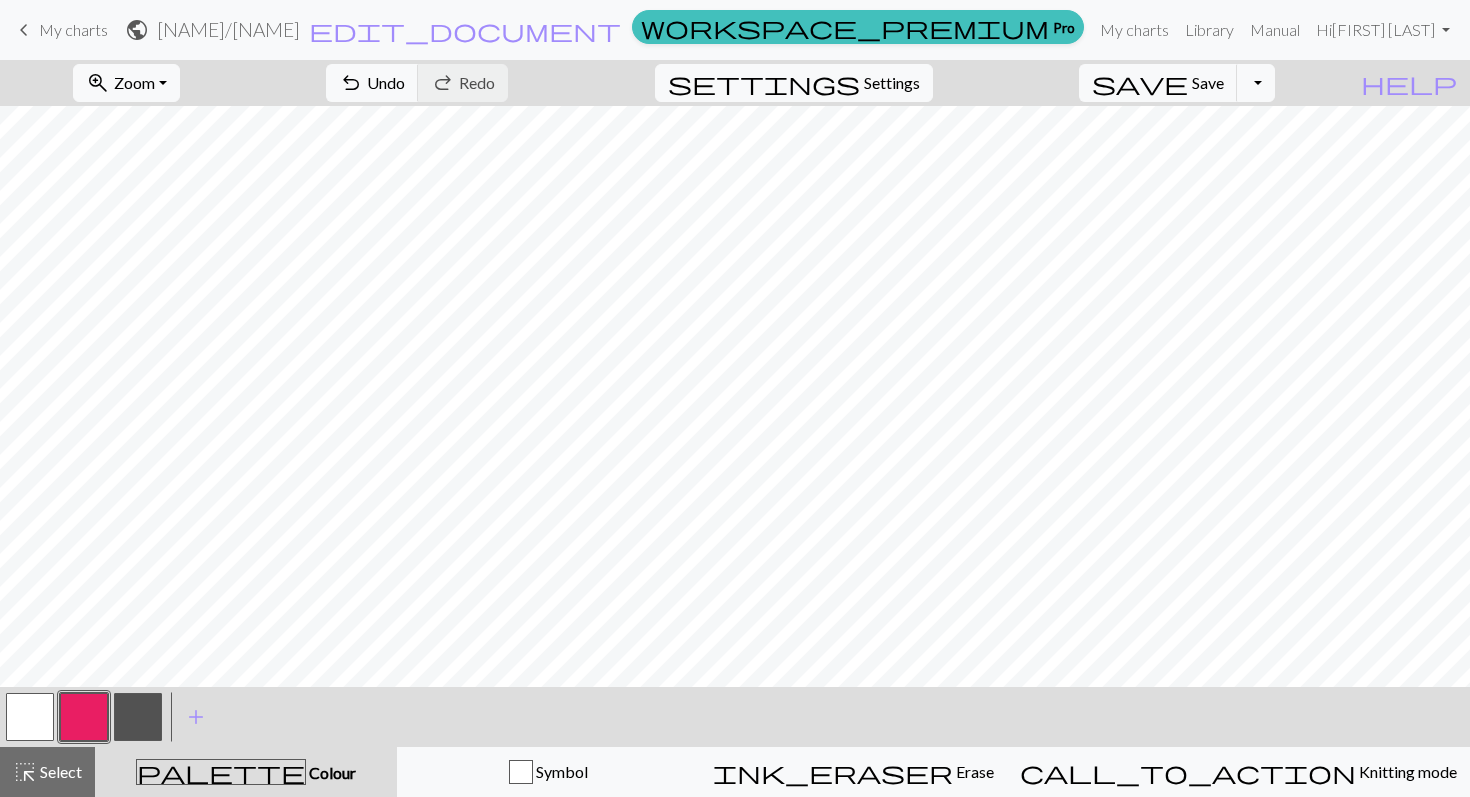 click at bounding box center (30, 717) 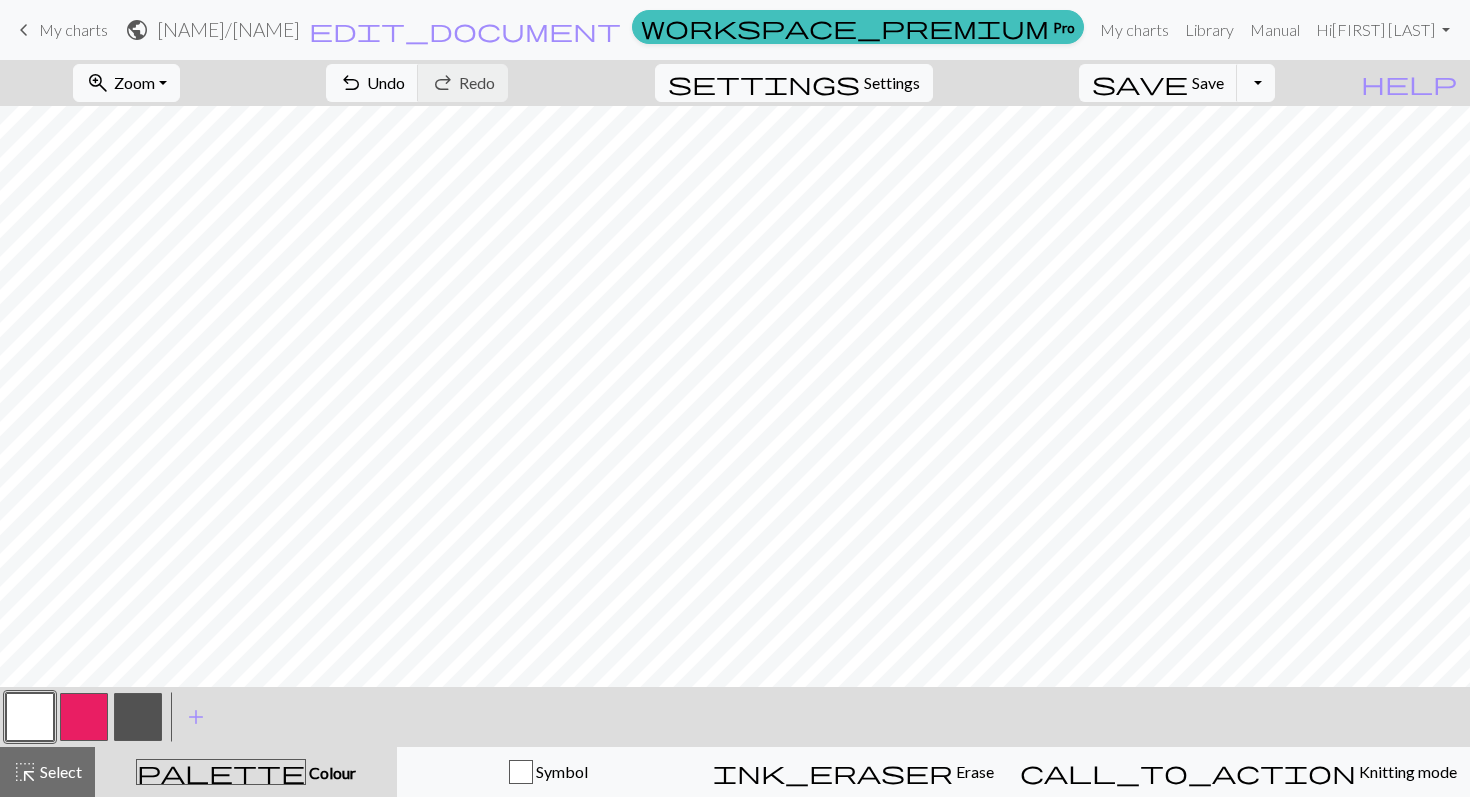 click at bounding box center (138, 717) 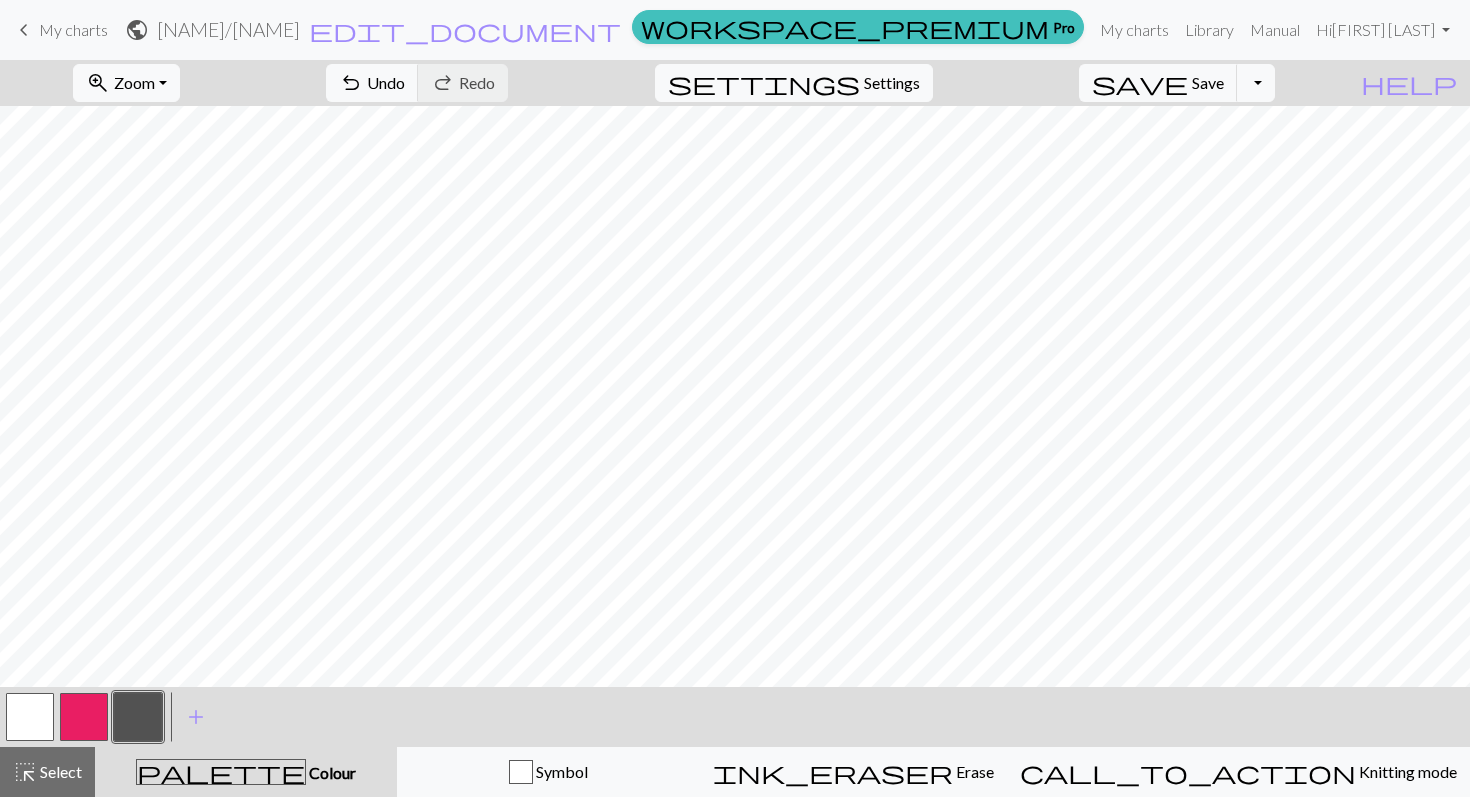 click at bounding box center [84, 717] 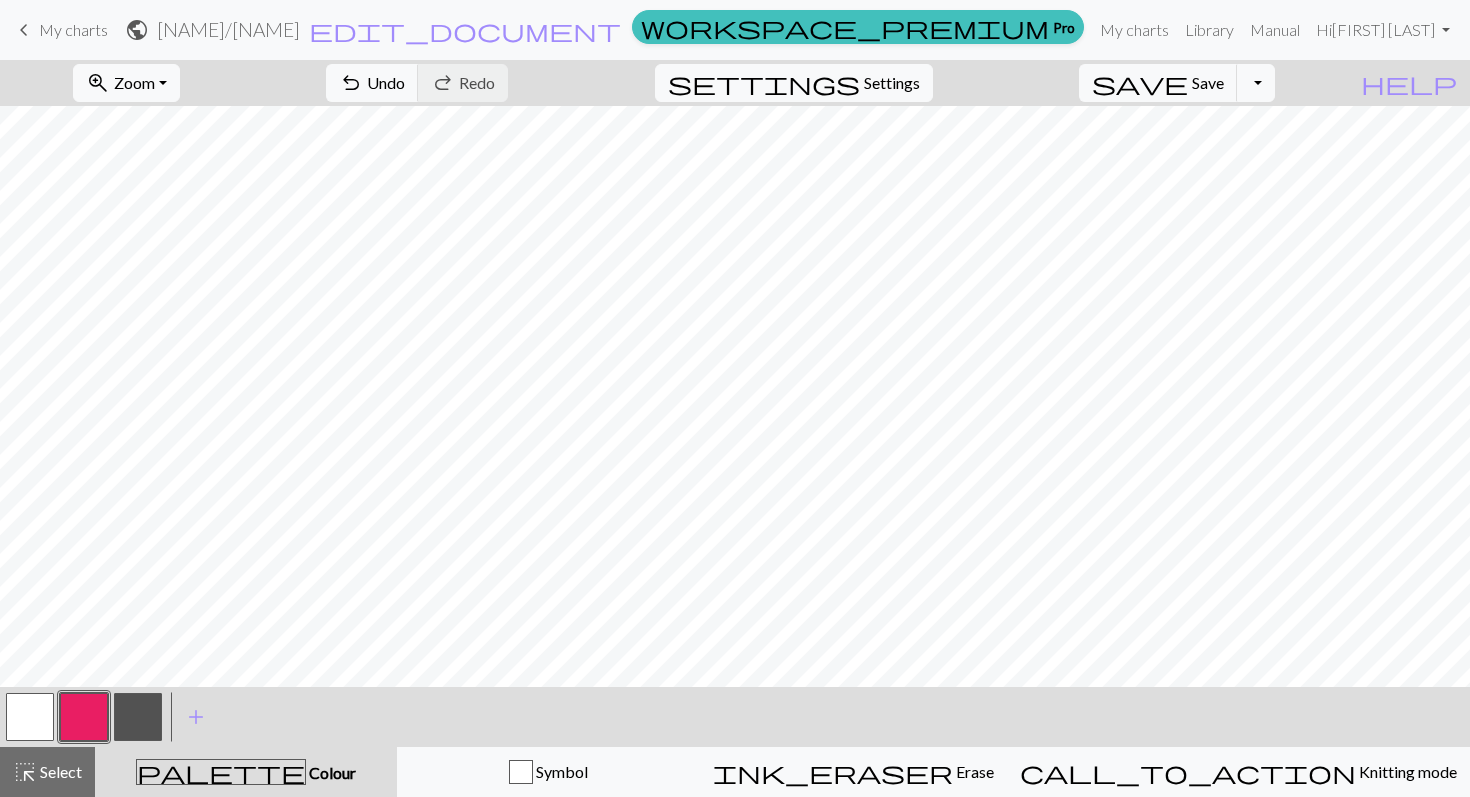 scroll, scrollTop: 181, scrollLeft: 2, axis: both 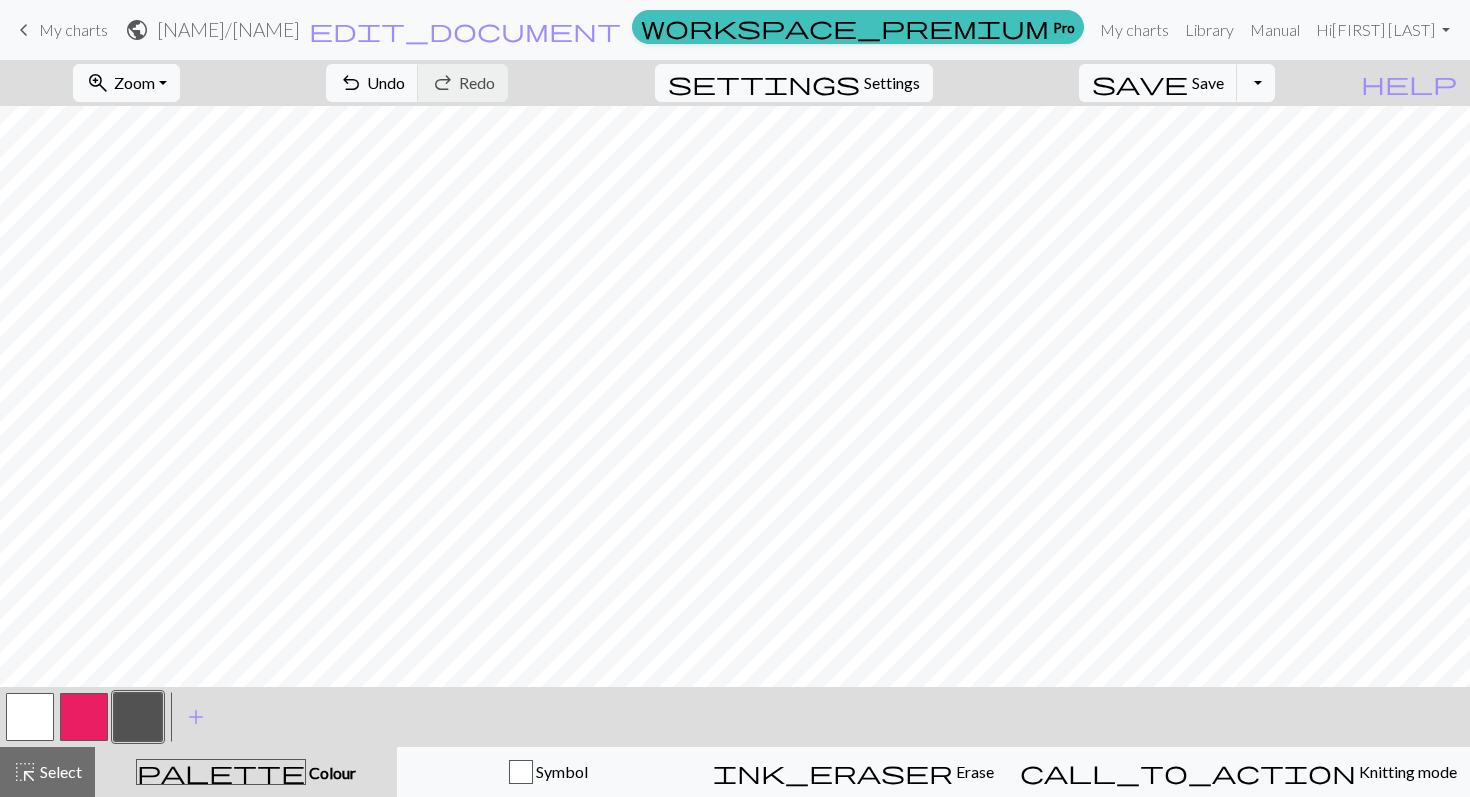 click at bounding box center (84, 717) 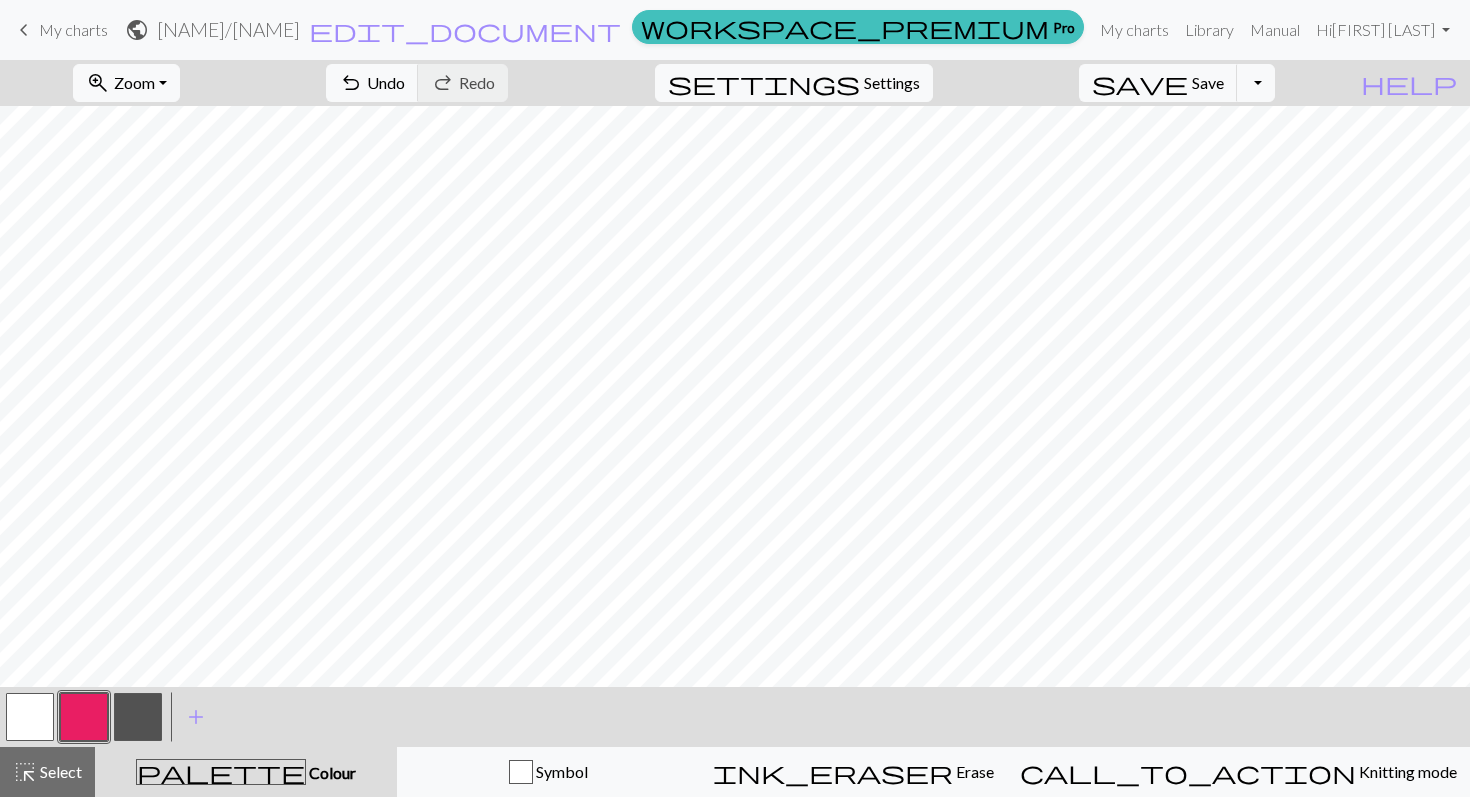 click at bounding box center [138, 717] 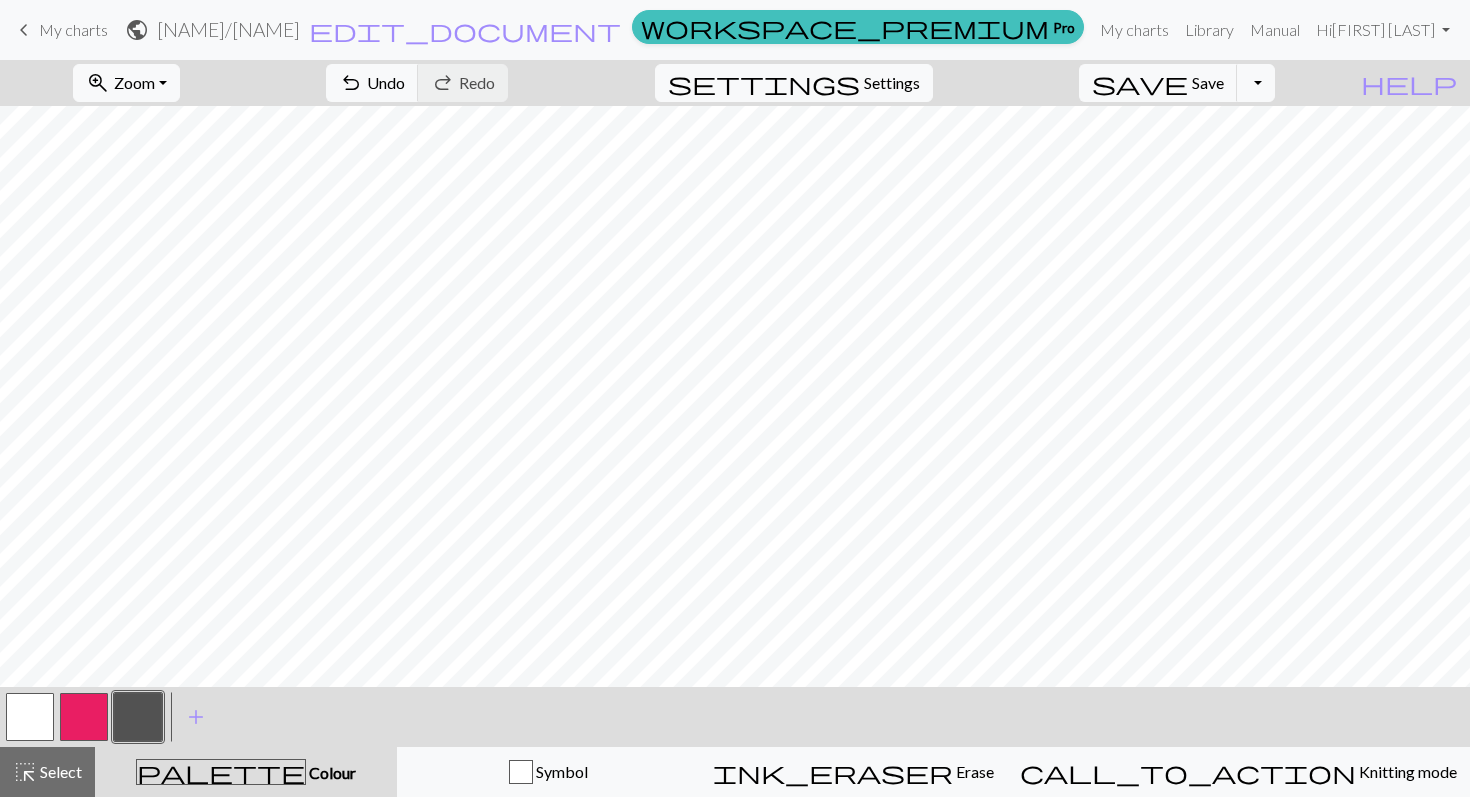 click at bounding box center (84, 717) 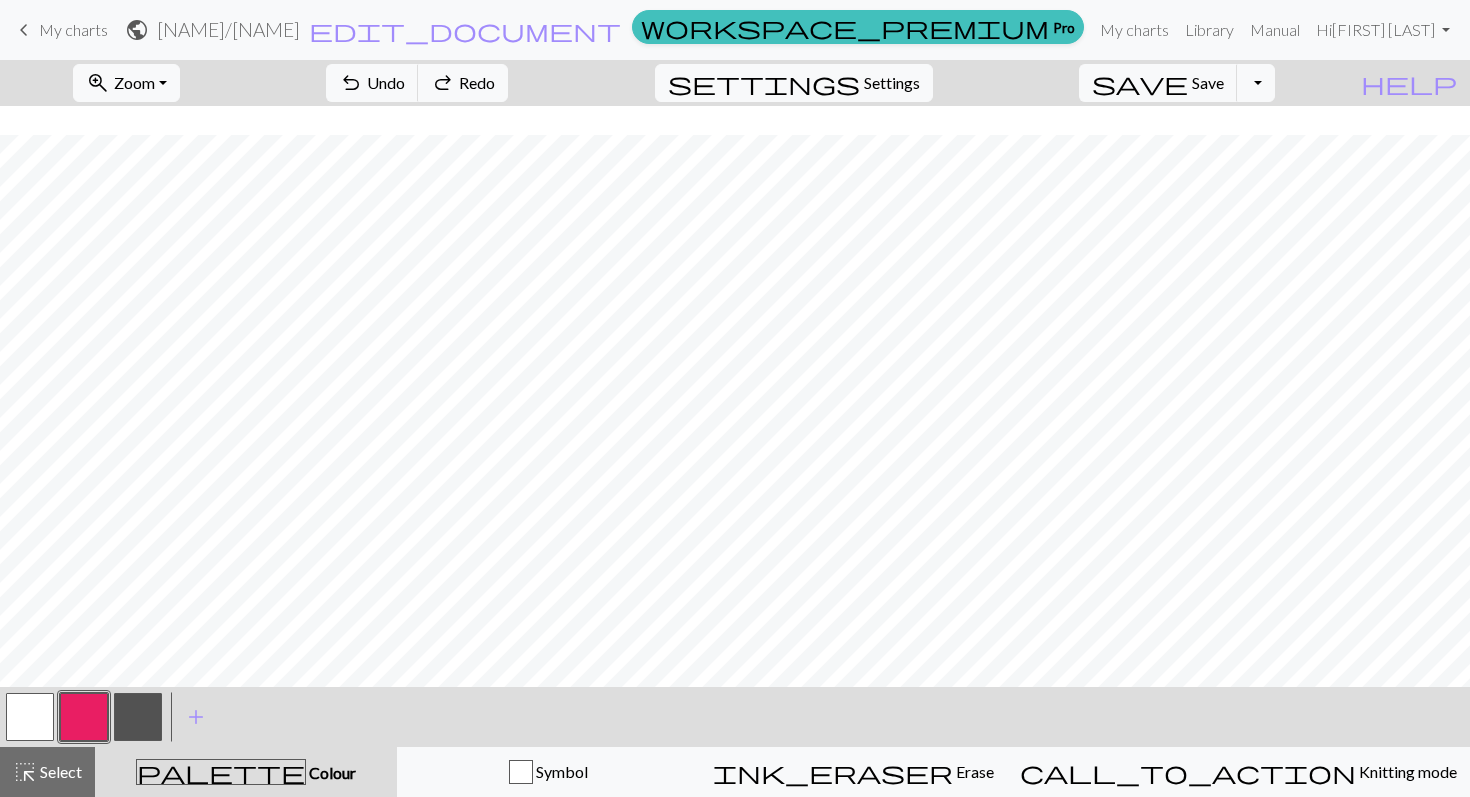 scroll, scrollTop: 523, scrollLeft: 0, axis: vertical 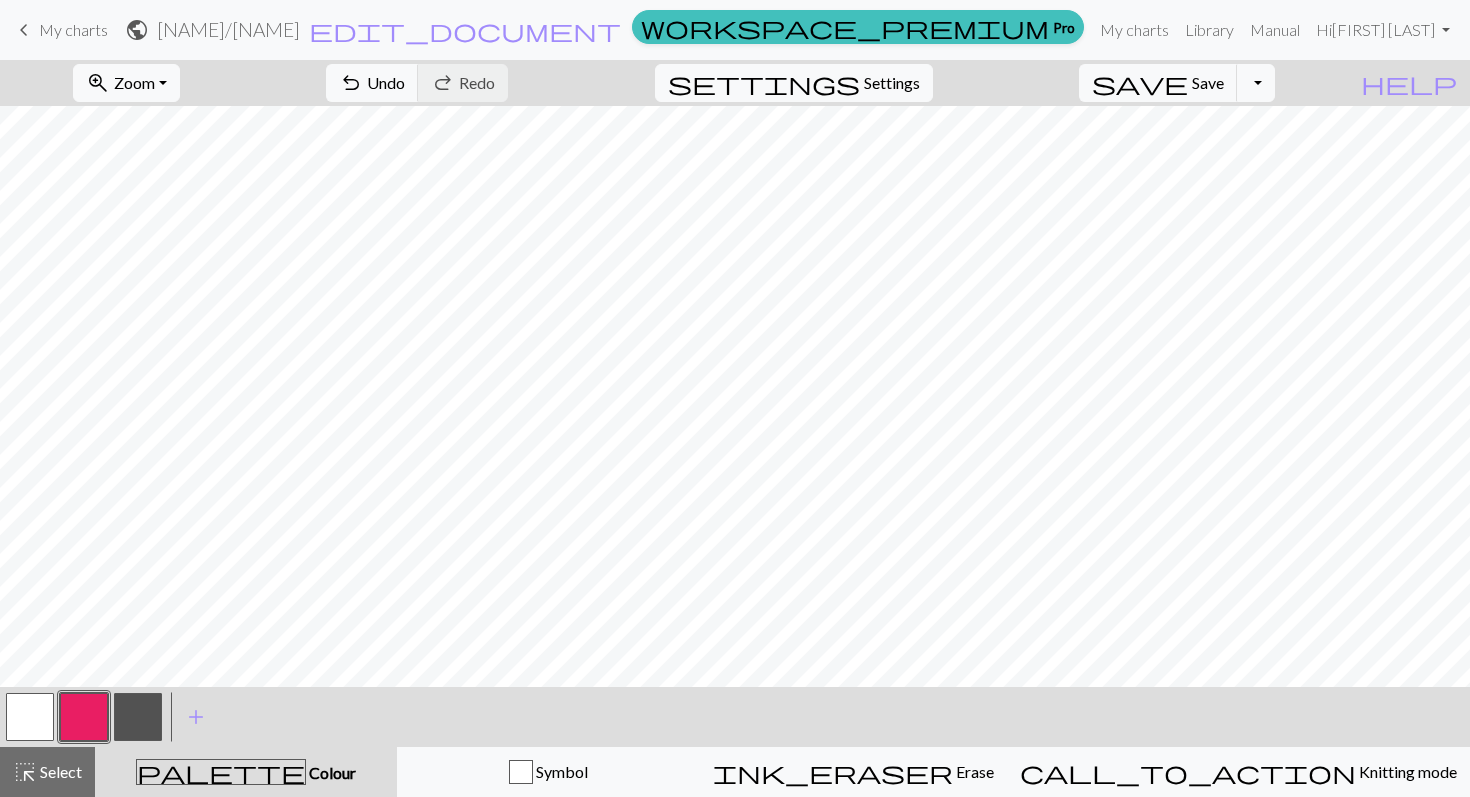 click at bounding box center [30, 717] 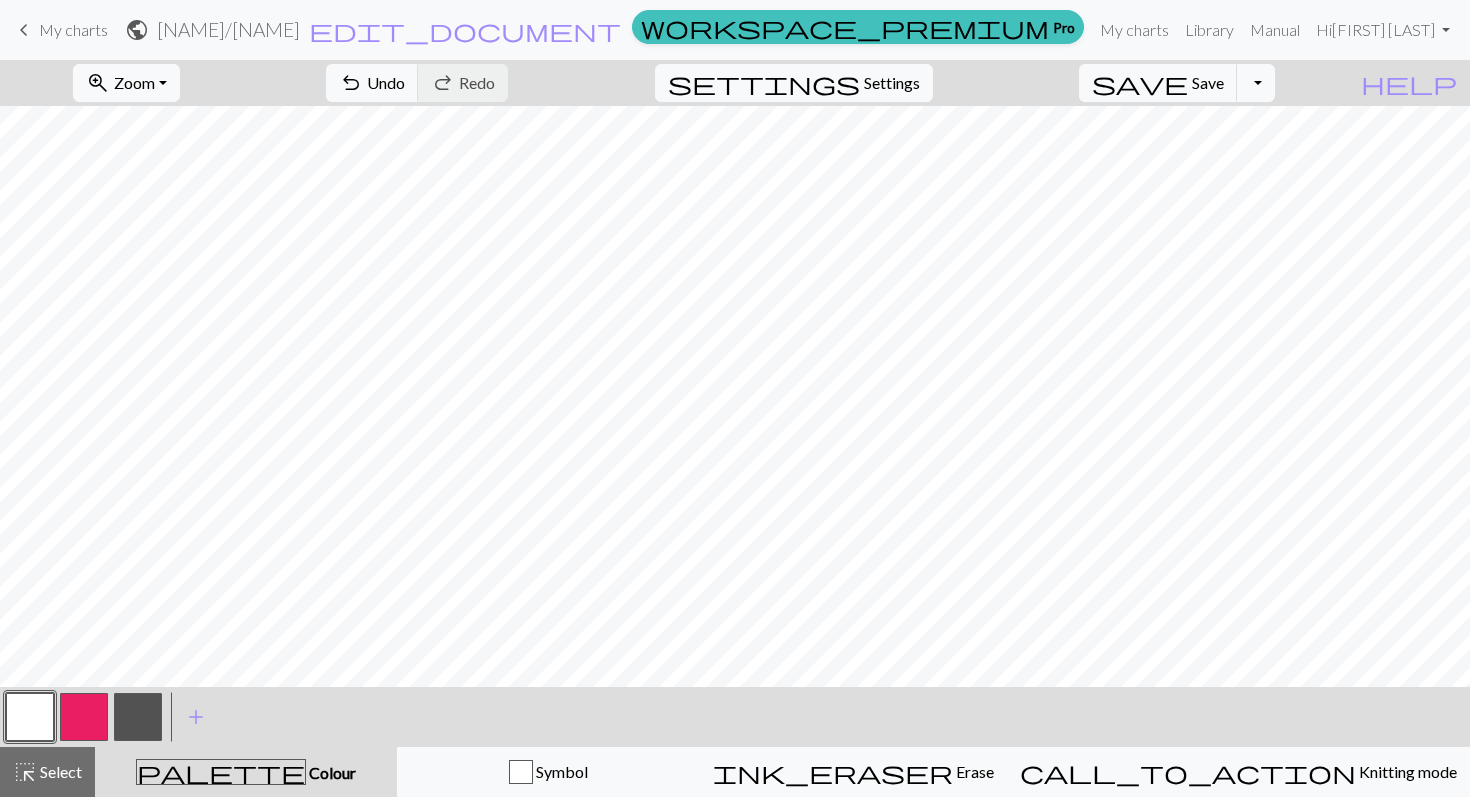 click at bounding box center [84, 717] 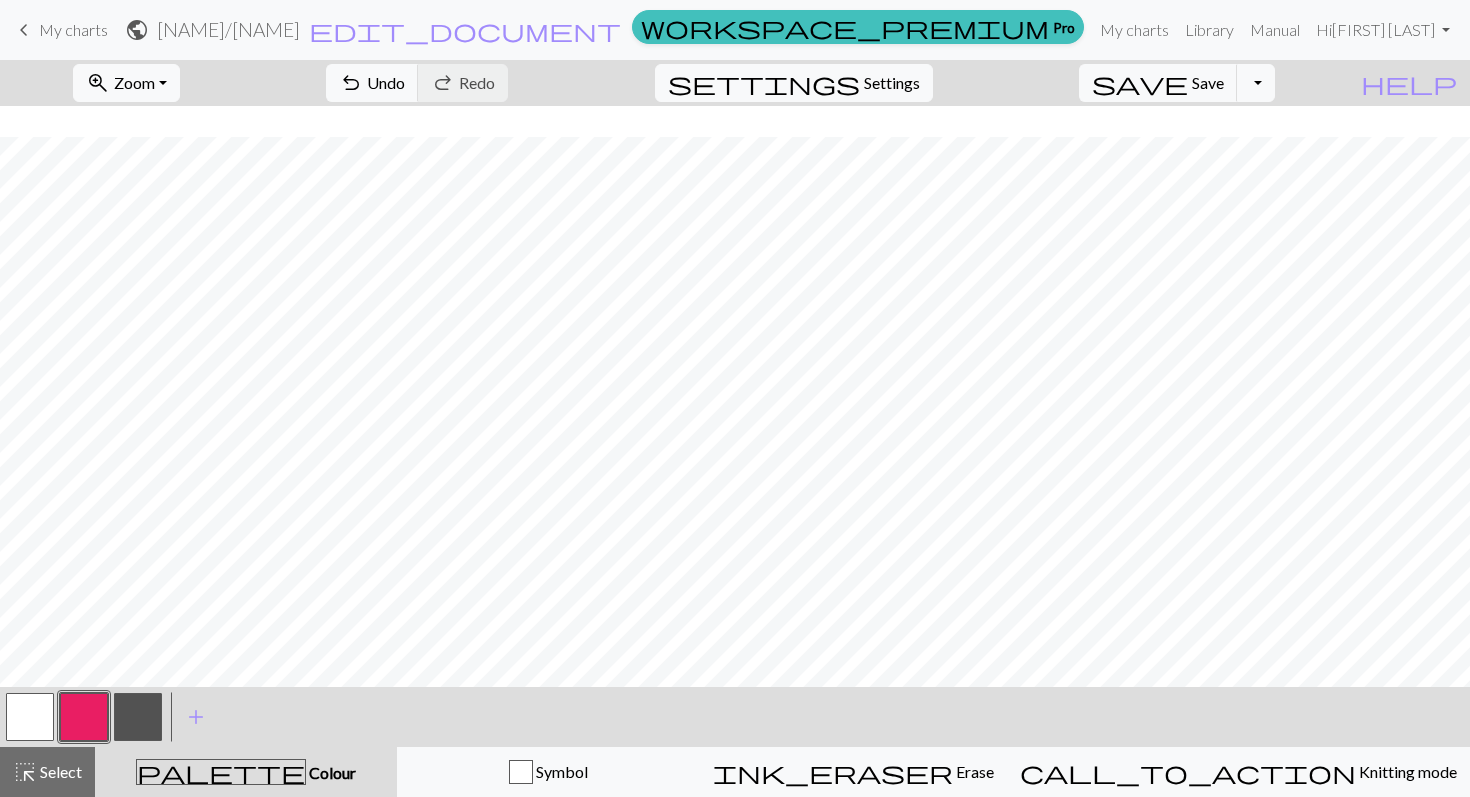 scroll, scrollTop: 478, scrollLeft: 0, axis: vertical 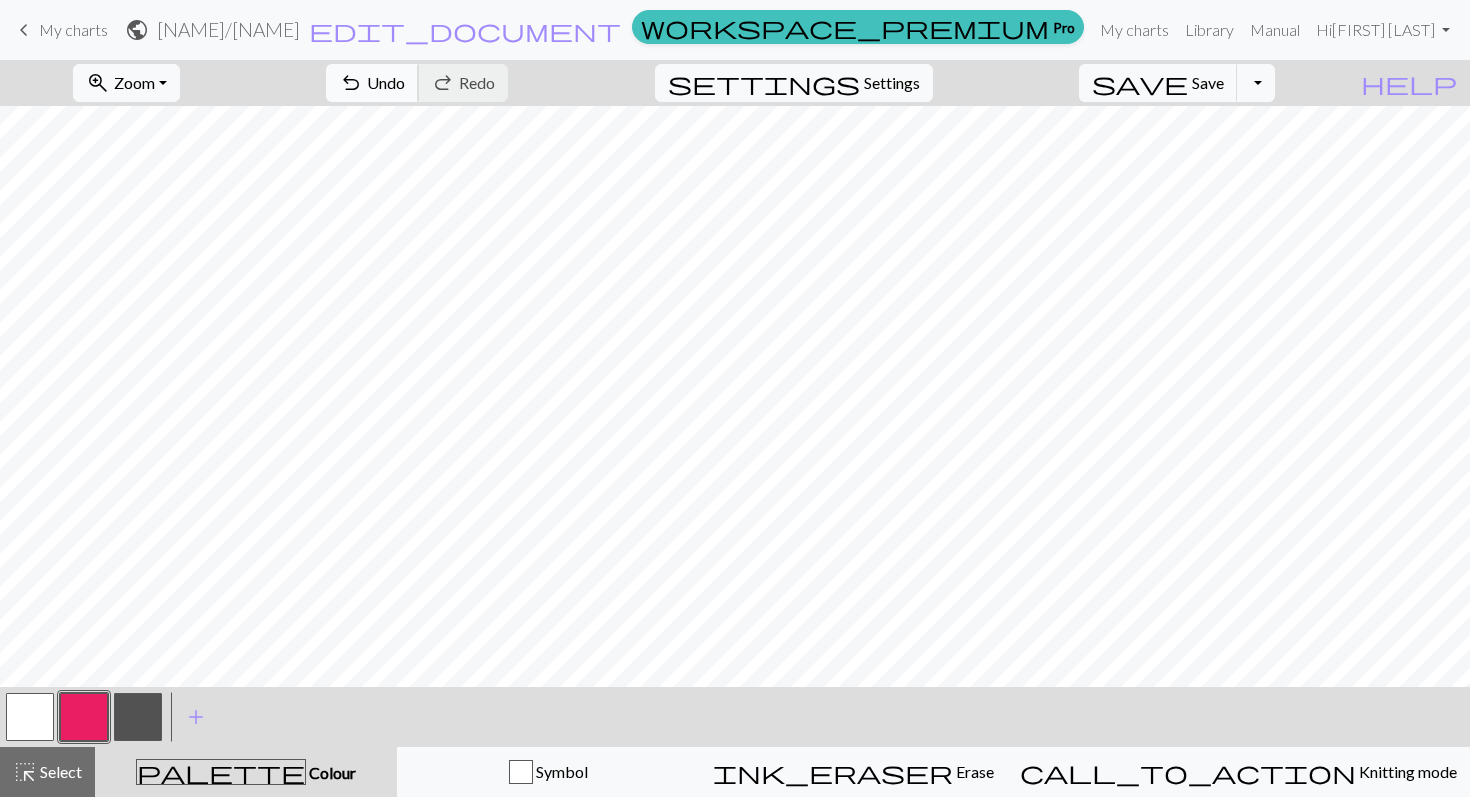 click on "undo Undo Undo" at bounding box center [372, 83] 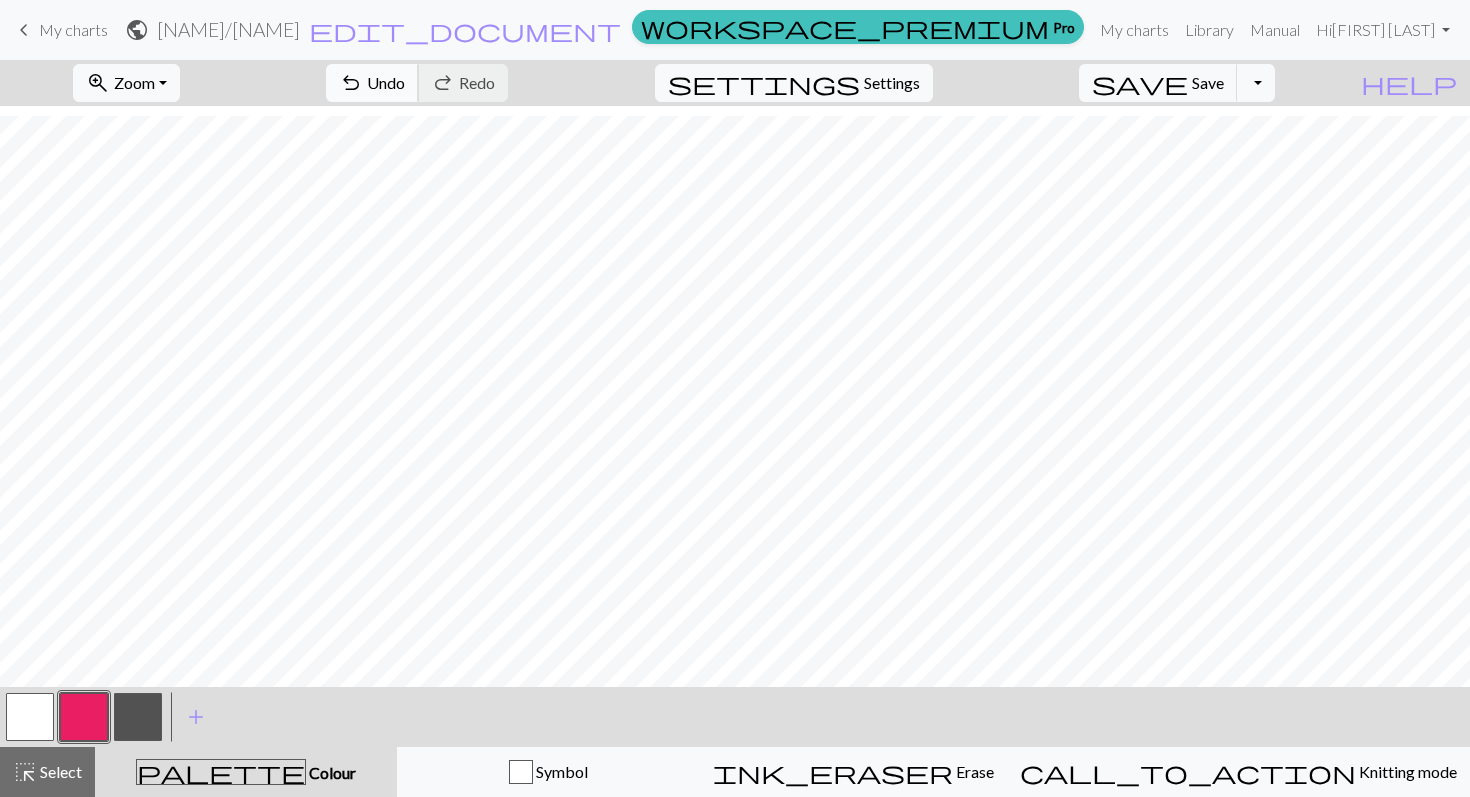 scroll, scrollTop: 721, scrollLeft: 0, axis: vertical 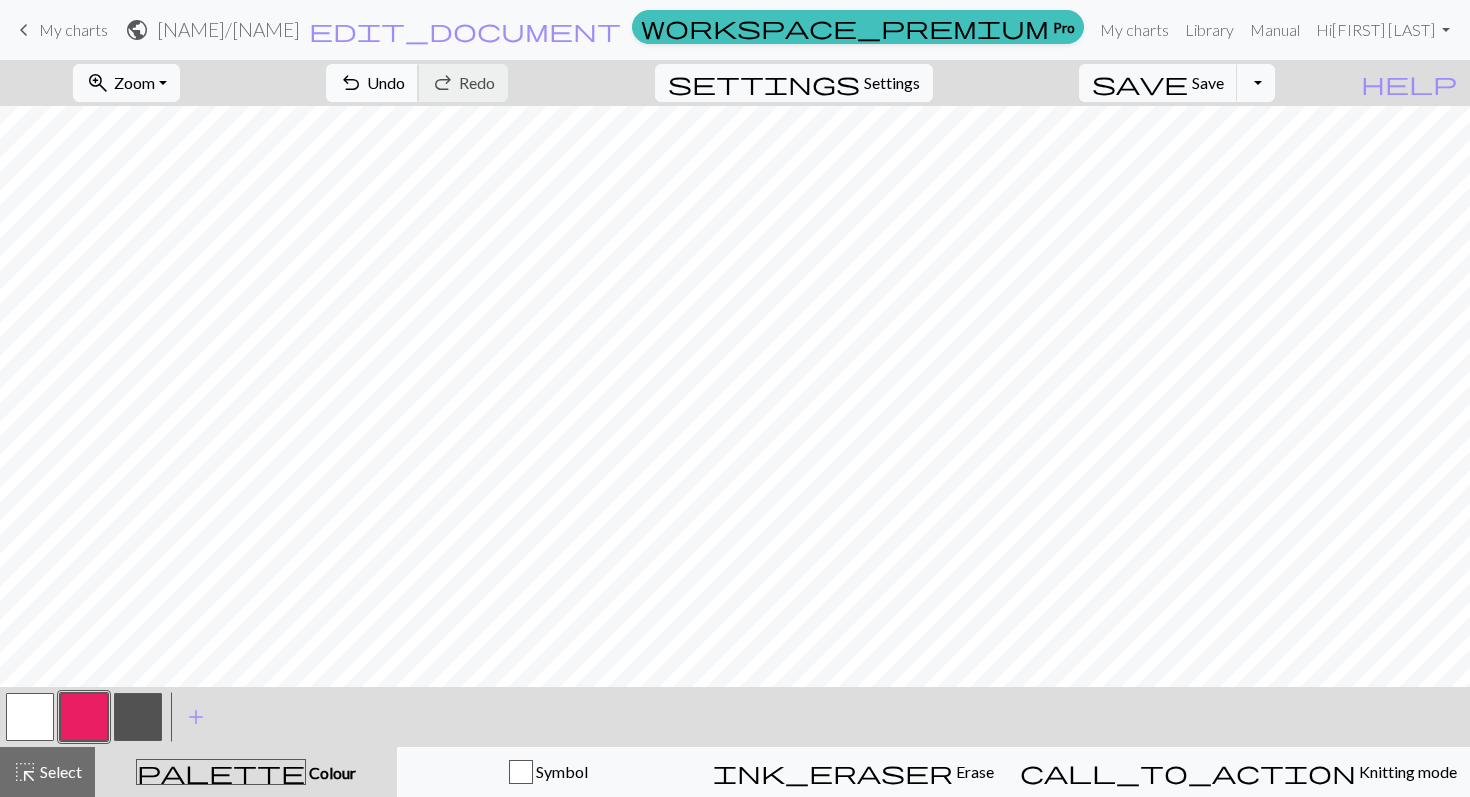 click on "undo" at bounding box center (351, 83) 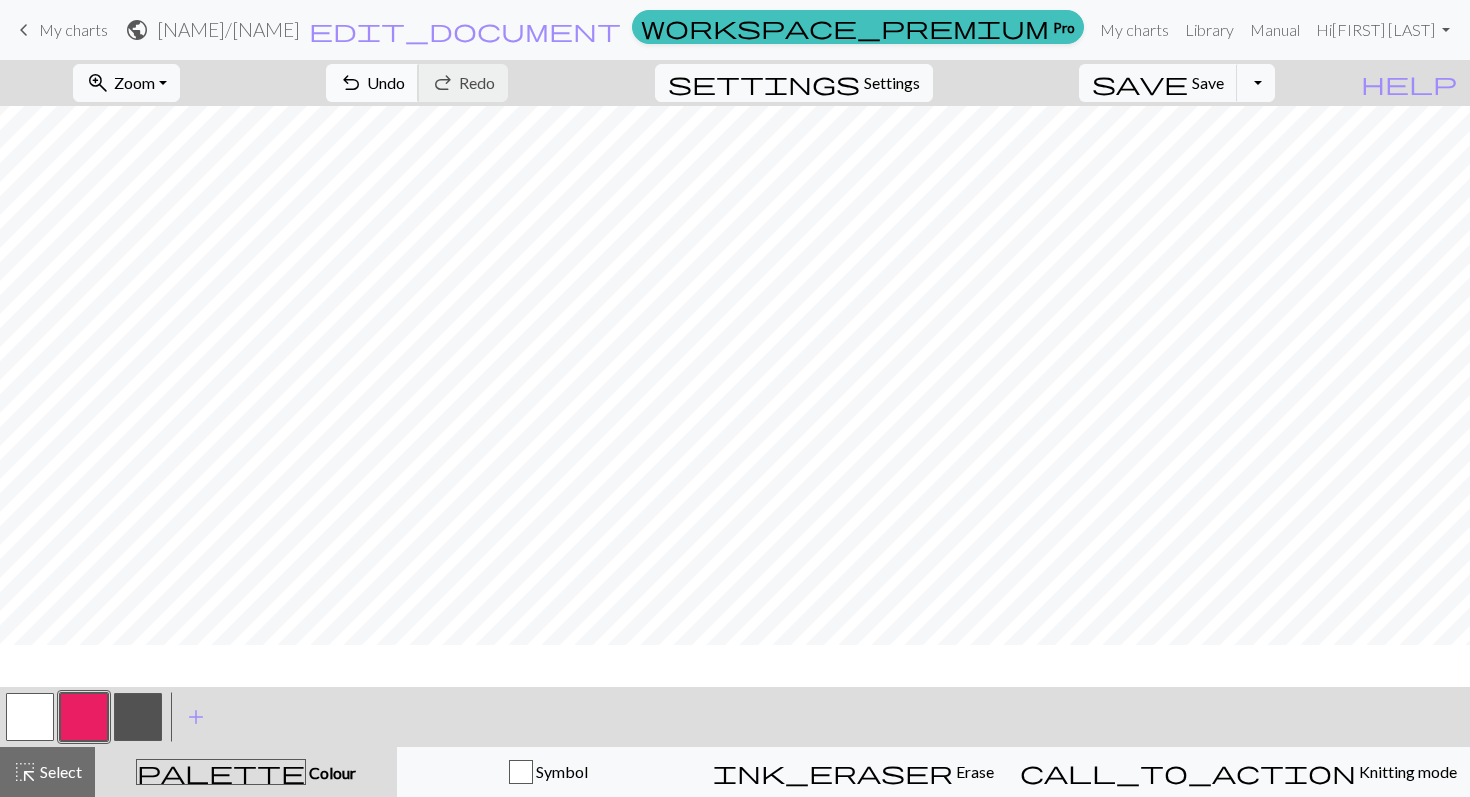 scroll, scrollTop: 467, scrollLeft: 0, axis: vertical 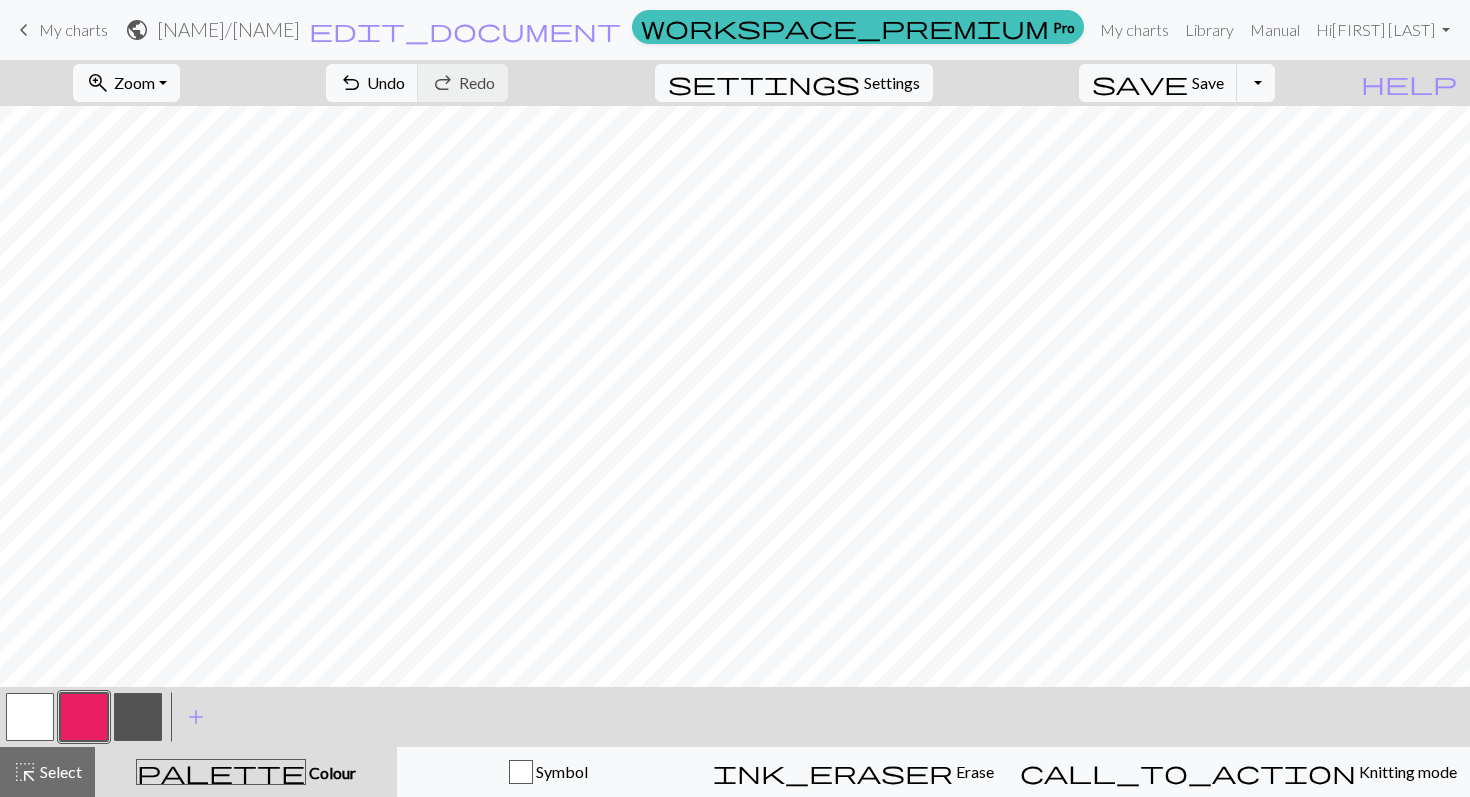 click at bounding box center [138, 717] 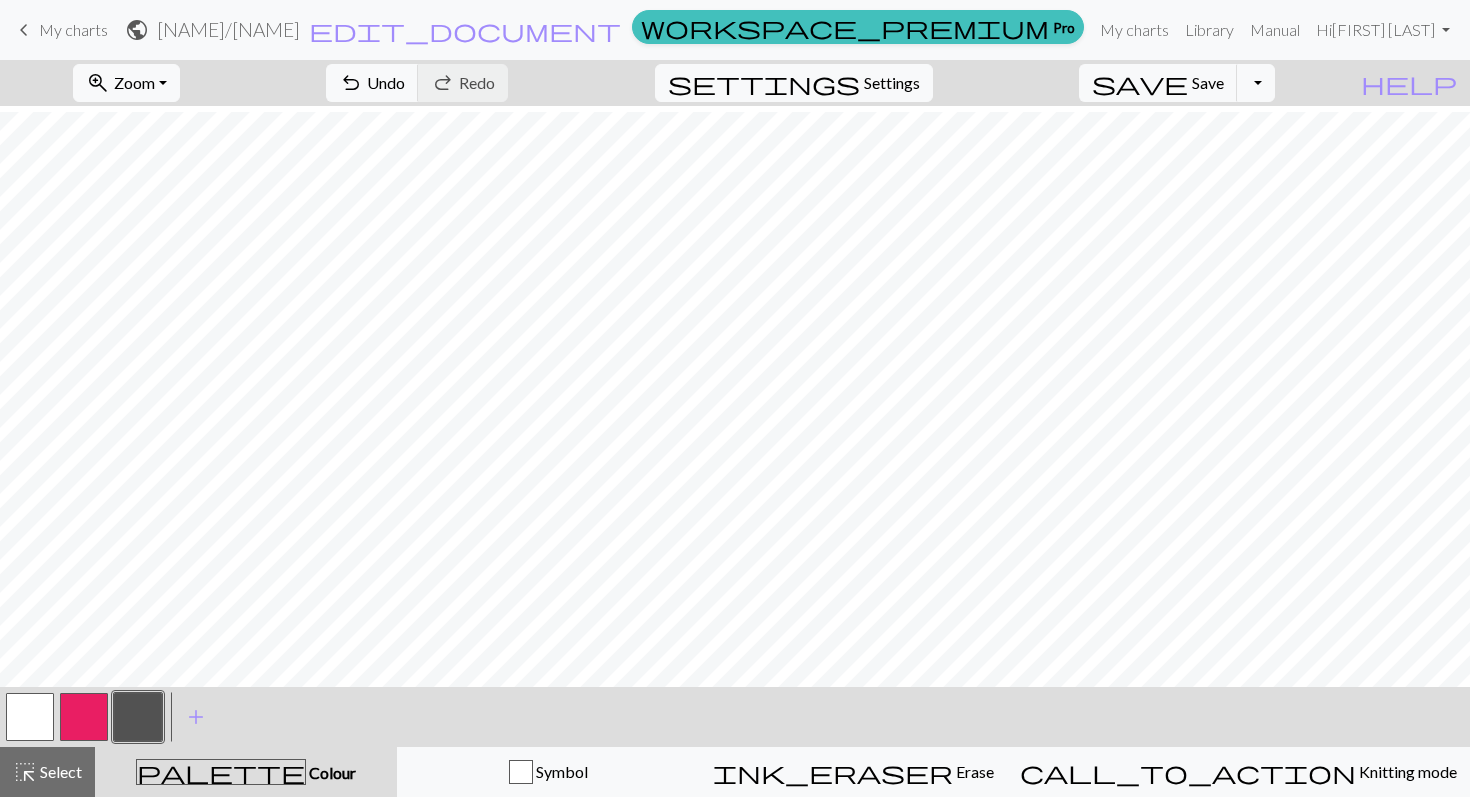 scroll, scrollTop: 693, scrollLeft: 0, axis: vertical 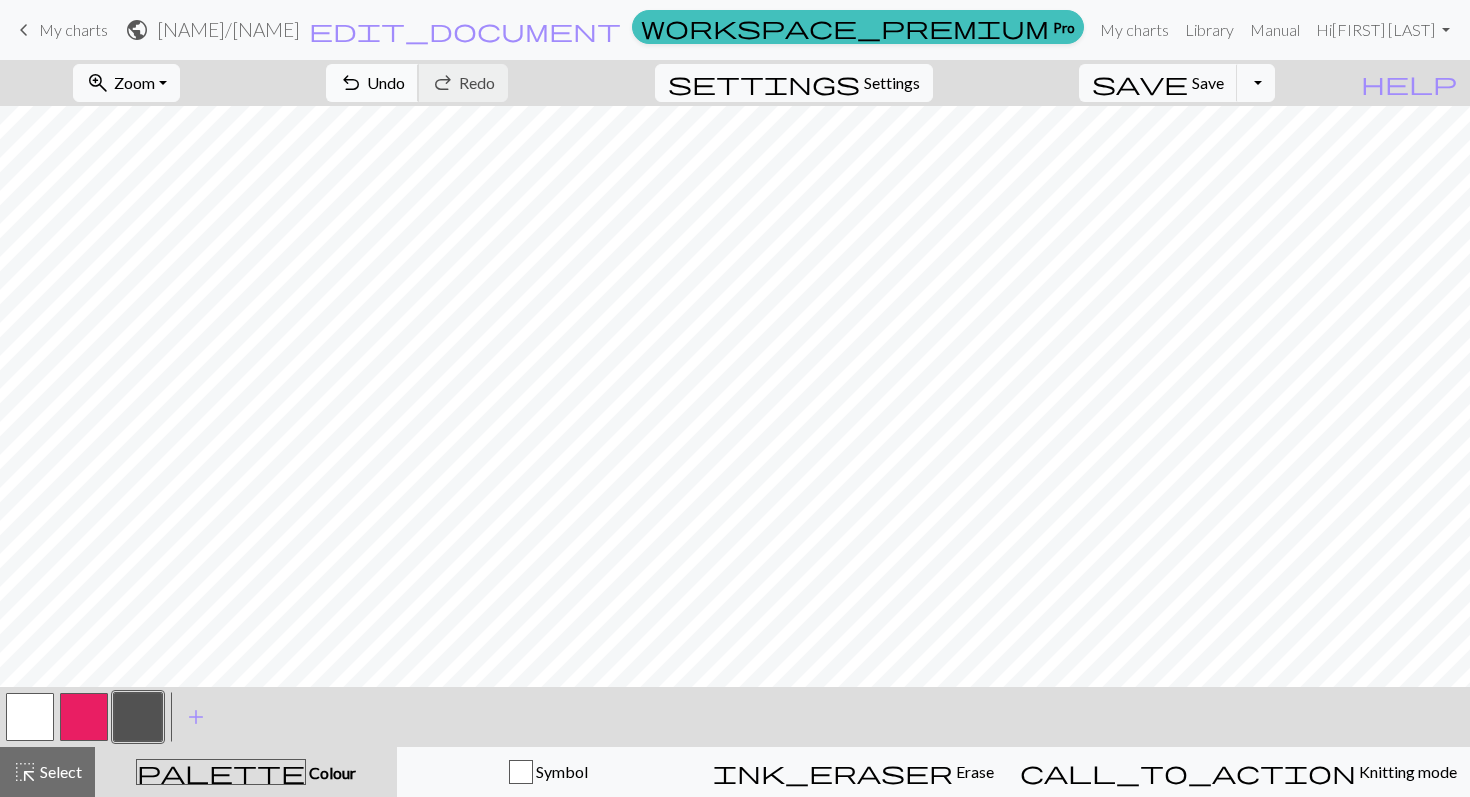 click on "Undo" at bounding box center (386, 82) 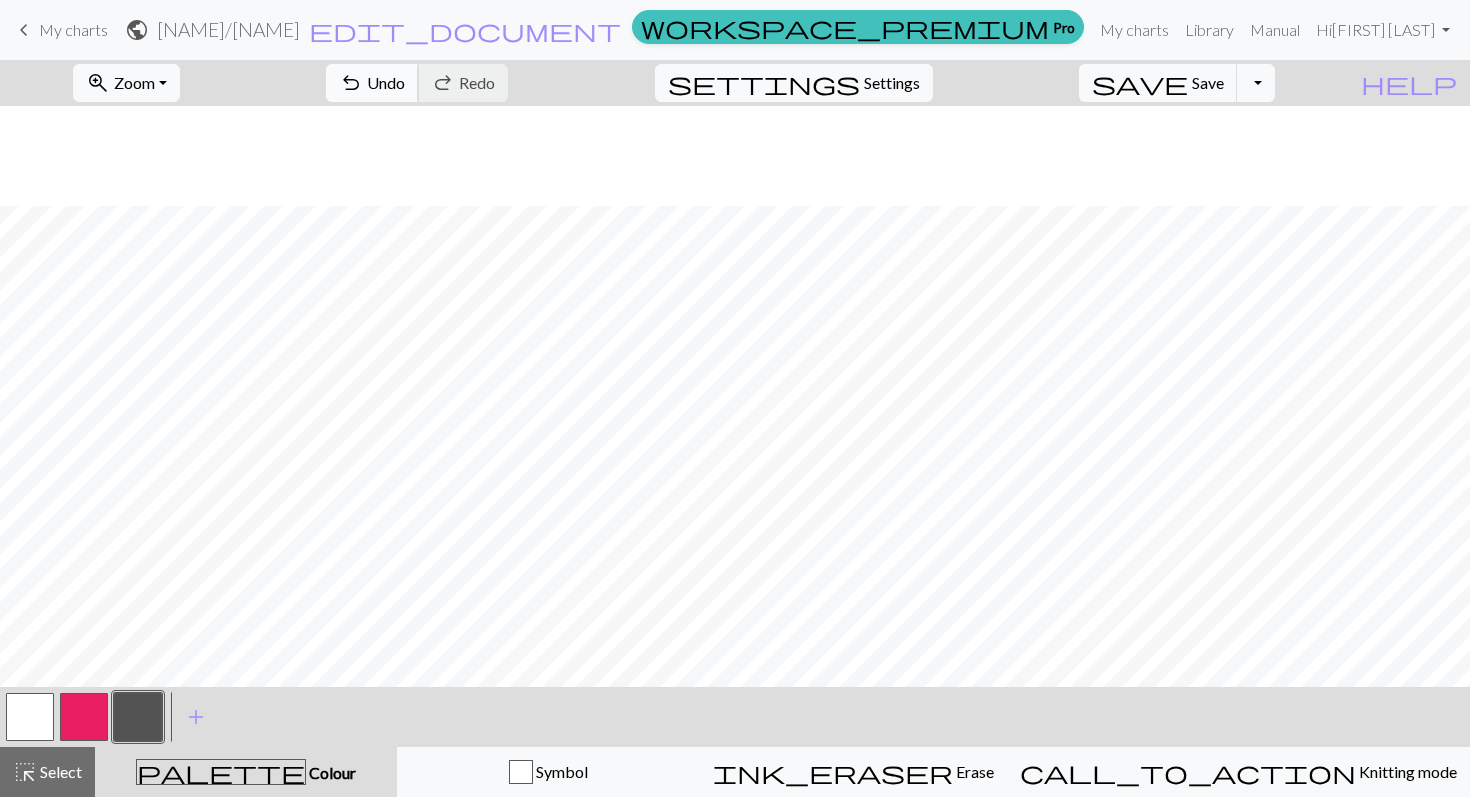 scroll, scrollTop: 802, scrollLeft: 0, axis: vertical 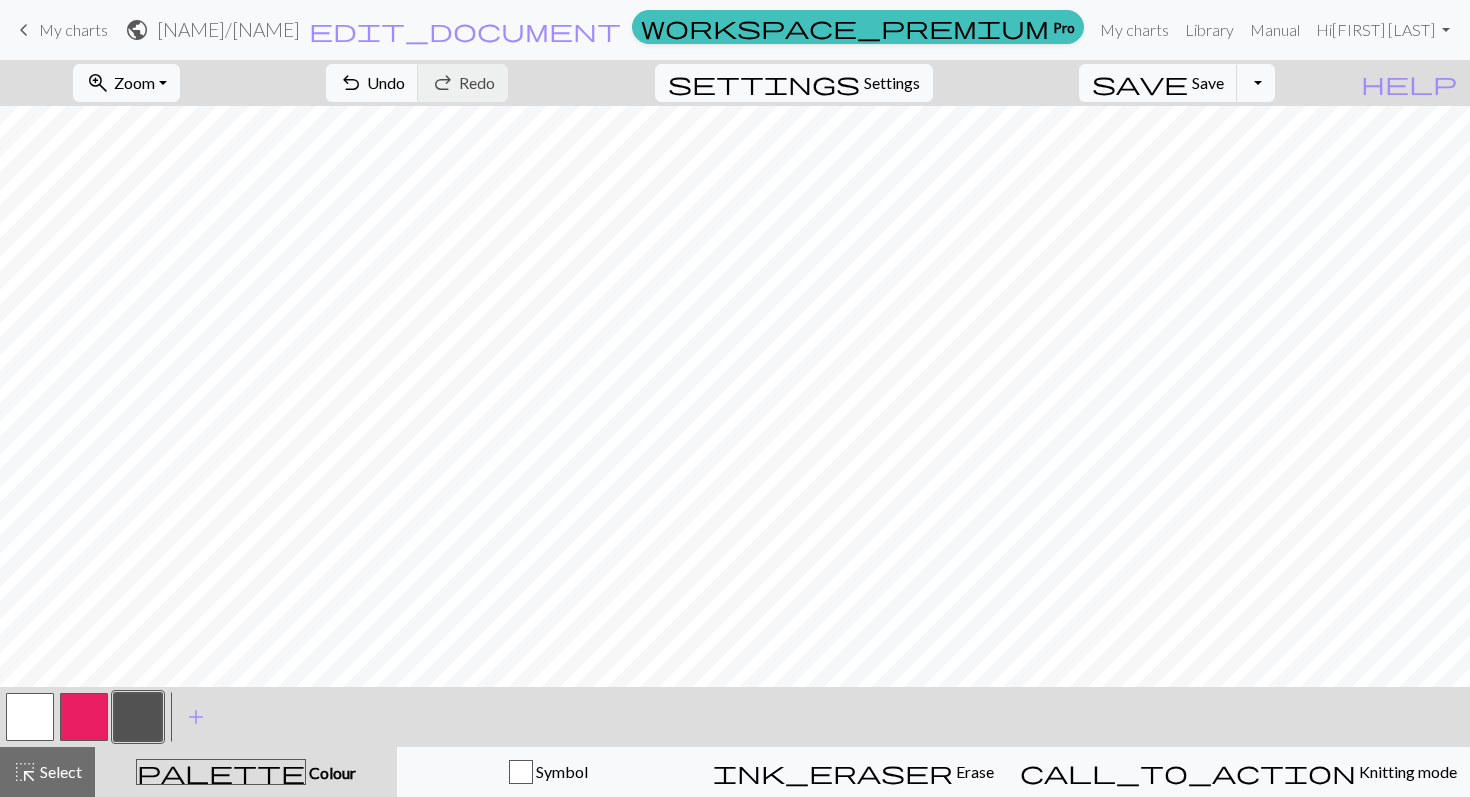 click at bounding box center [84, 717] 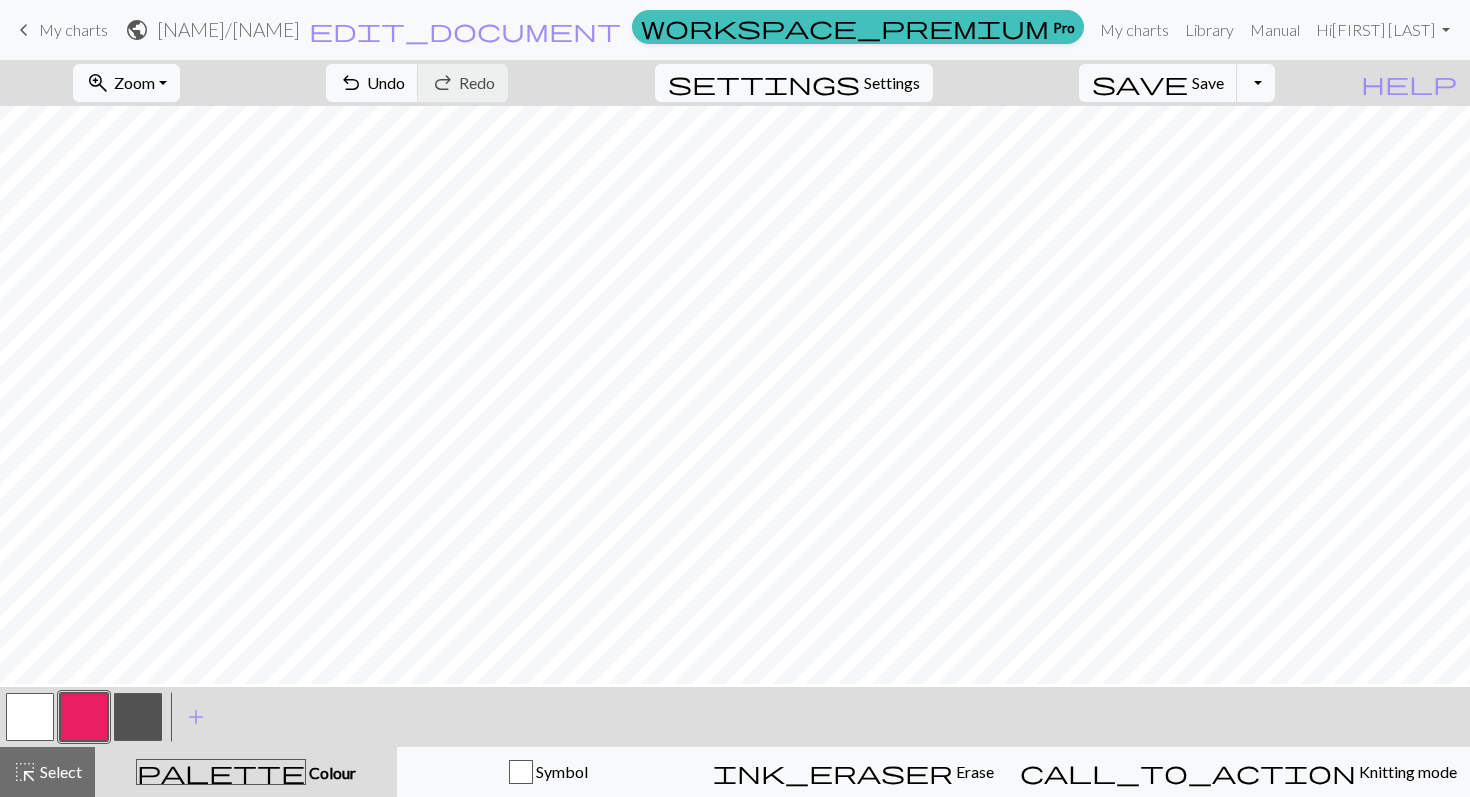scroll, scrollTop: 909, scrollLeft: 0, axis: vertical 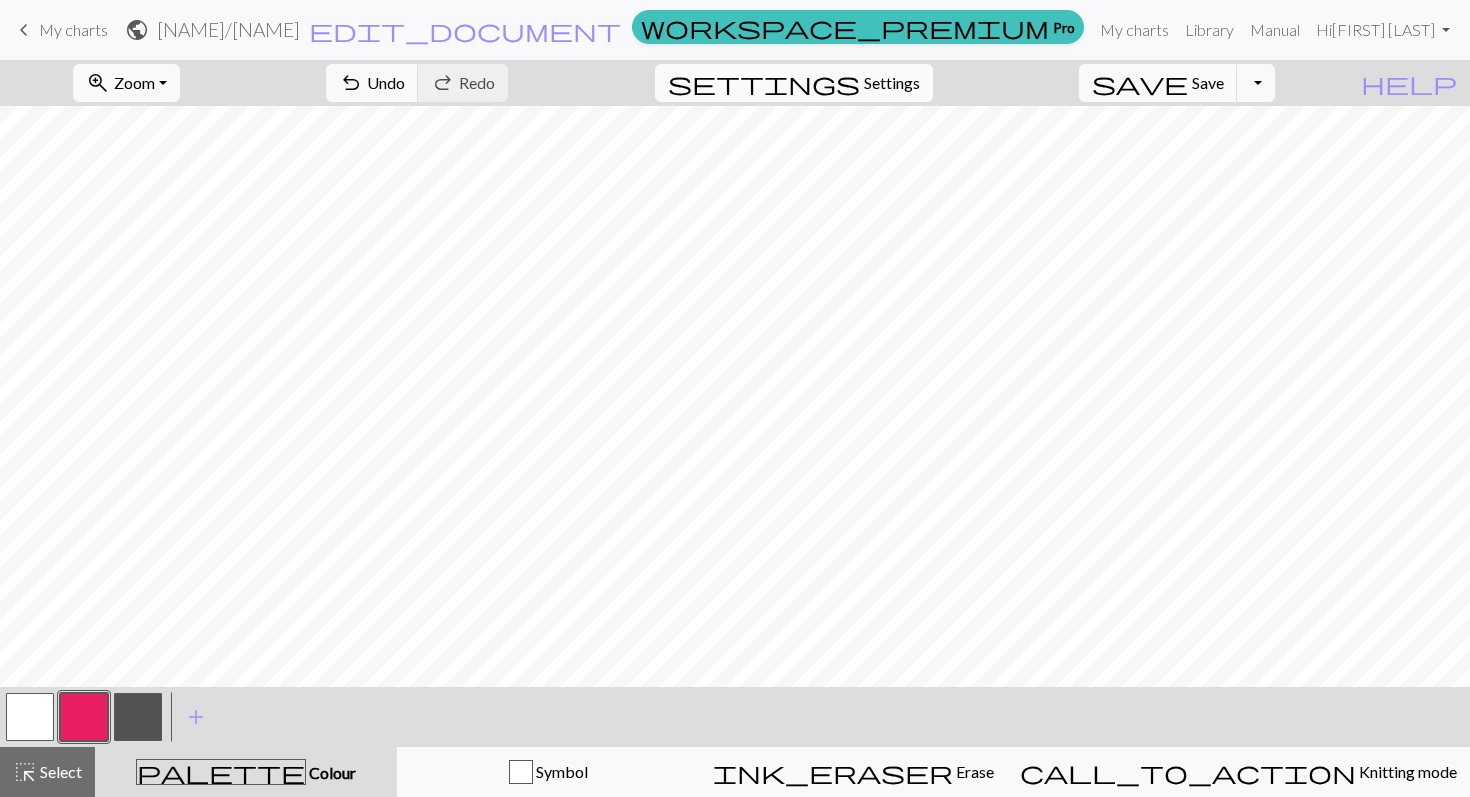 click on "settings" at bounding box center [764, 83] 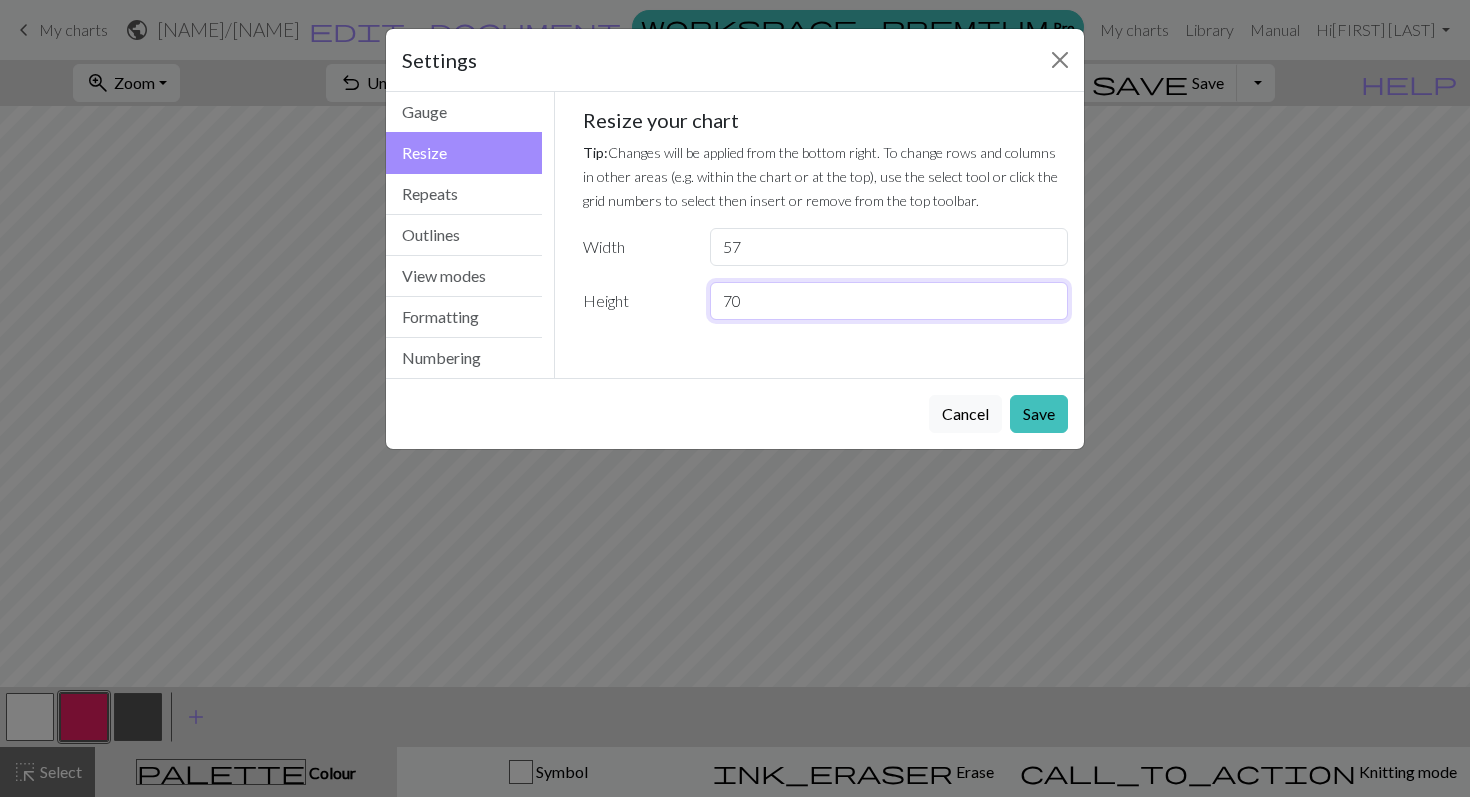 drag, startPoint x: 747, startPoint y: 284, endPoint x: 720, endPoint y: 289, distance: 27.45906 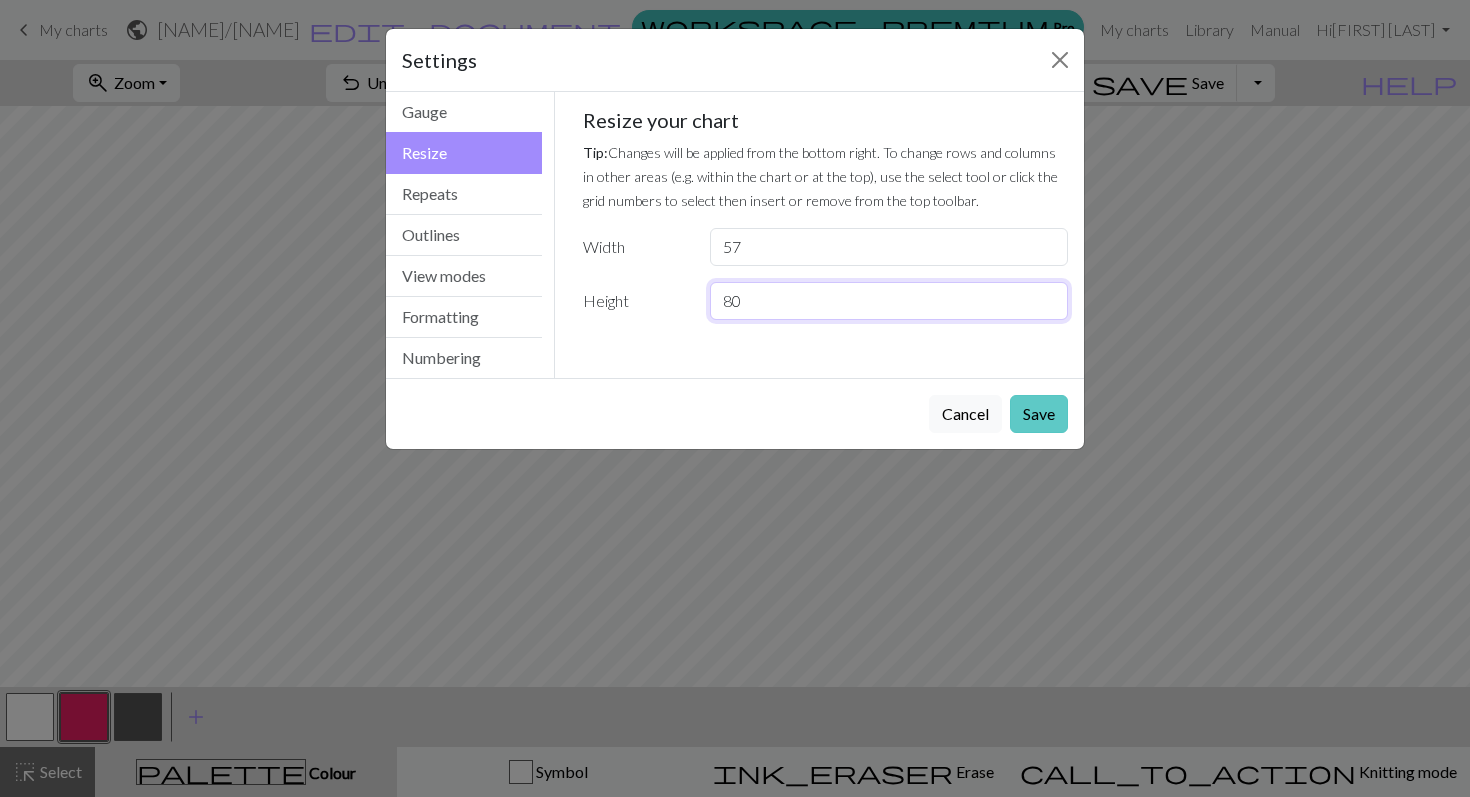 type on "80" 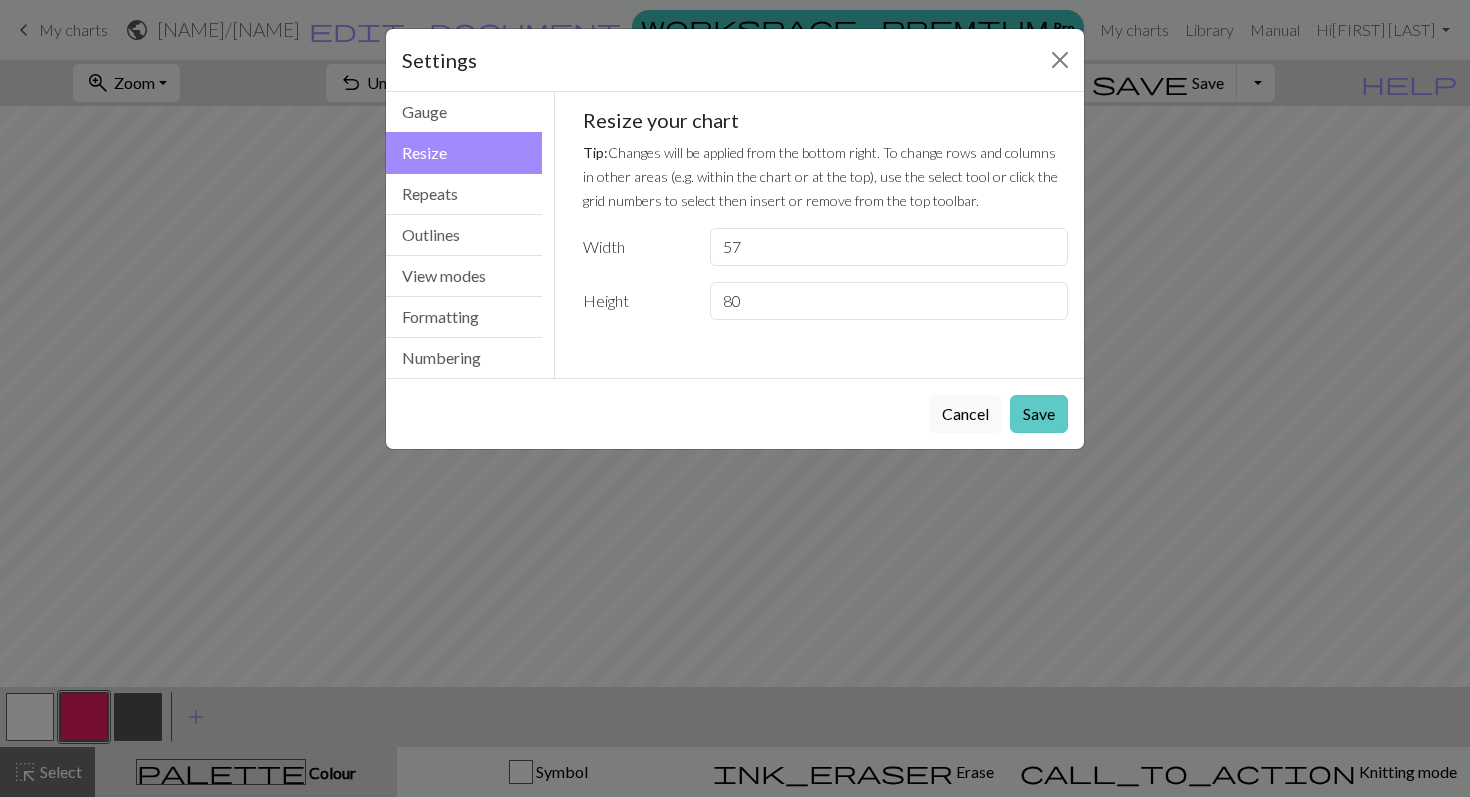 click on "Save" at bounding box center [1039, 414] 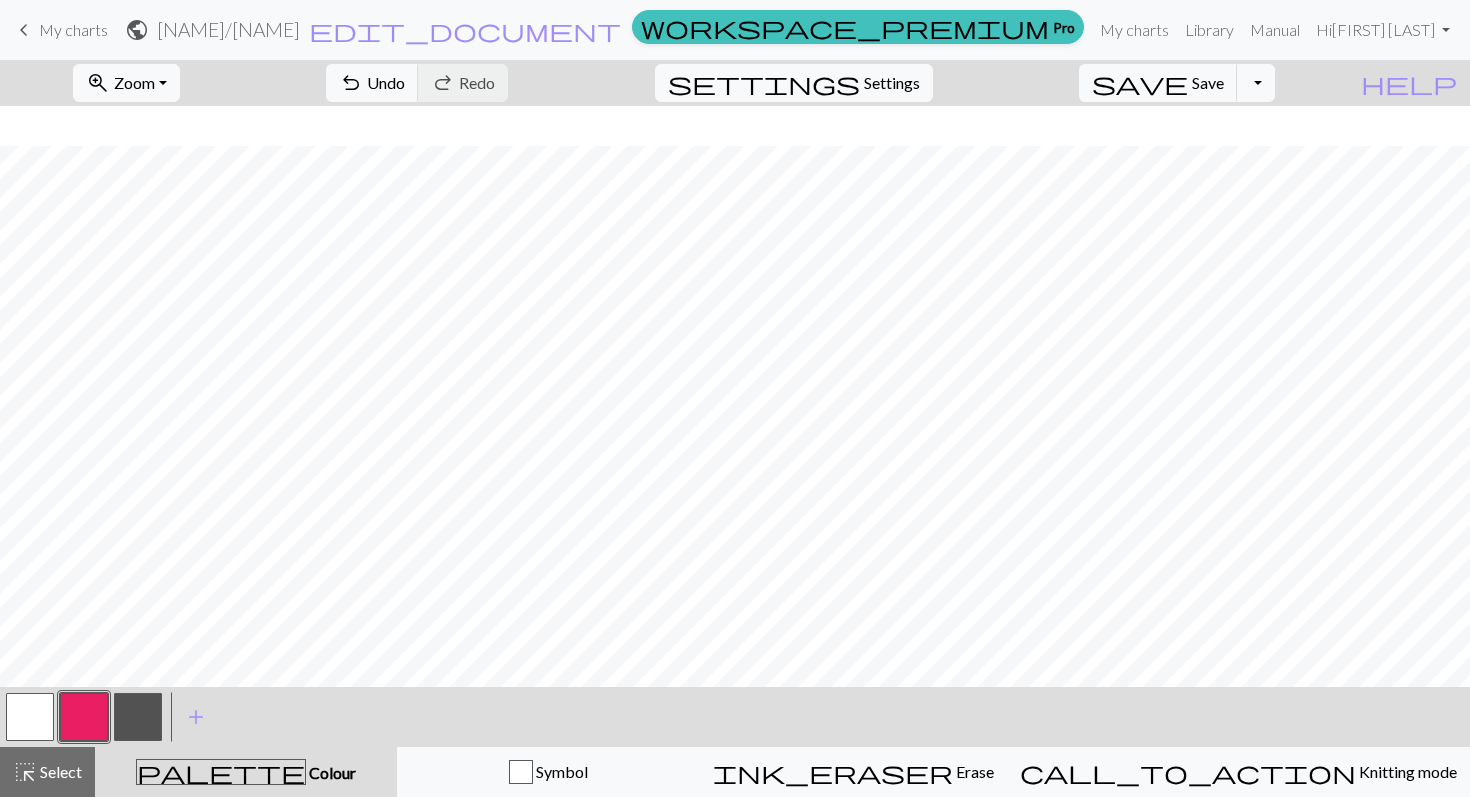 scroll, scrollTop: 1105, scrollLeft: 0, axis: vertical 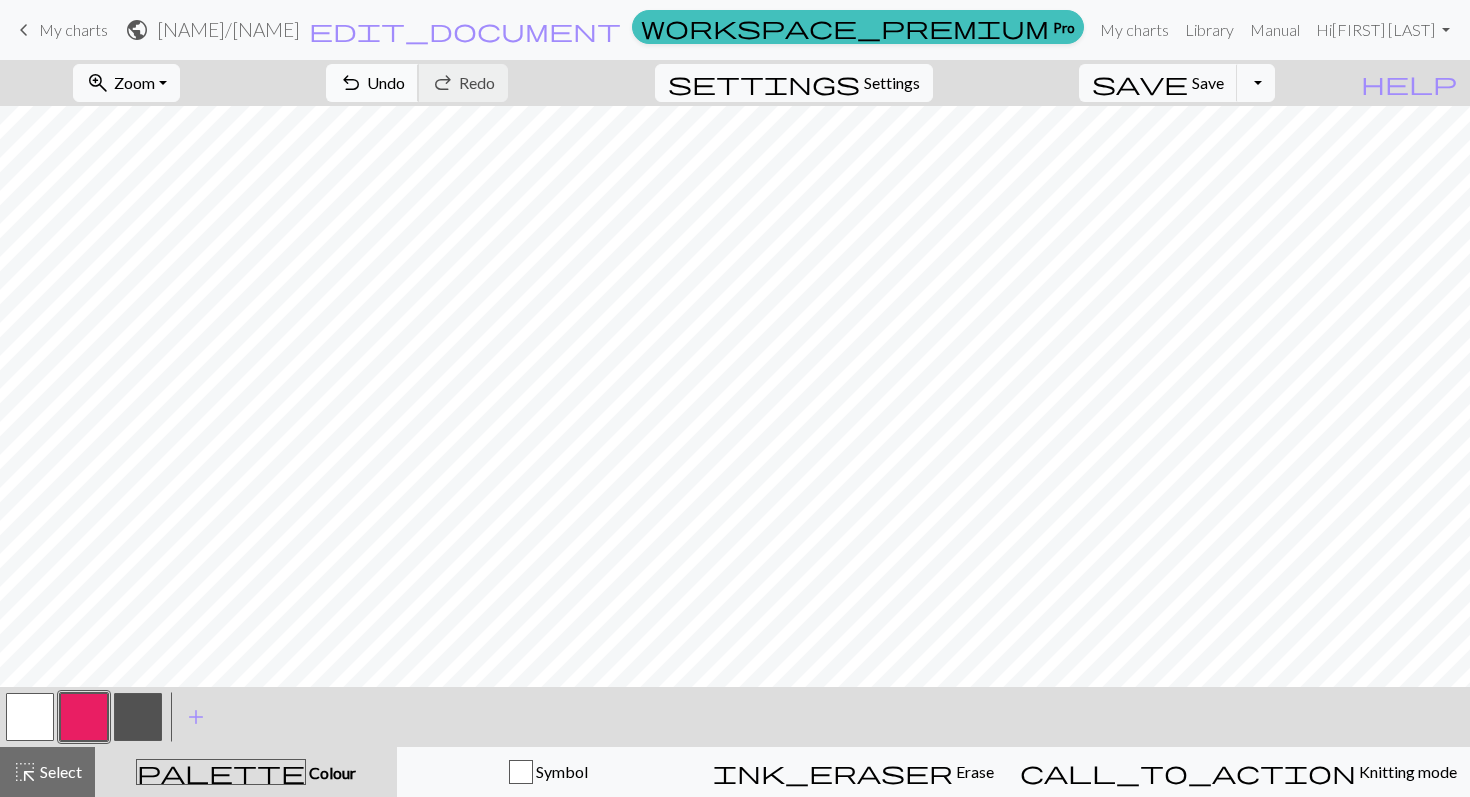 click on "Undo" at bounding box center [386, 82] 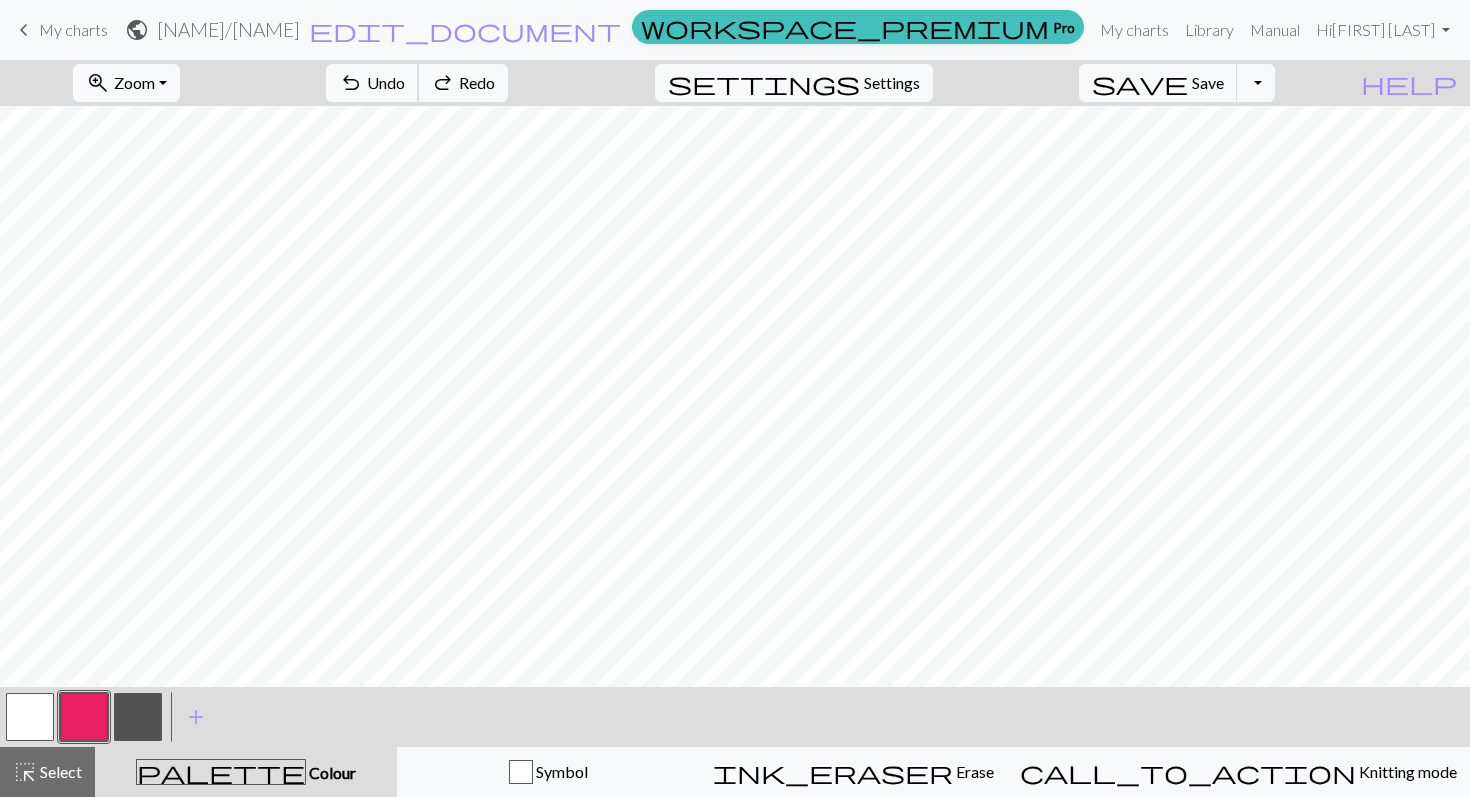 click on "Undo" at bounding box center [386, 82] 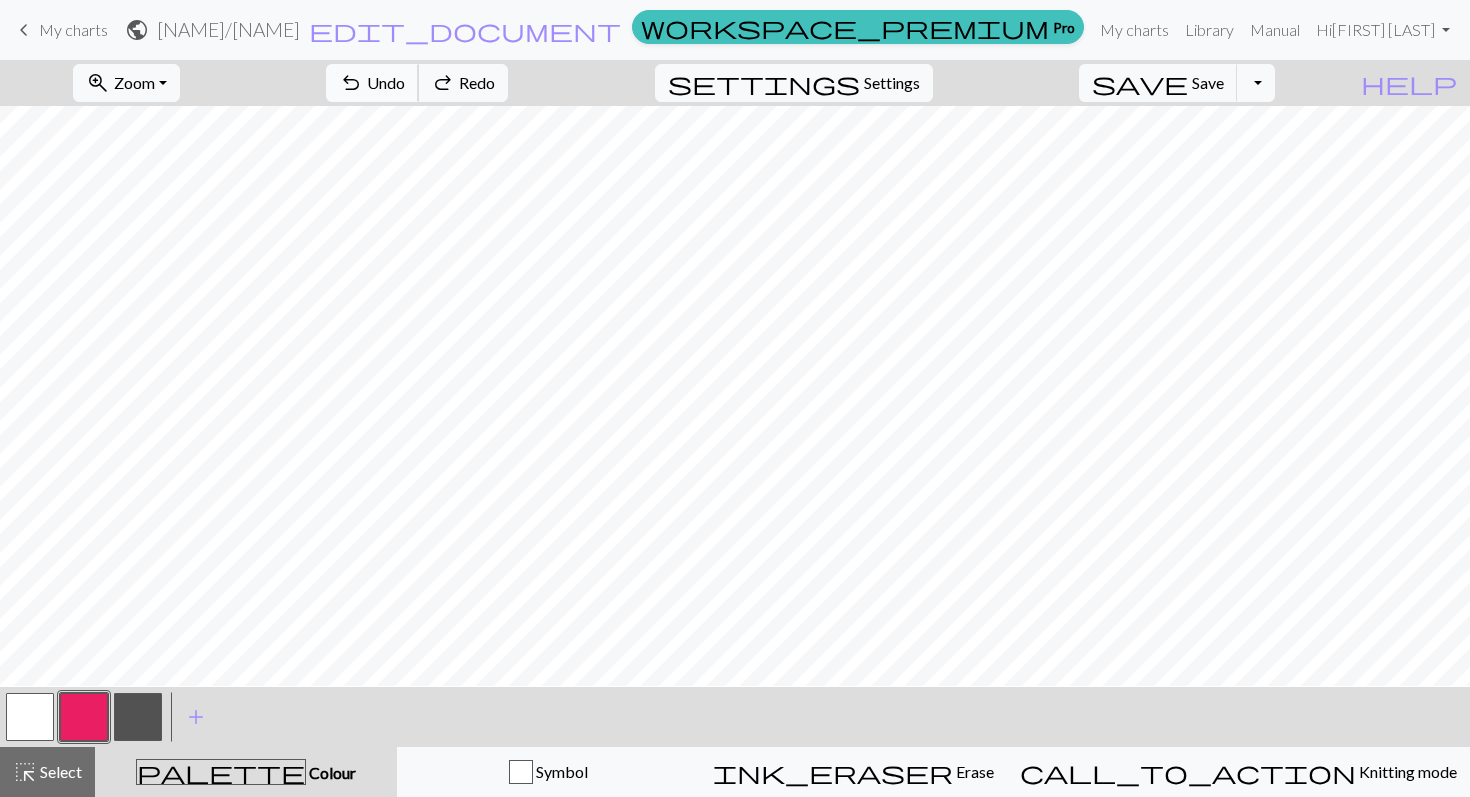 scroll, scrollTop: 1046, scrollLeft: 0, axis: vertical 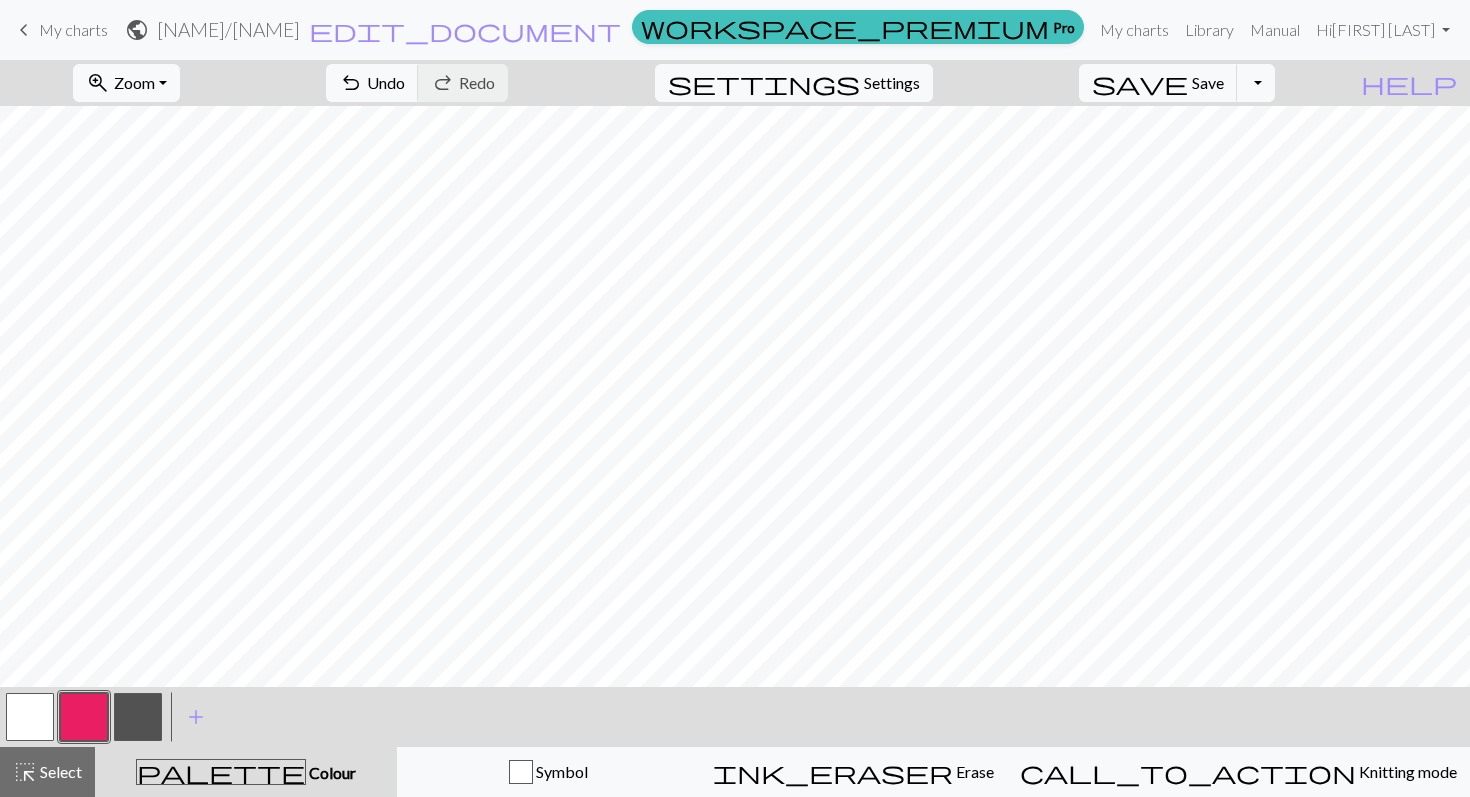 click at bounding box center [30, 717] 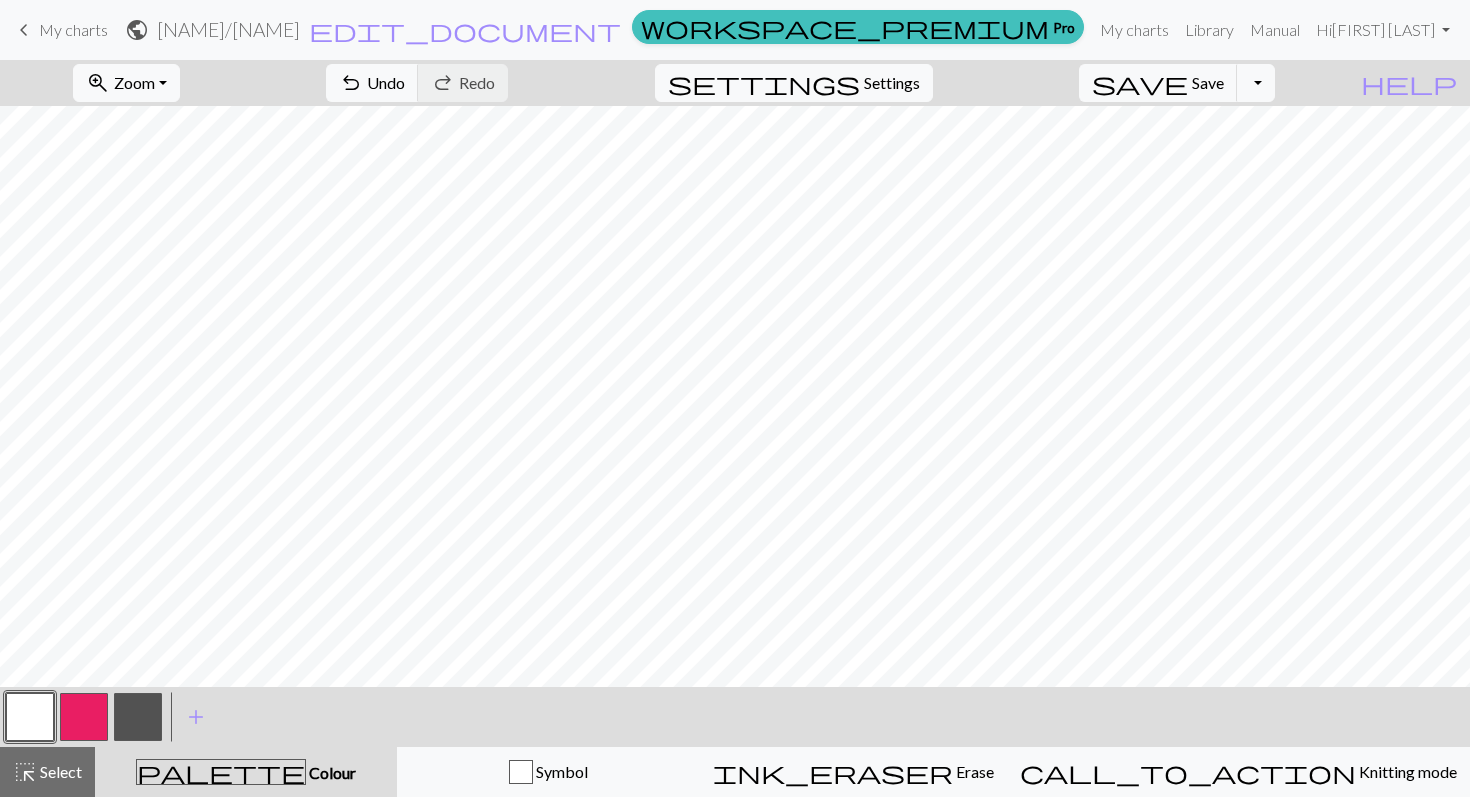click at bounding box center (84, 717) 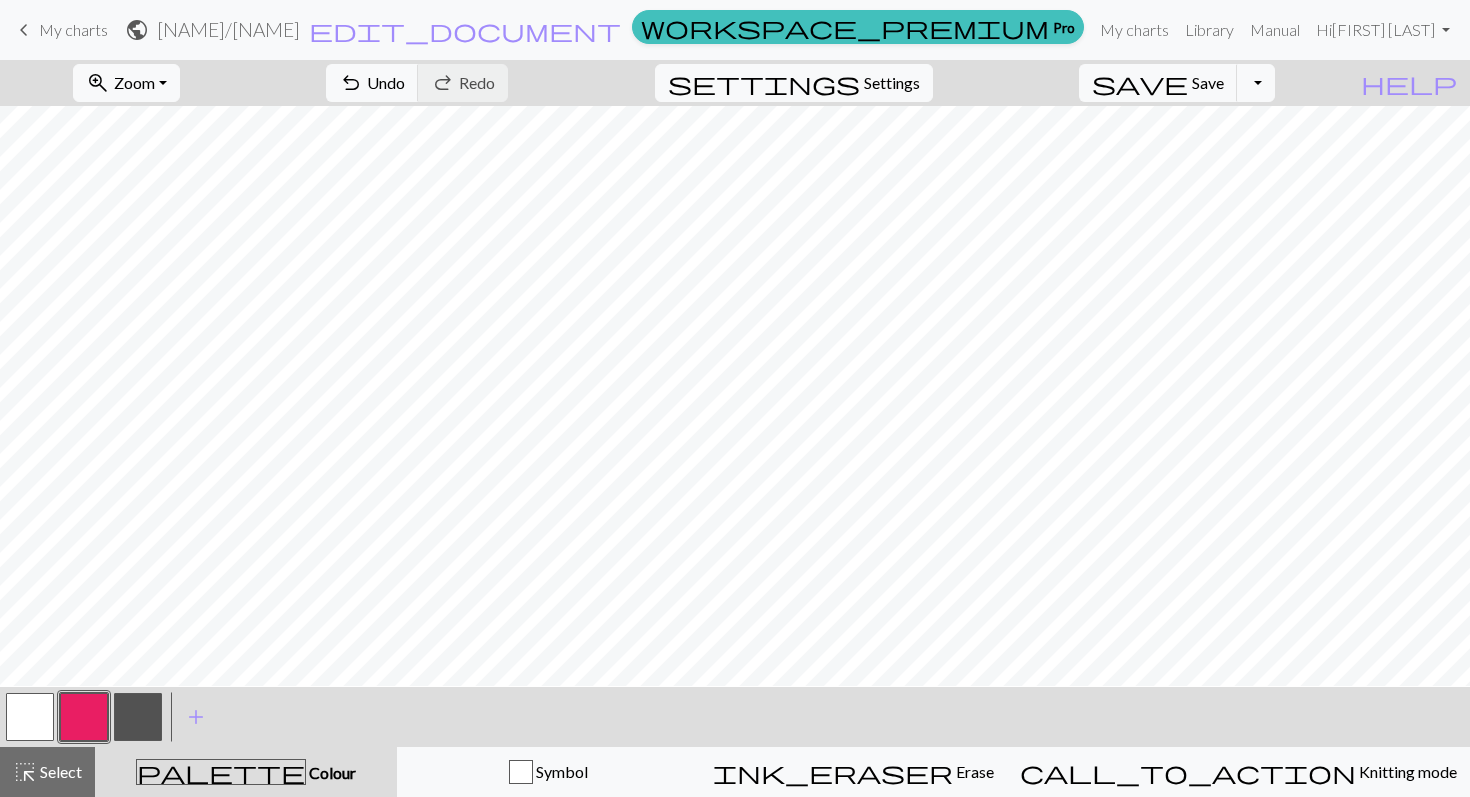 scroll, scrollTop: 4, scrollLeft: 0, axis: vertical 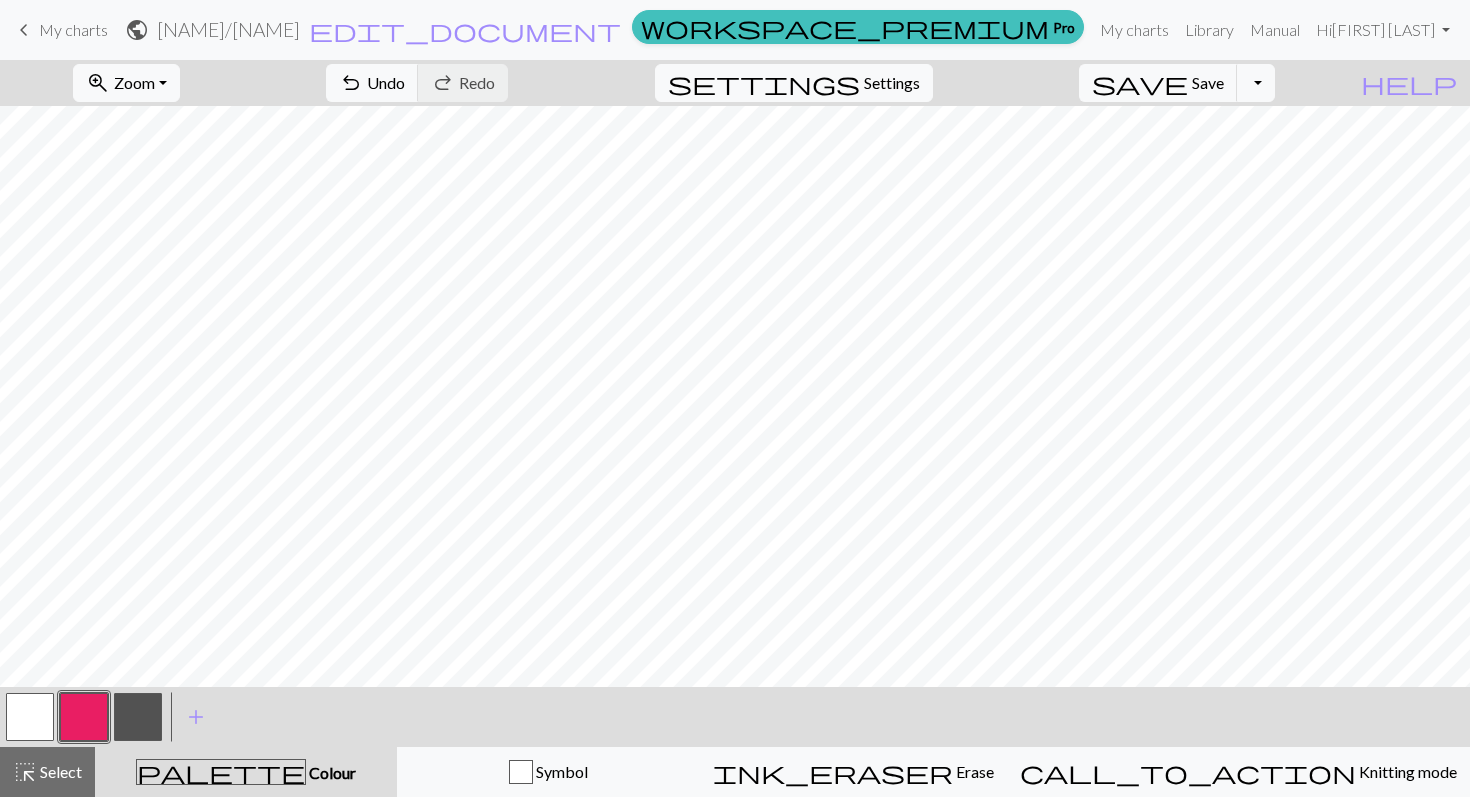 click at bounding box center [138, 717] 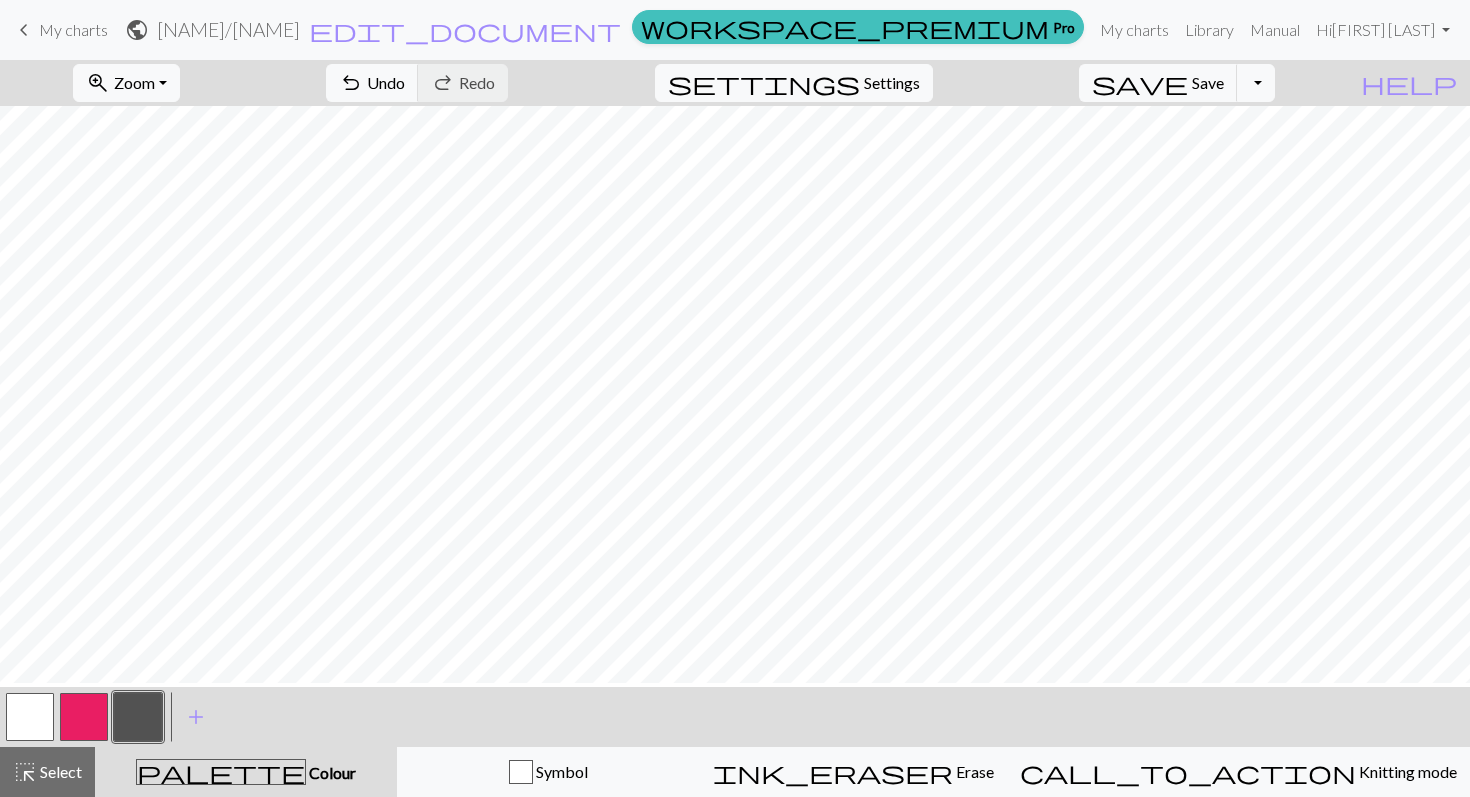 scroll, scrollTop: 8, scrollLeft: 0, axis: vertical 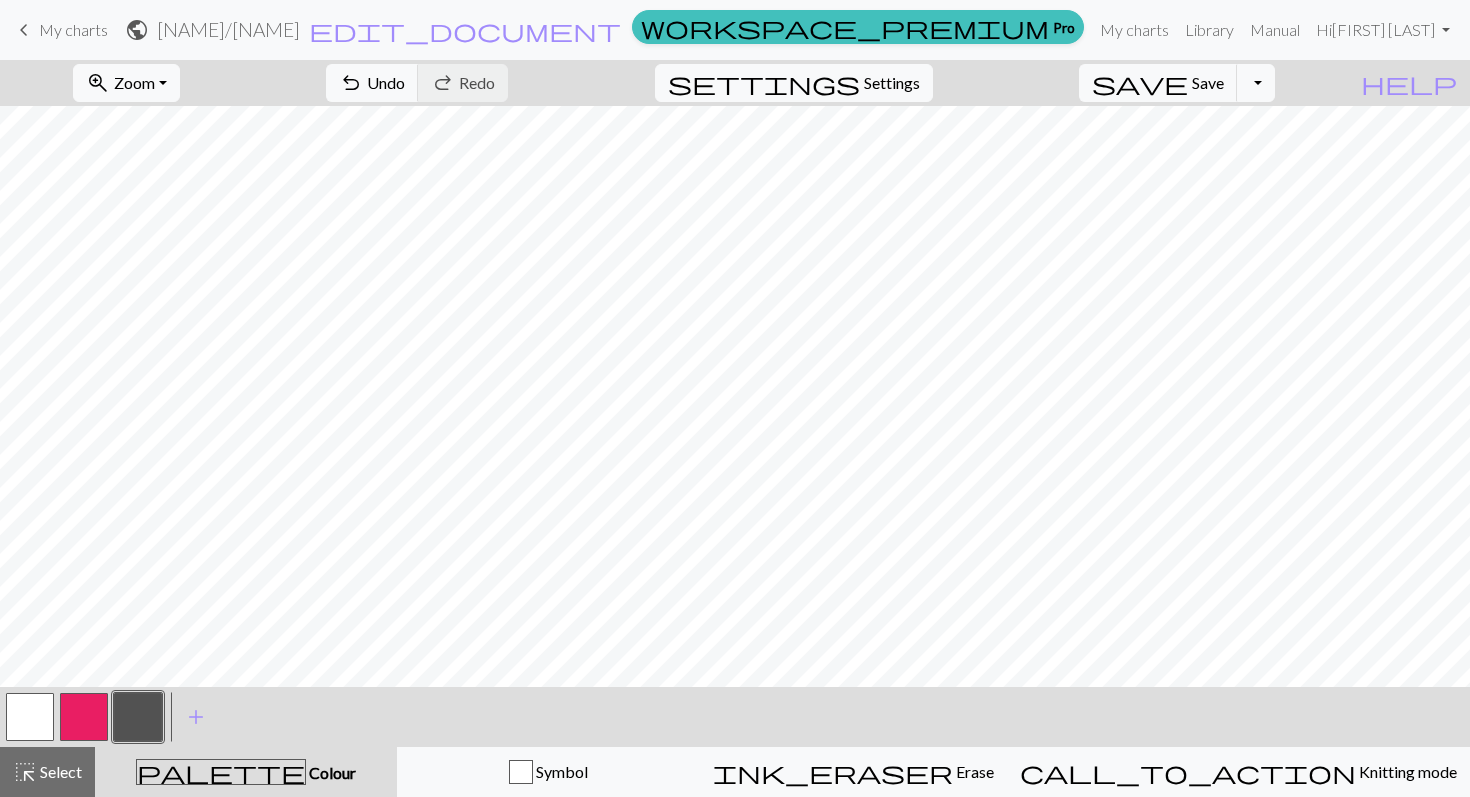 click at bounding box center [84, 717] 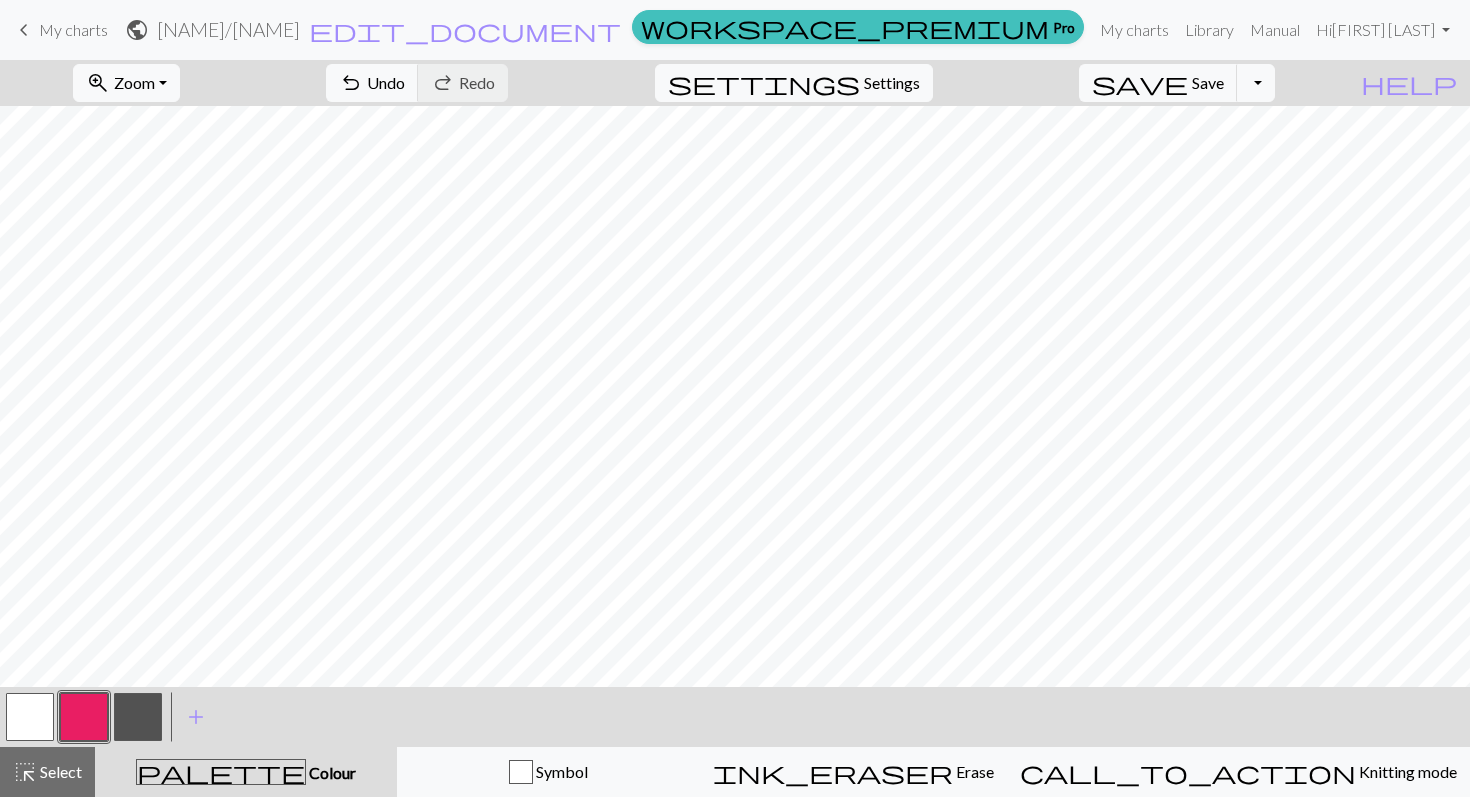 scroll, scrollTop: 1109, scrollLeft: 0, axis: vertical 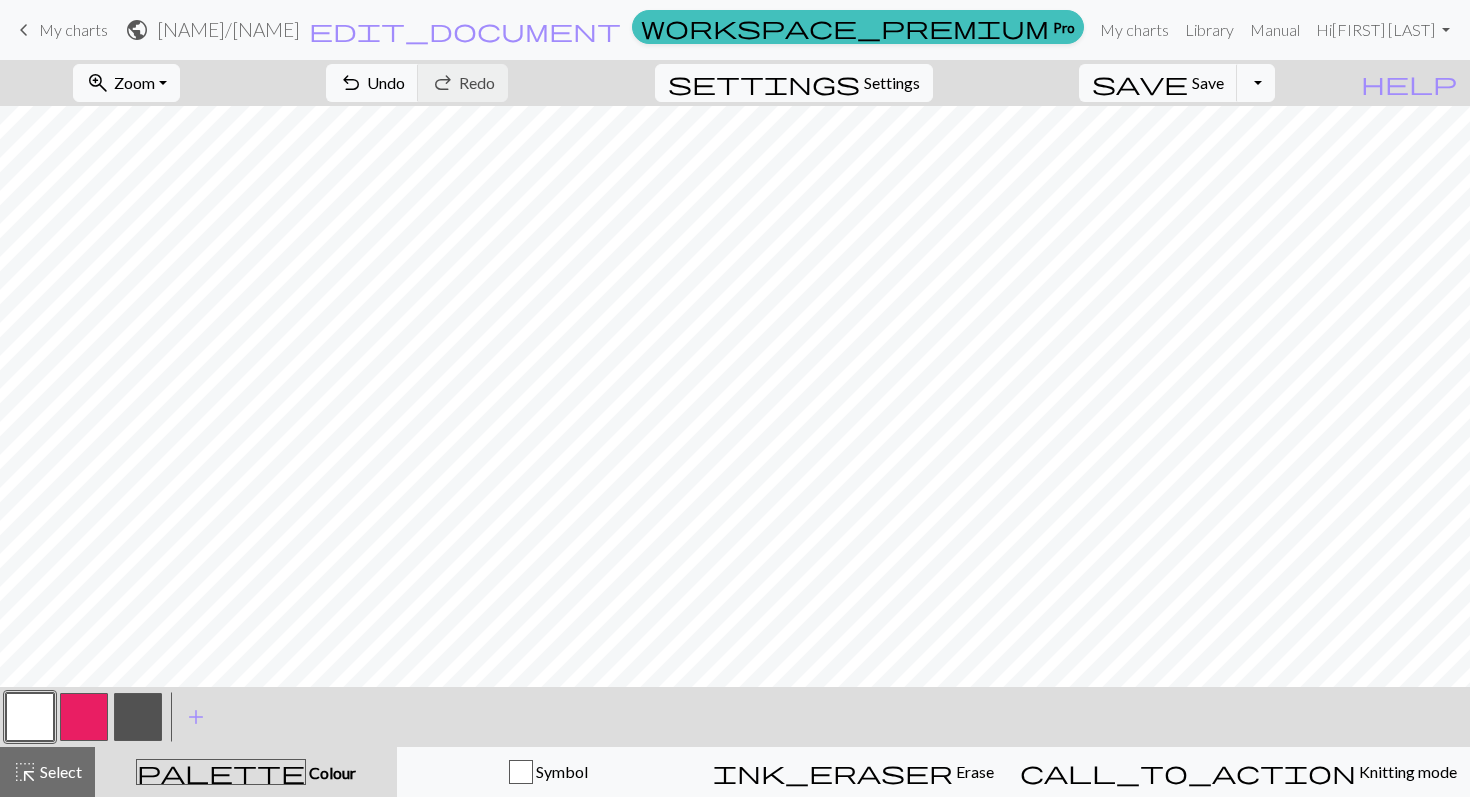 click at bounding box center (84, 717) 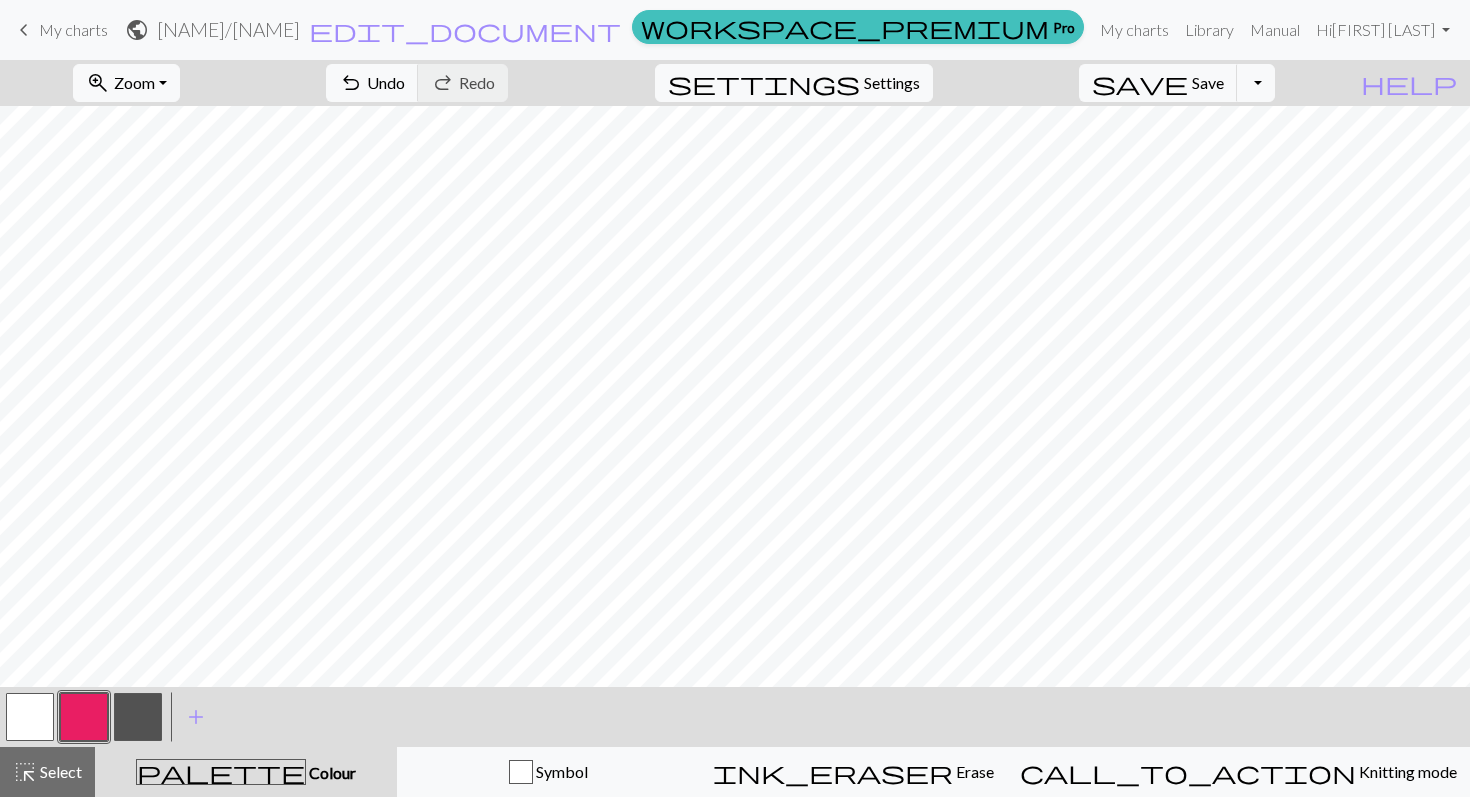 click at bounding box center (30, 717) 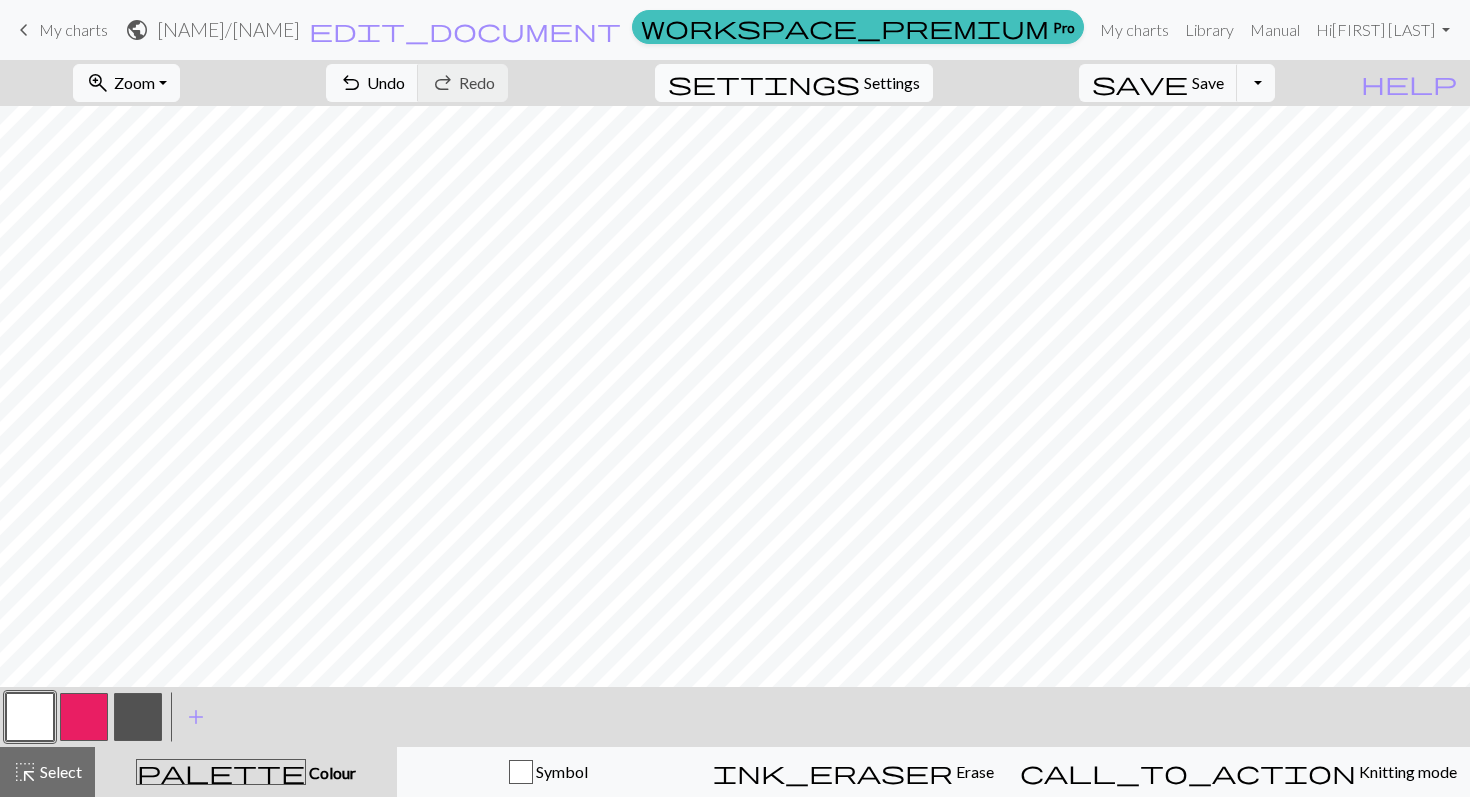 click on "Settings" at bounding box center (892, 83) 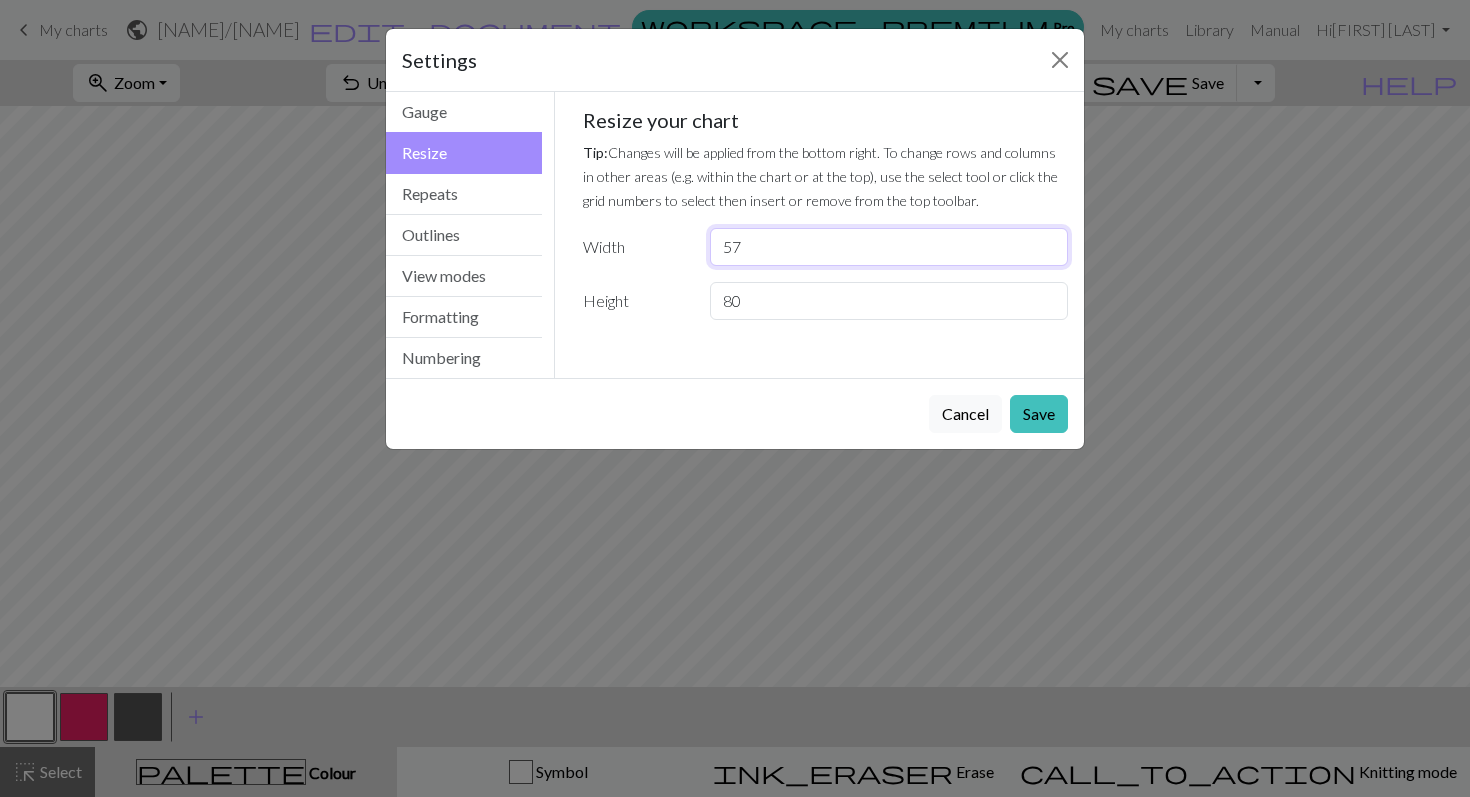 click on "57" at bounding box center [889, 247] 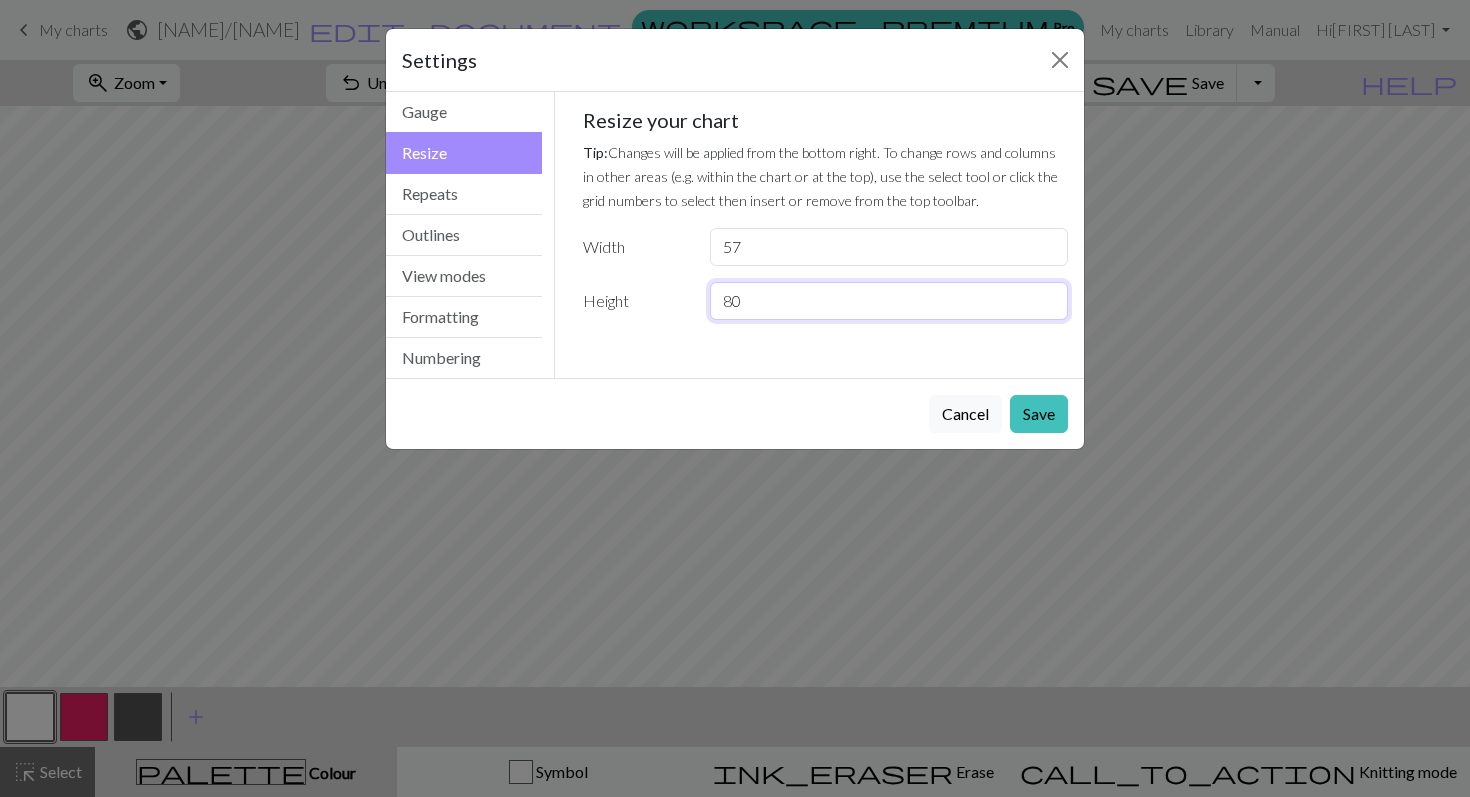 click on "80" at bounding box center (889, 301) 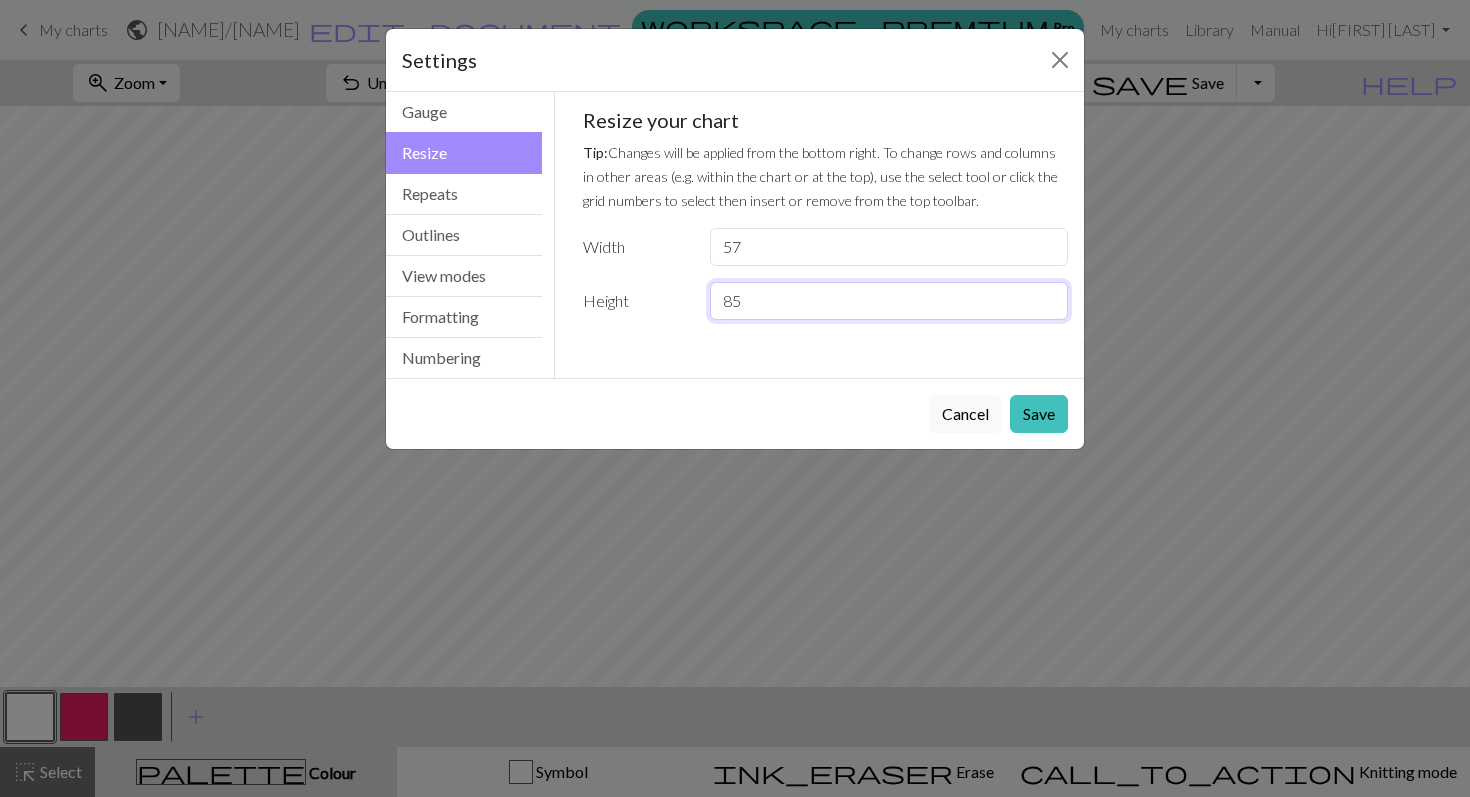 type on "85" 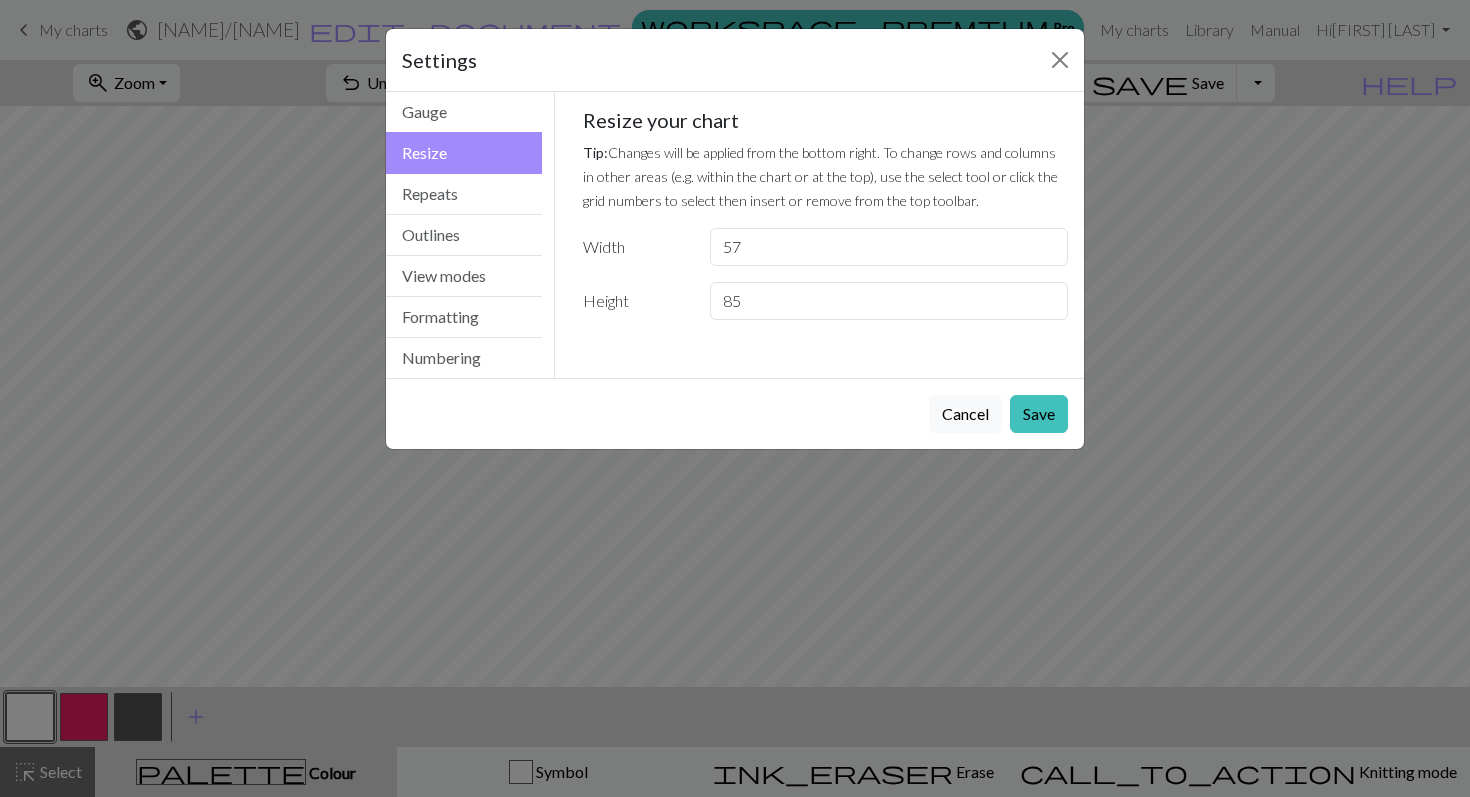 click on "Cancel Save" at bounding box center [735, 413] 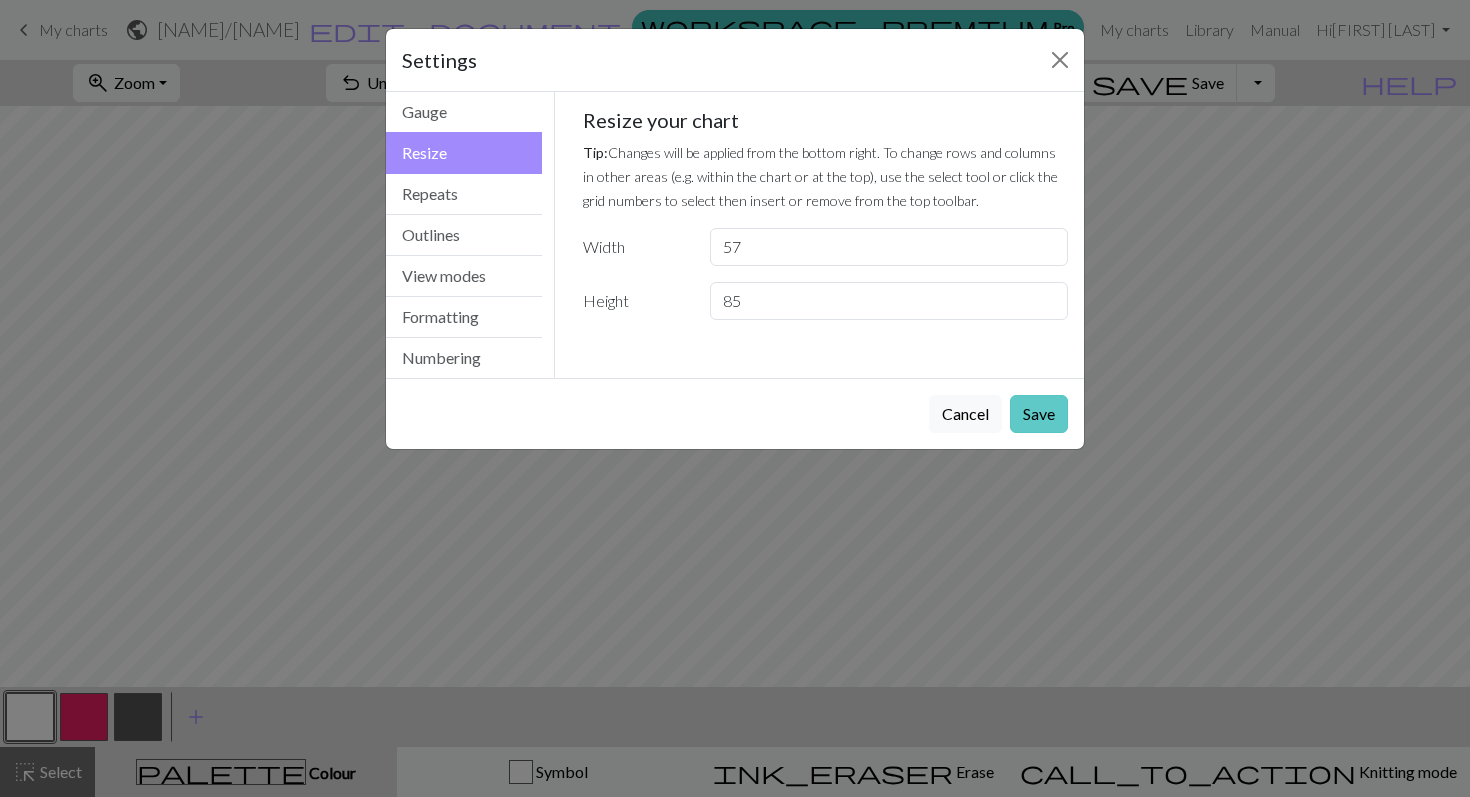 click on "Save" at bounding box center (1039, 414) 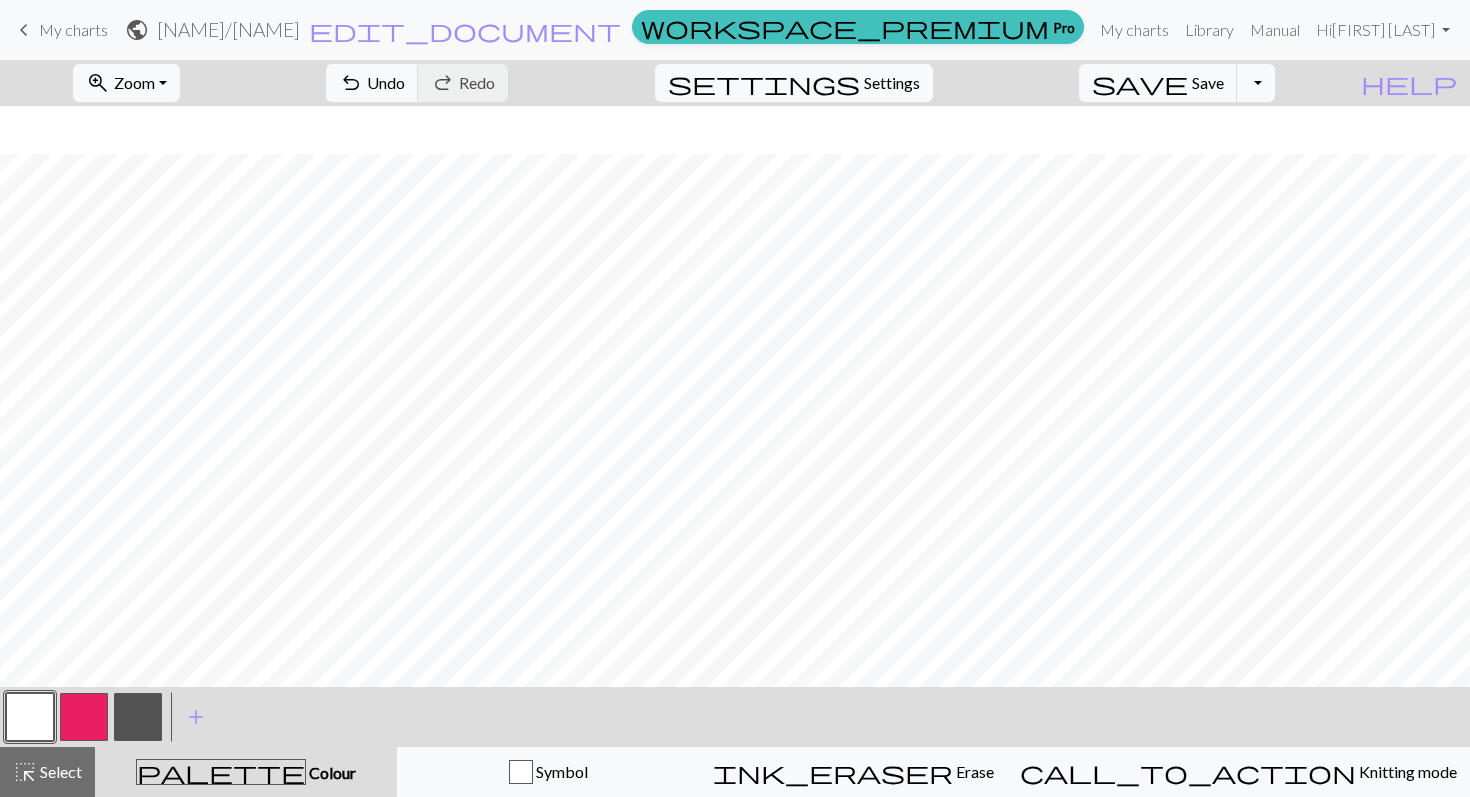 scroll, scrollTop: 1209, scrollLeft: 0, axis: vertical 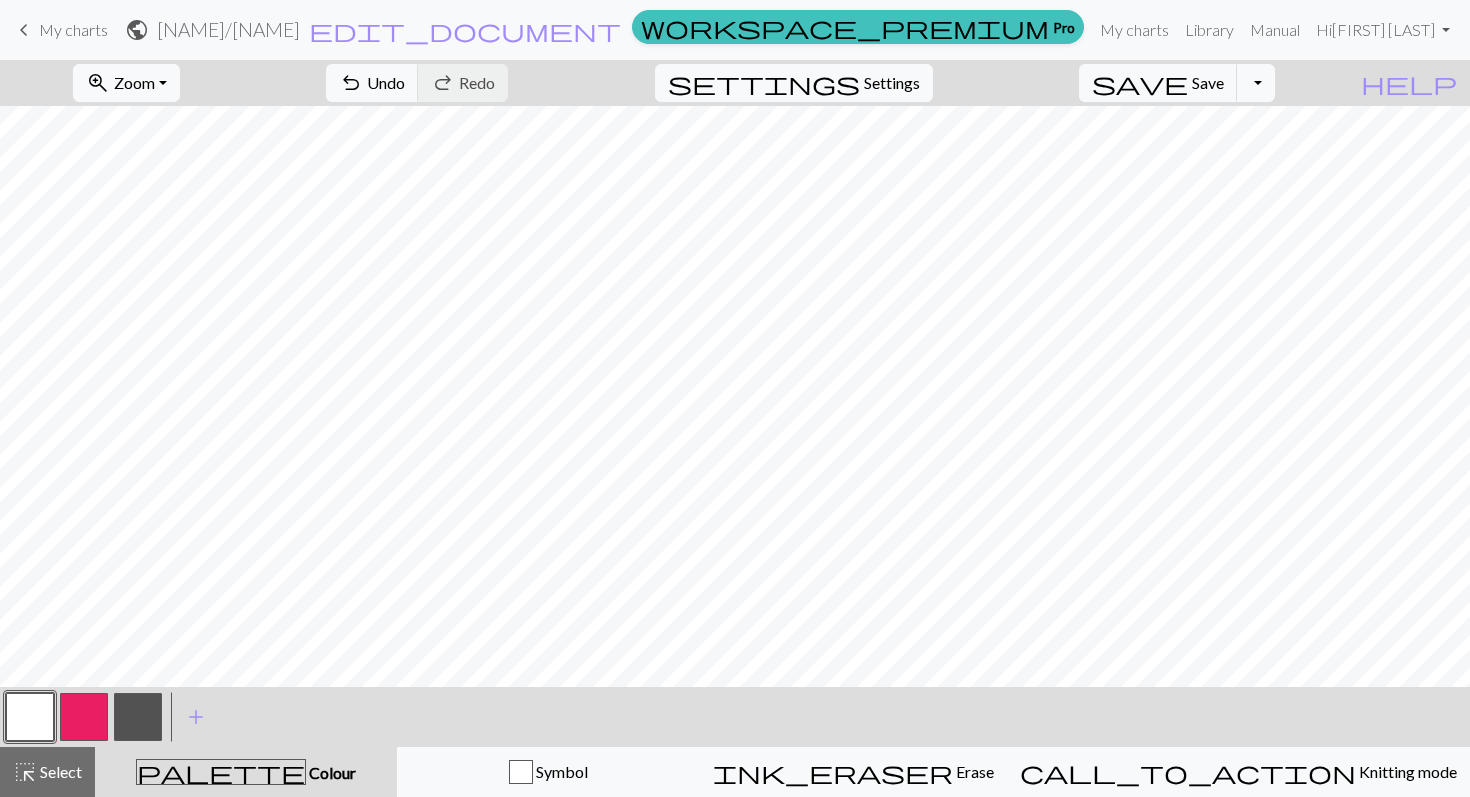 click at bounding box center (84, 717) 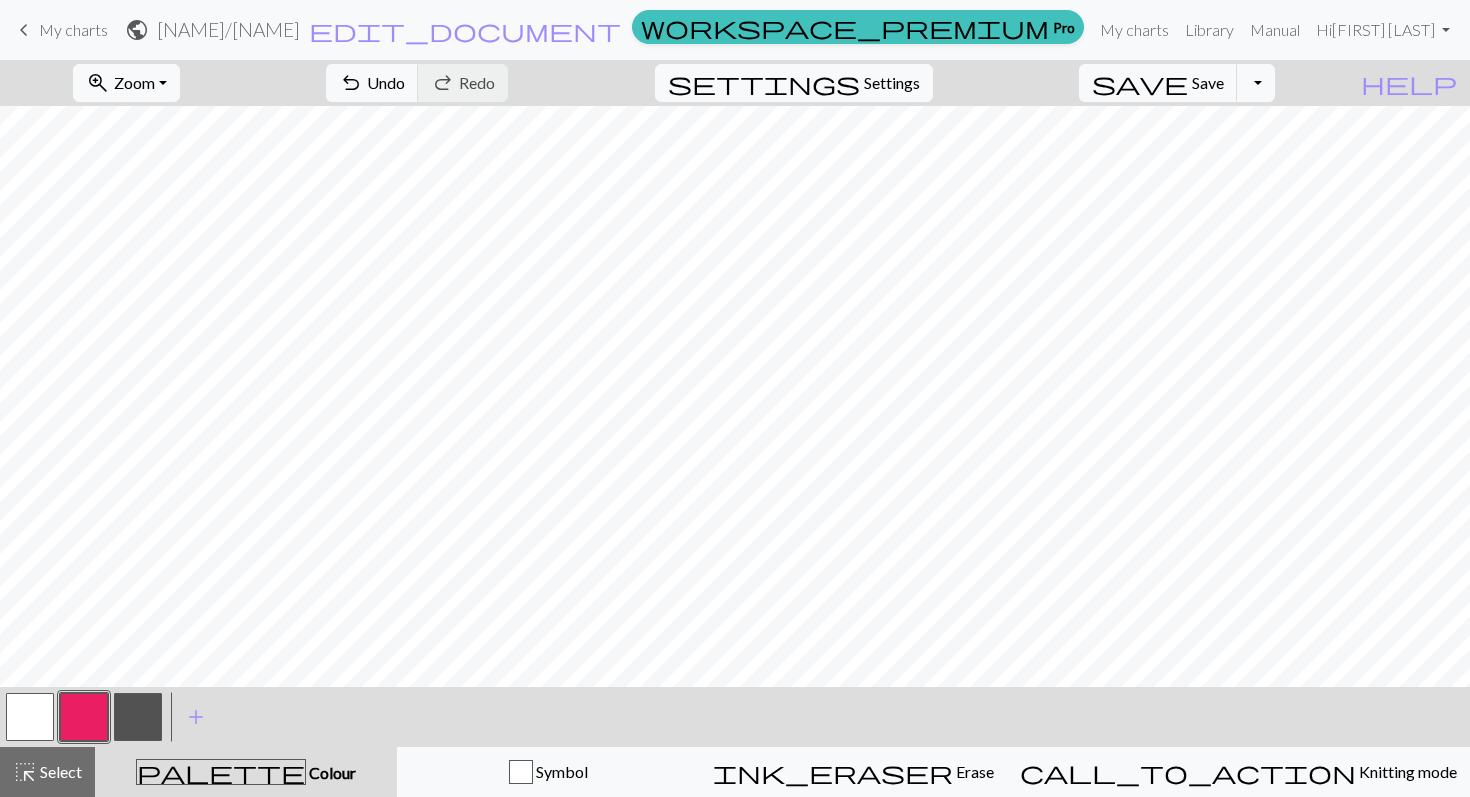 click at bounding box center (30, 717) 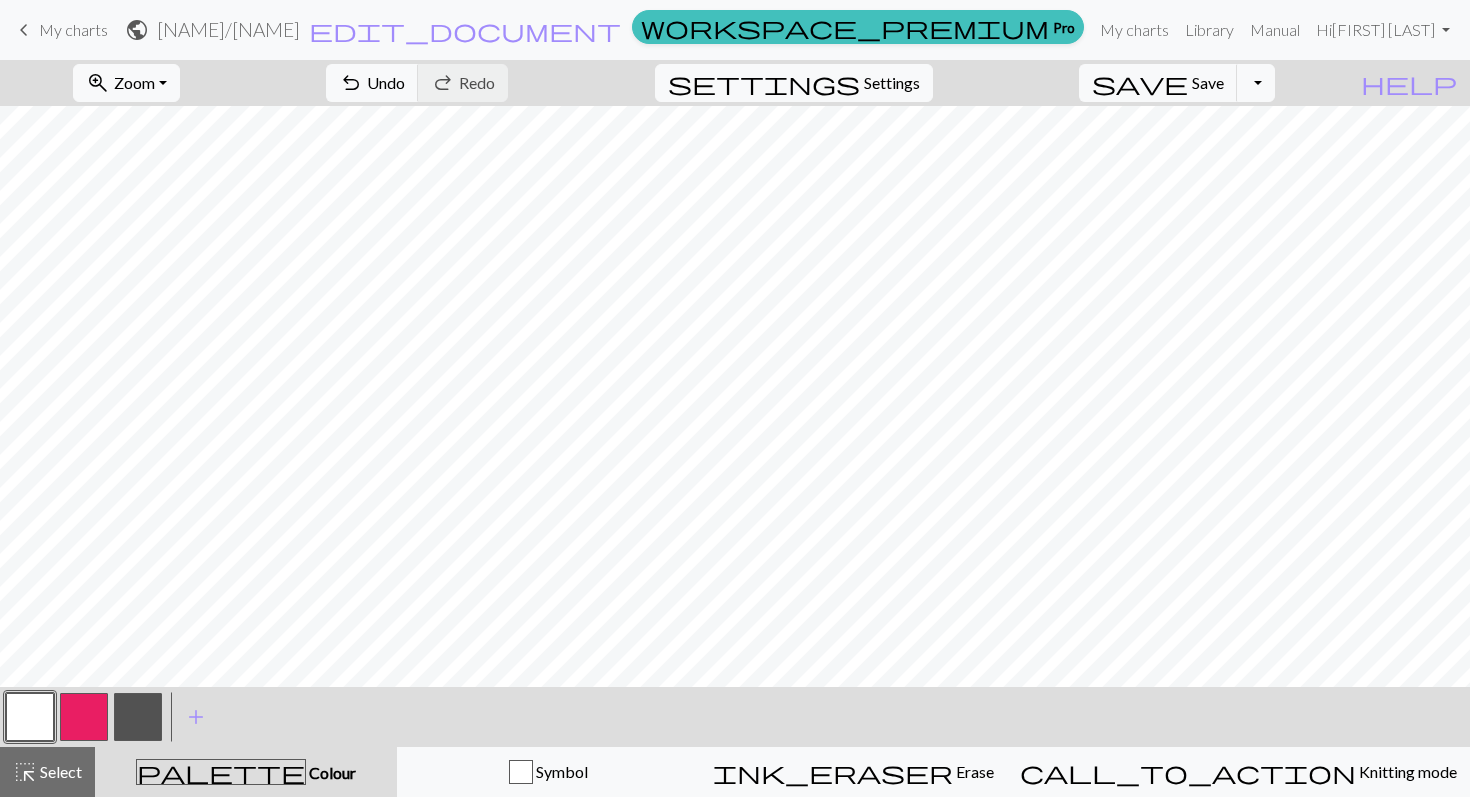 click at bounding box center (84, 717) 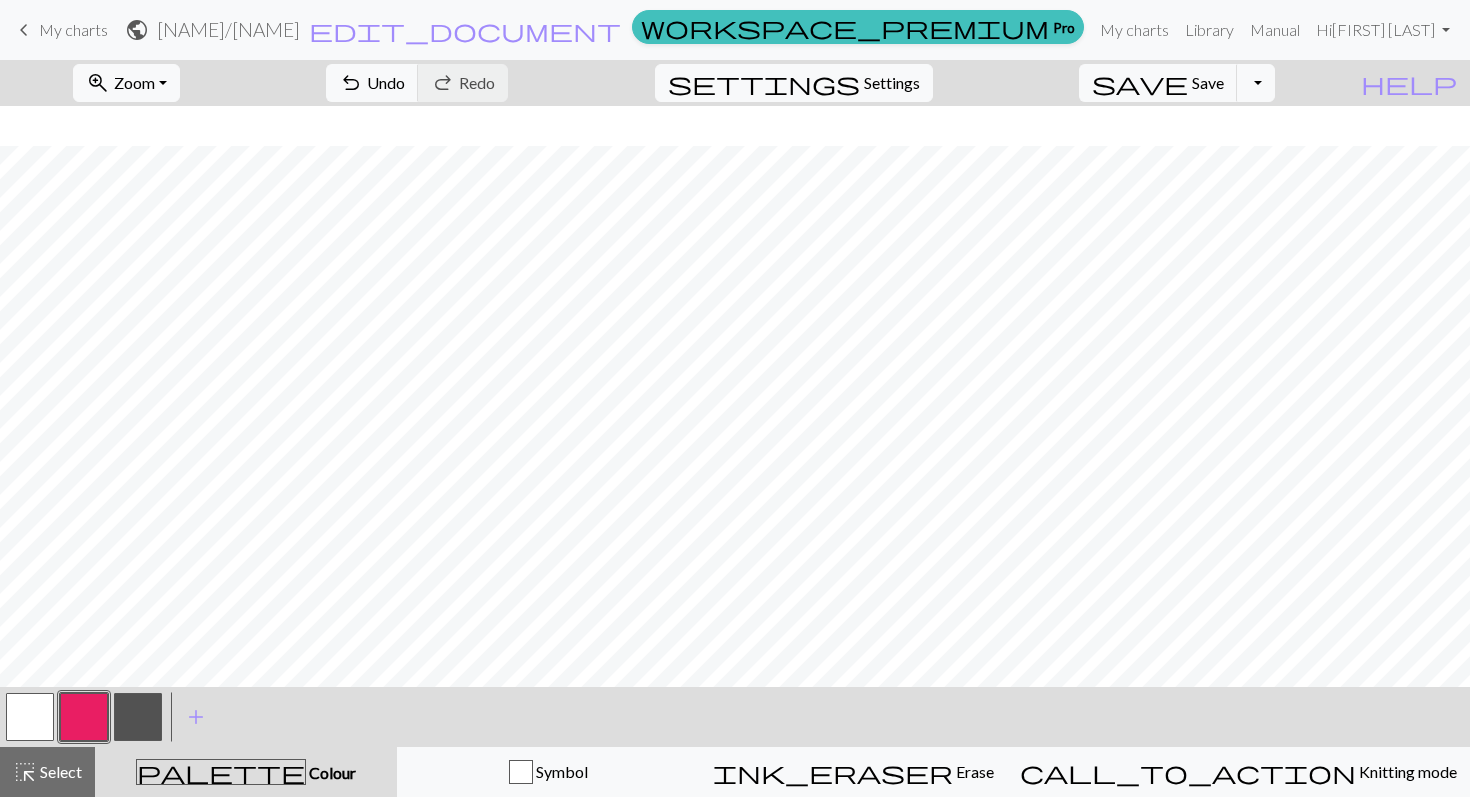 scroll, scrollTop: 1159, scrollLeft: 0, axis: vertical 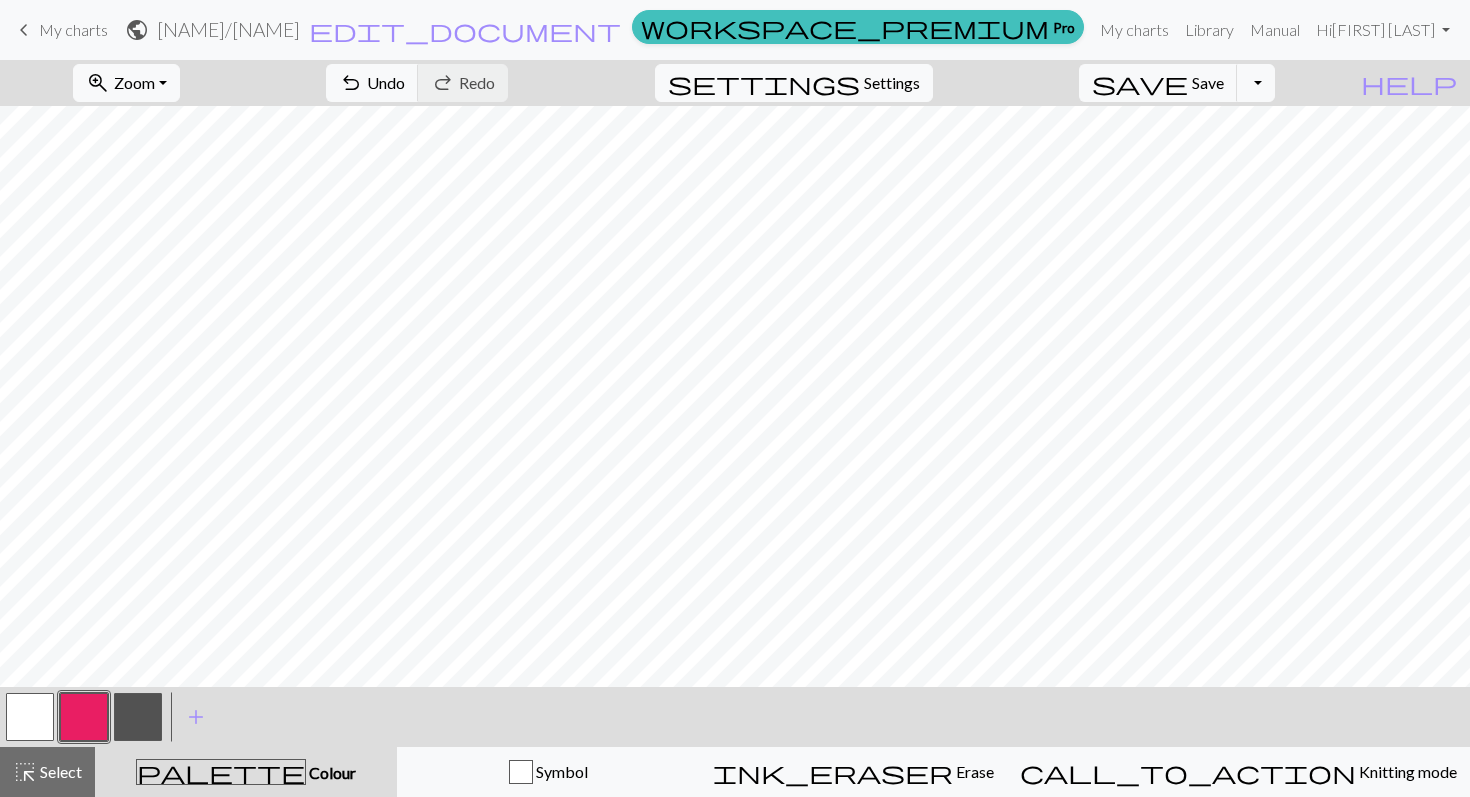 click at bounding box center [84, 717] 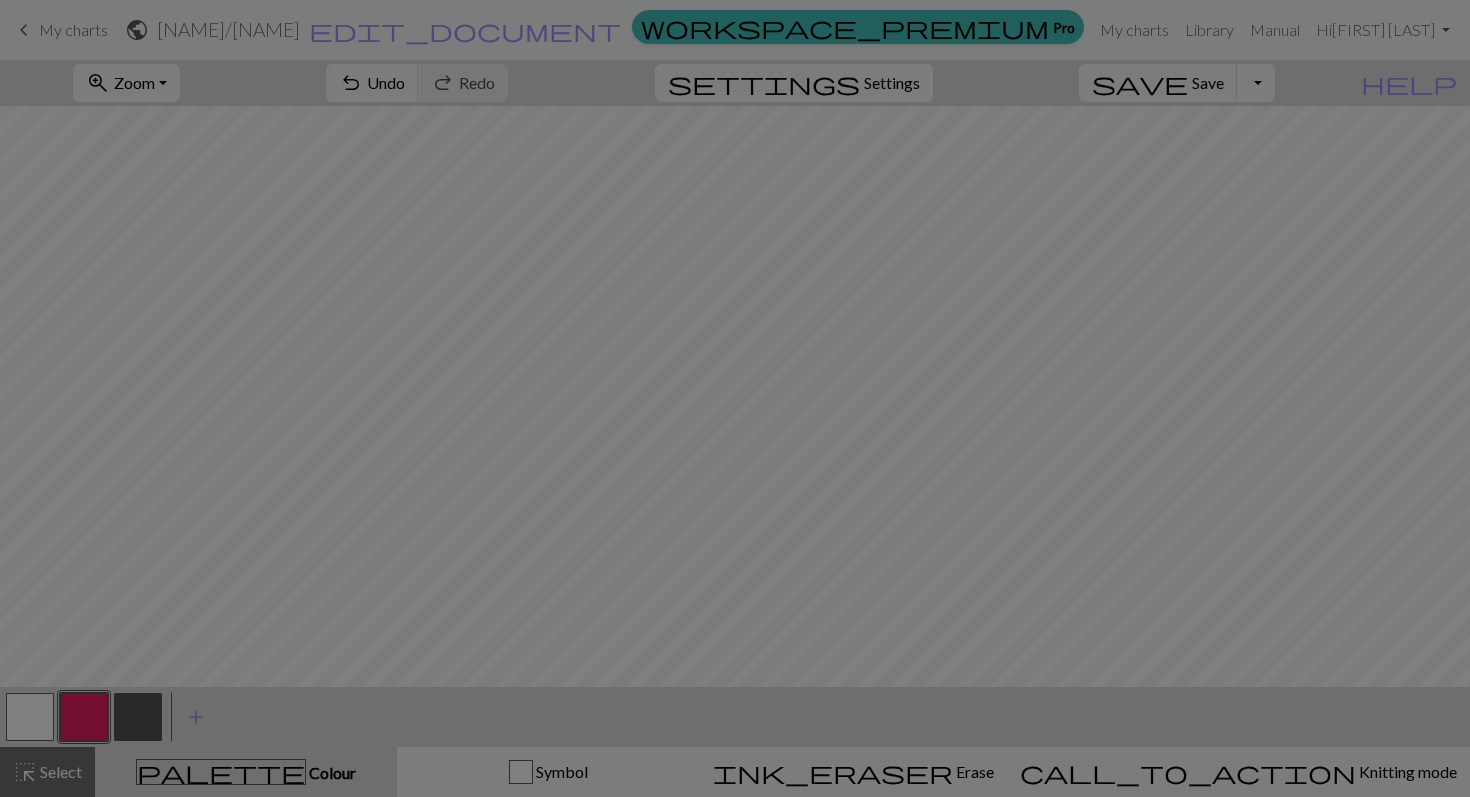 click on "Edit colour Name CC1 Use advanced picker workspace_premium Become a Pro user   to  use advanced picker Reorder arrow_back Move left arrow_forward Move right workspace_premium Become a Pro user   to  reorder colours Delete Done Cancel" at bounding box center [735, 398] 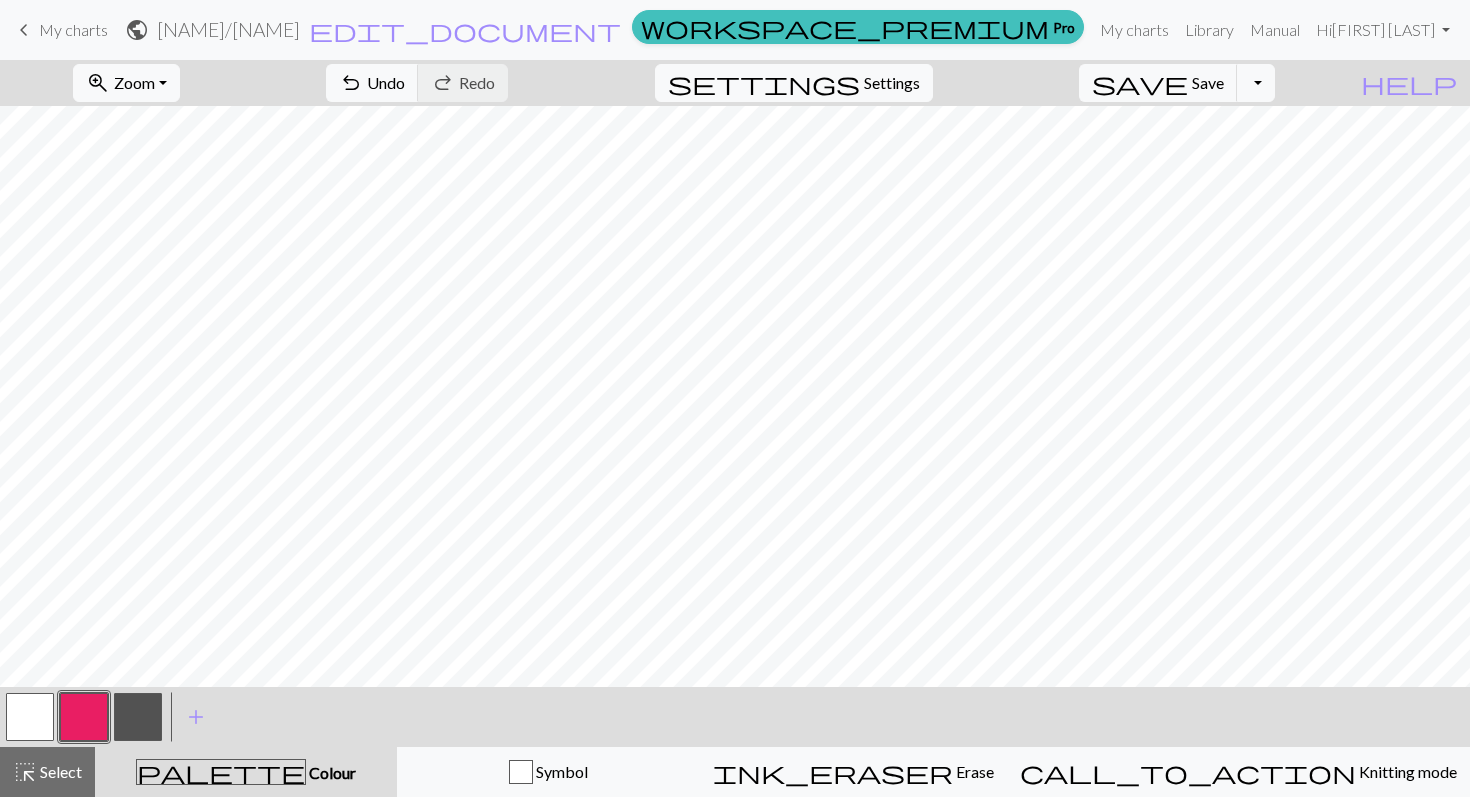 click at bounding box center (138, 717) 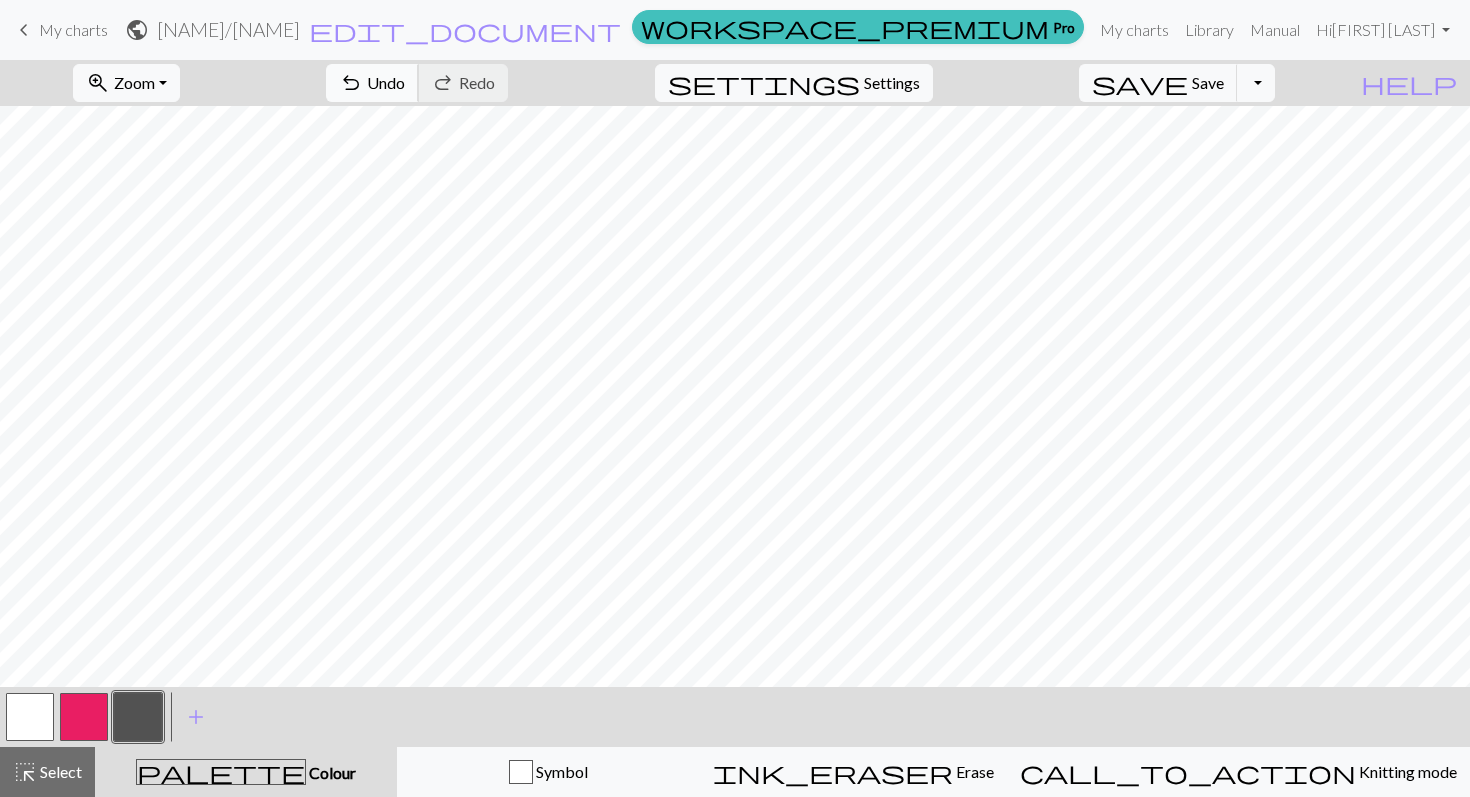 click on "Undo" at bounding box center [386, 82] 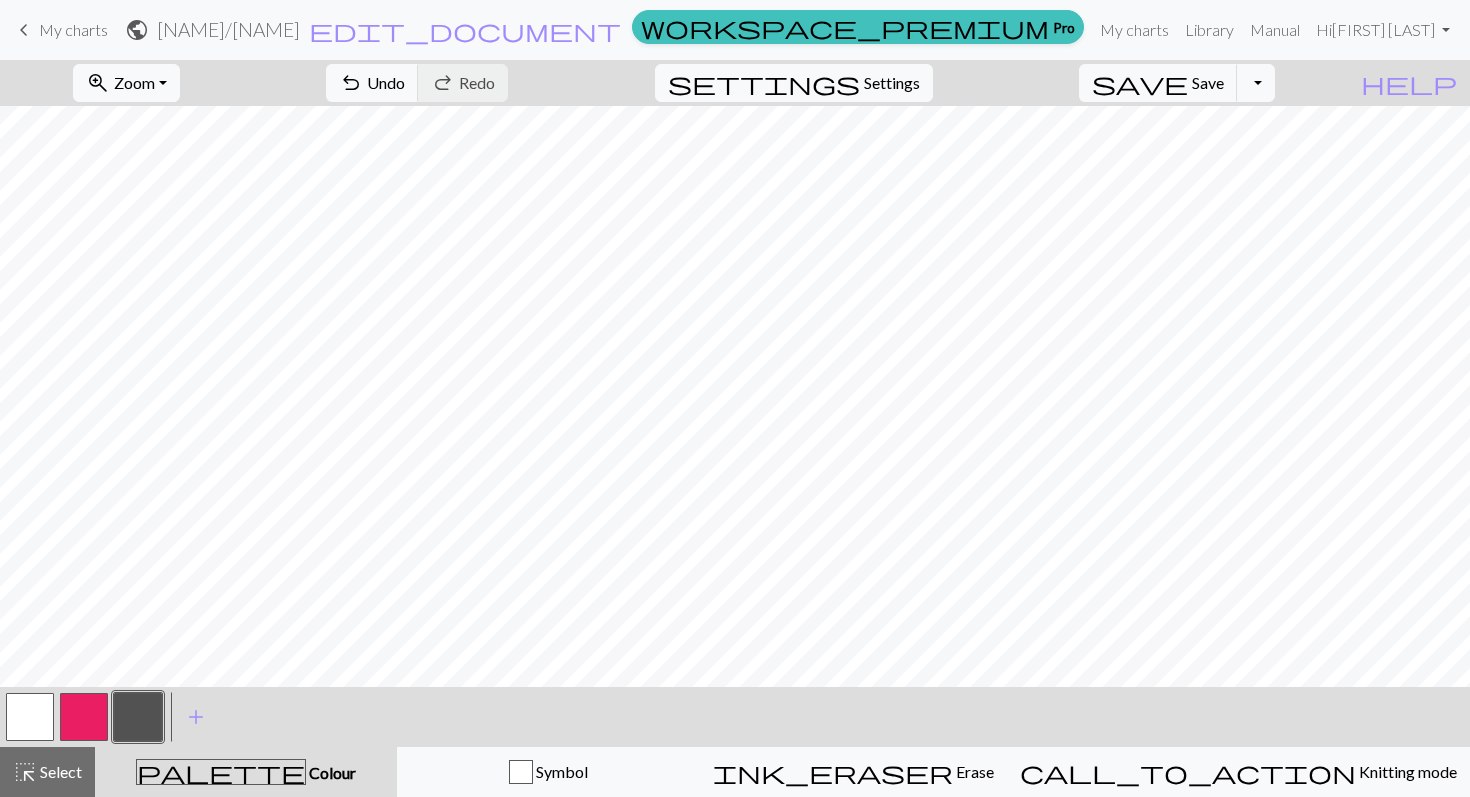 scroll, scrollTop: 1209, scrollLeft: 0, axis: vertical 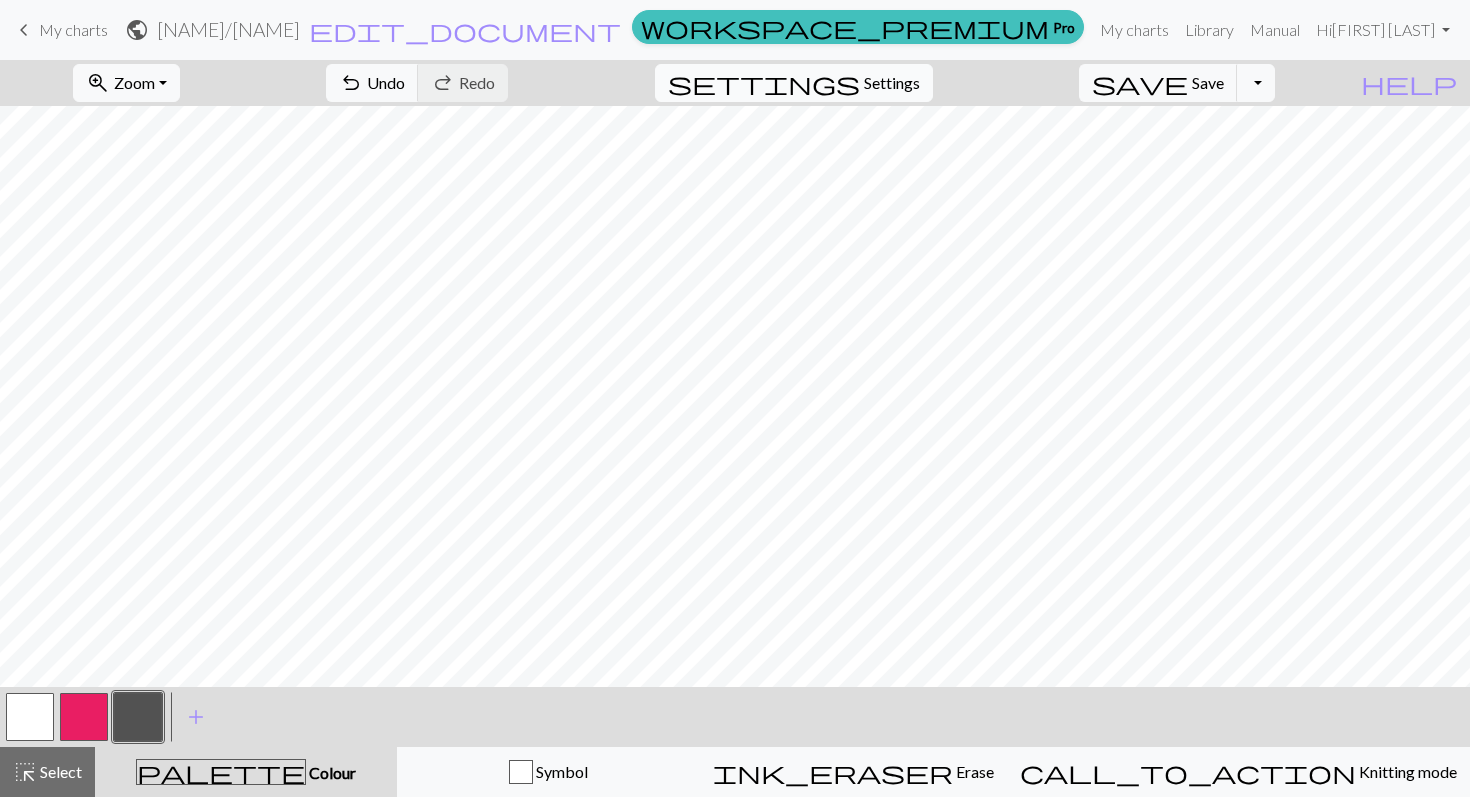 click on "Settings" at bounding box center [892, 83] 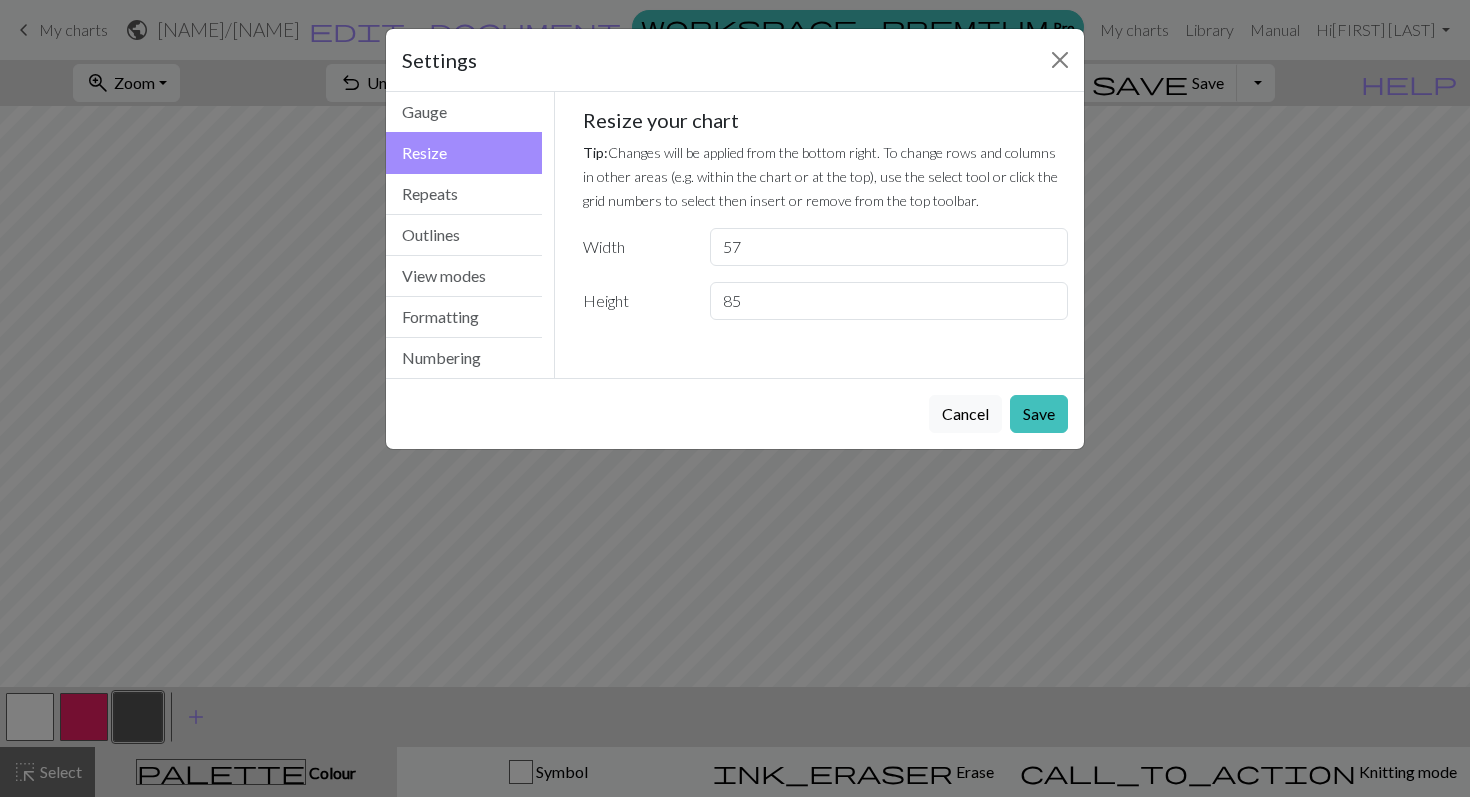 click on "Resize your chart Tip:  Changes will be applied from the bottom right. To change rows and columns in other areas (e.g. within the chart or at the top), use the select tool or click the grid numbers to select then insert or remove from the top toolbar. Width 57 Height 85" at bounding box center [826, 214] 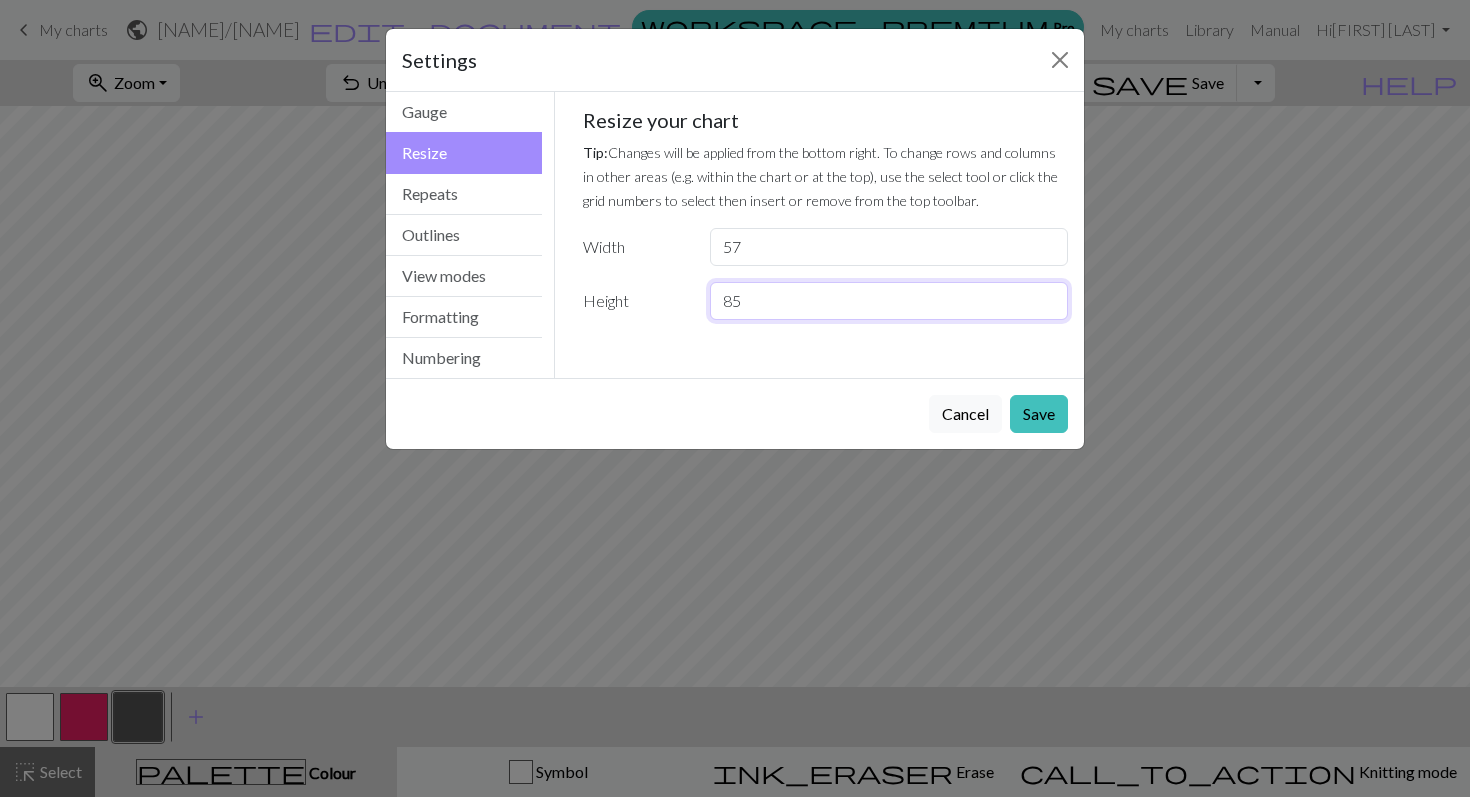 click on "85" at bounding box center (889, 301) 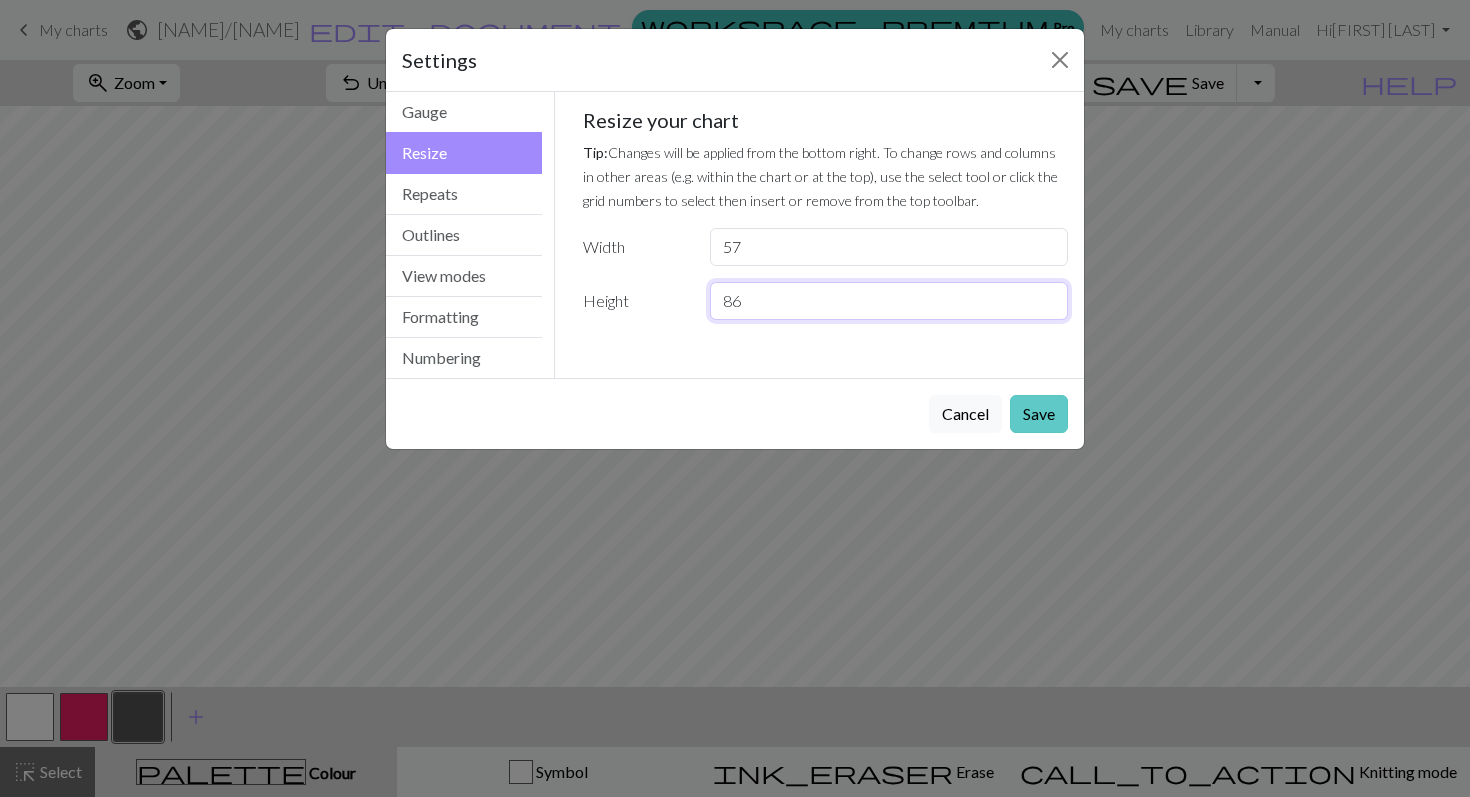 type on "86" 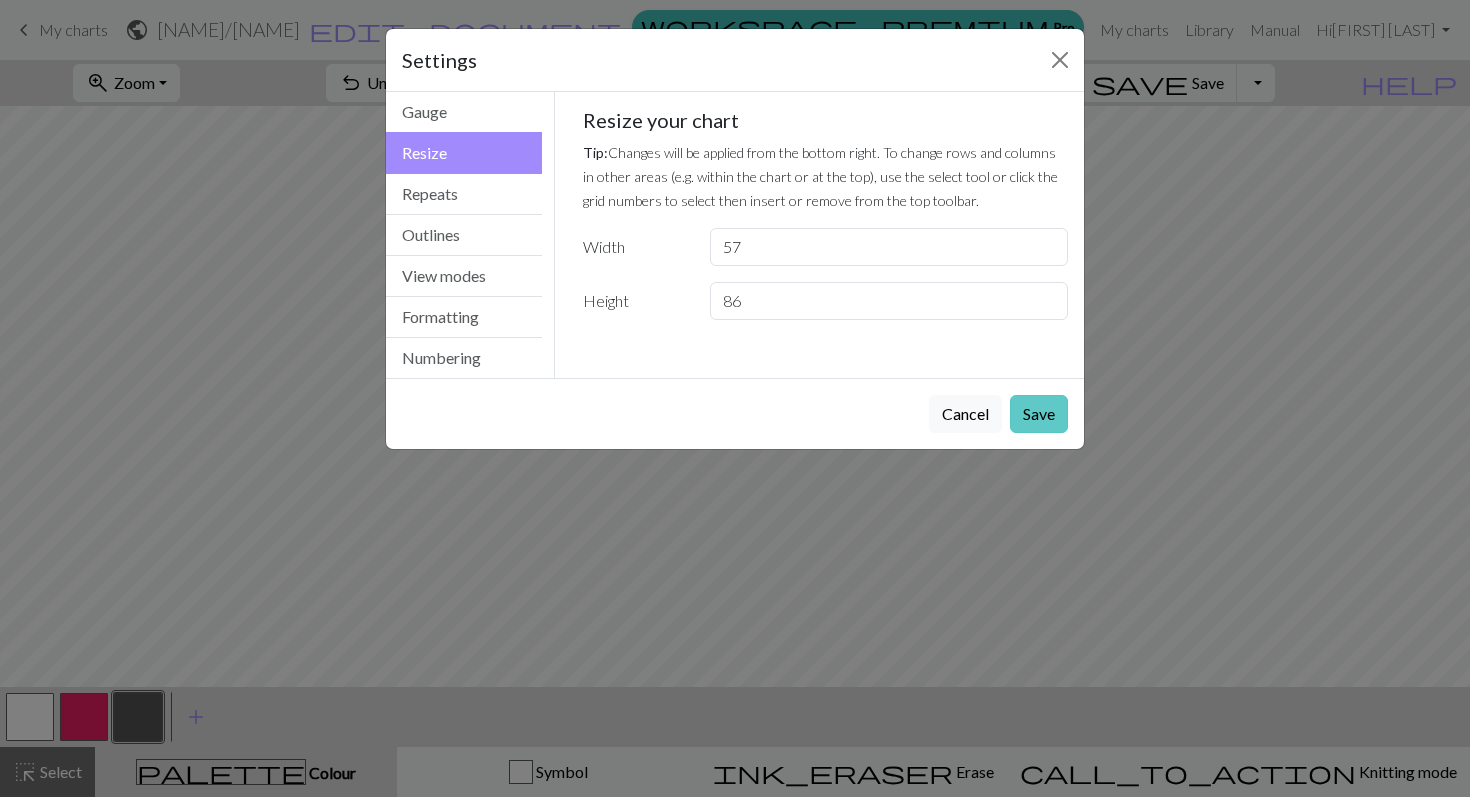 click on "Save" at bounding box center [1039, 414] 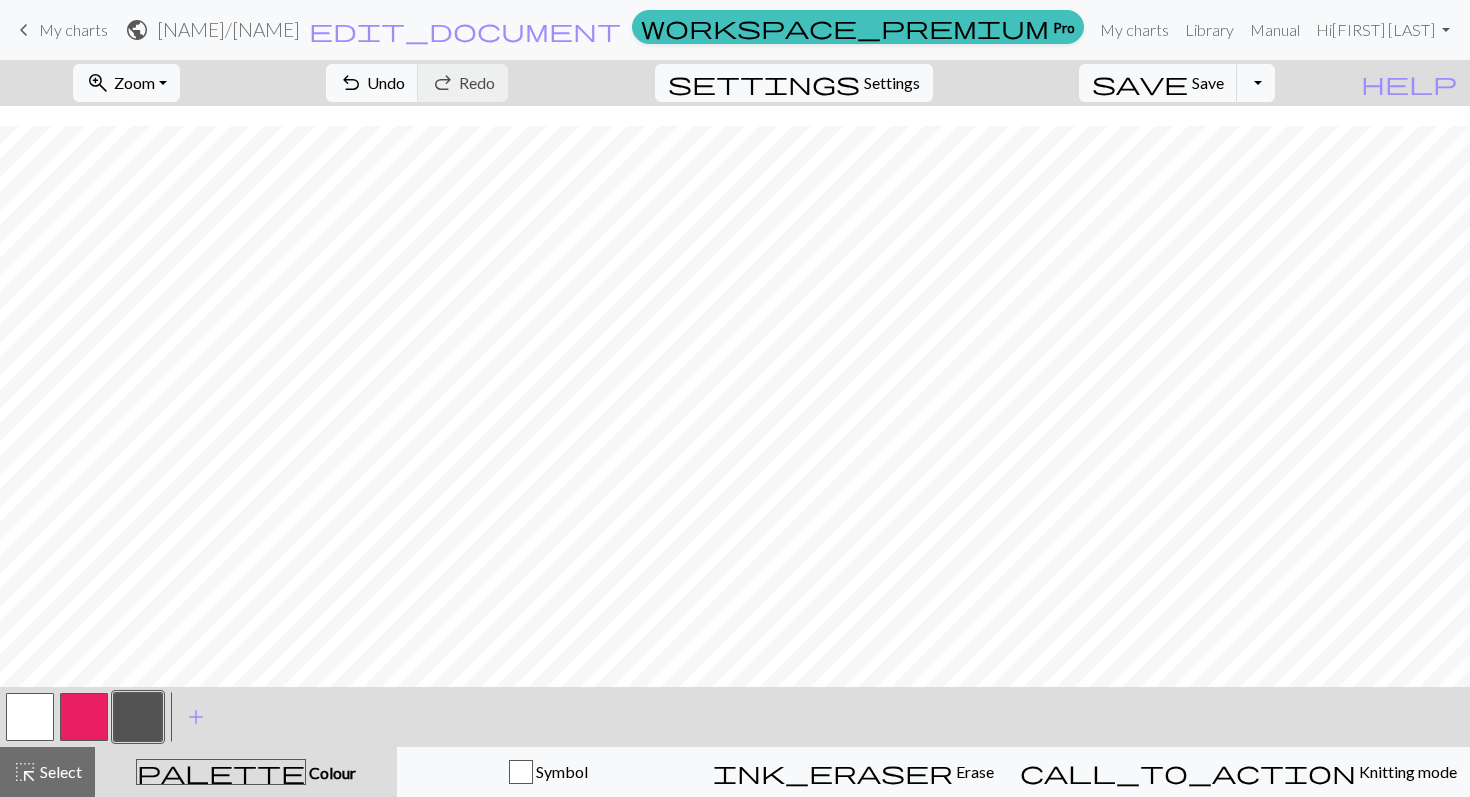 scroll, scrollTop: 1229, scrollLeft: 0, axis: vertical 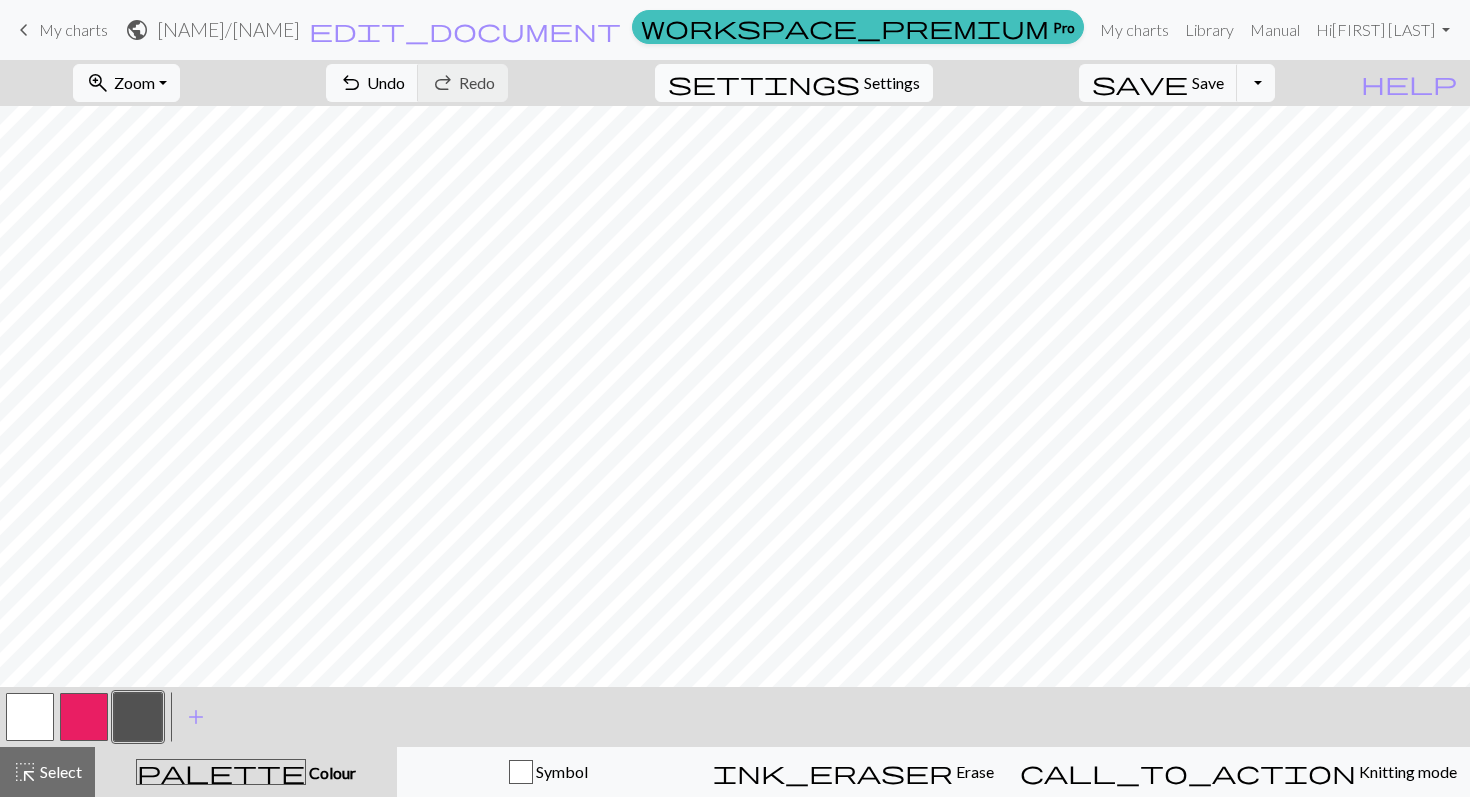 click on "Settings" at bounding box center (892, 83) 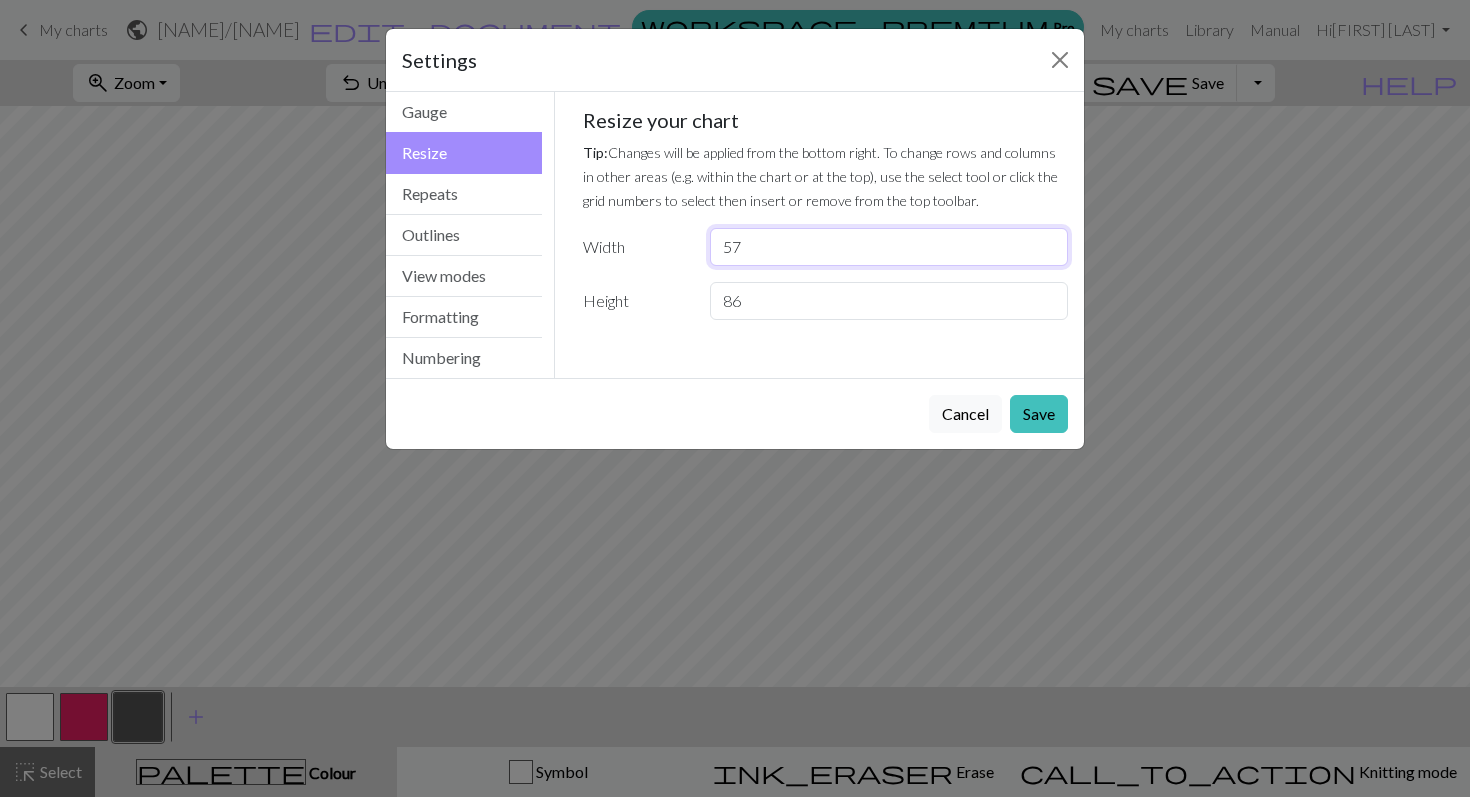 click on "57" at bounding box center [889, 247] 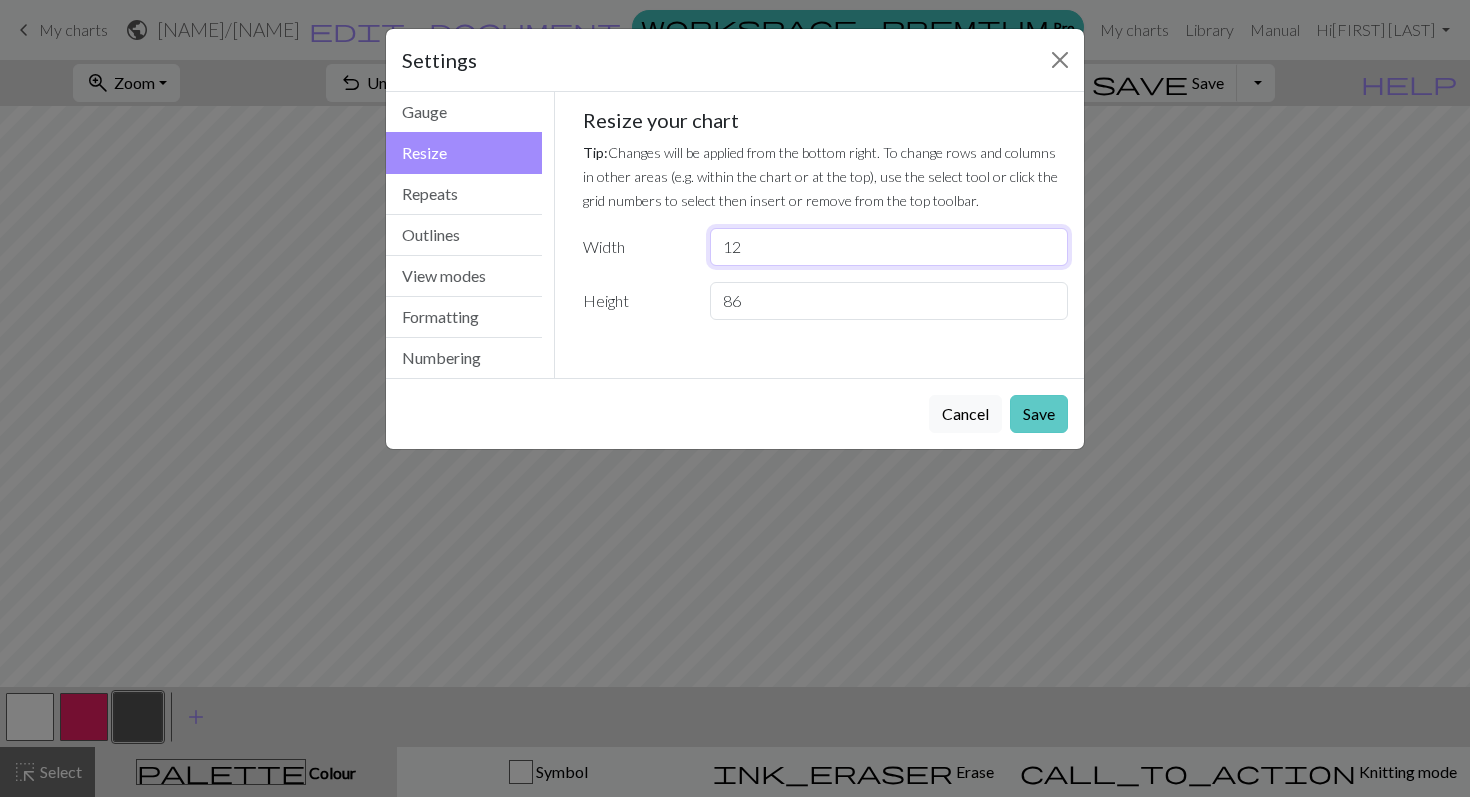 type on "12" 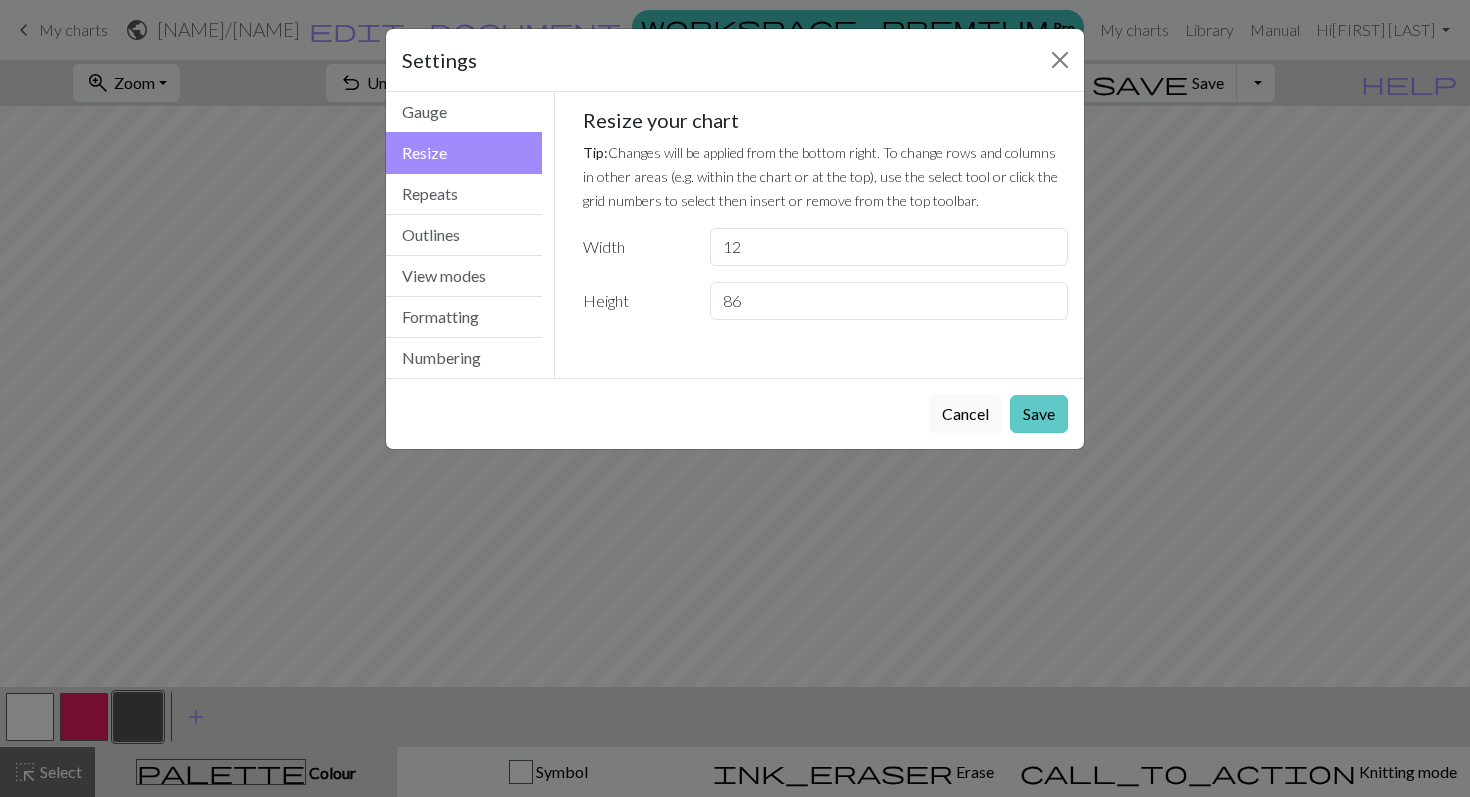 click on "Save" at bounding box center (1039, 414) 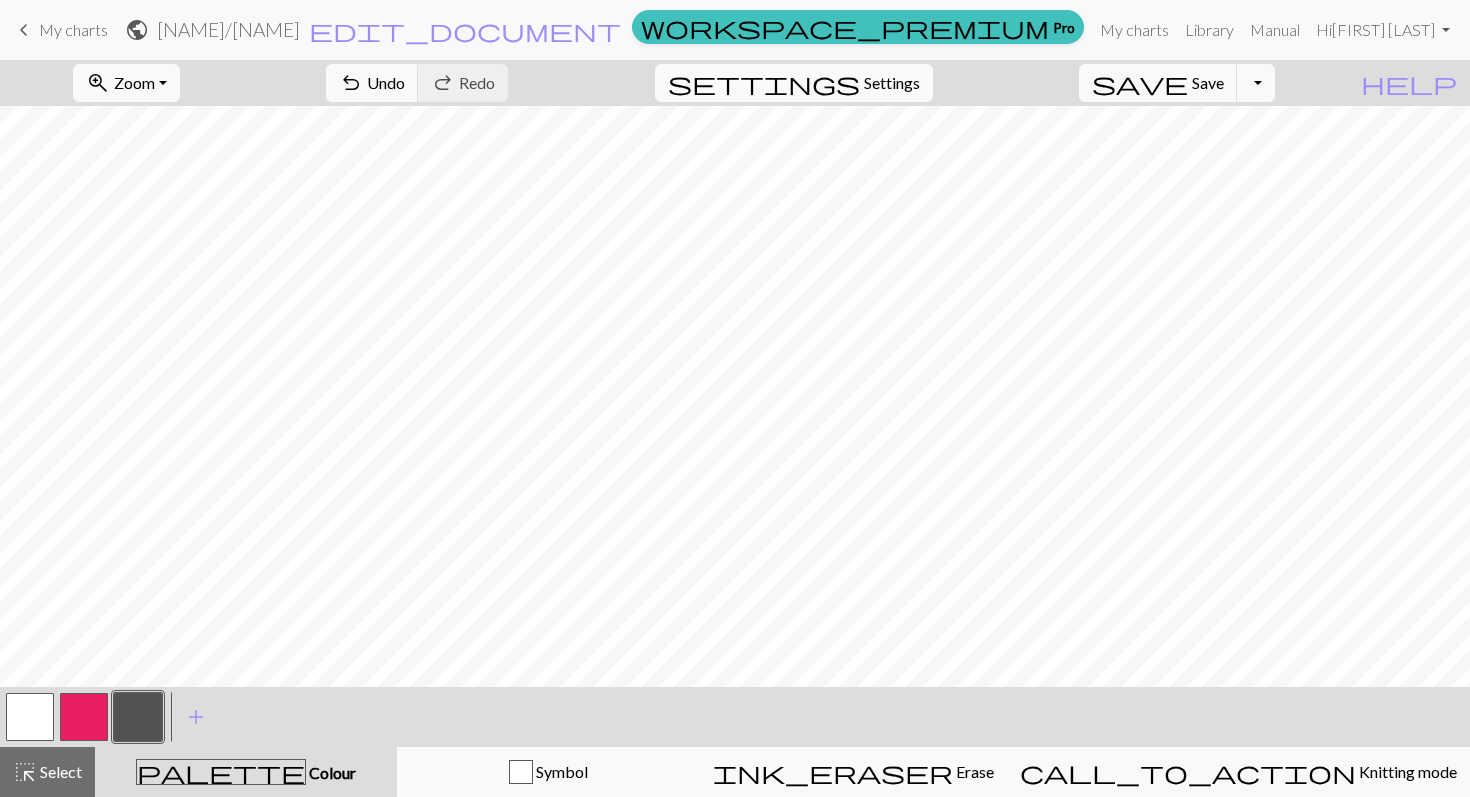 click on "Settings" at bounding box center [892, 83] 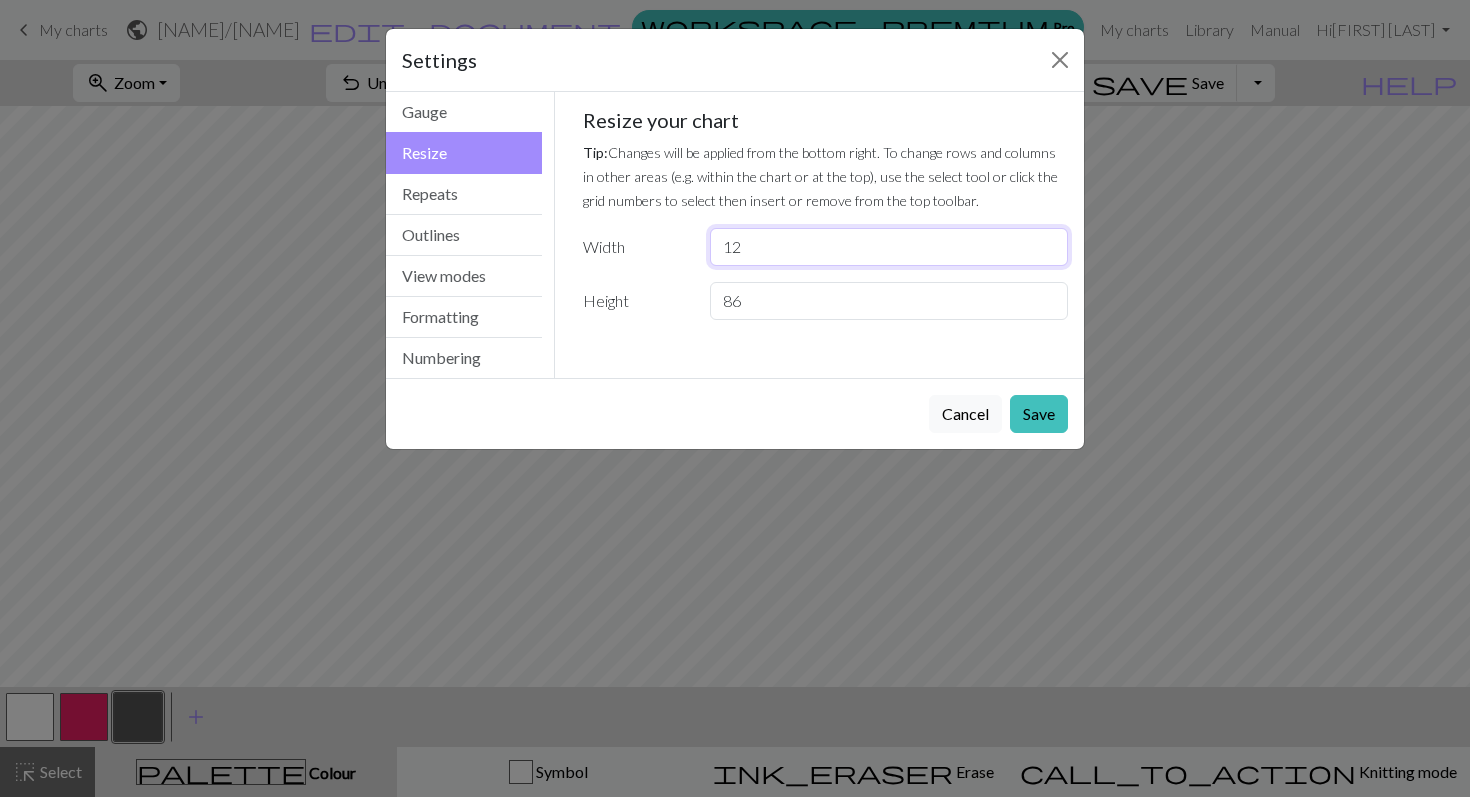 click on "12" at bounding box center (889, 247) 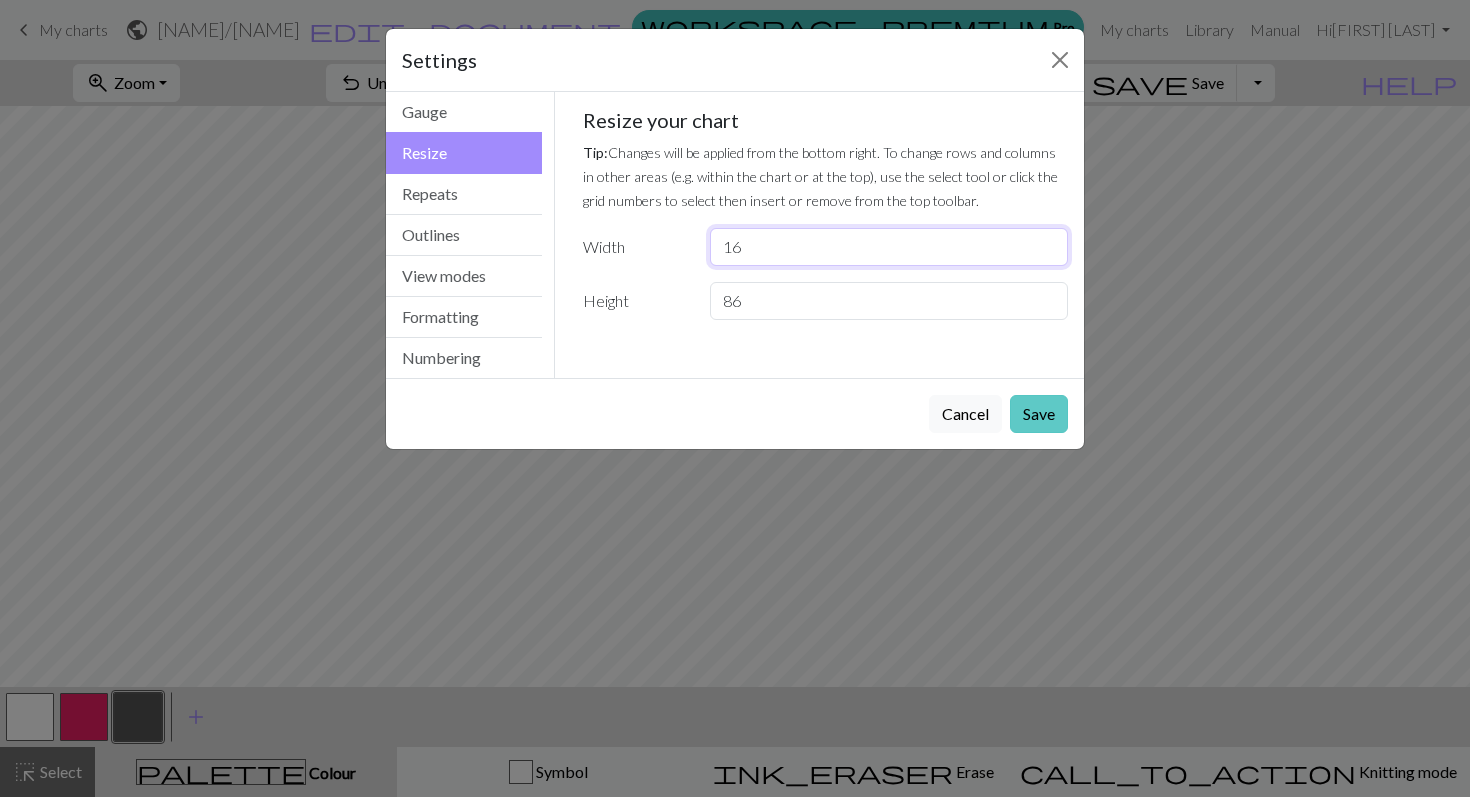 type on "16" 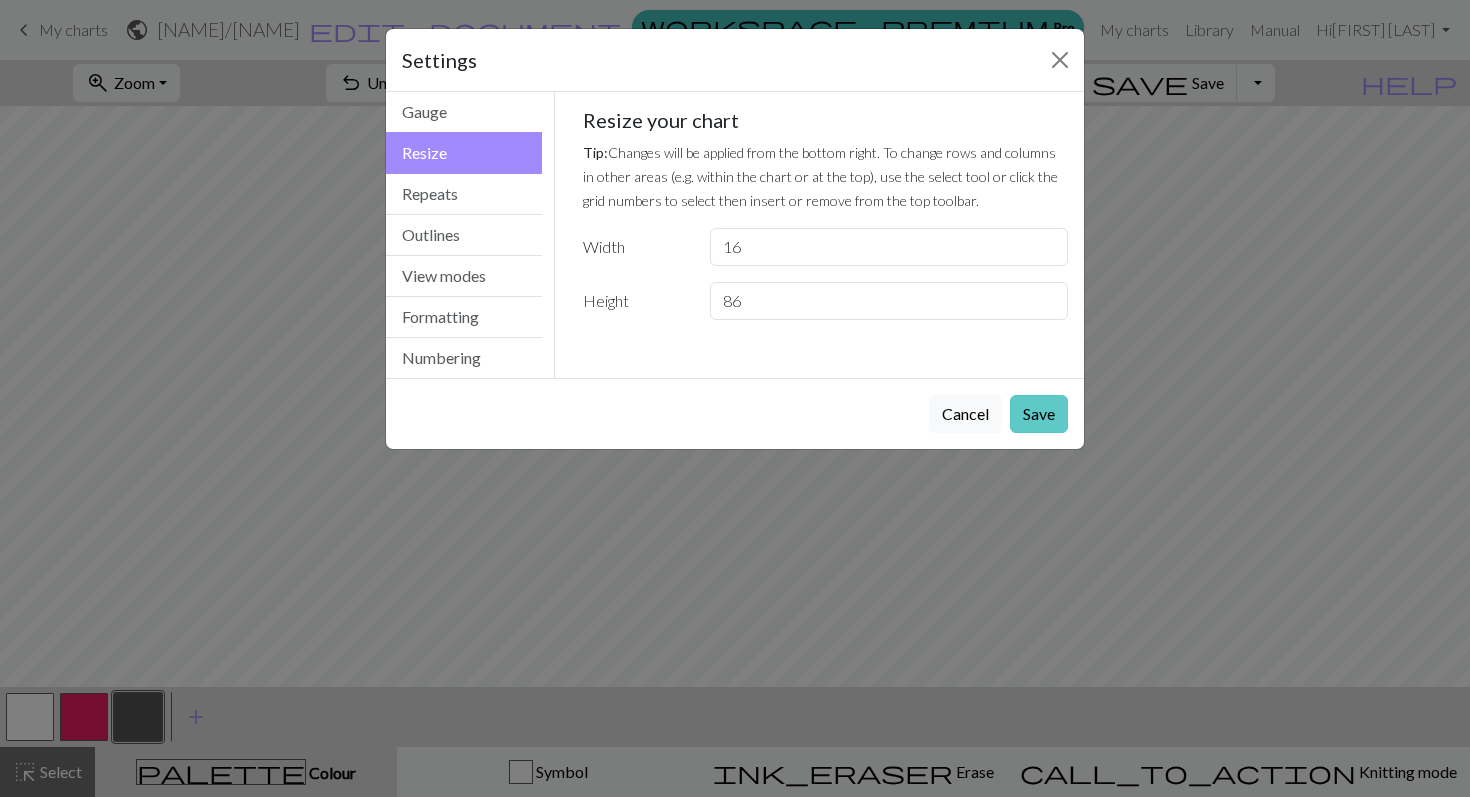 click on "Save" at bounding box center (1039, 414) 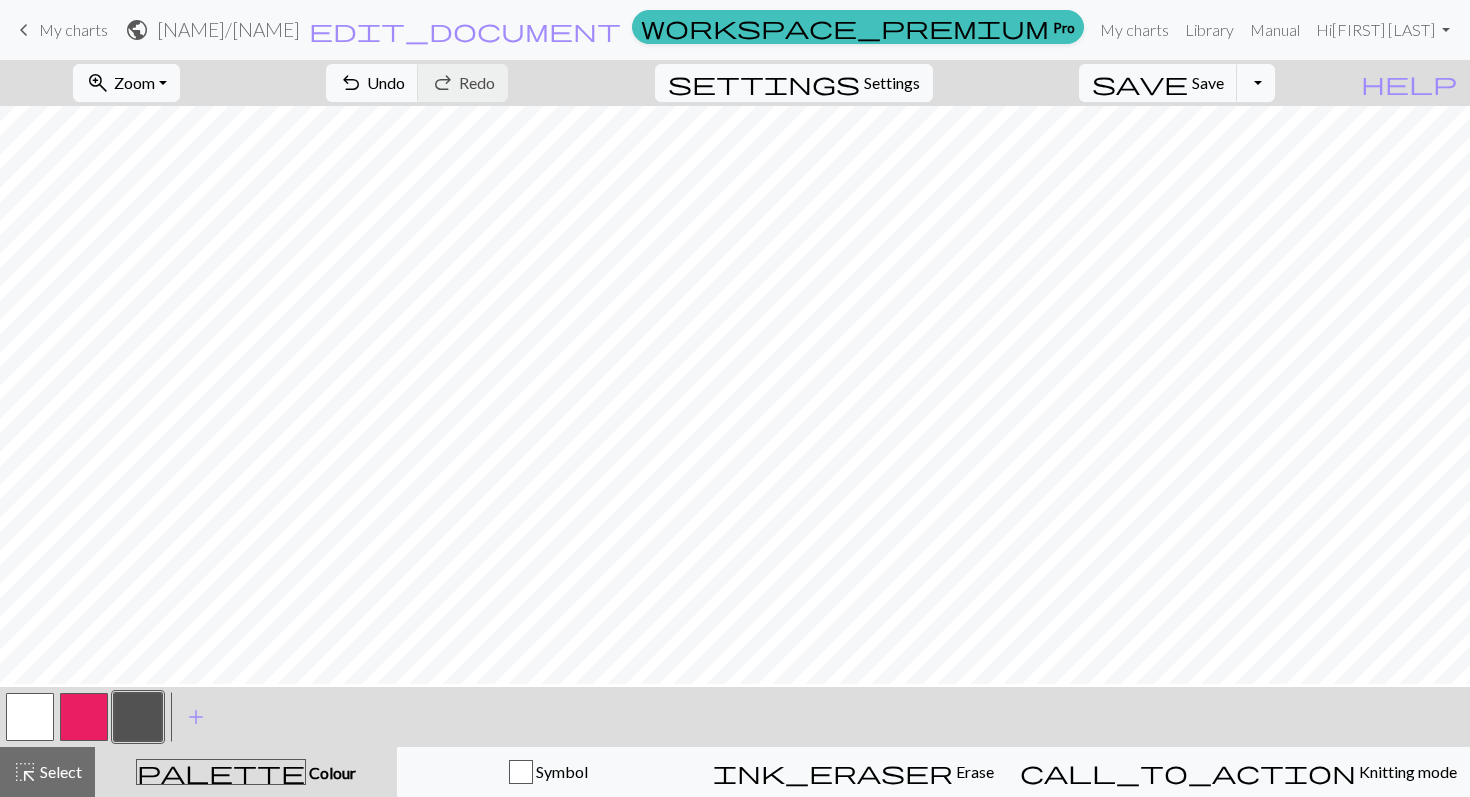 scroll, scrollTop: 1069, scrollLeft: 0, axis: vertical 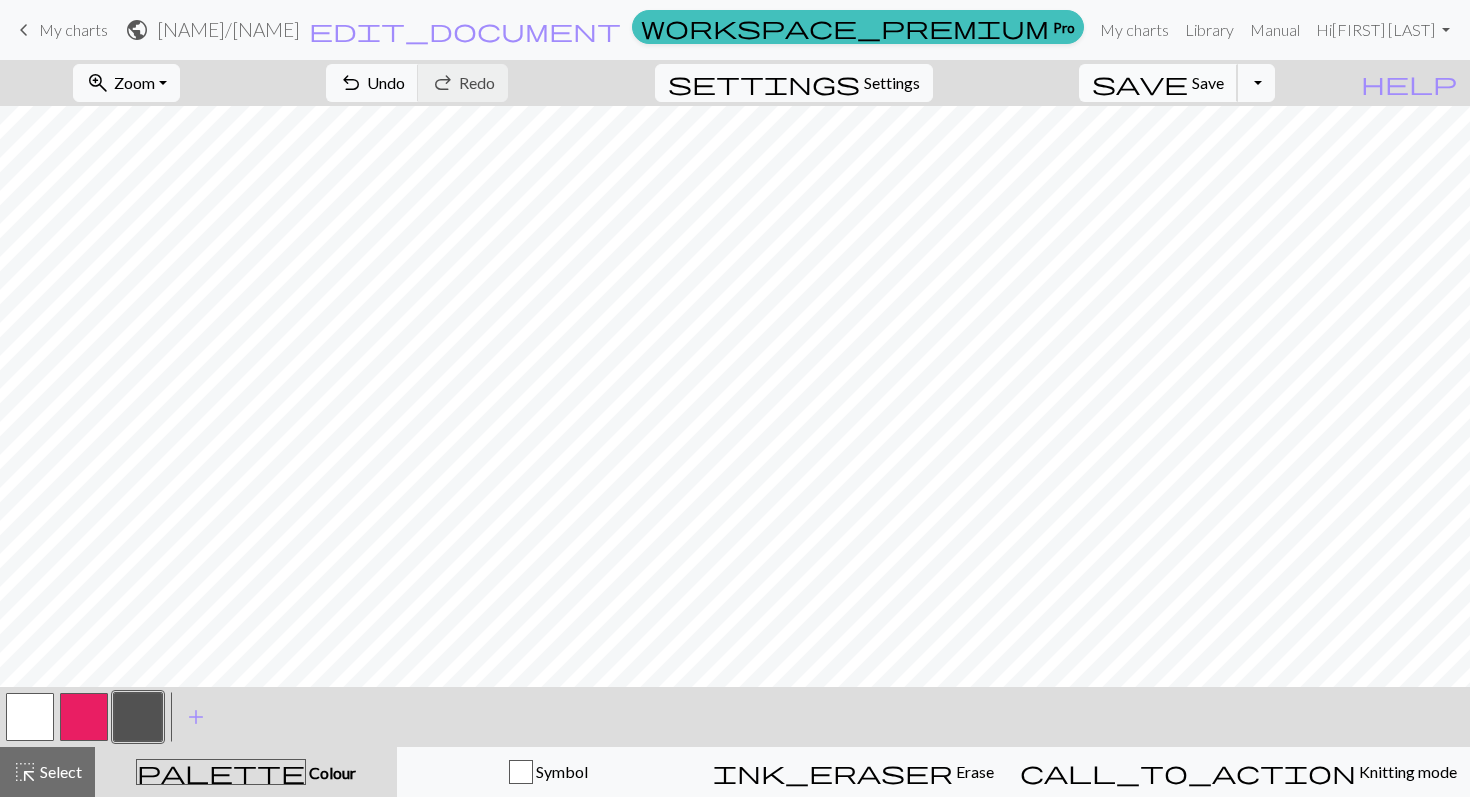 click on "Save" at bounding box center [1208, 82] 